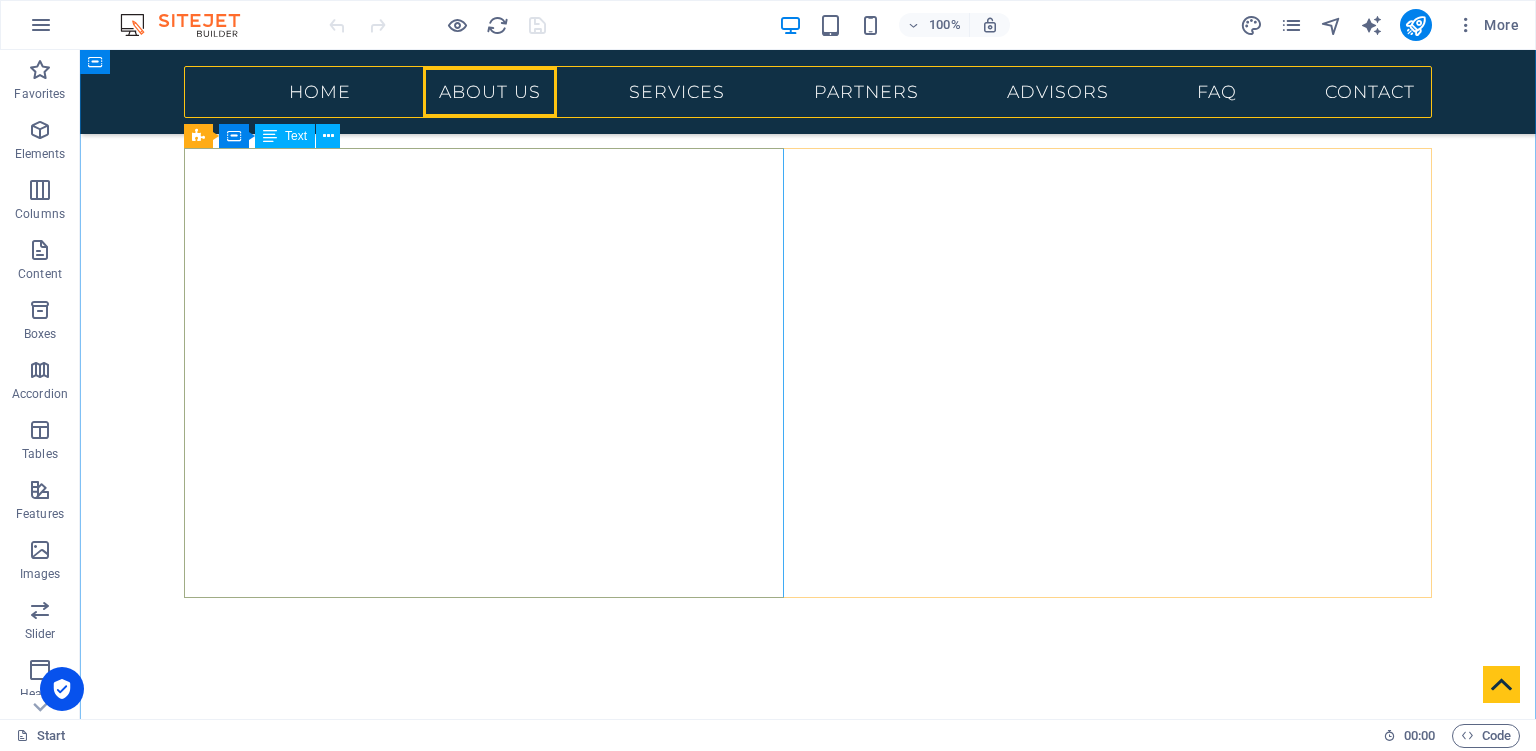 scroll, scrollTop: 739, scrollLeft: 0, axis: vertical 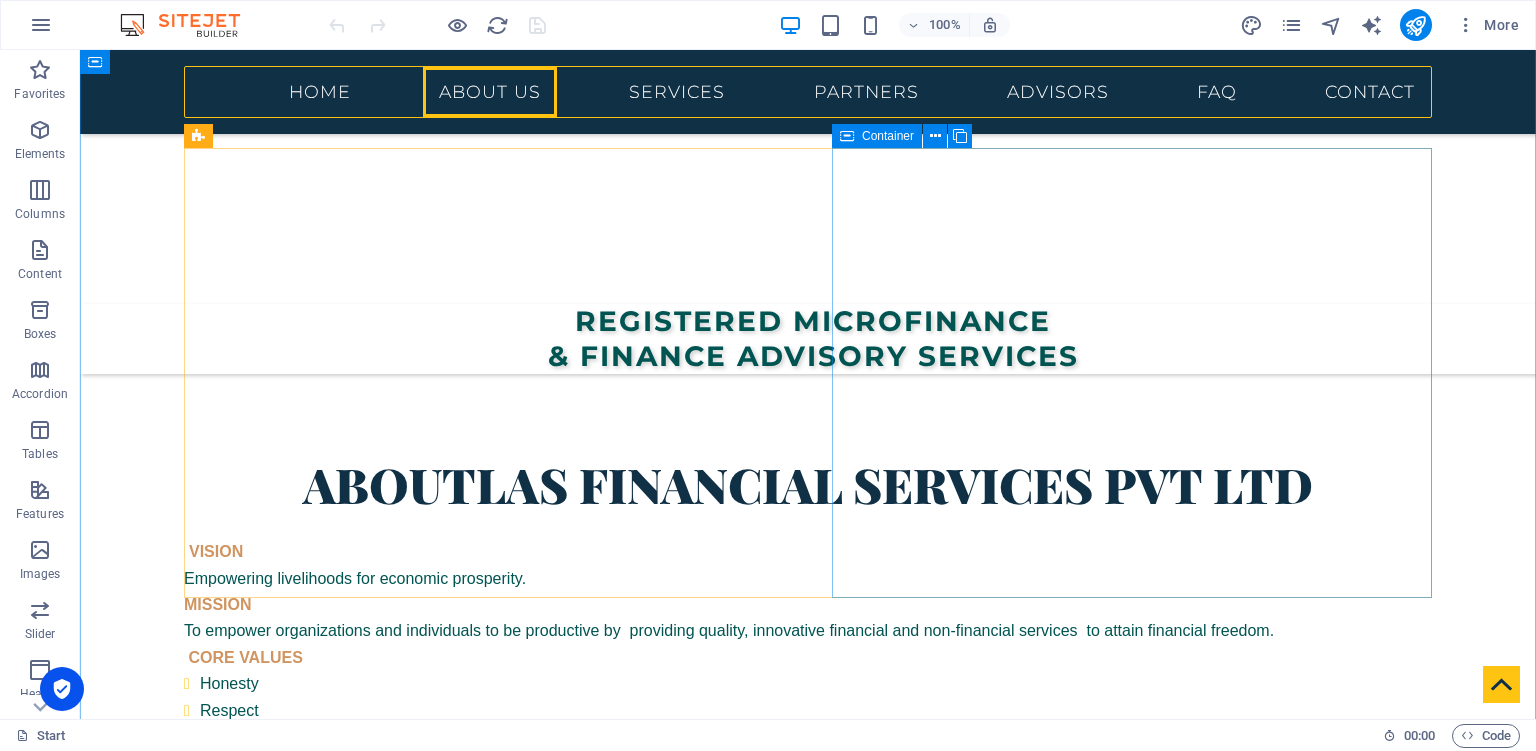 click on "MicroFinance
Financial Literacy Consultancy & Training
Digital FinTech and ICT Consulting Service
Monitoring & Evaluation of Projects
Business Development Consulting Services" at bounding box center [808, 1074] 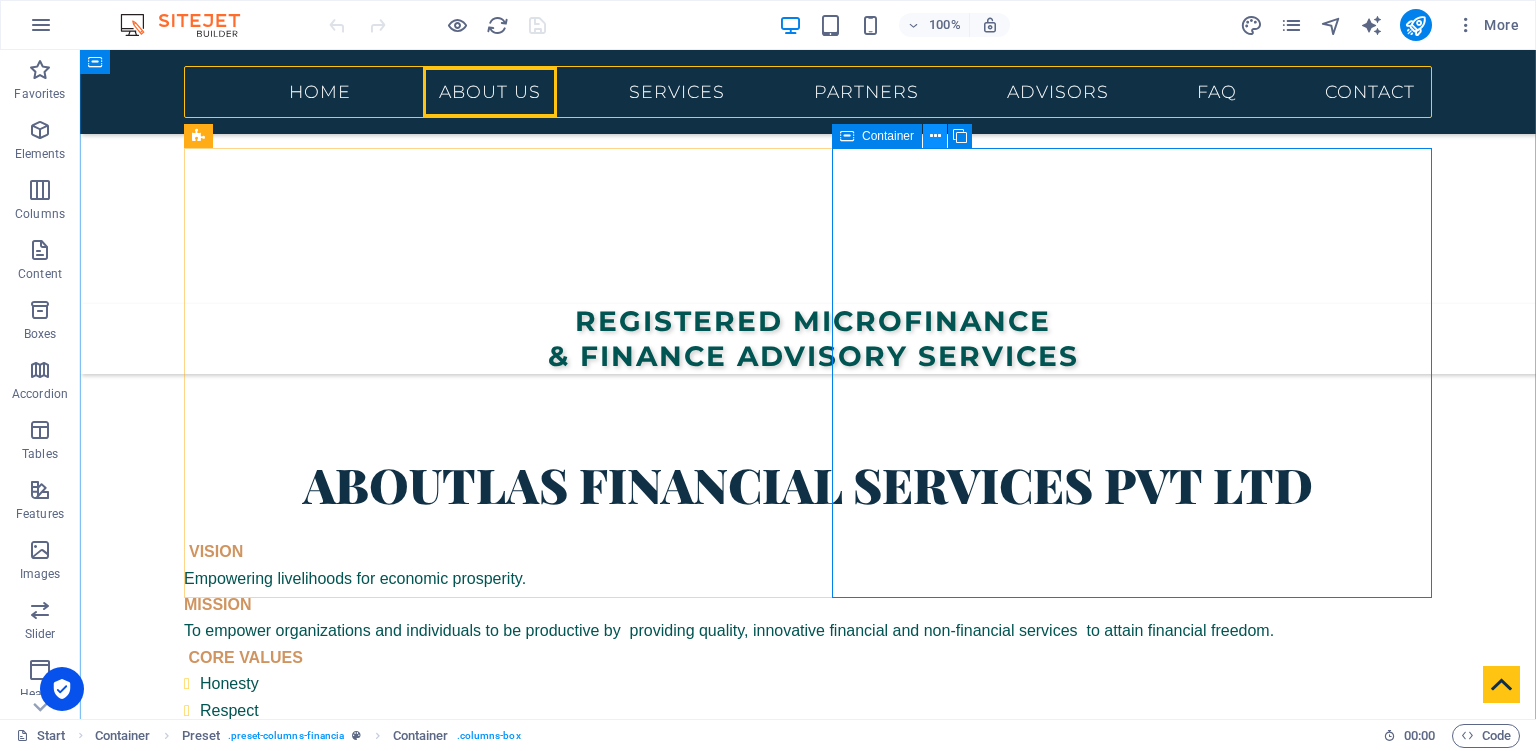 click at bounding box center (935, 136) 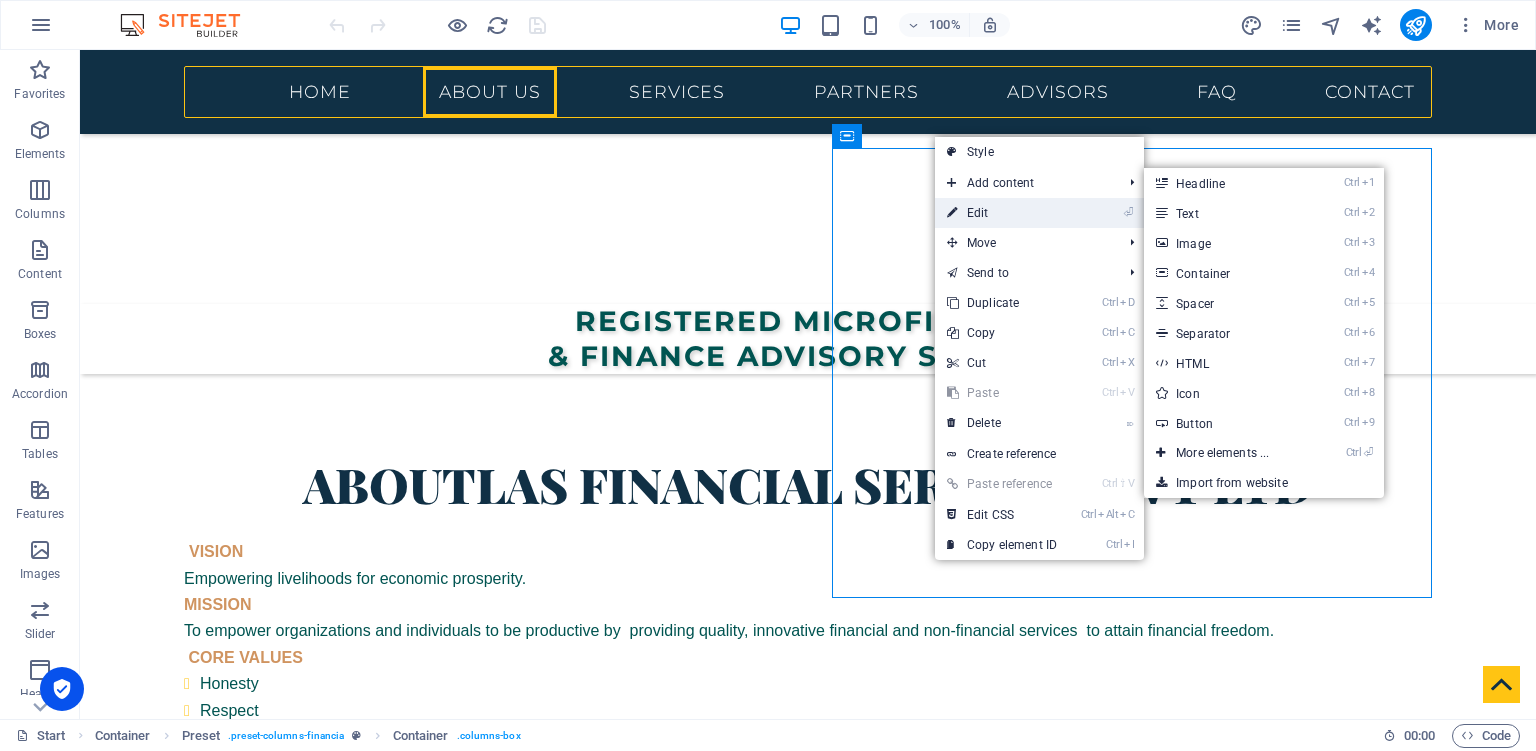 drag, startPoint x: 999, startPoint y: 218, endPoint x: 562, endPoint y: 165, distance: 440.20224 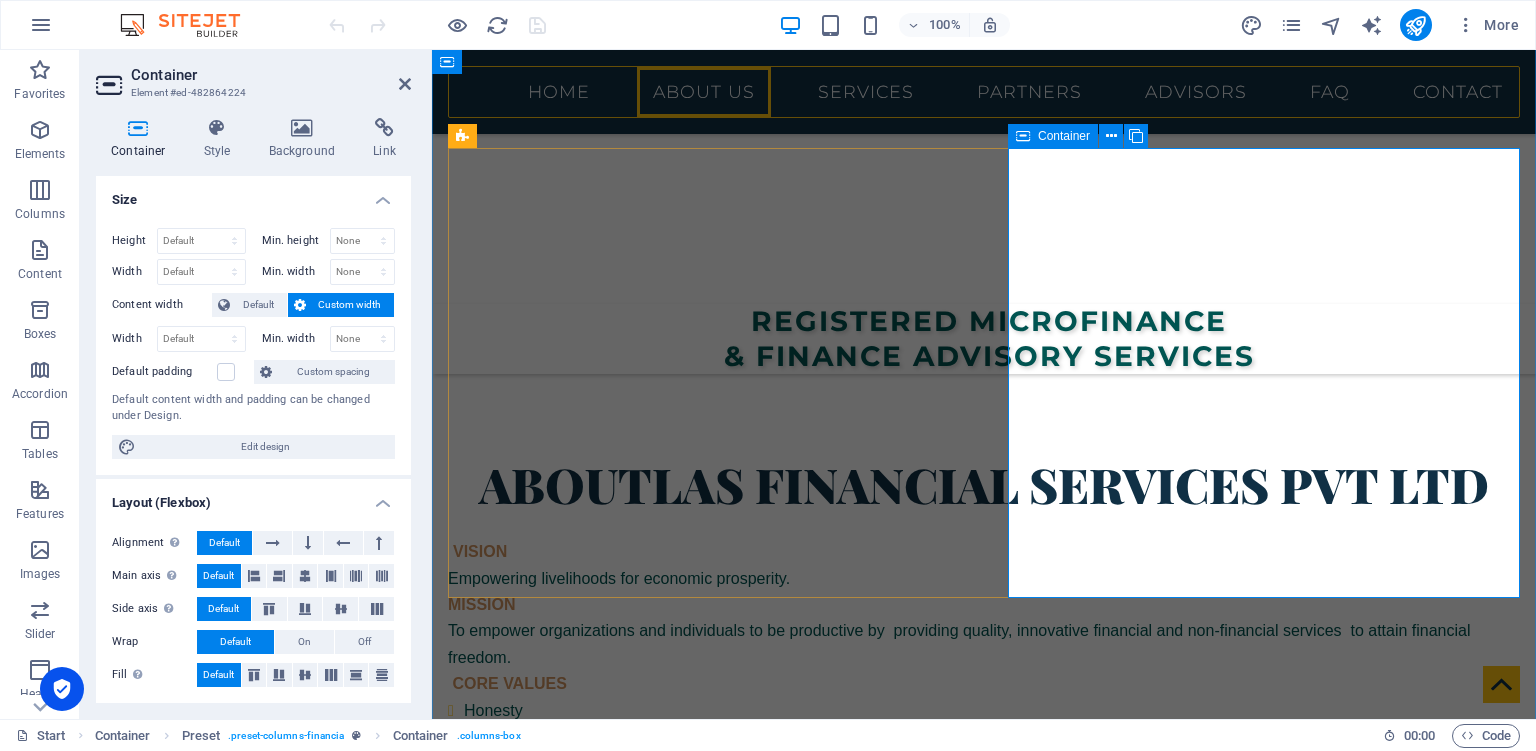 click on "MicroFinance
Financial Literacy Consultancy & Training
Digital FinTech and ICT Consulting Service
Monitoring & Evaluation of Projects
Business Development Consulting Services" at bounding box center (984, 1101) 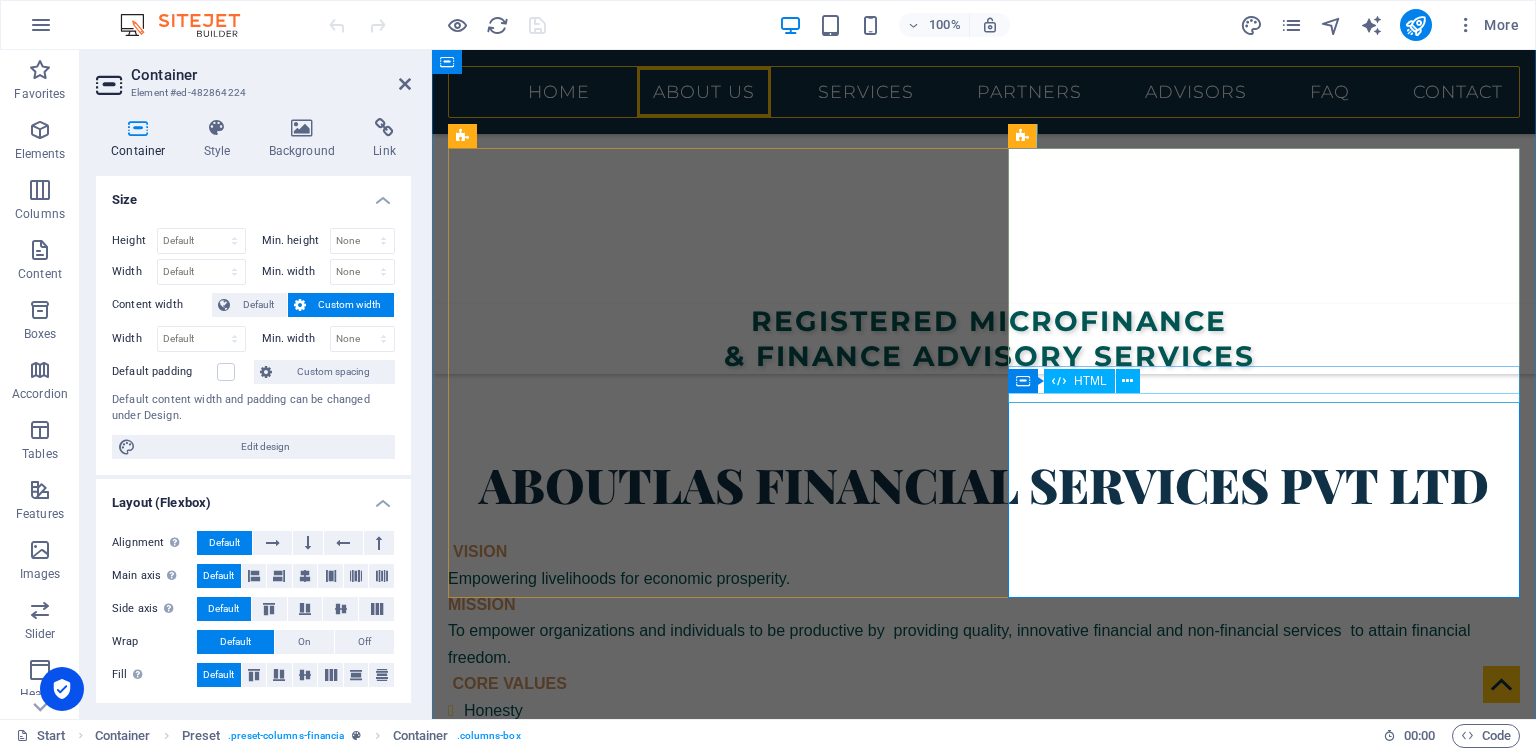 click at bounding box center (1059, 381) 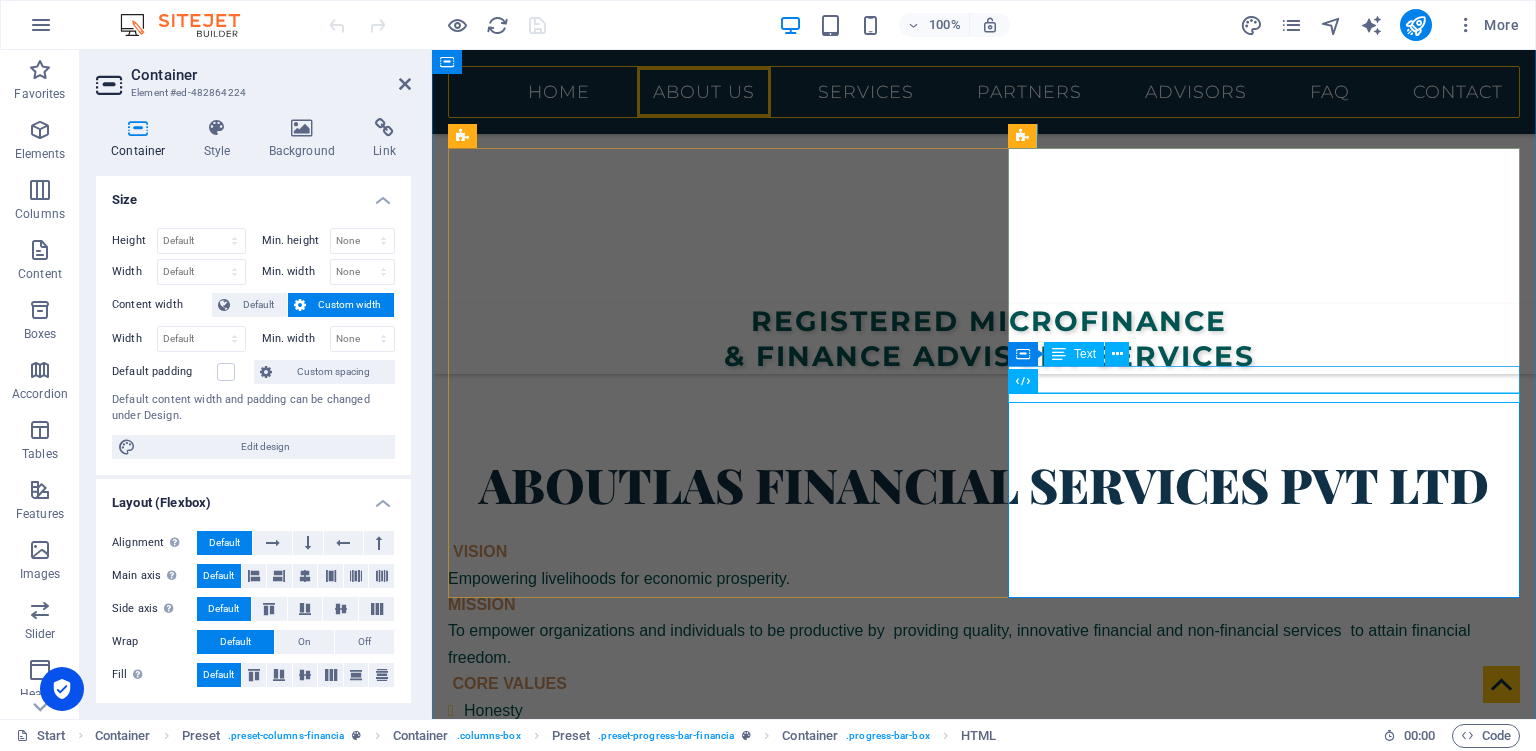 click on "Business Development Consulting Services" at bounding box center [984, 1203] 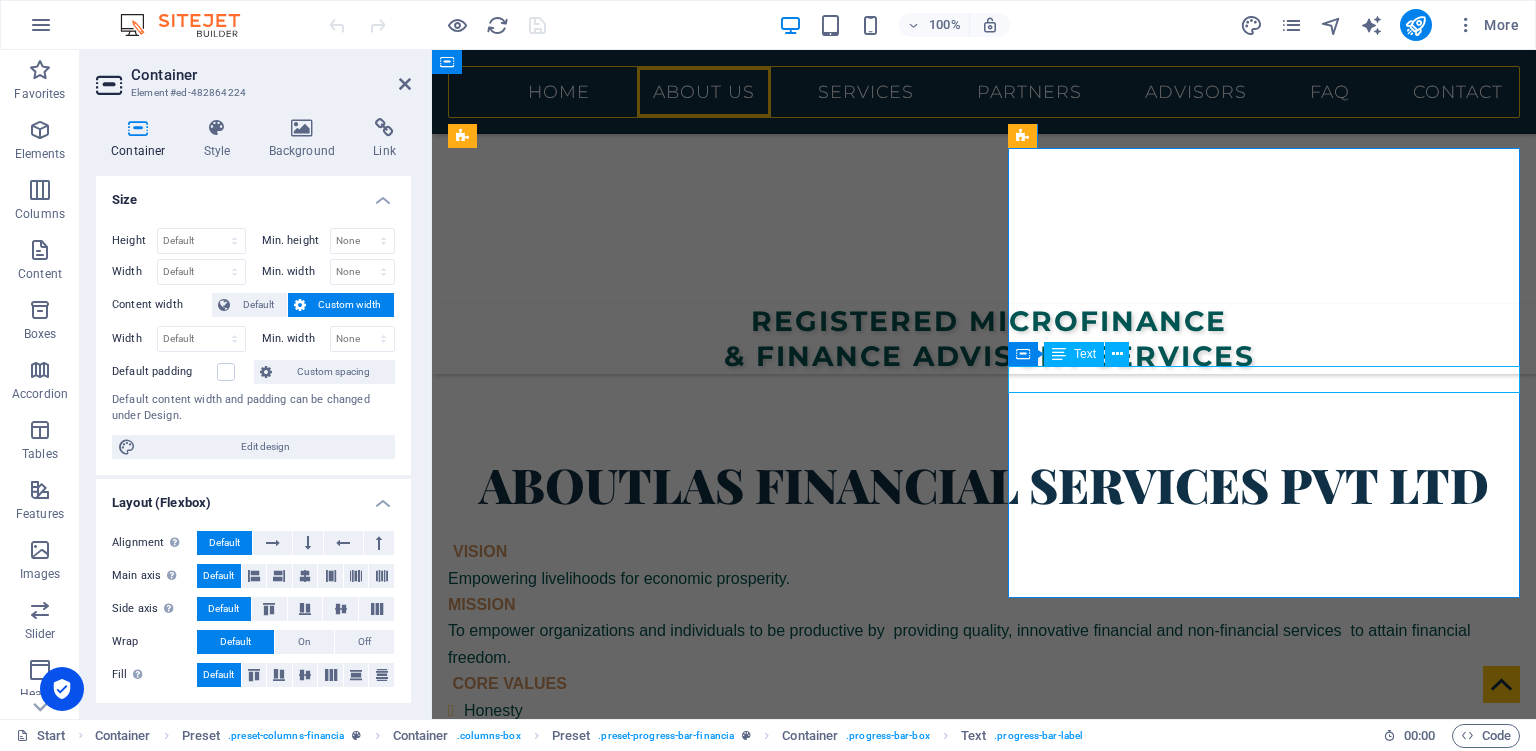 click on "Business Development Consulting Services" at bounding box center (984, 1203) 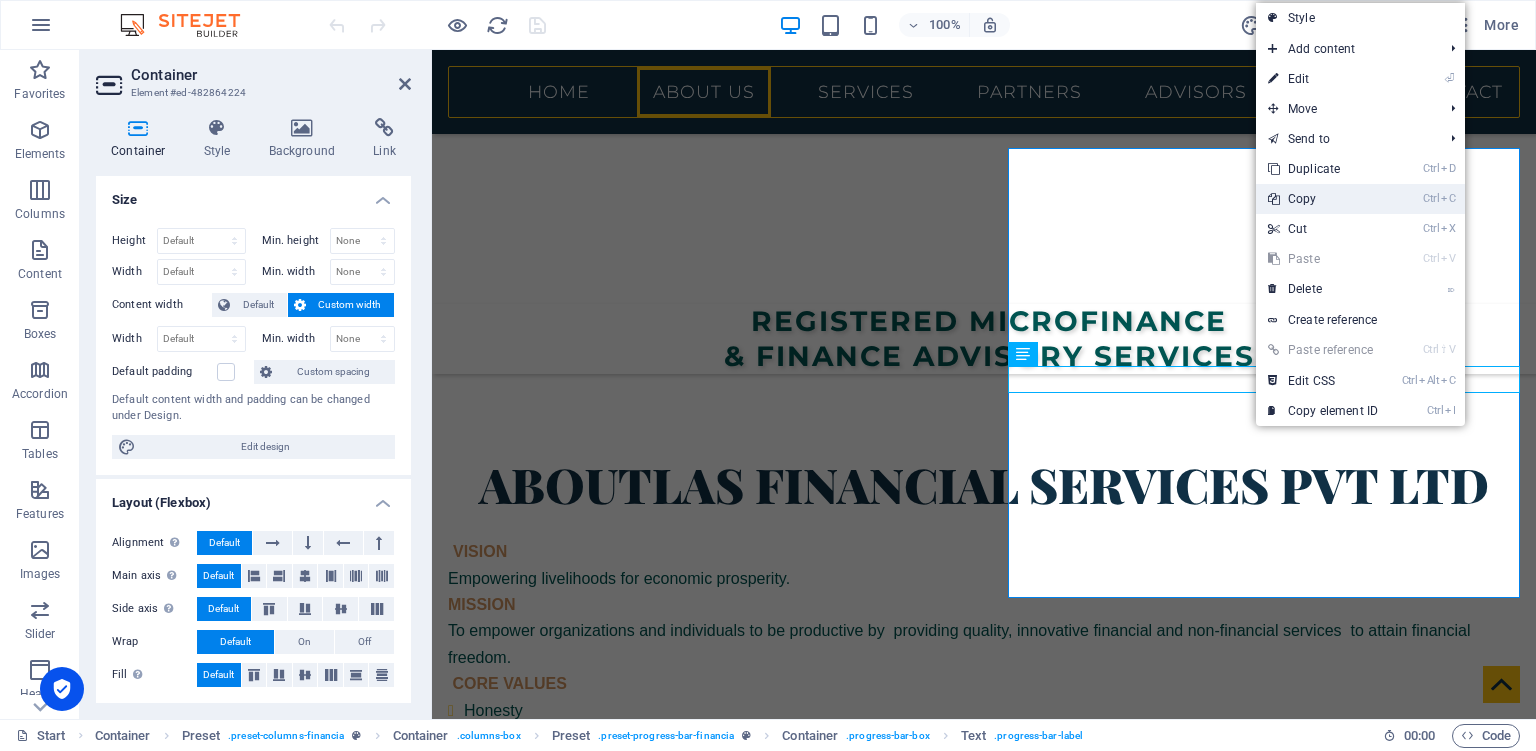 click on "Ctrl C  Copy" at bounding box center (1323, 199) 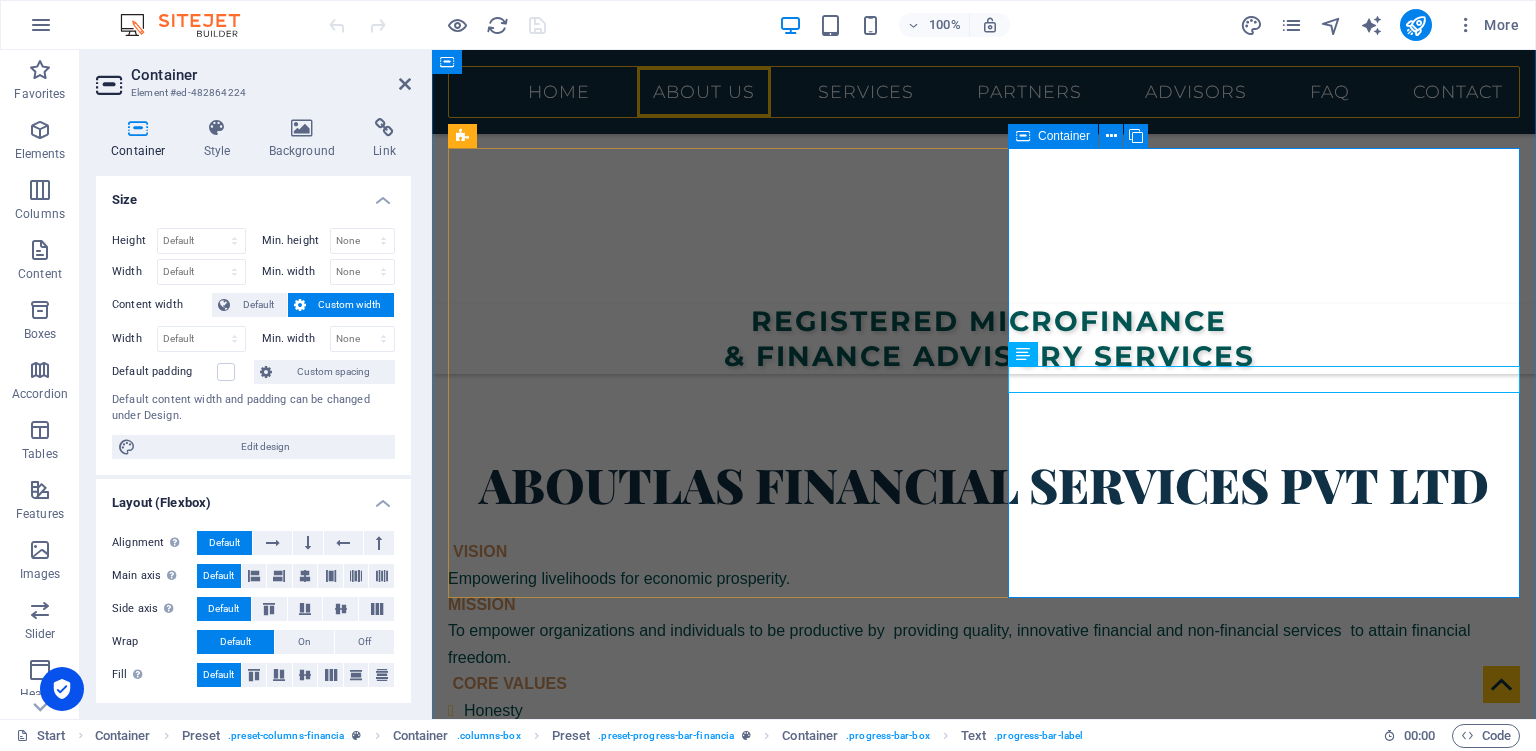 click on "MicroFinance
Financial Literacy Consultancy & Training
Digital FinTech and ICT Consulting Service
Monitoring & Evaluation of Projects
Business Development Consulting Services" at bounding box center [984, 1101] 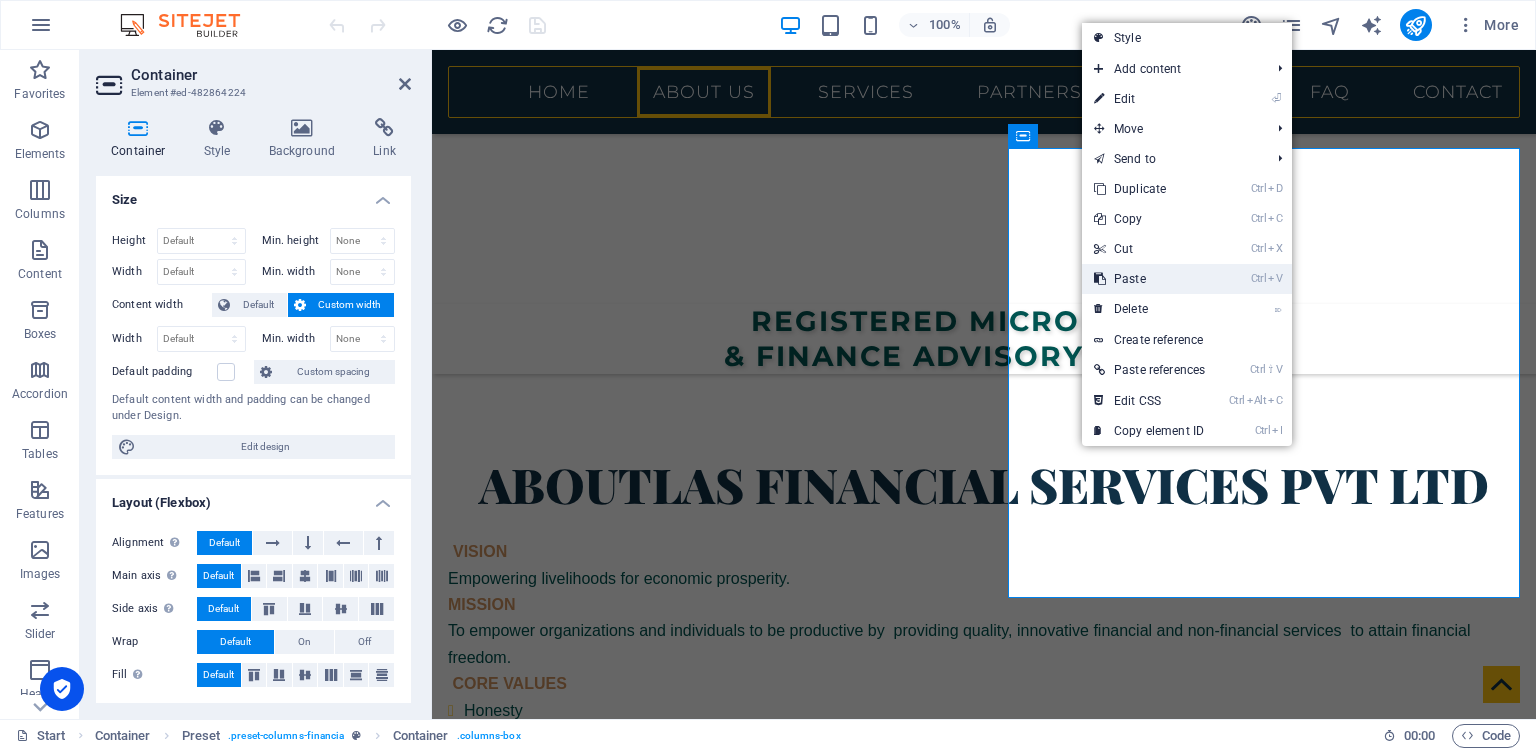 click on "Ctrl V  Paste" at bounding box center (1149, 279) 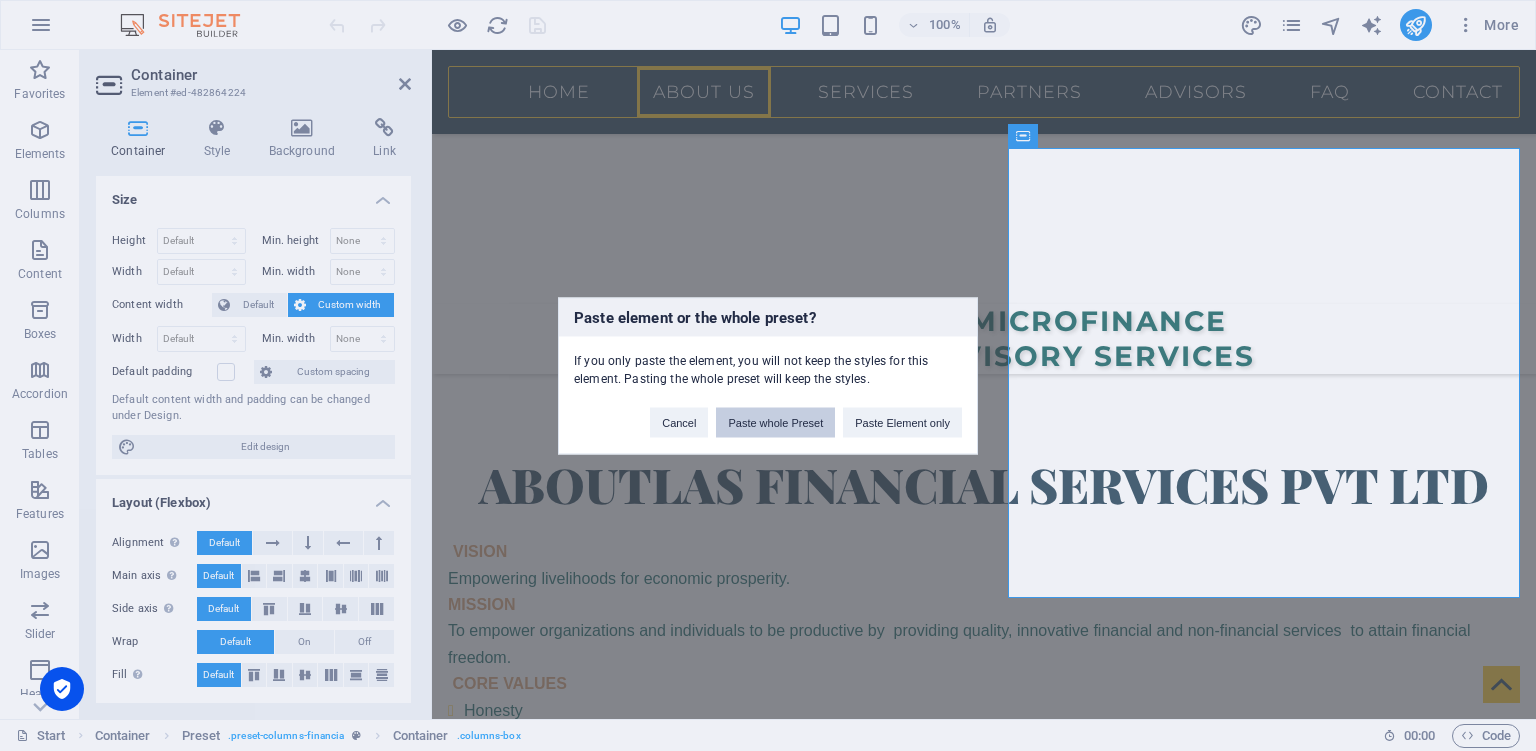 click on "Paste whole Preset" at bounding box center (775, 422) 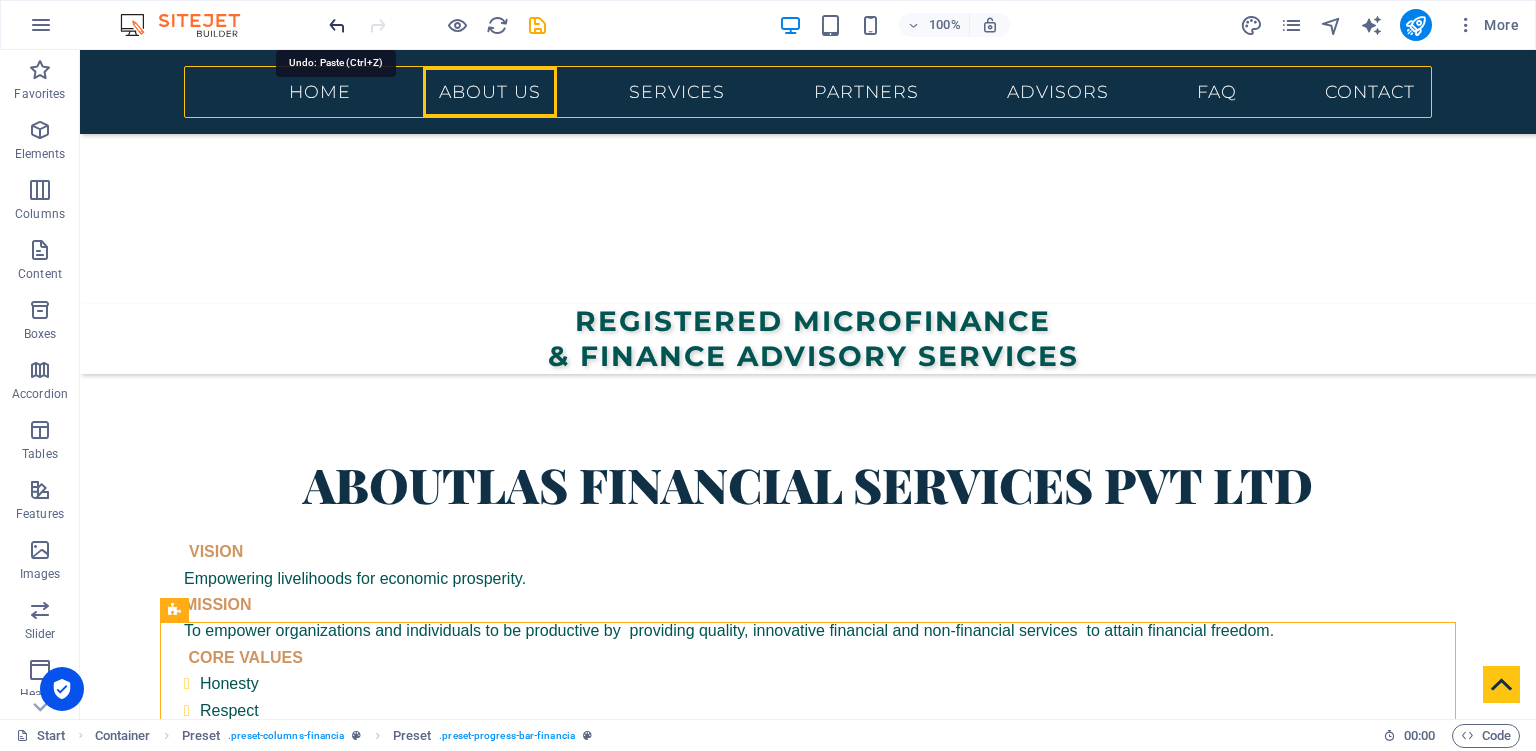 click at bounding box center [337, 25] 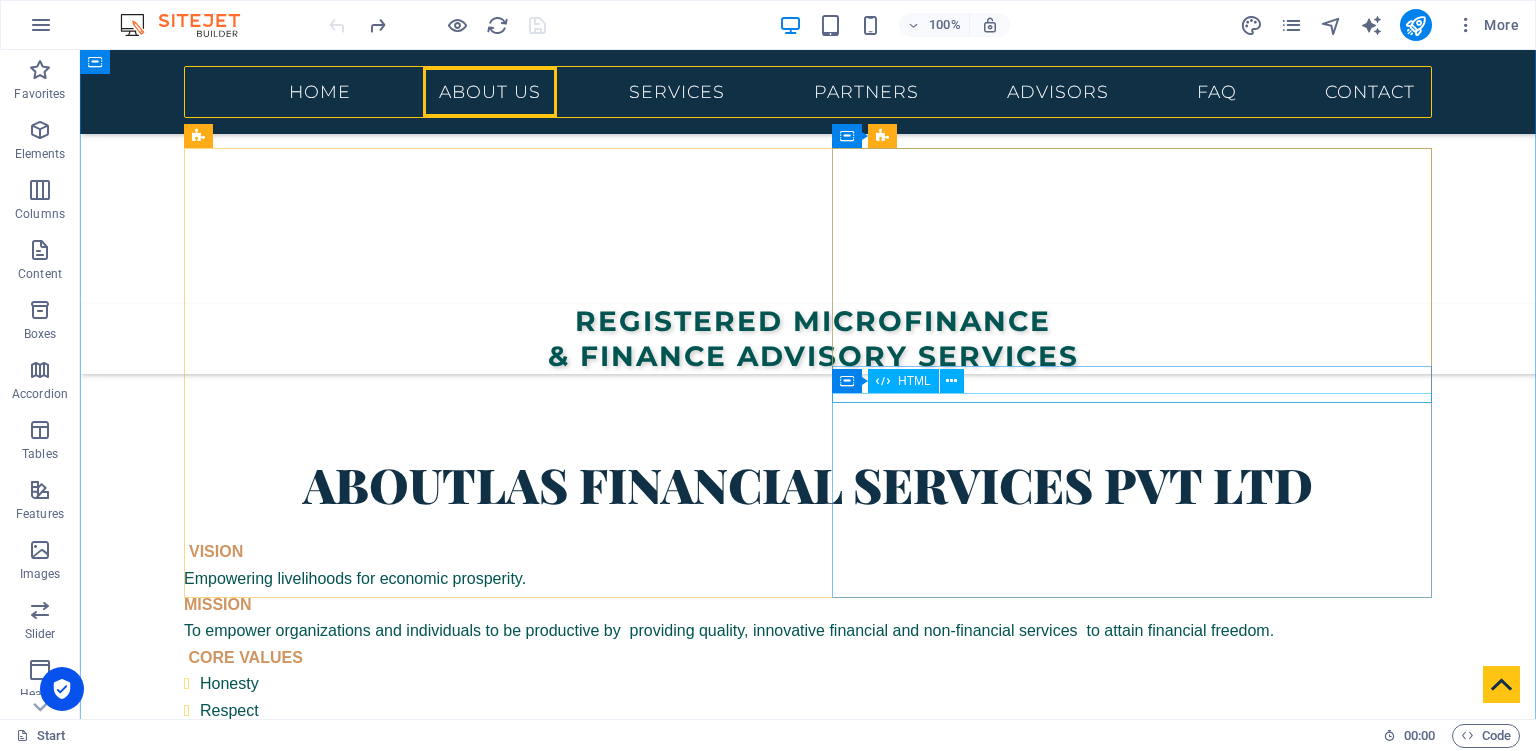 click at bounding box center (808, 1195) 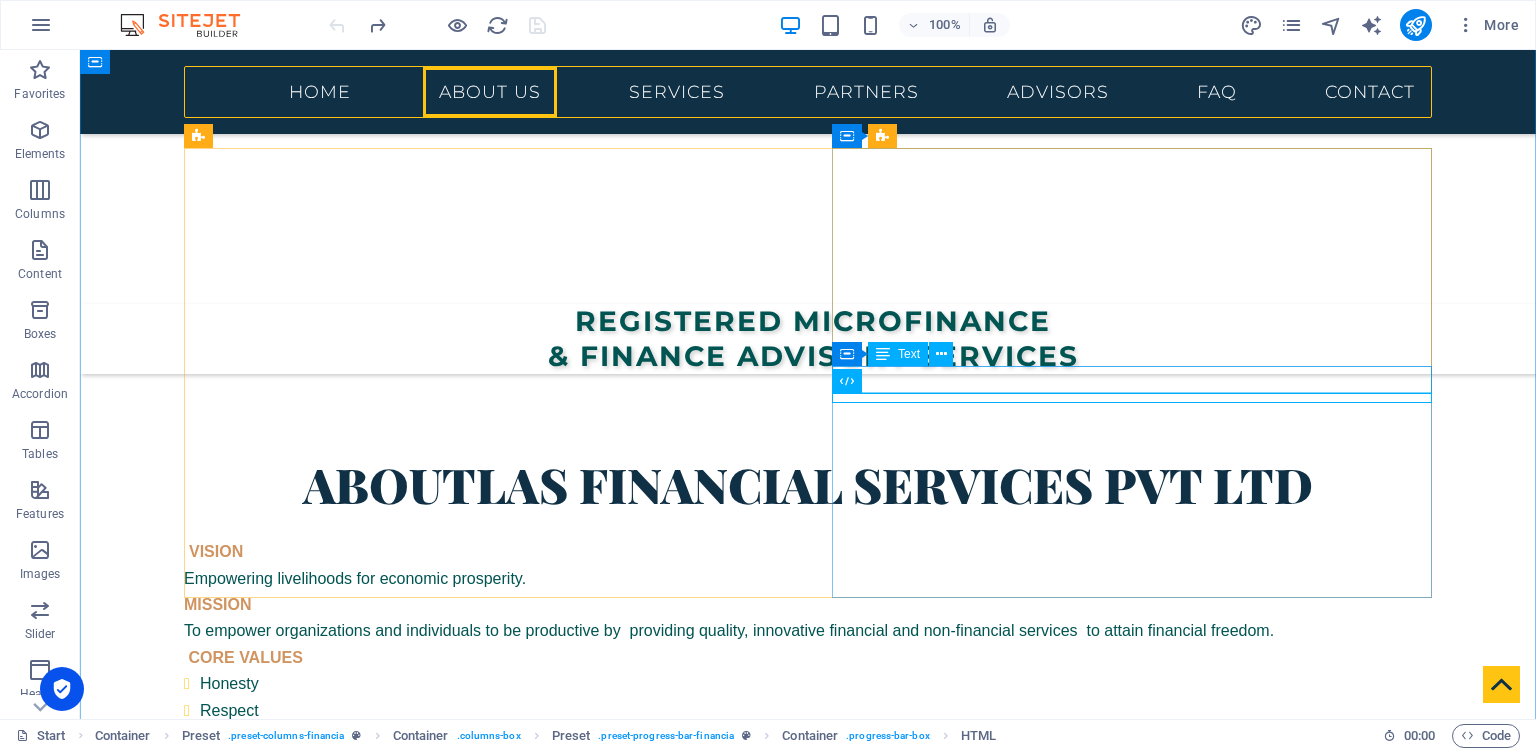 click on "MicroFinance
Financial Literacy Consultancy & Training
Digital FinTech and ICT Consulting Service
Monitoring & Evaluation of Projects
Business Development Consulting Services" at bounding box center (808, 1074) 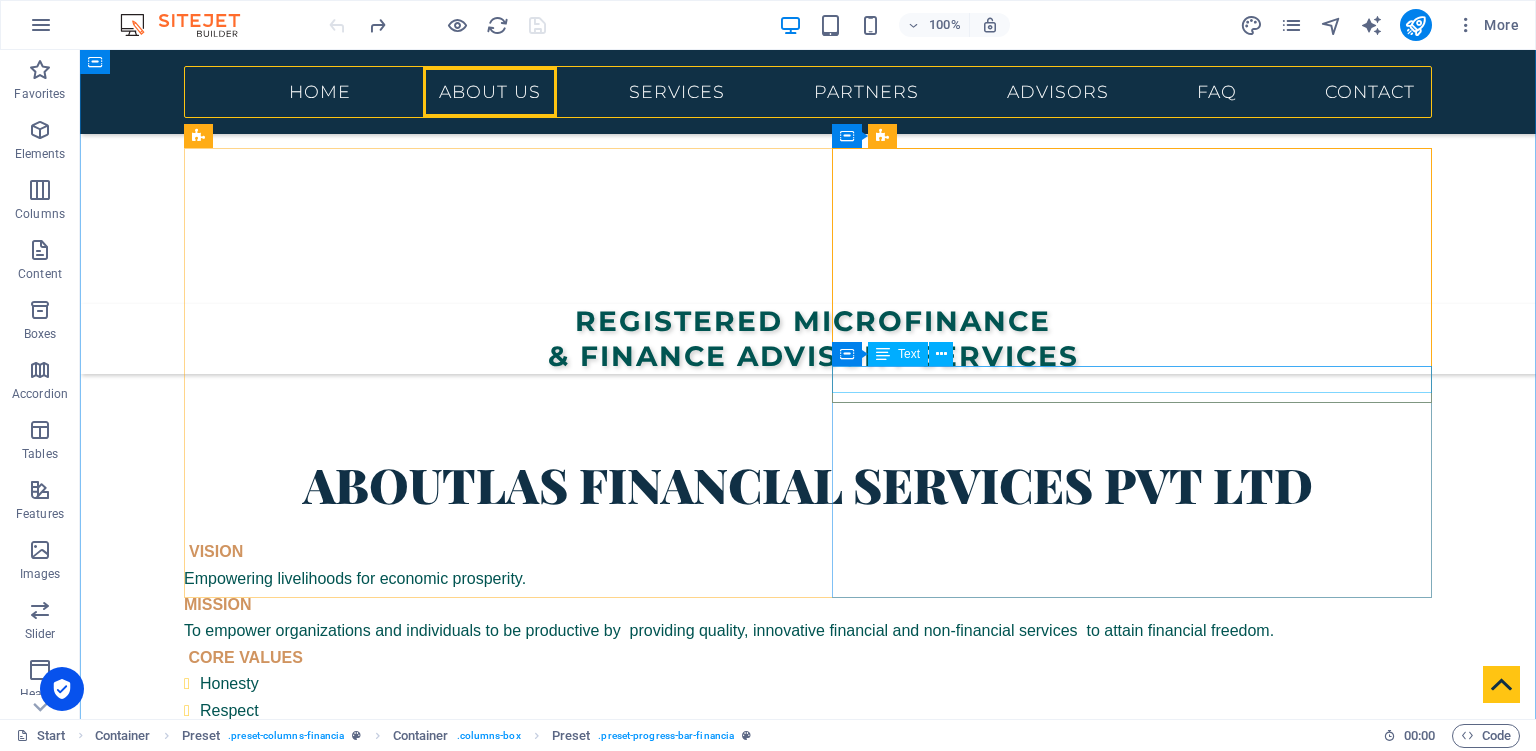 click on "Business Development Consulting Services" at bounding box center (808, 1176) 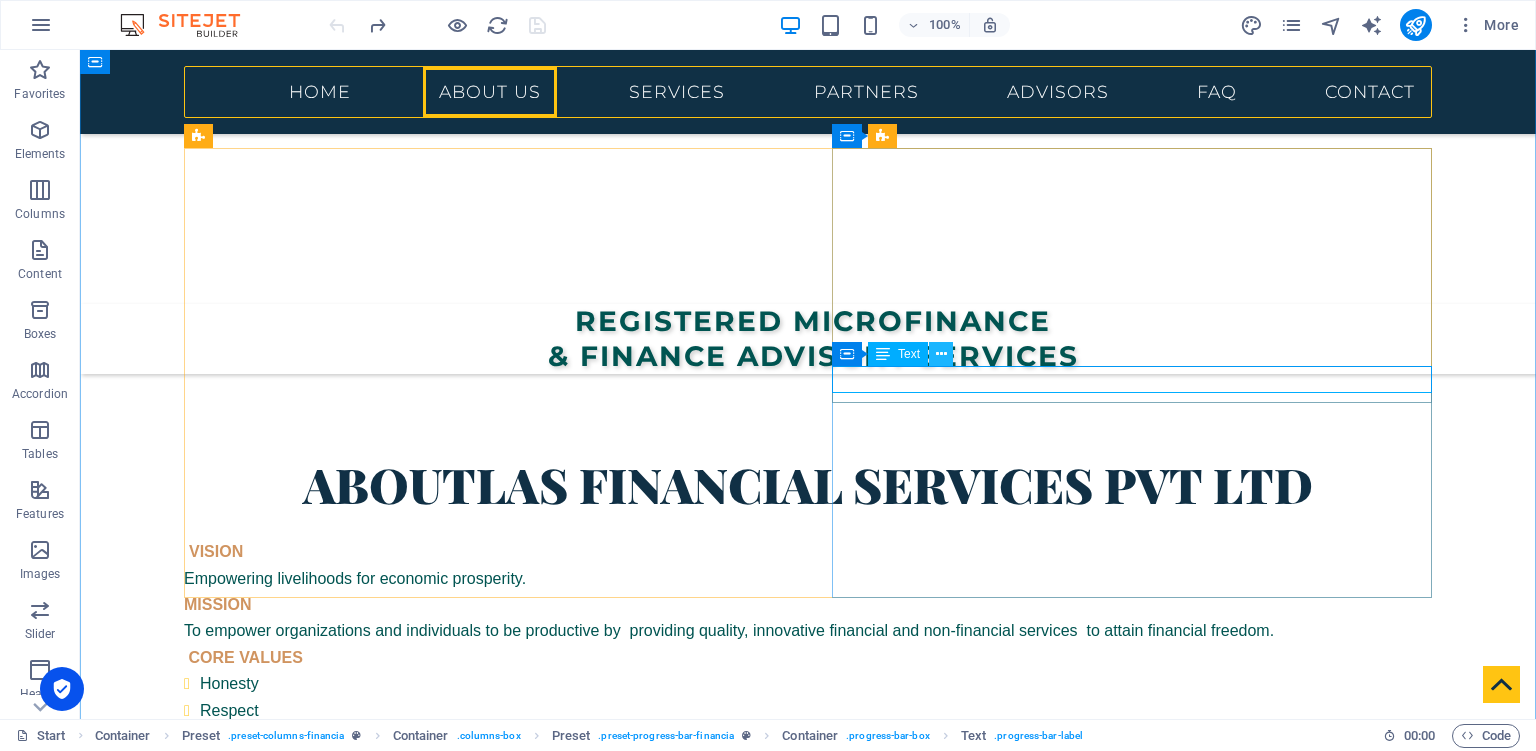 click at bounding box center (941, 354) 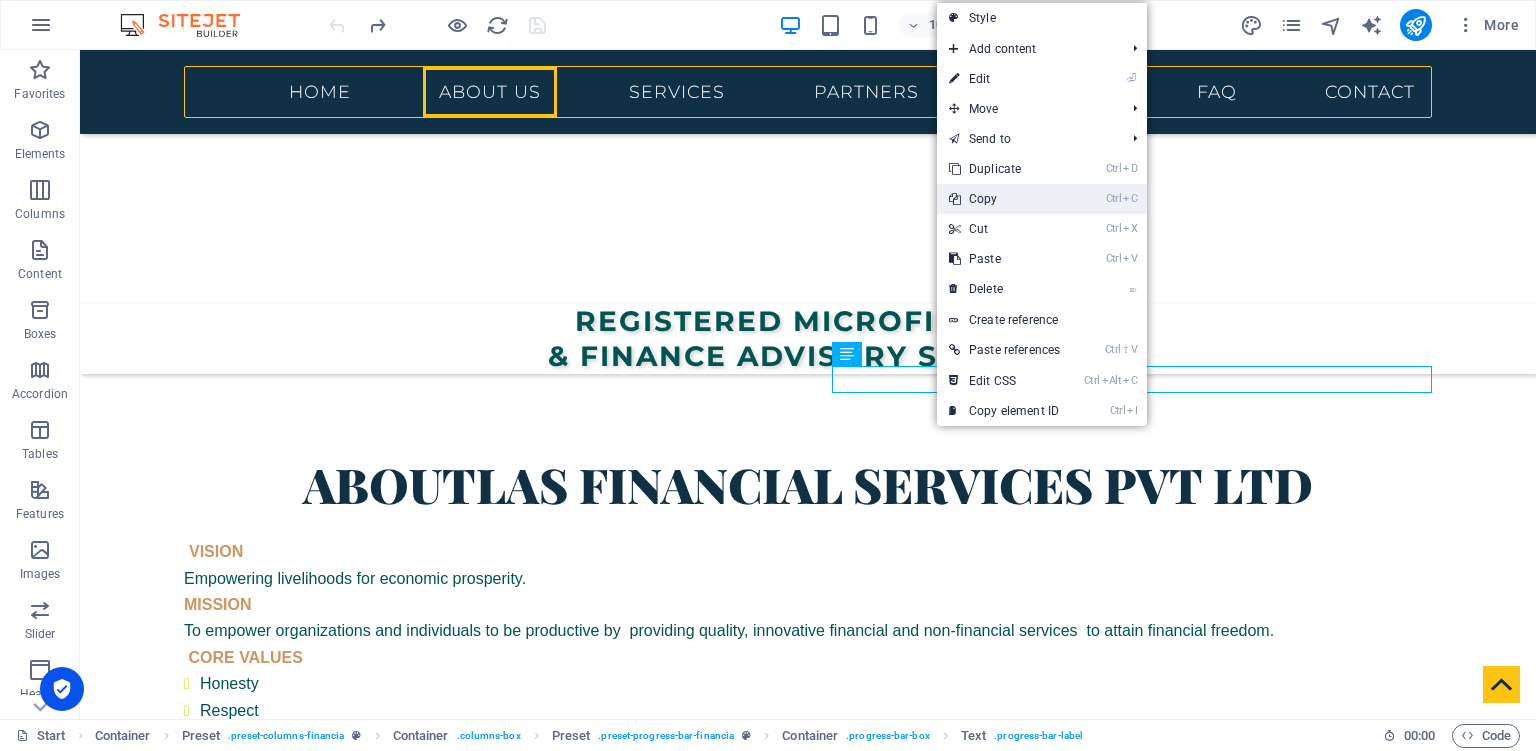 click on "Ctrl C  Copy" at bounding box center [1004, 199] 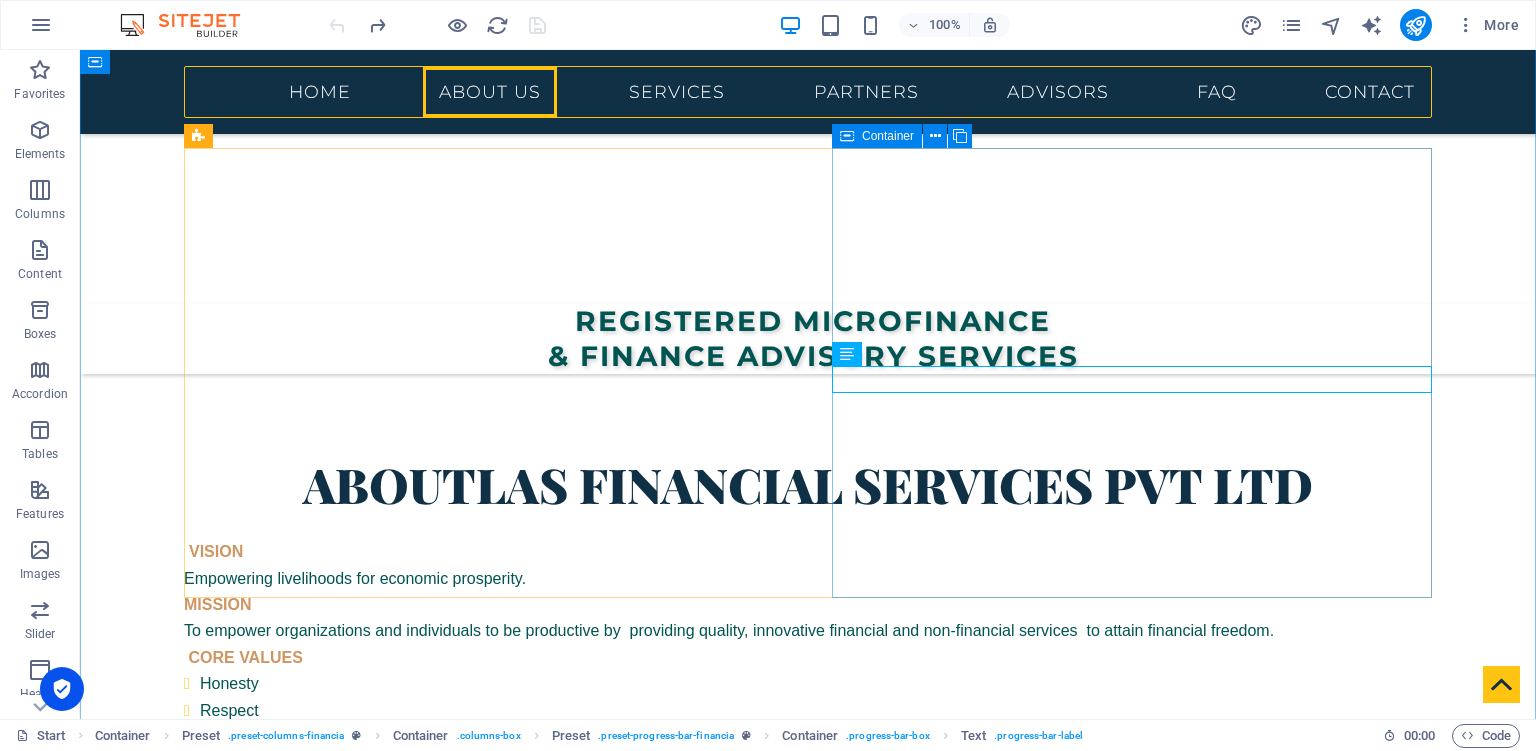 click on "MicroFinance
Financial Literacy Consultancy & Training
Digital FinTech and ICT Consulting Service
Monitoring & Evaluation of Projects
Business Development Consulting Services" at bounding box center (808, 1074) 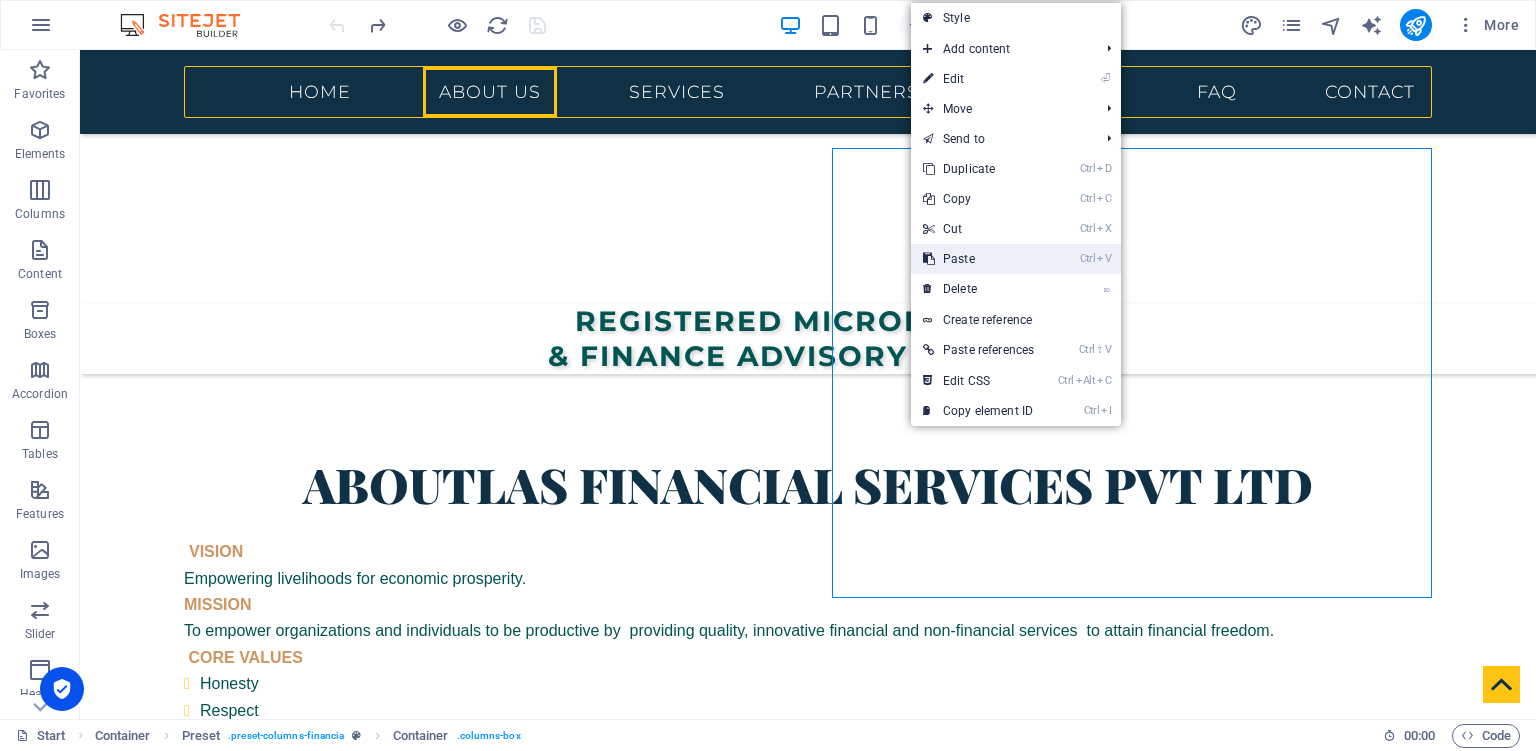 click on "Ctrl V  Paste" at bounding box center [978, 259] 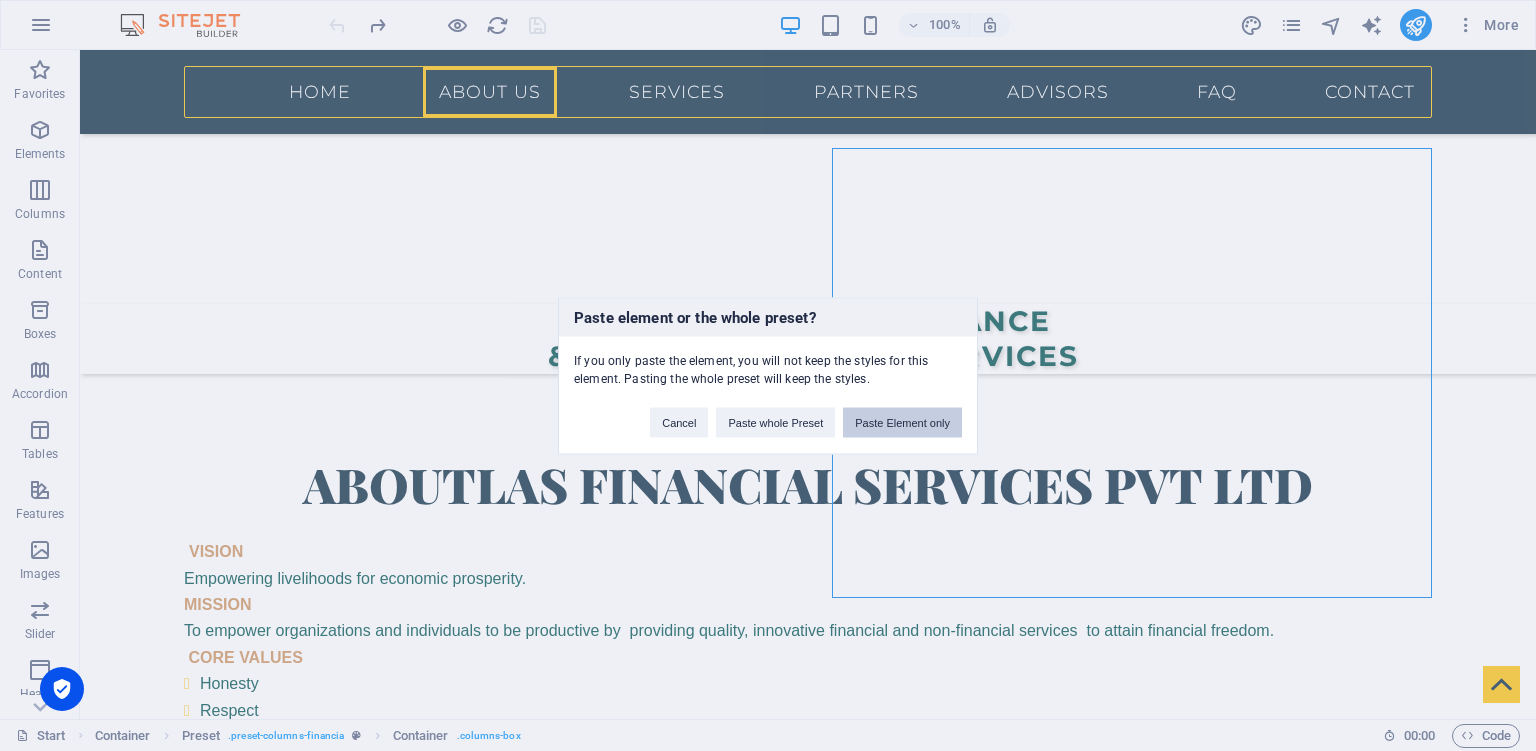 click on "Paste Element only" at bounding box center (902, 422) 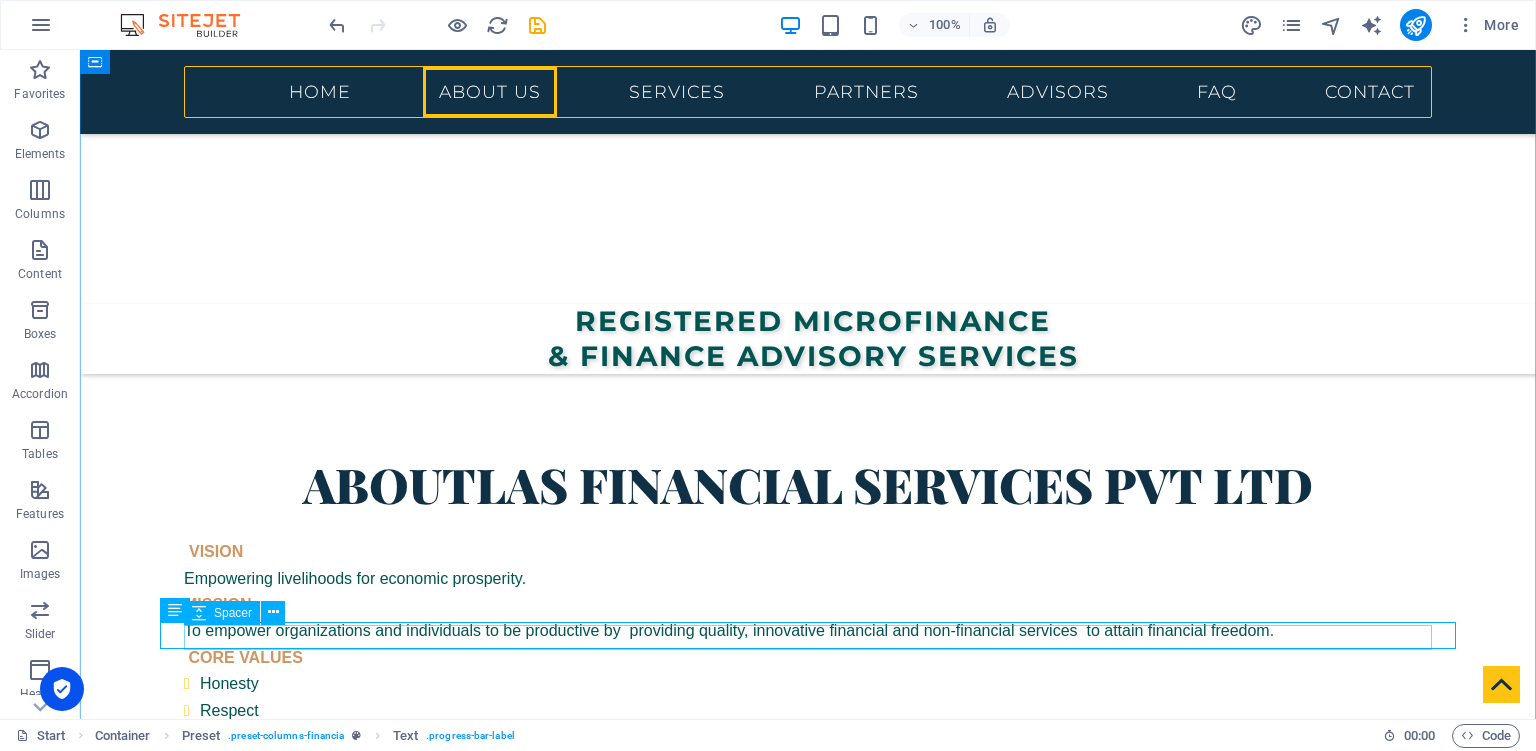 scroll, scrollTop: 740, scrollLeft: 0, axis: vertical 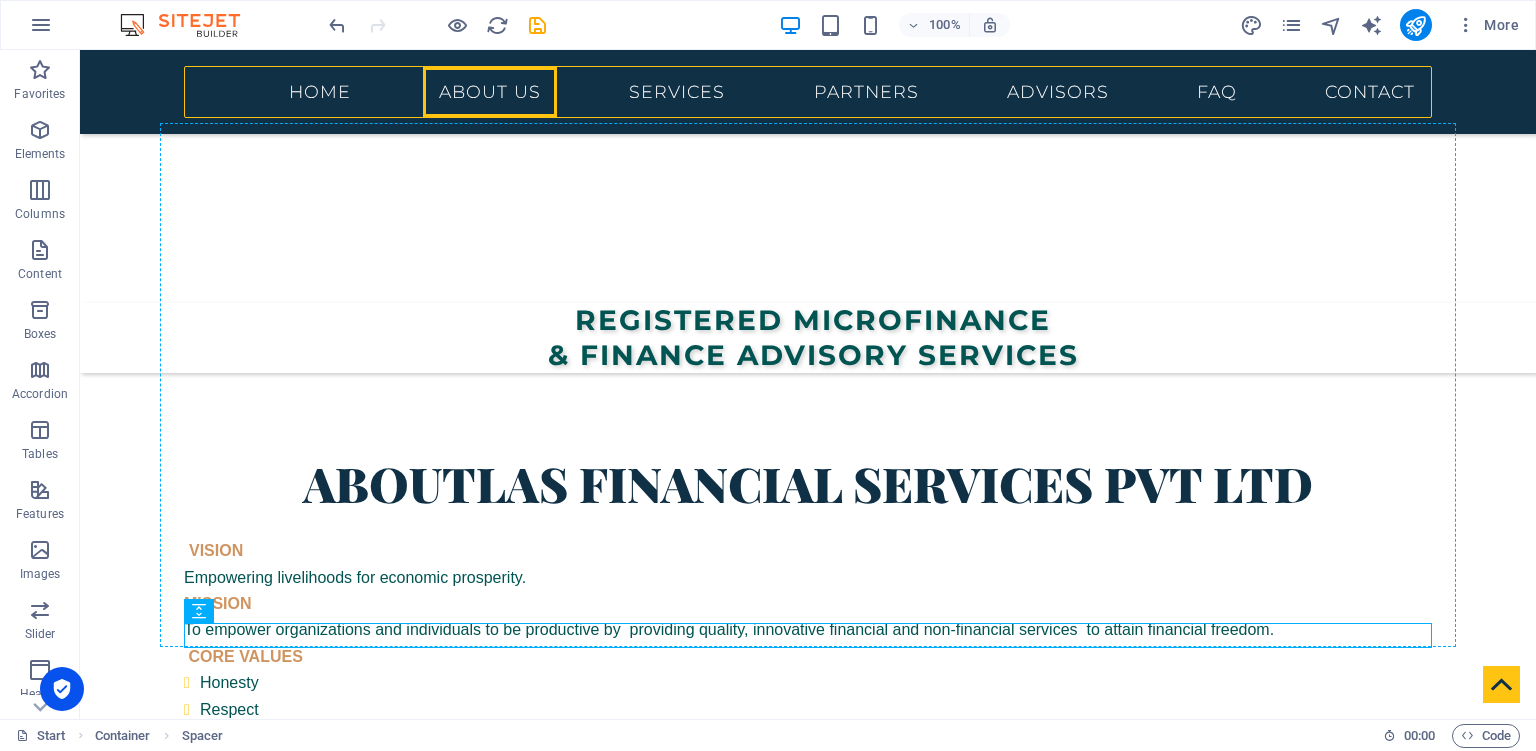drag, startPoint x: 398, startPoint y: 640, endPoint x: 898, endPoint y: 433, distance: 541.1553 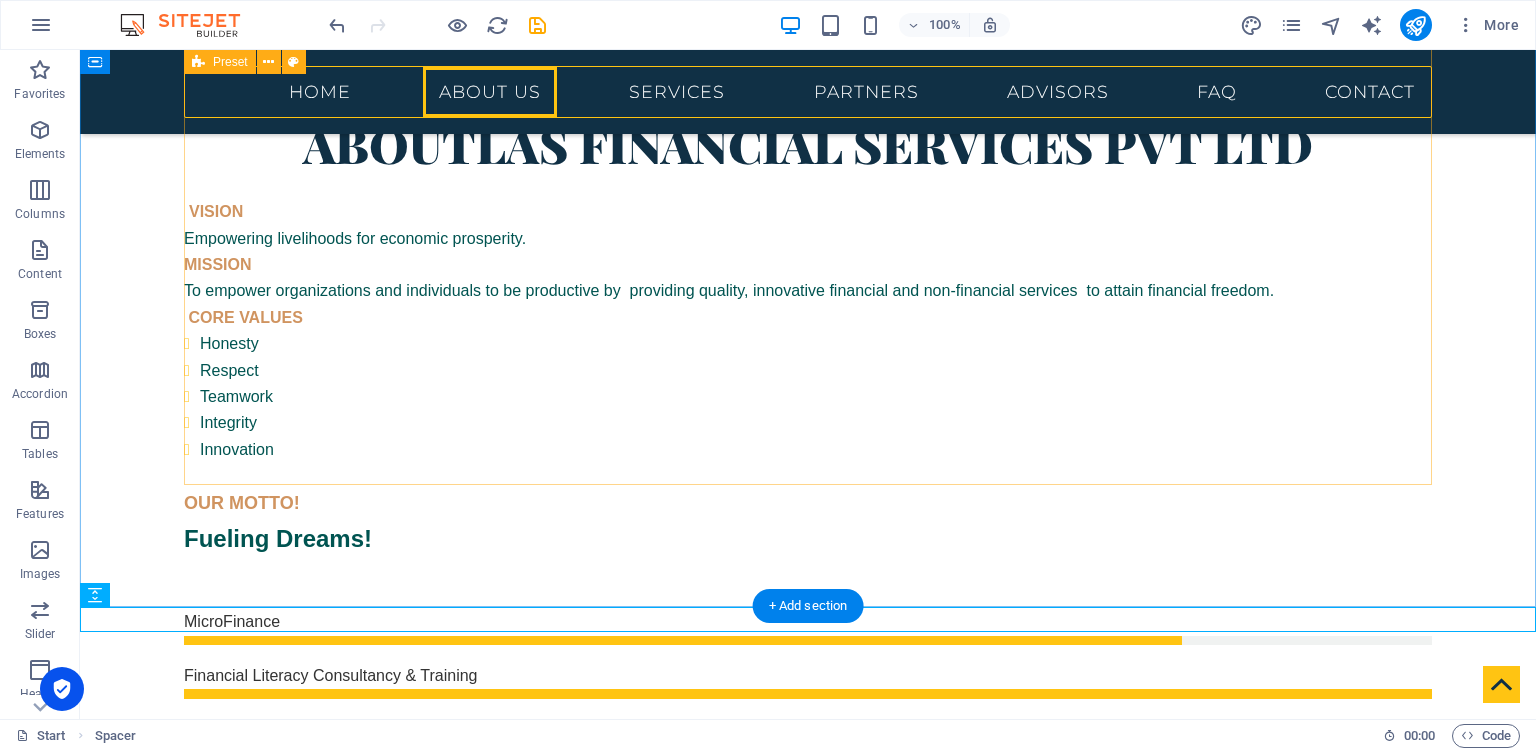 scroll, scrollTop: 1112, scrollLeft: 0, axis: vertical 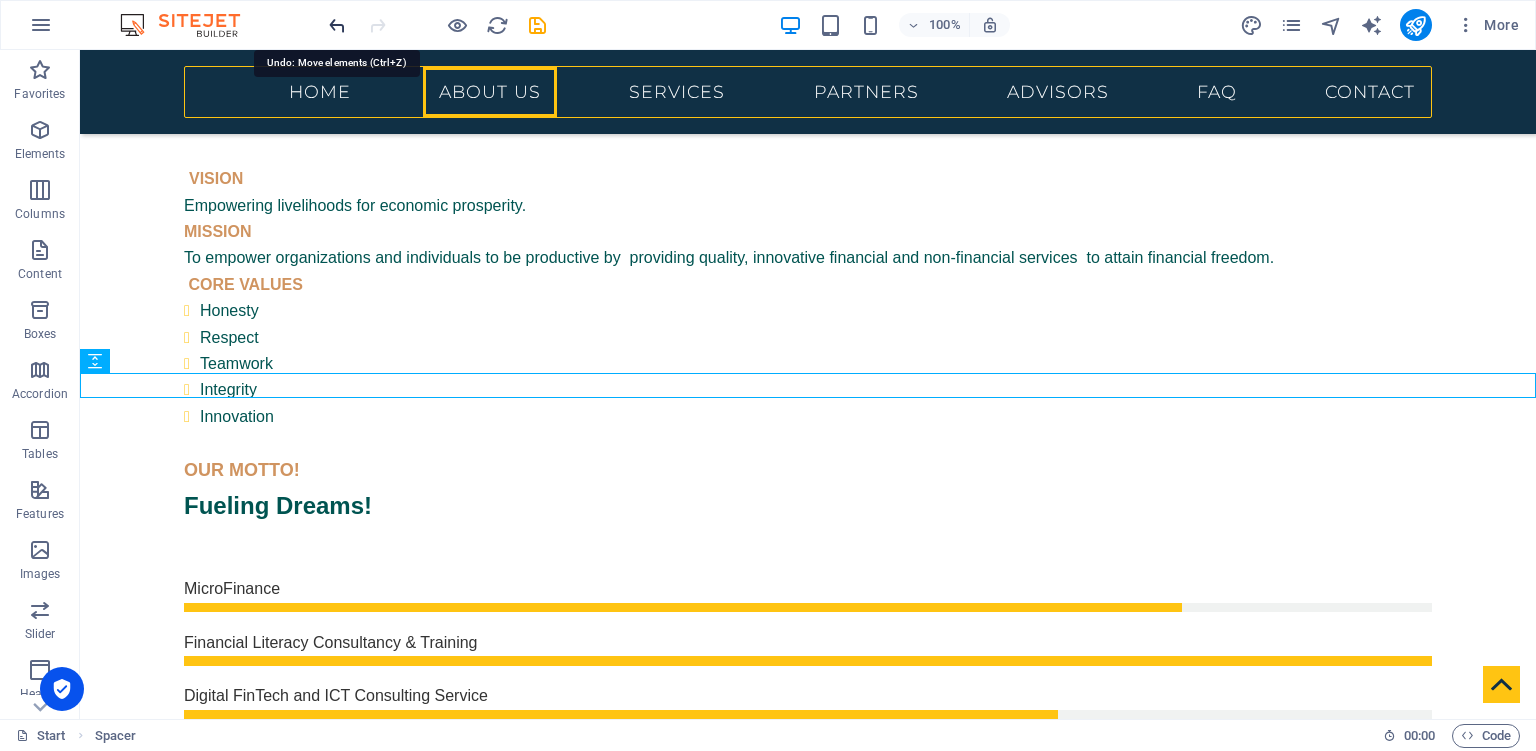click at bounding box center [337, 25] 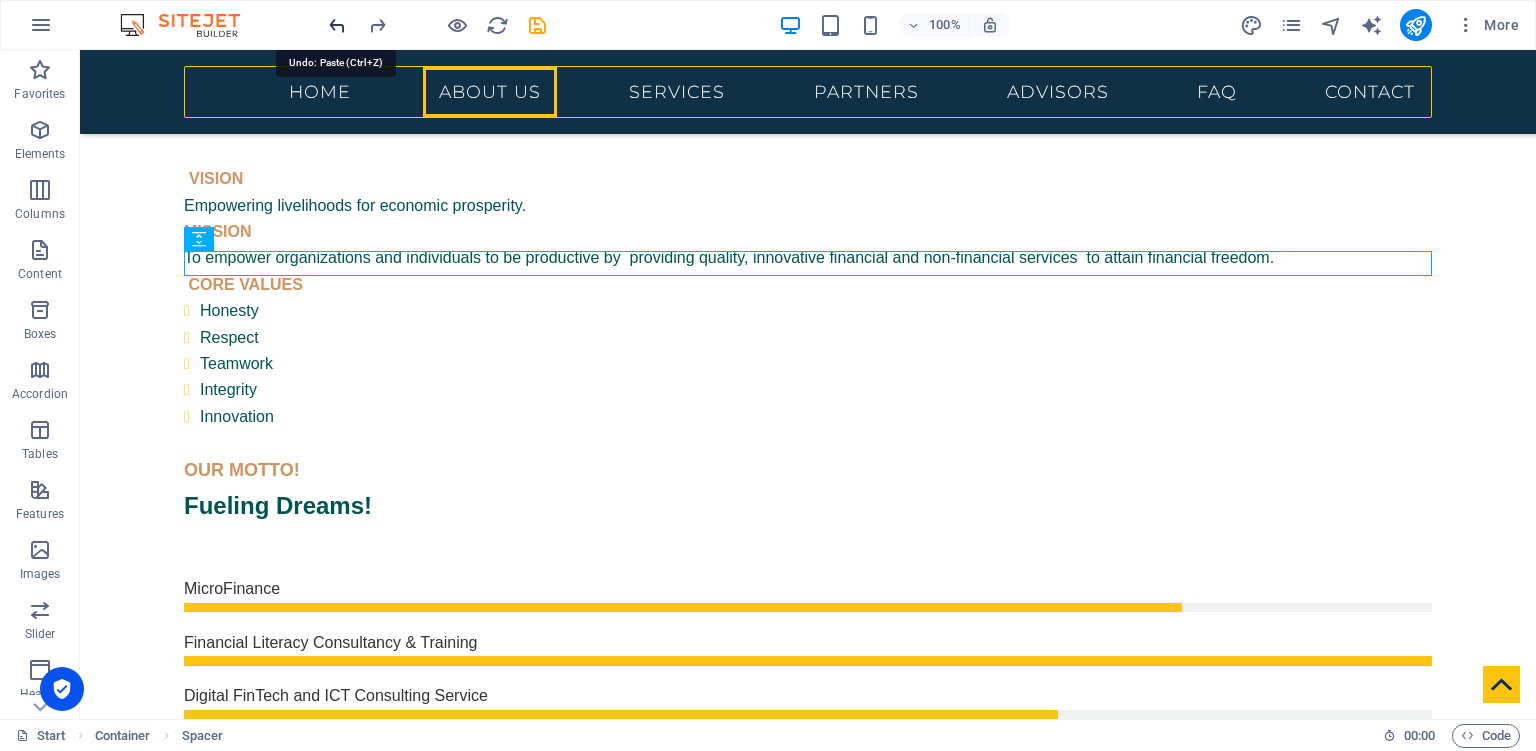 click at bounding box center (337, 25) 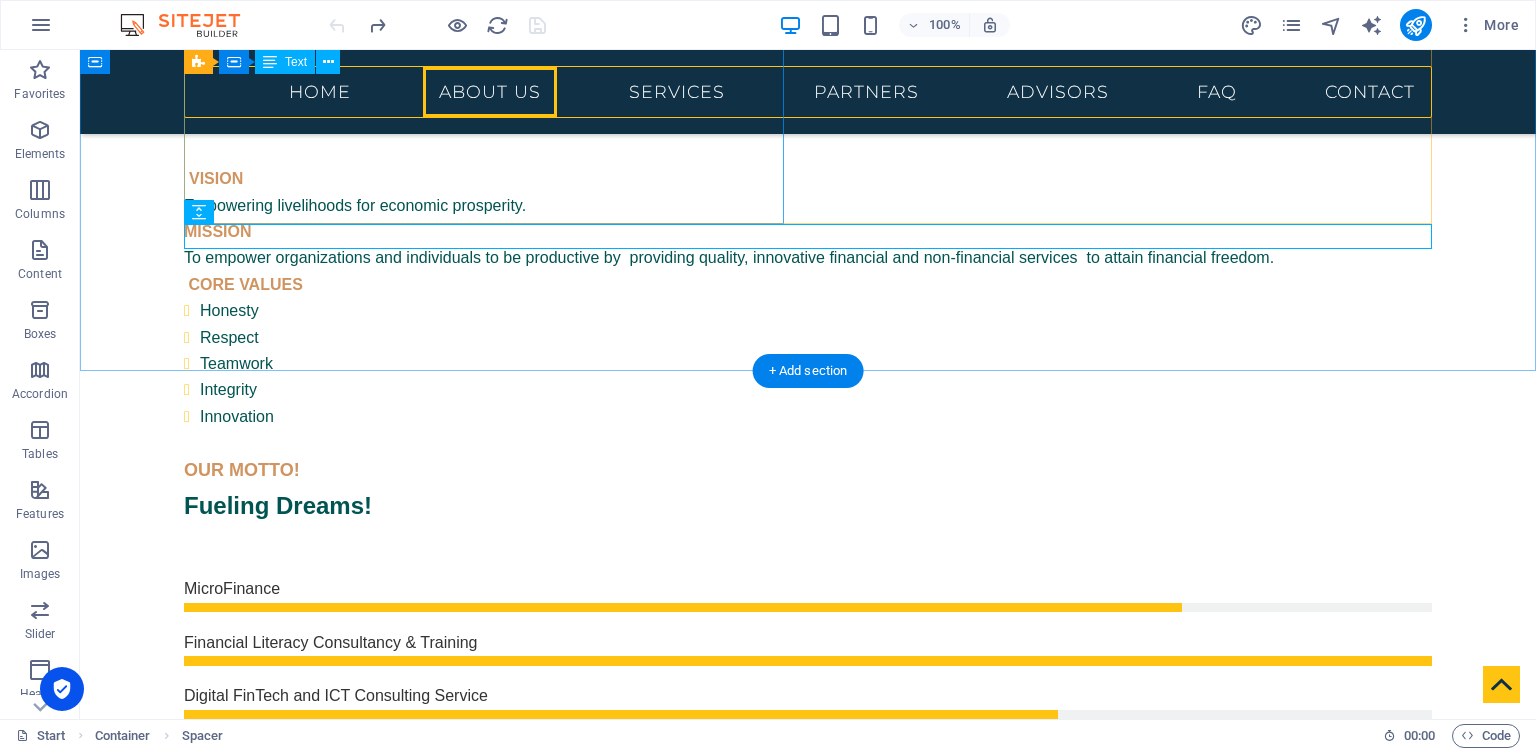 scroll, scrollTop: 690, scrollLeft: 0, axis: vertical 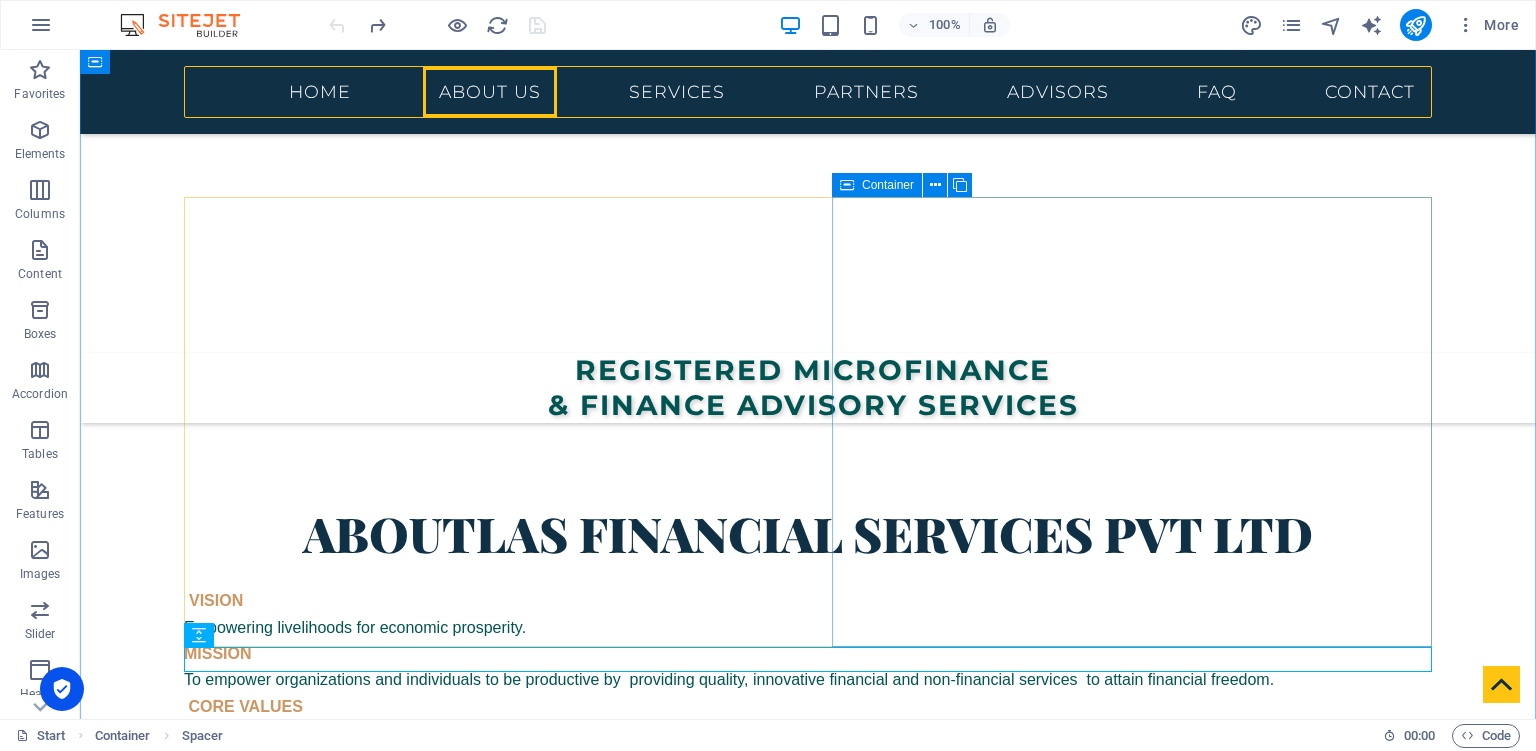 click on "MicroFinance
Financial Literacy Consultancy & Training
Digital FinTech and ICT Consulting Service
Monitoring & Evaluation of Projects
Business Development Consulting Services" at bounding box center [808, 1123] 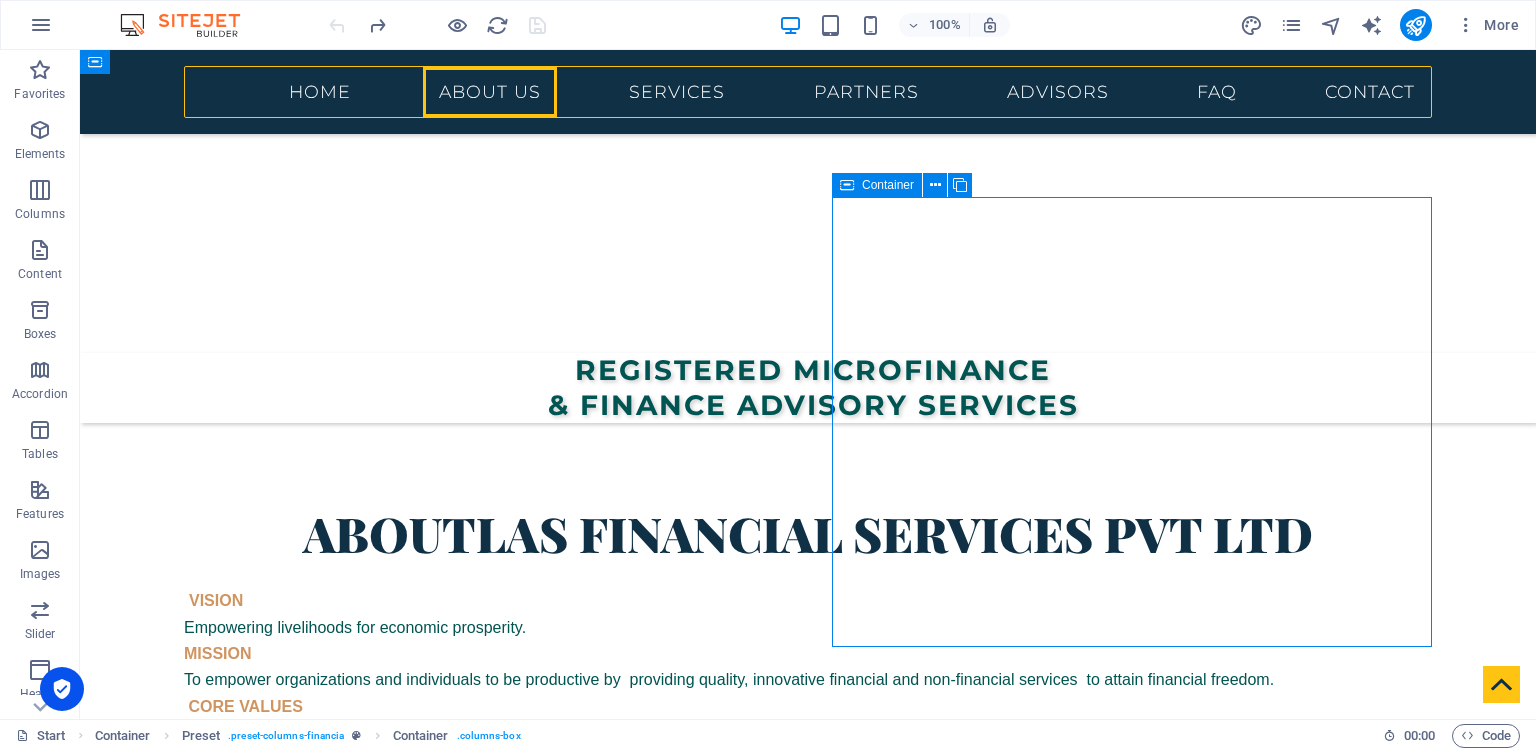 click on "MicroFinance
Financial Literacy Consultancy & Training
Digital FinTech and ICT Consulting Service
Monitoring & Evaluation of Projects
Business Development Consulting Services" at bounding box center [808, 1123] 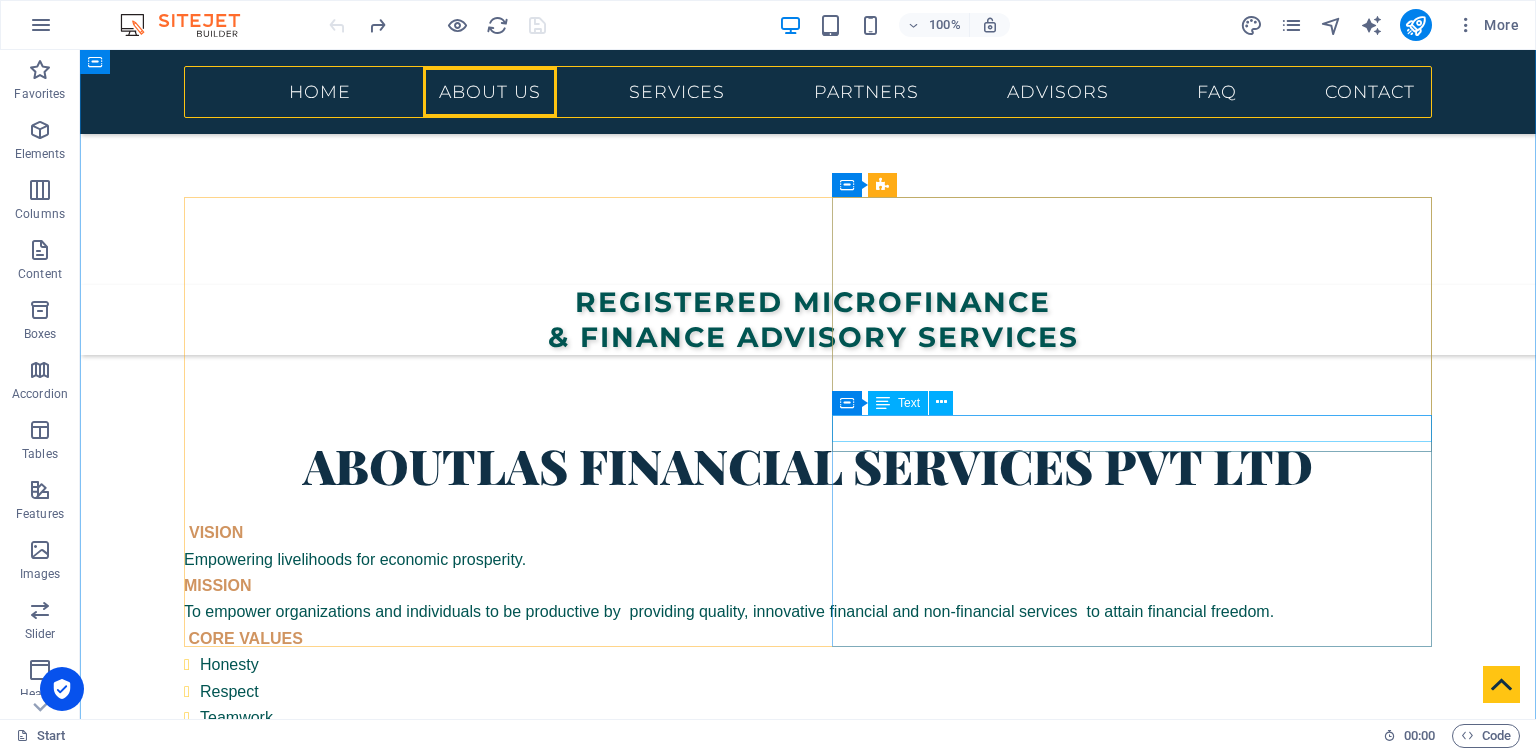 scroll, scrollTop: 796, scrollLeft: 0, axis: vertical 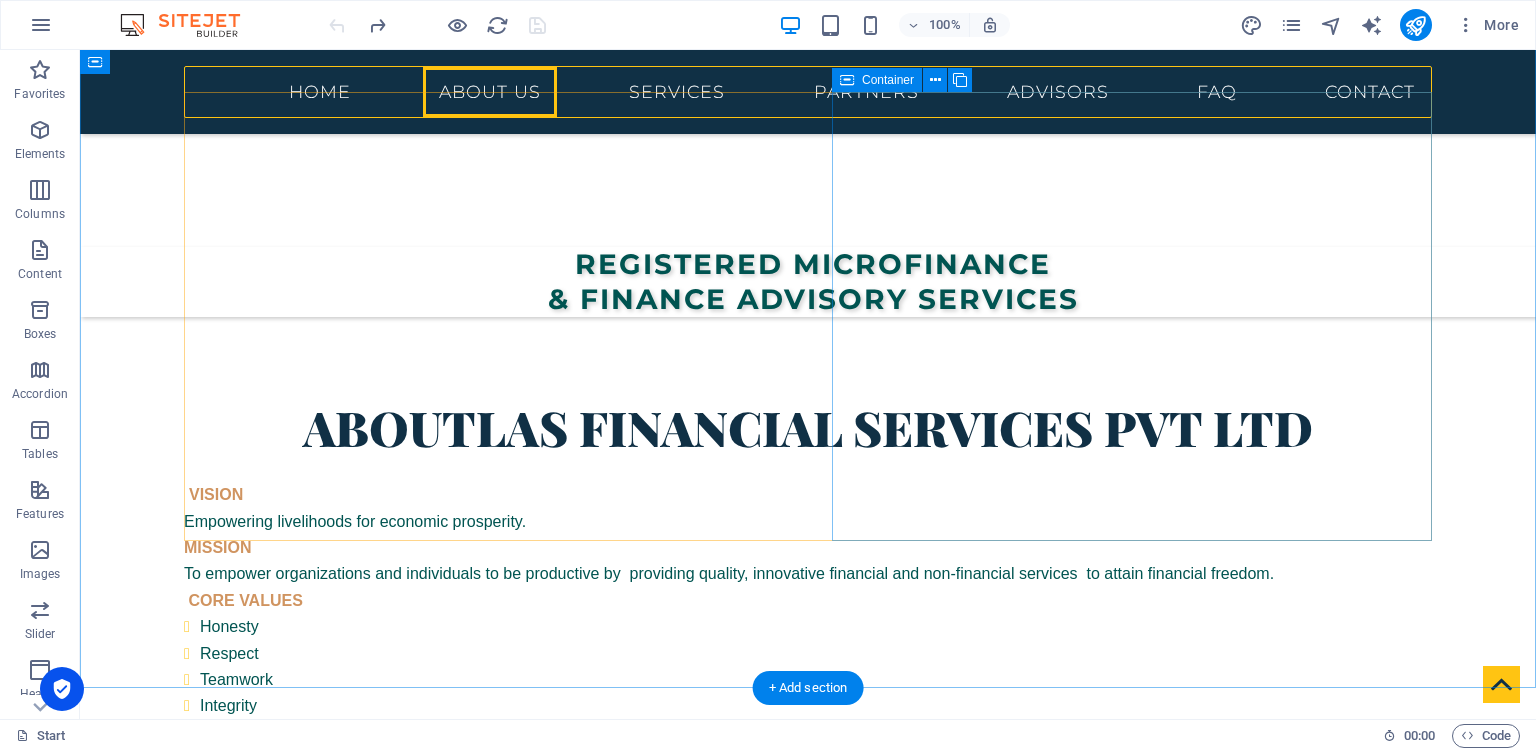 click on "MicroFinance
Financial Literacy Consultancy & Training
Digital FinTech and ICT Consulting Service
Monitoring & Evaluation of Projects
Business Development Consulting Services" at bounding box center (808, 1017) 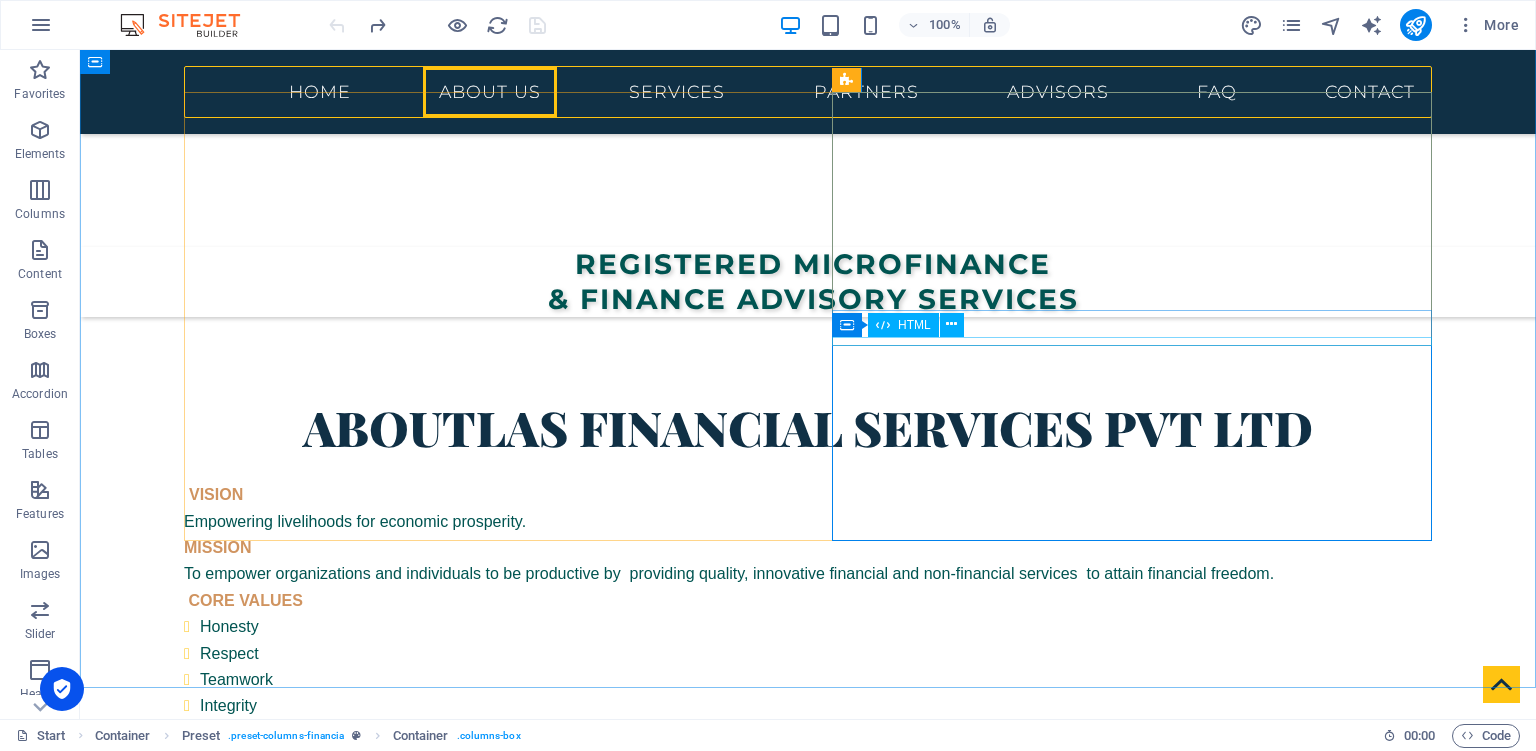 click on "Container   HTML" at bounding box center [904, 325] 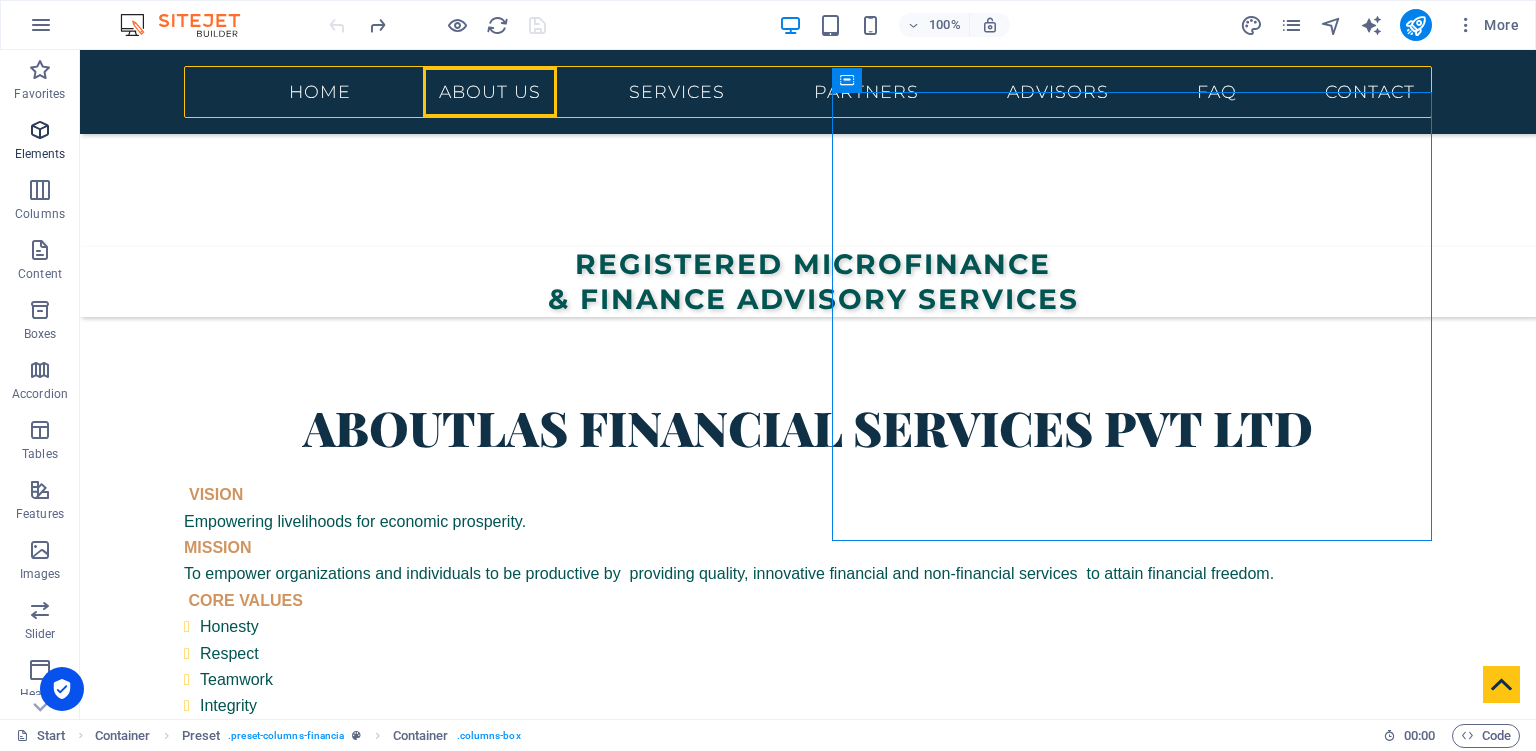 click on "Elements" at bounding box center (40, 142) 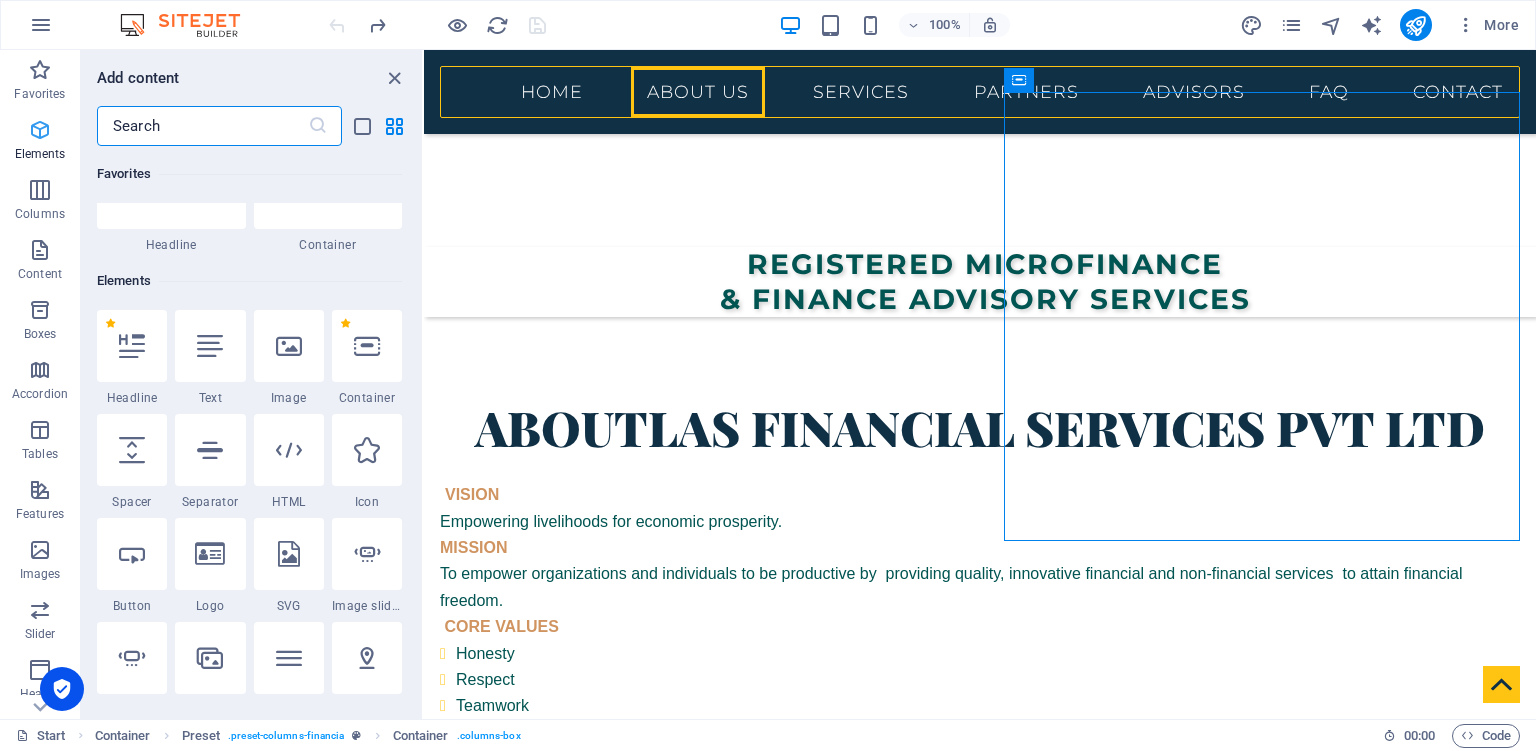 scroll, scrollTop: 213, scrollLeft: 0, axis: vertical 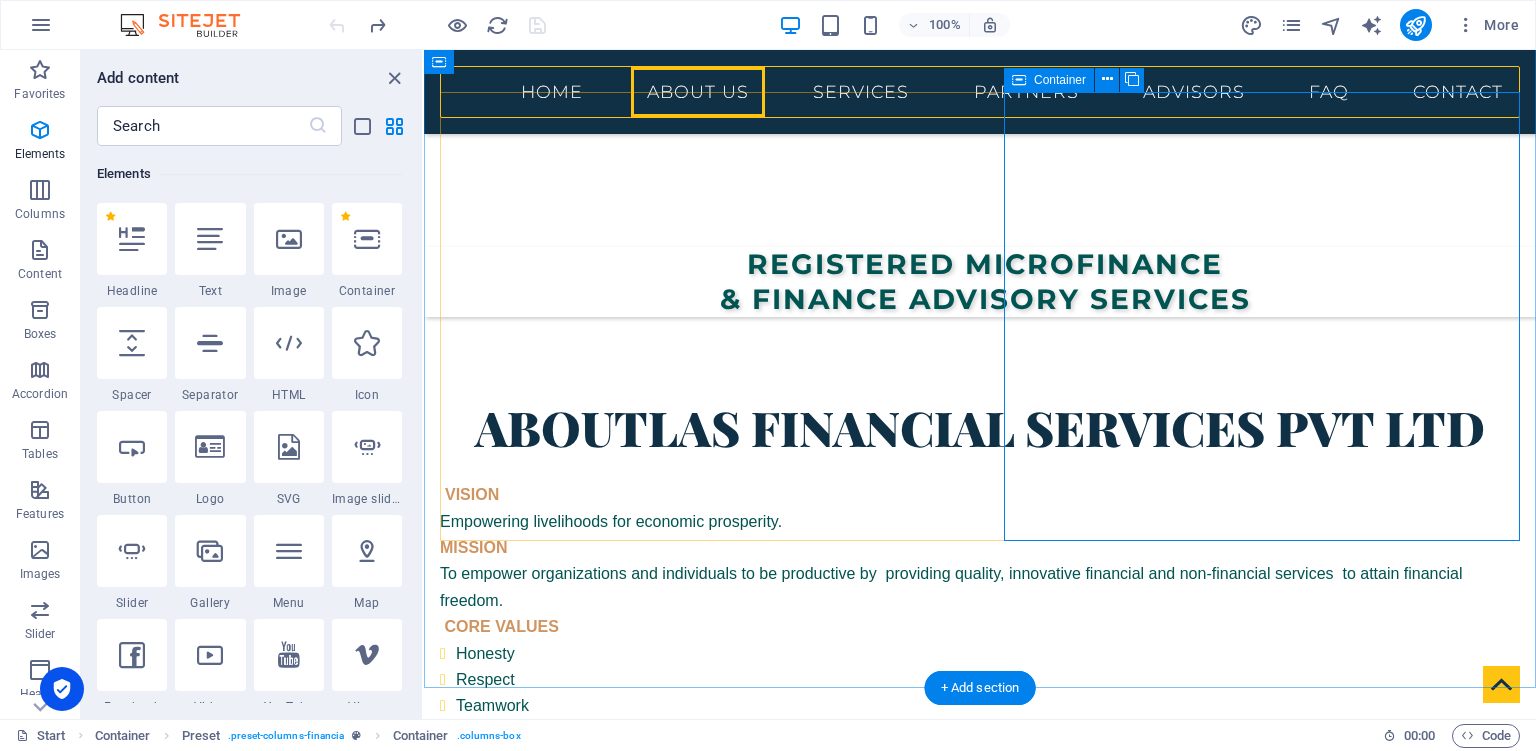 click on "MicroFinance
Financial Literacy Consultancy & Training
Digital FinTech and ICT Consulting Service
Monitoring & Evaluation of Projects
Business Development Consulting Services" at bounding box center (980, 1044) 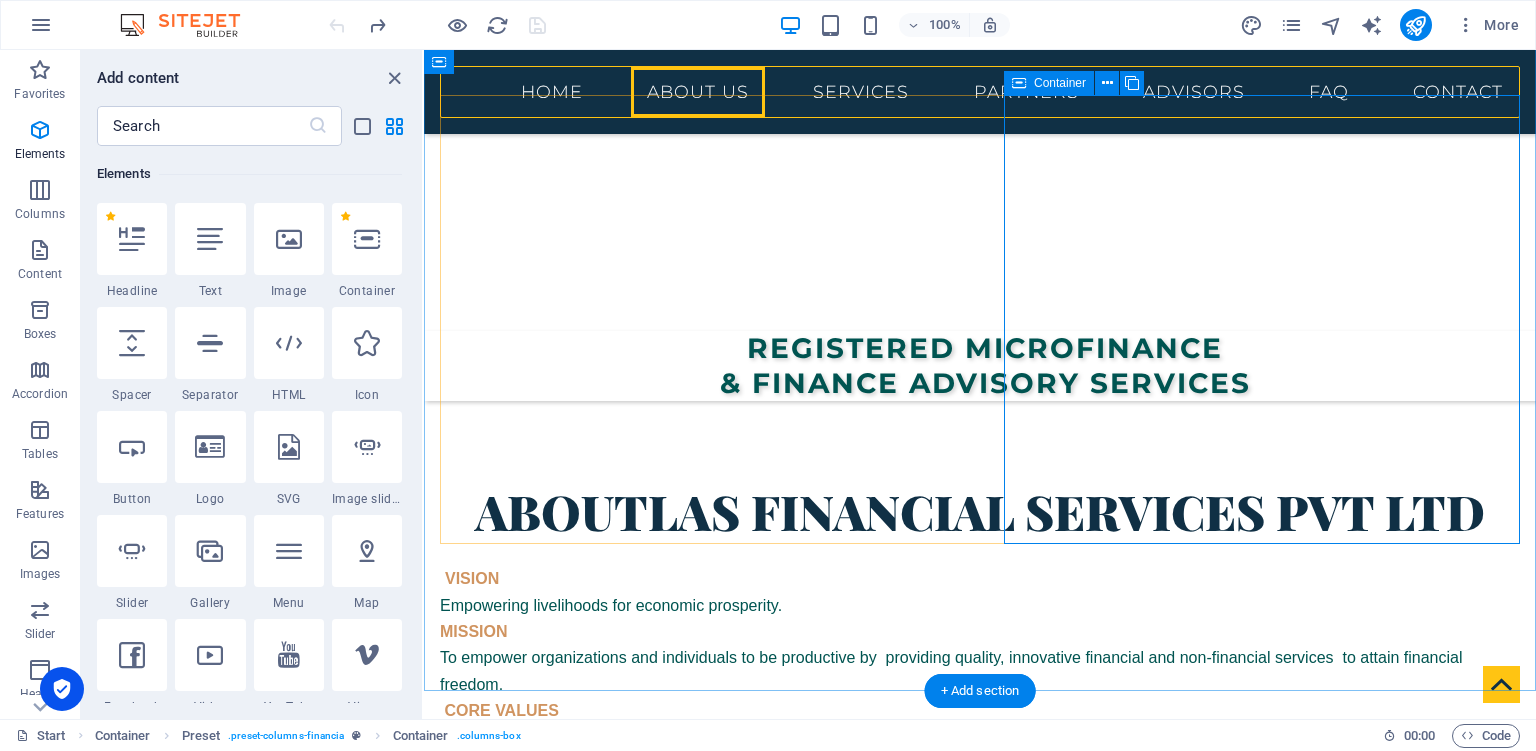scroll, scrollTop: 690, scrollLeft: 0, axis: vertical 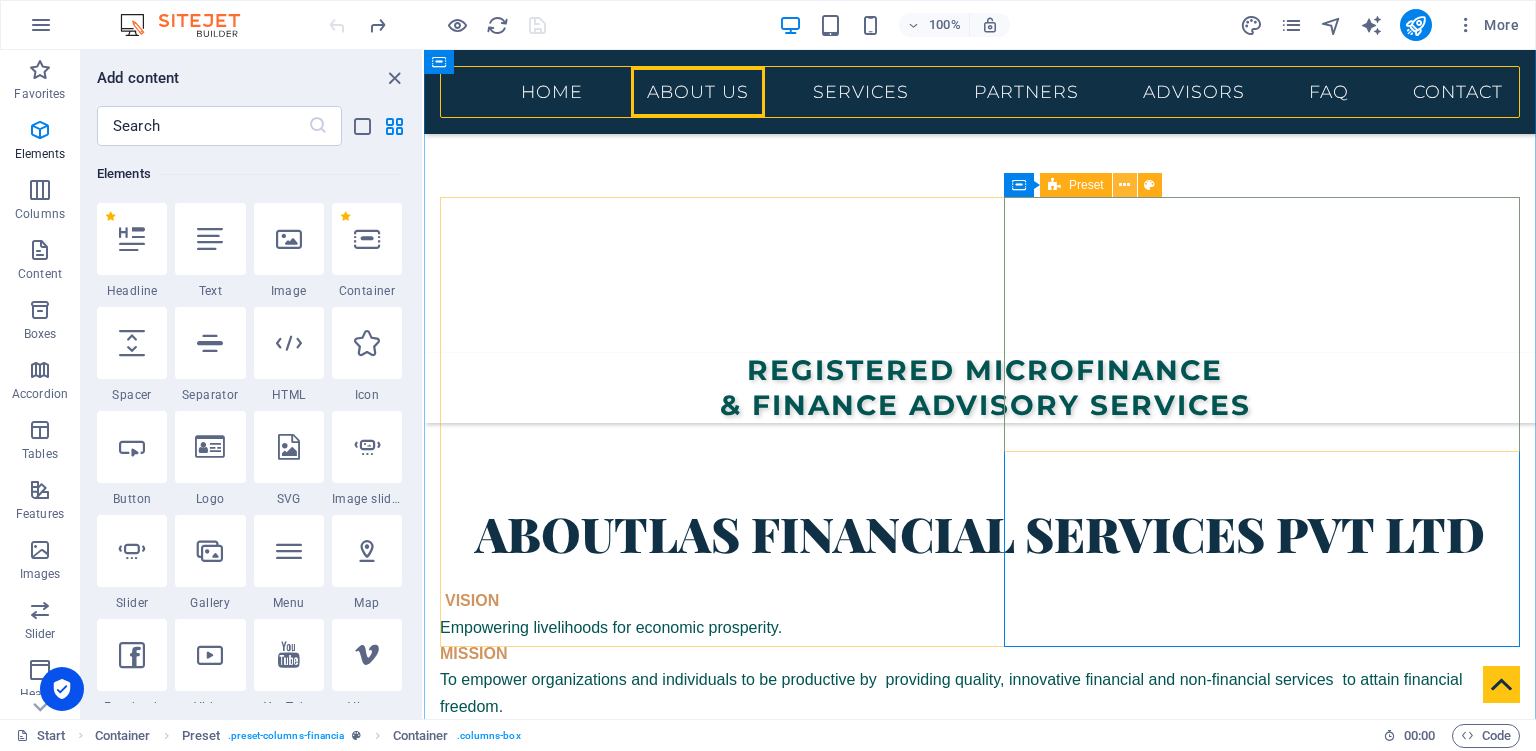 click at bounding box center [1124, 185] 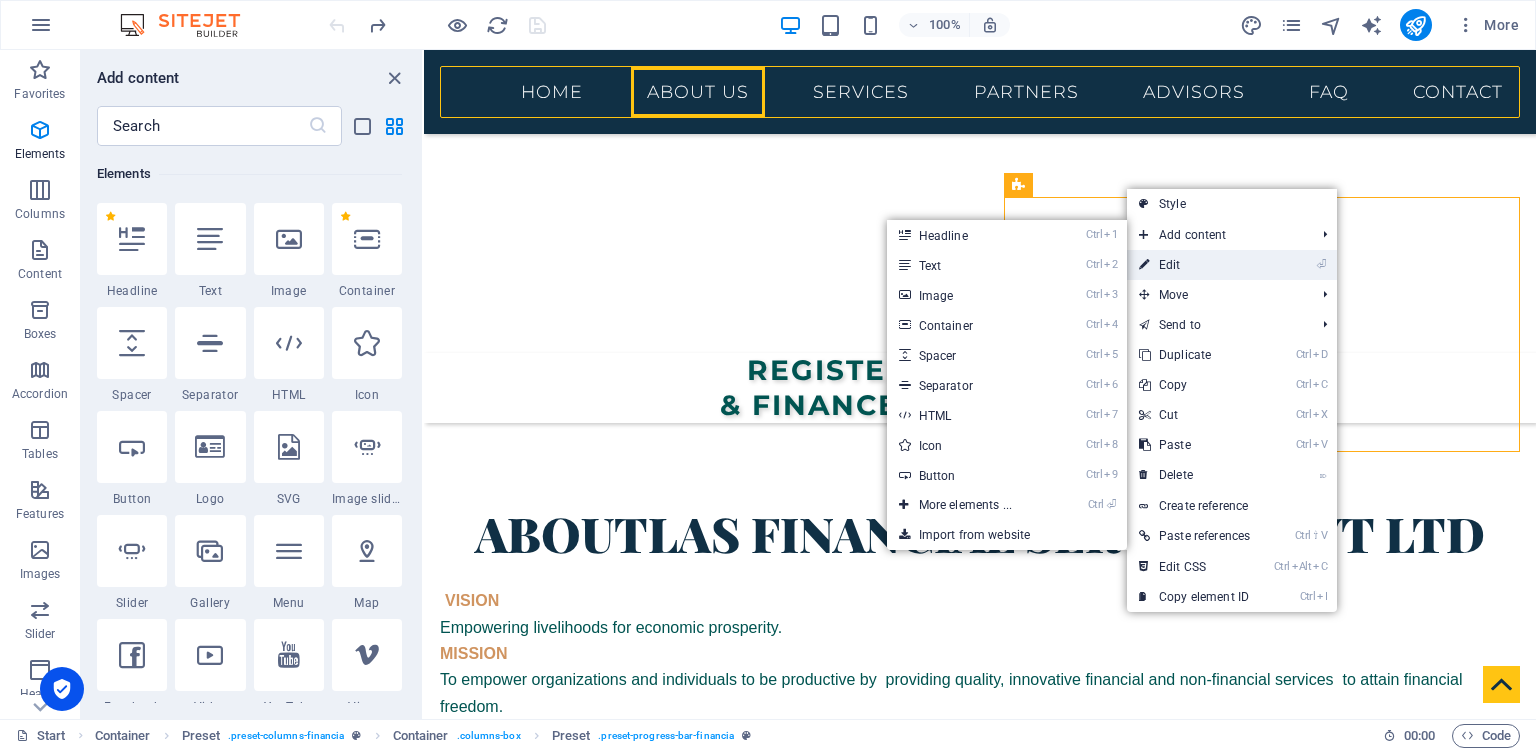 drag, startPoint x: 1182, startPoint y: 265, endPoint x: 749, endPoint y: 215, distance: 435.8773 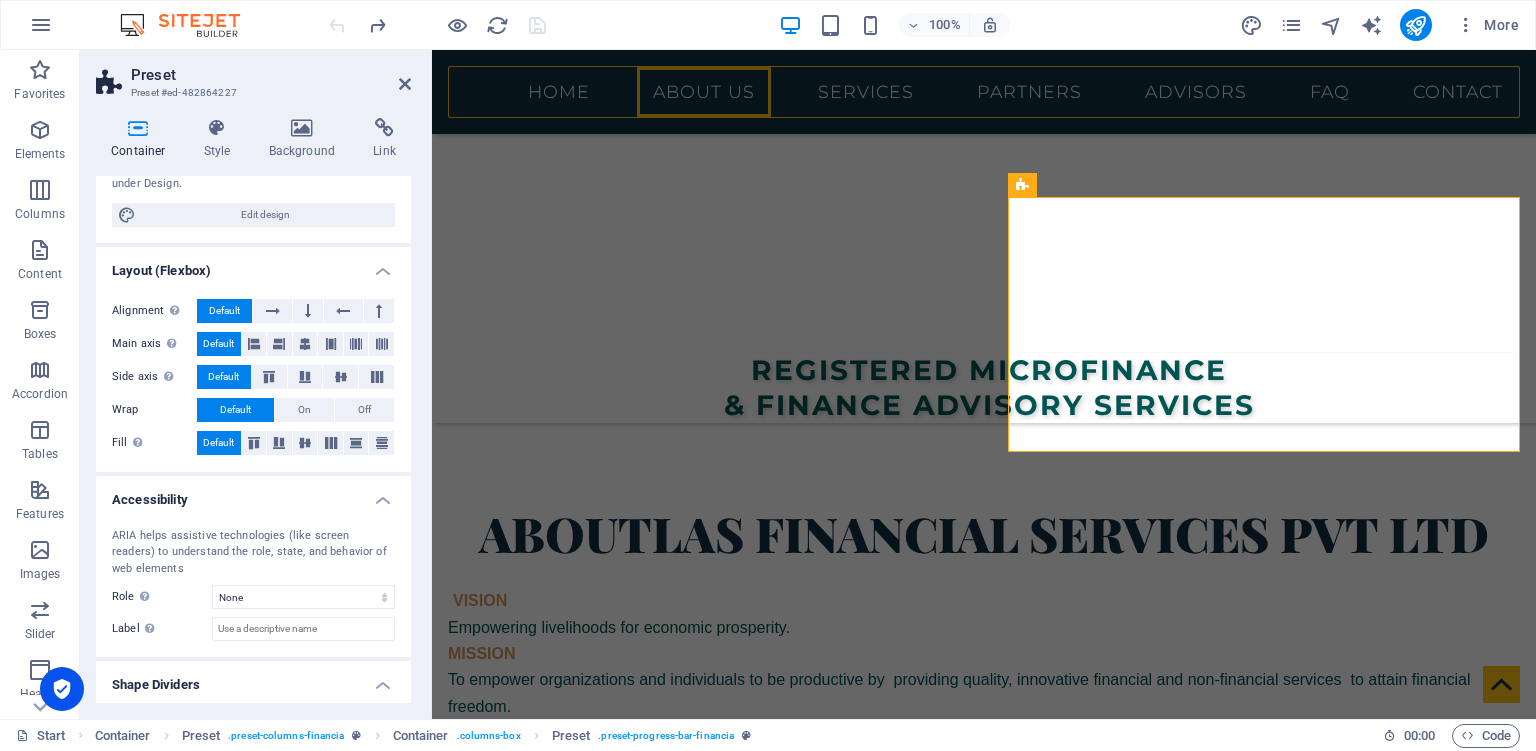 scroll, scrollTop: 247, scrollLeft: 0, axis: vertical 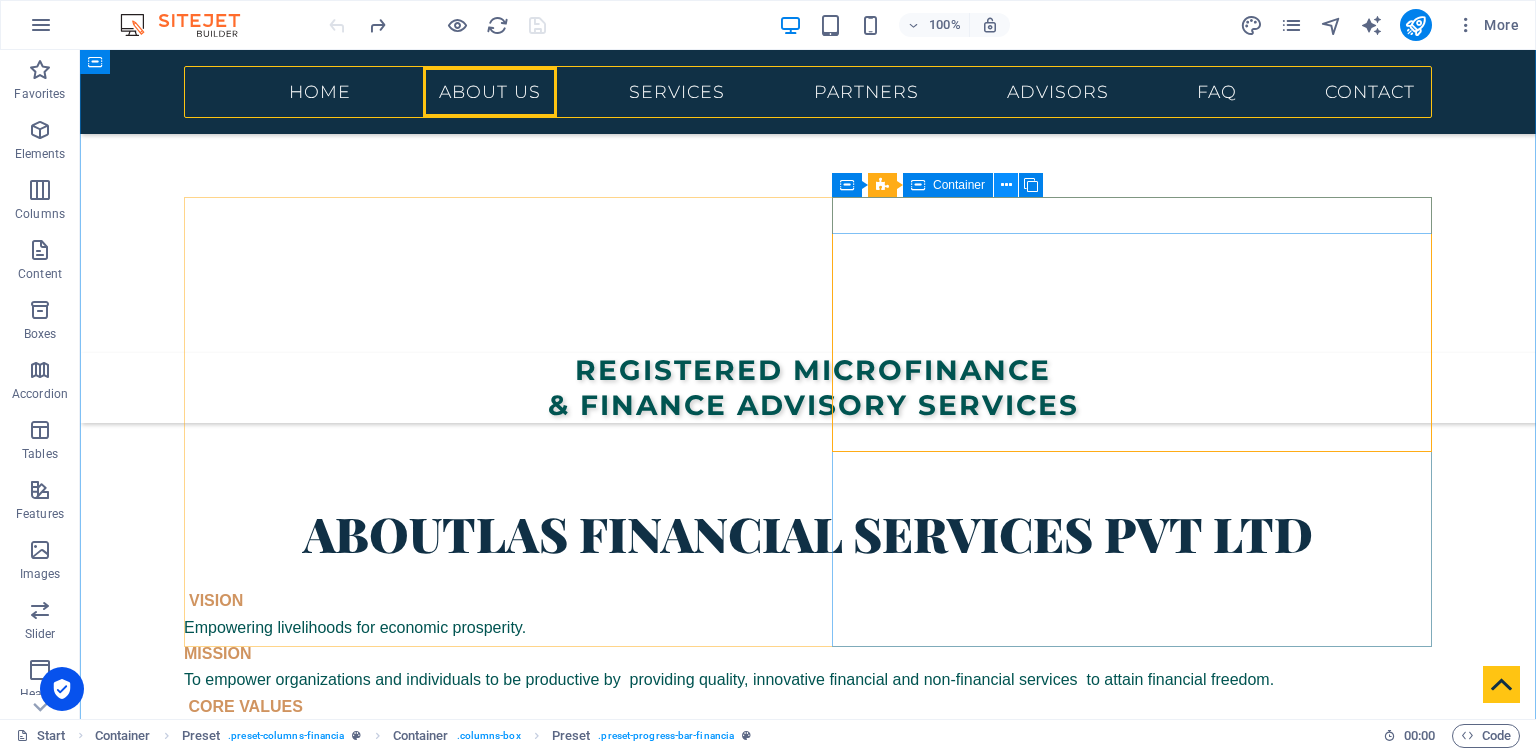 click at bounding box center [1006, 185] 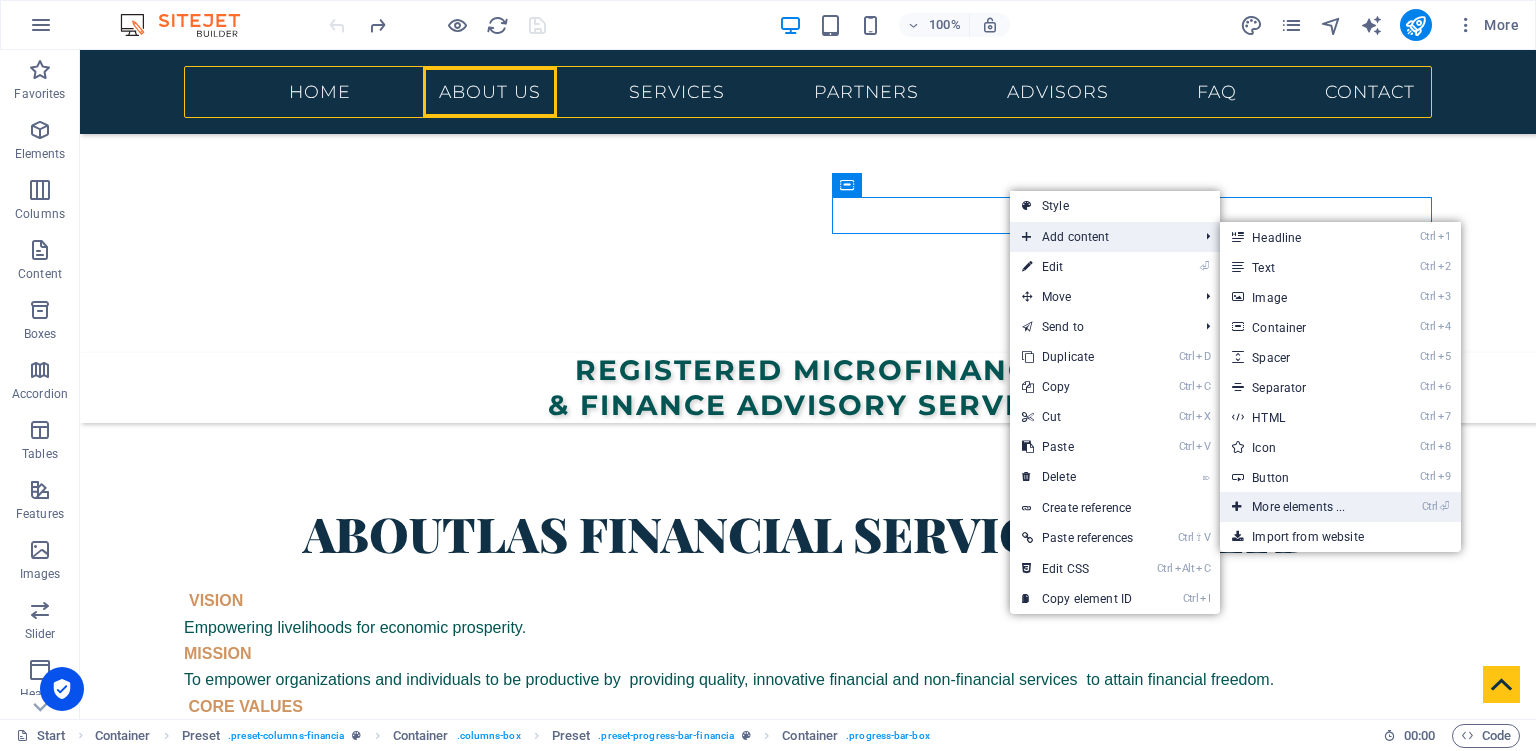 click on "Ctrl ⏎  More elements ..." at bounding box center [1302, 507] 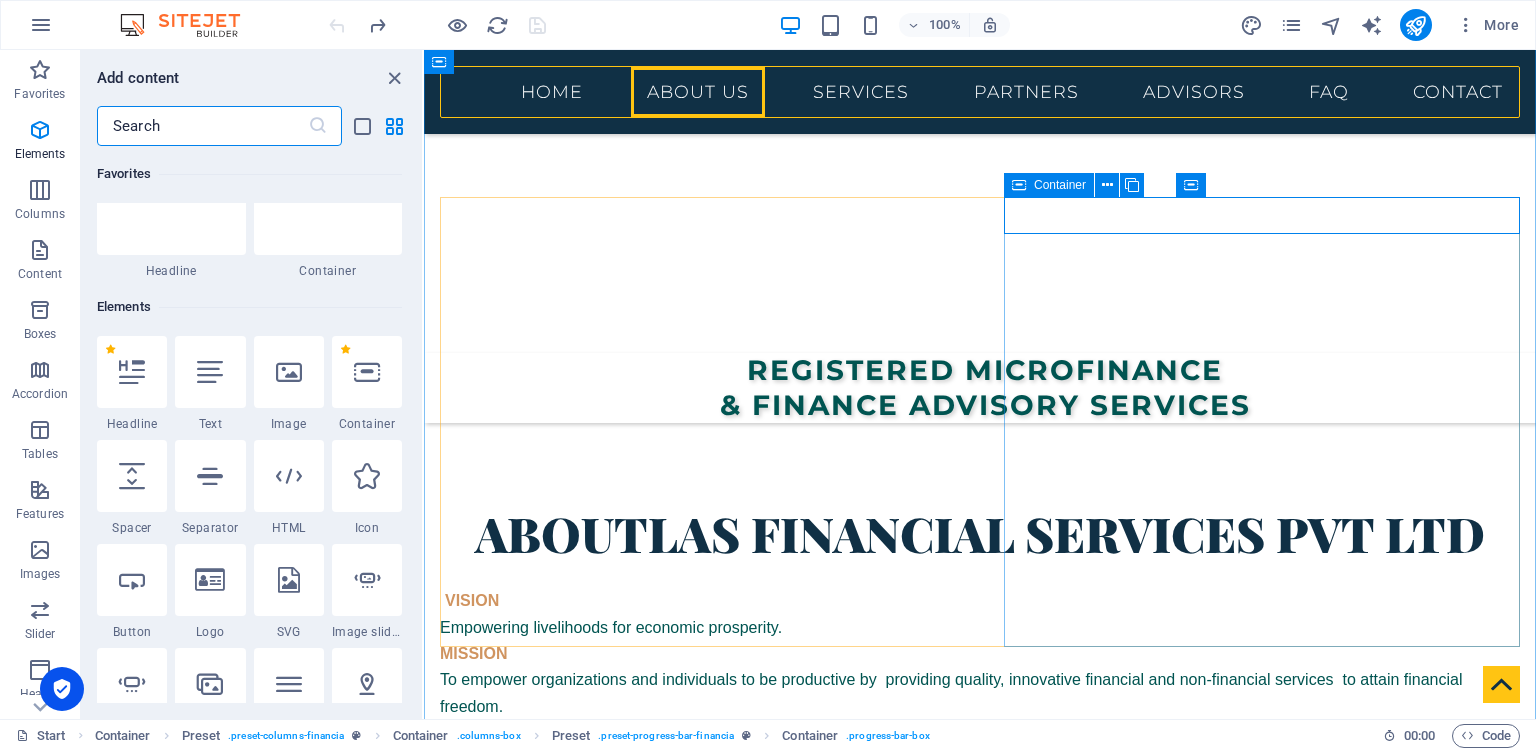 scroll, scrollTop: 213, scrollLeft: 0, axis: vertical 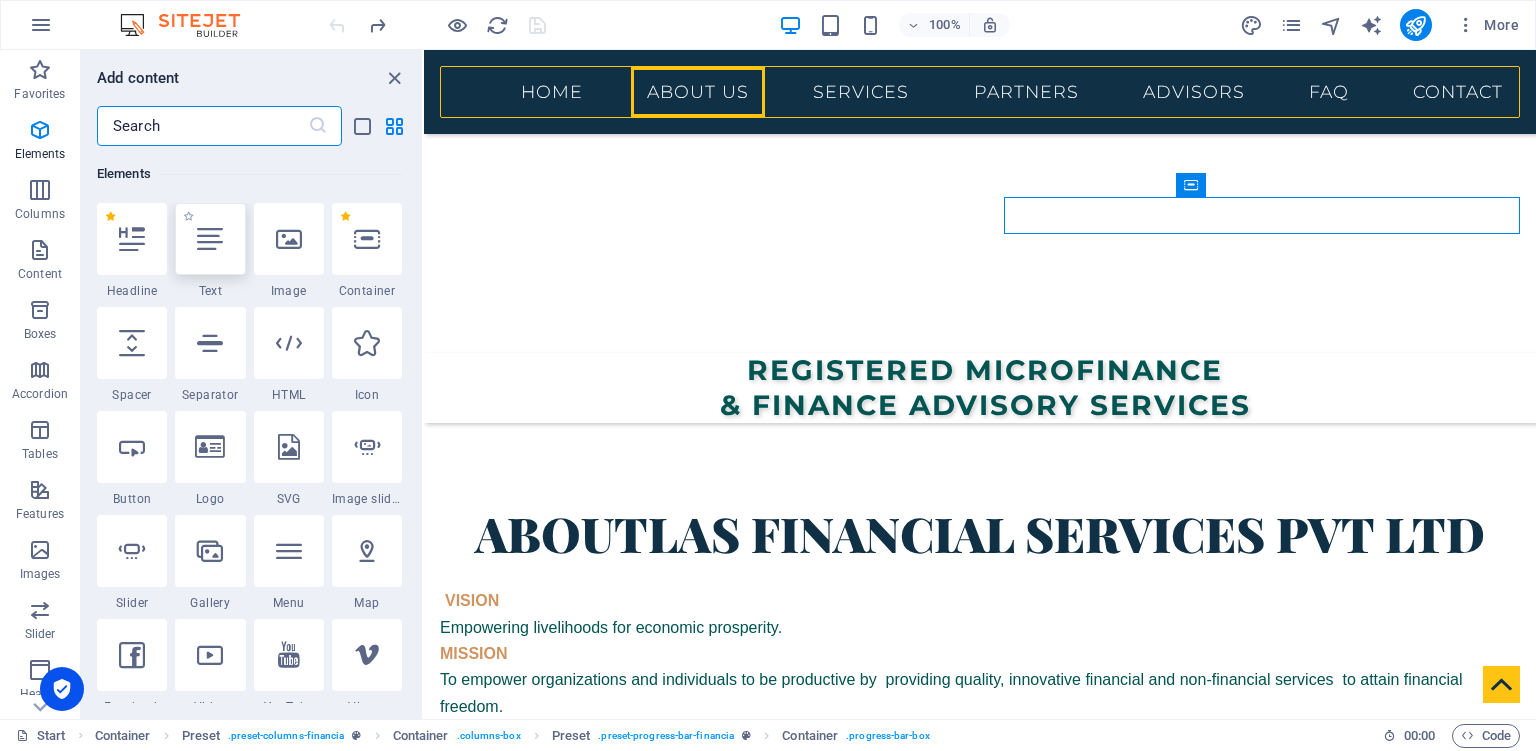 click at bounding box center (210, 239) 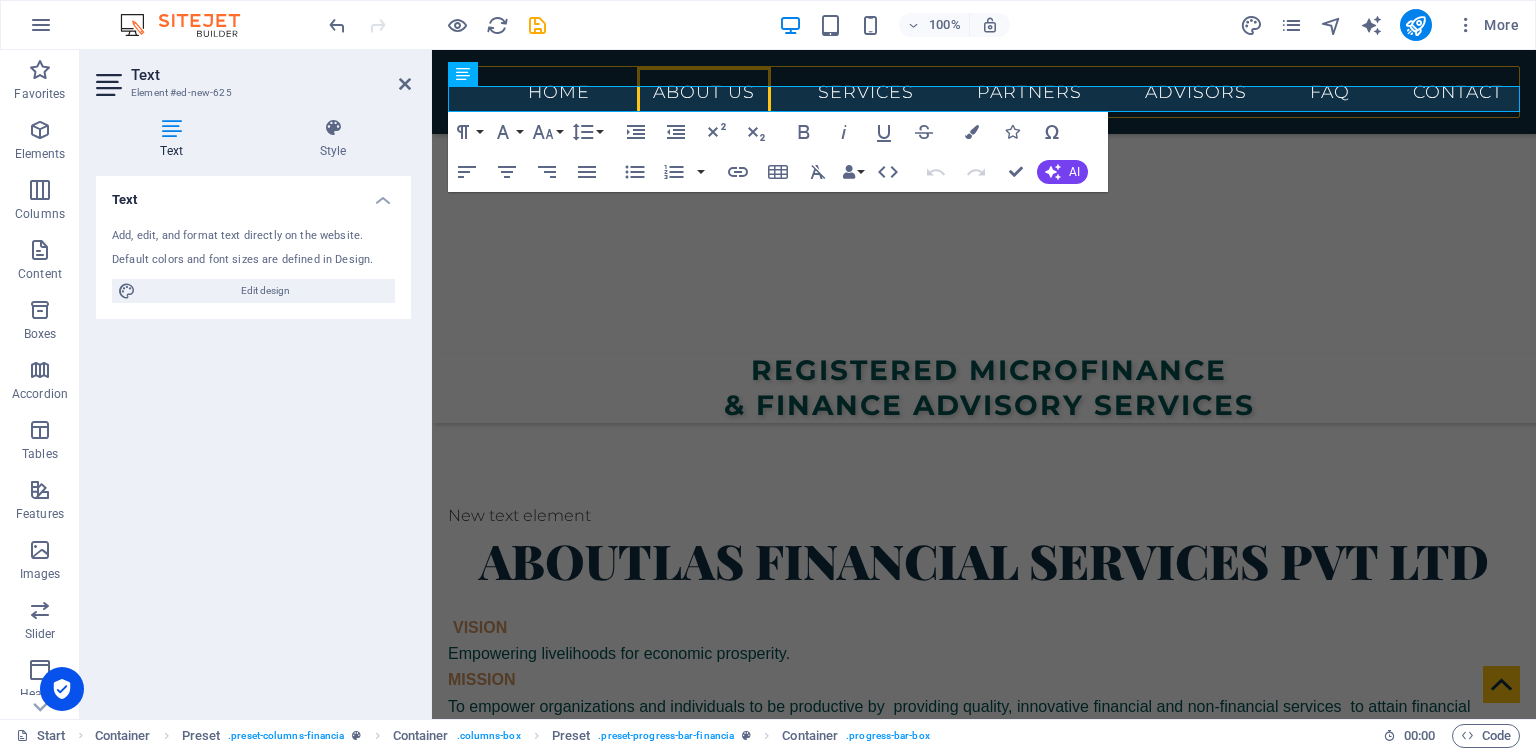 scroll, scrollTop: 716, scrollLeft: 0, axis: vertical 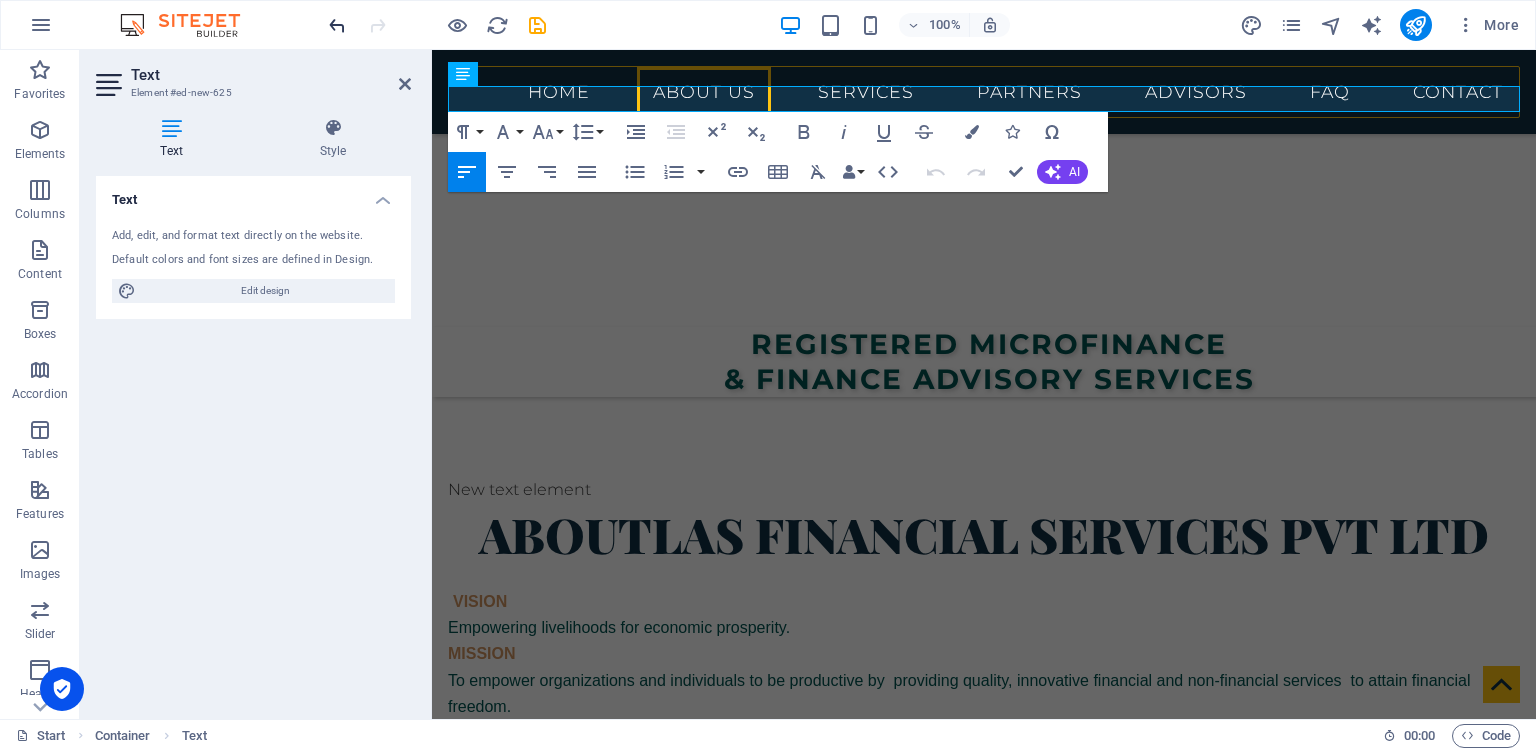 click at bounding box center (337, 25) 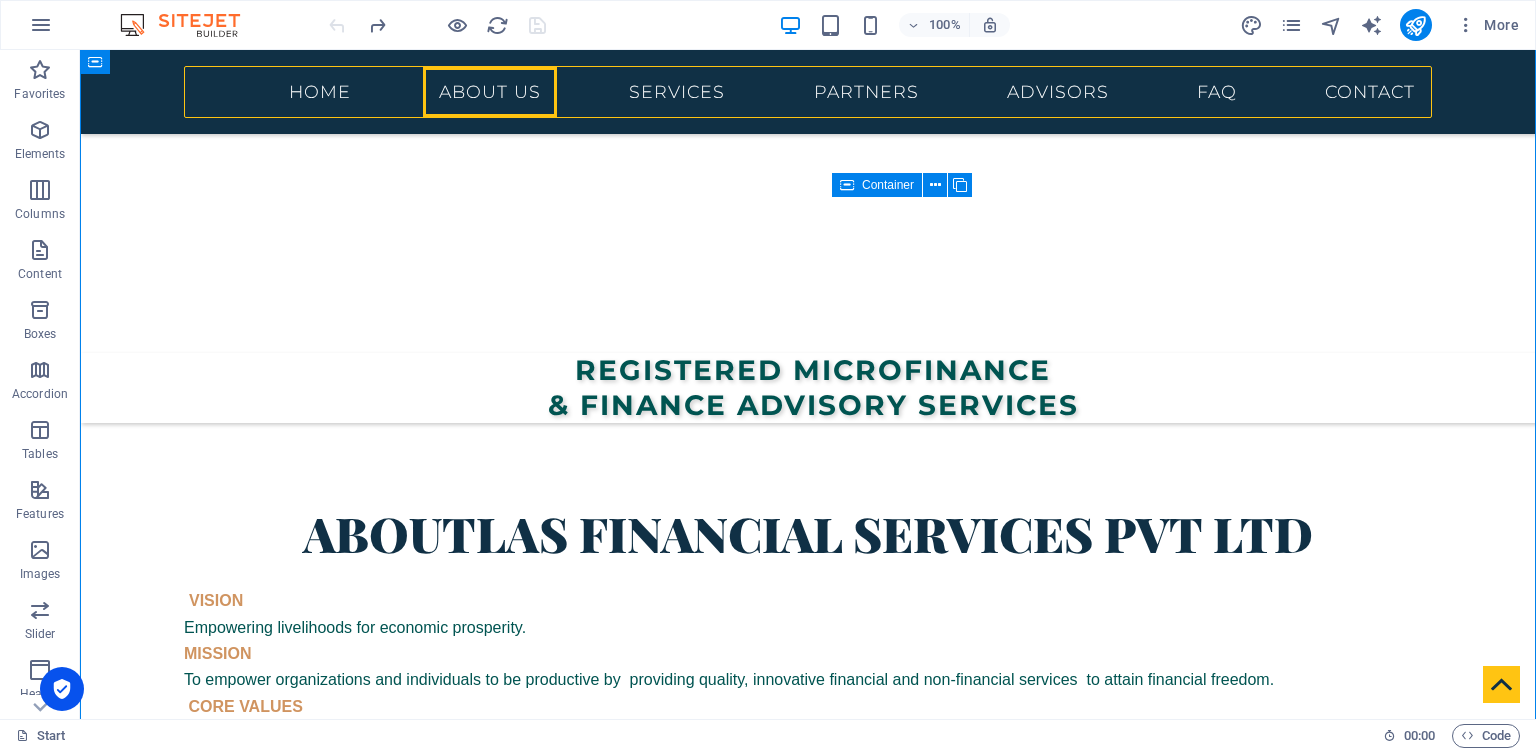 click on "MicroFinance
Financial Literacy Consultancy & Training
Digital FinTech and ICT Consulting Service
Monitoring & Evaluation of Projects
Business Development Consulting Services" at bounding box center (808, 1123) 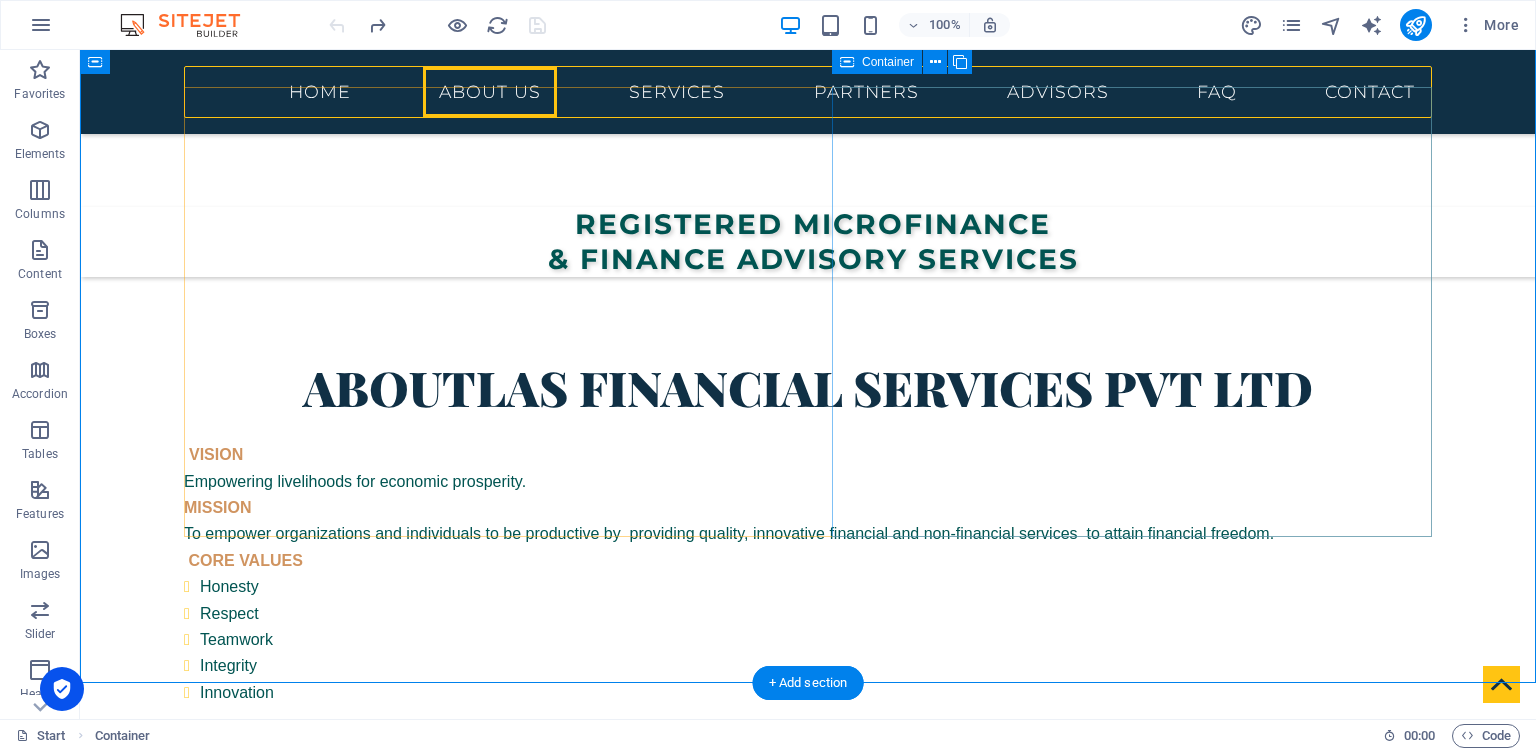 scroll, scrollTop: 796, scrollLeft: 0, axis: vertical 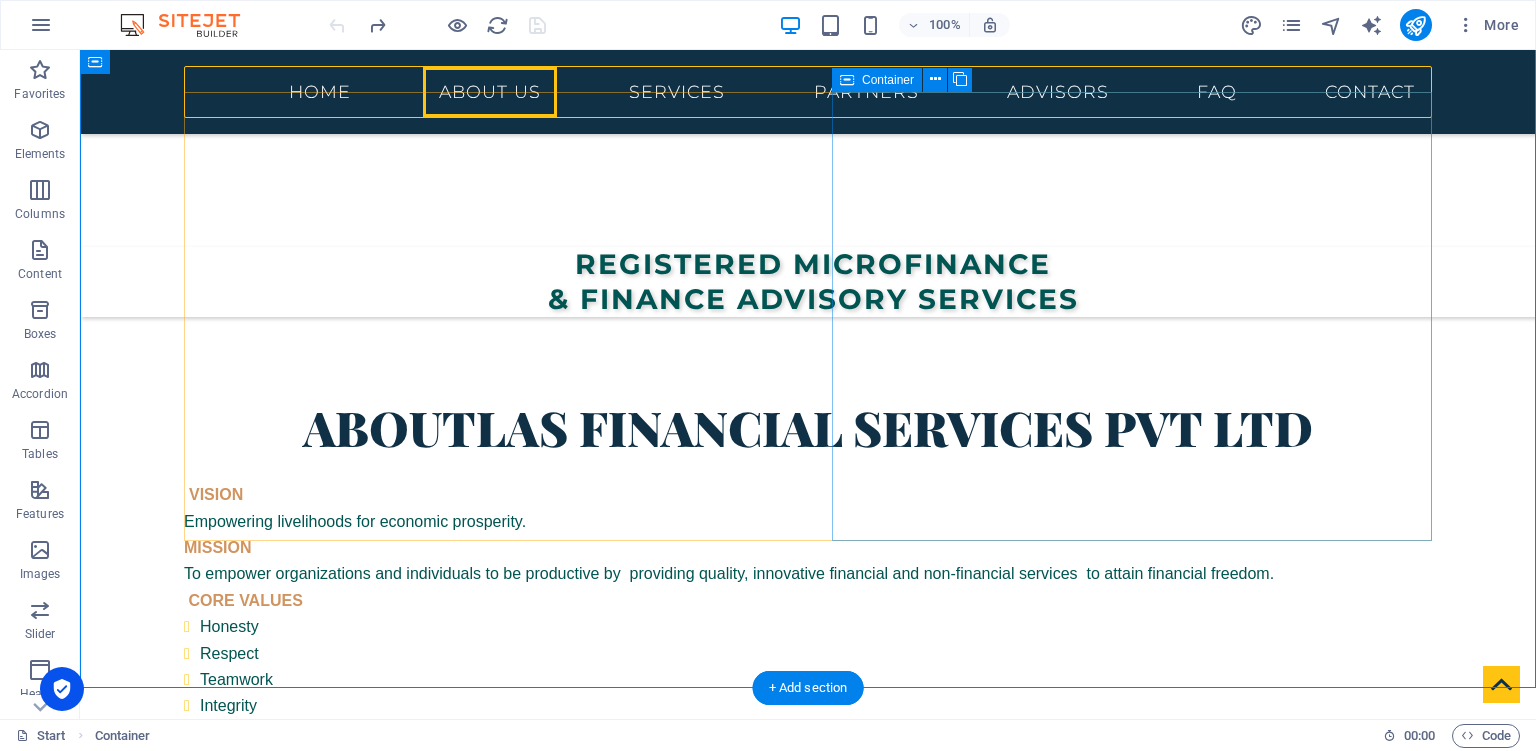 click on "MicroFinance
Financial Literacy Consultancy & Training
Digital FinTech and ICT Consulting Service
Monitoring & Evaluation of Projects
Business Development Consulting Services" at bounding box center (808, 1017) 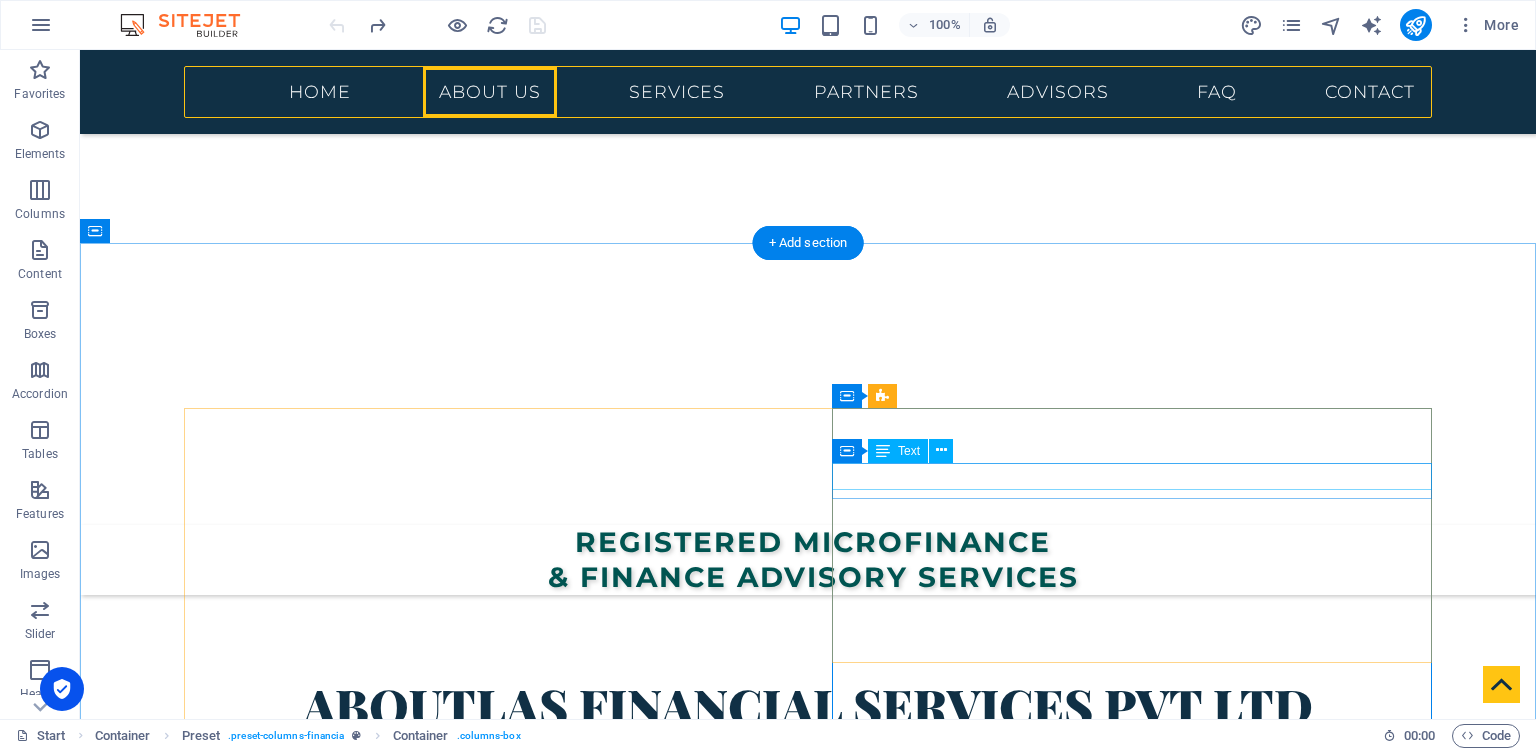 scroll, scrollTop: 479, scrollLeft: 0, axis: vertical 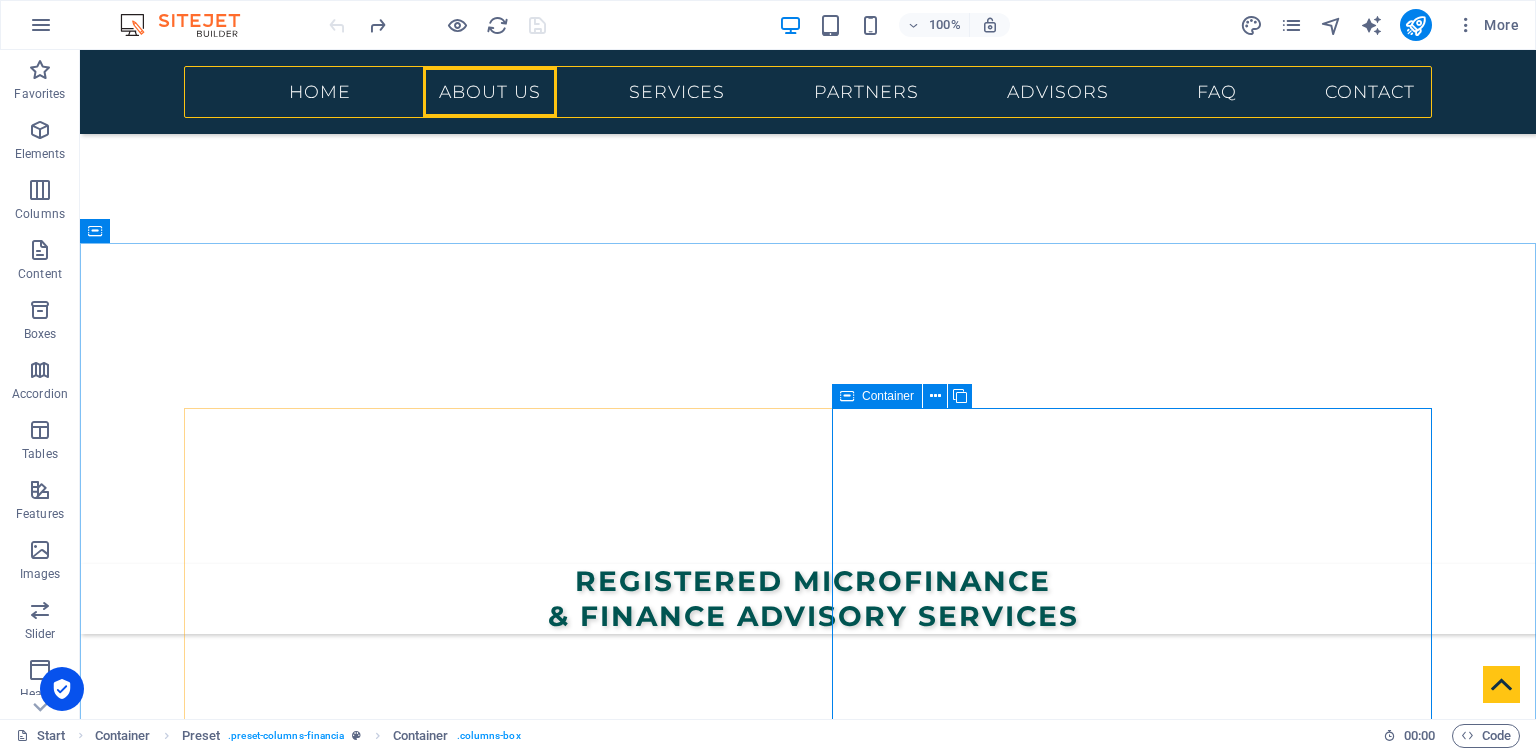 click at bounding box center (847, 396) 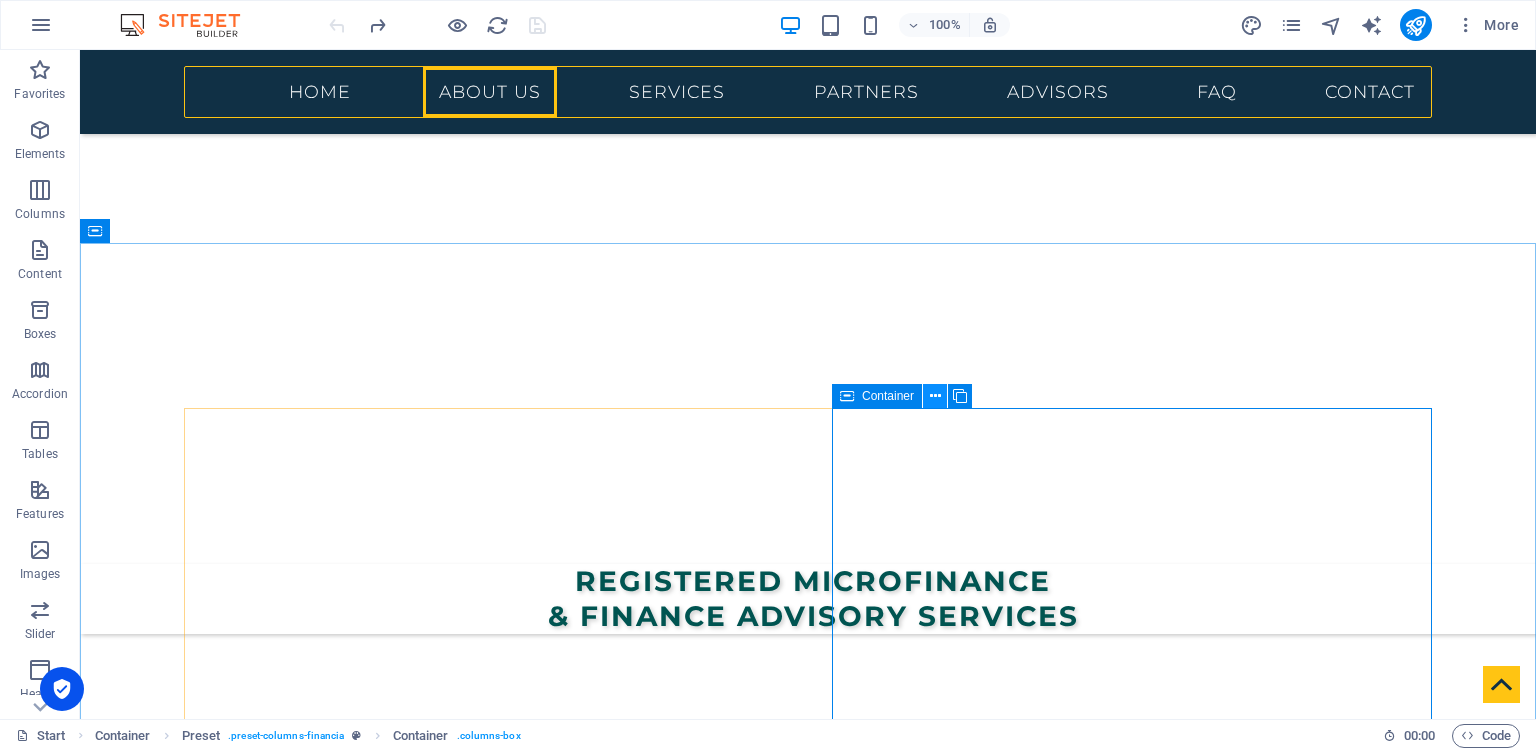 click at bounding box center (935, 396) 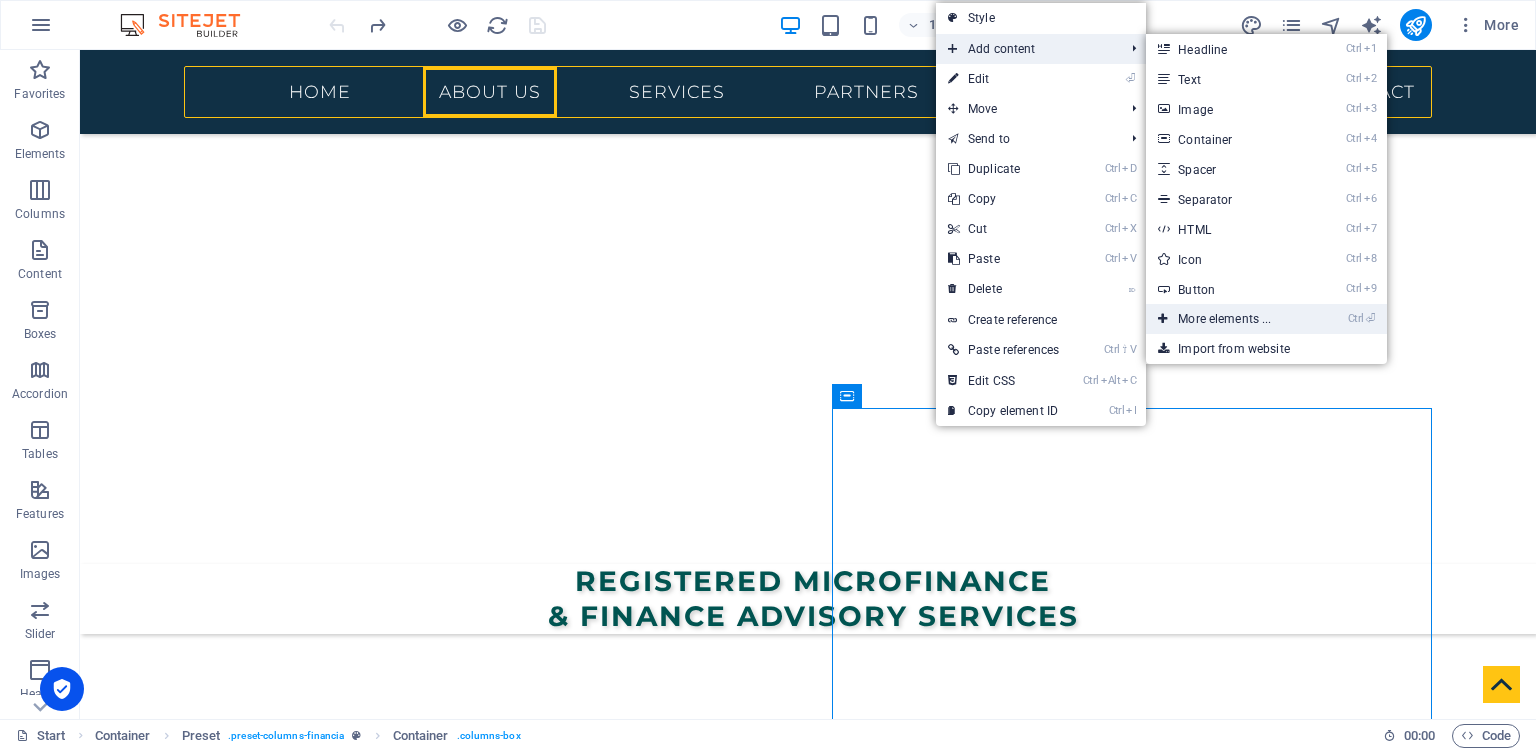 click on "Ctrl ⏎  More elements ..." at bounding box center [1228, 319] 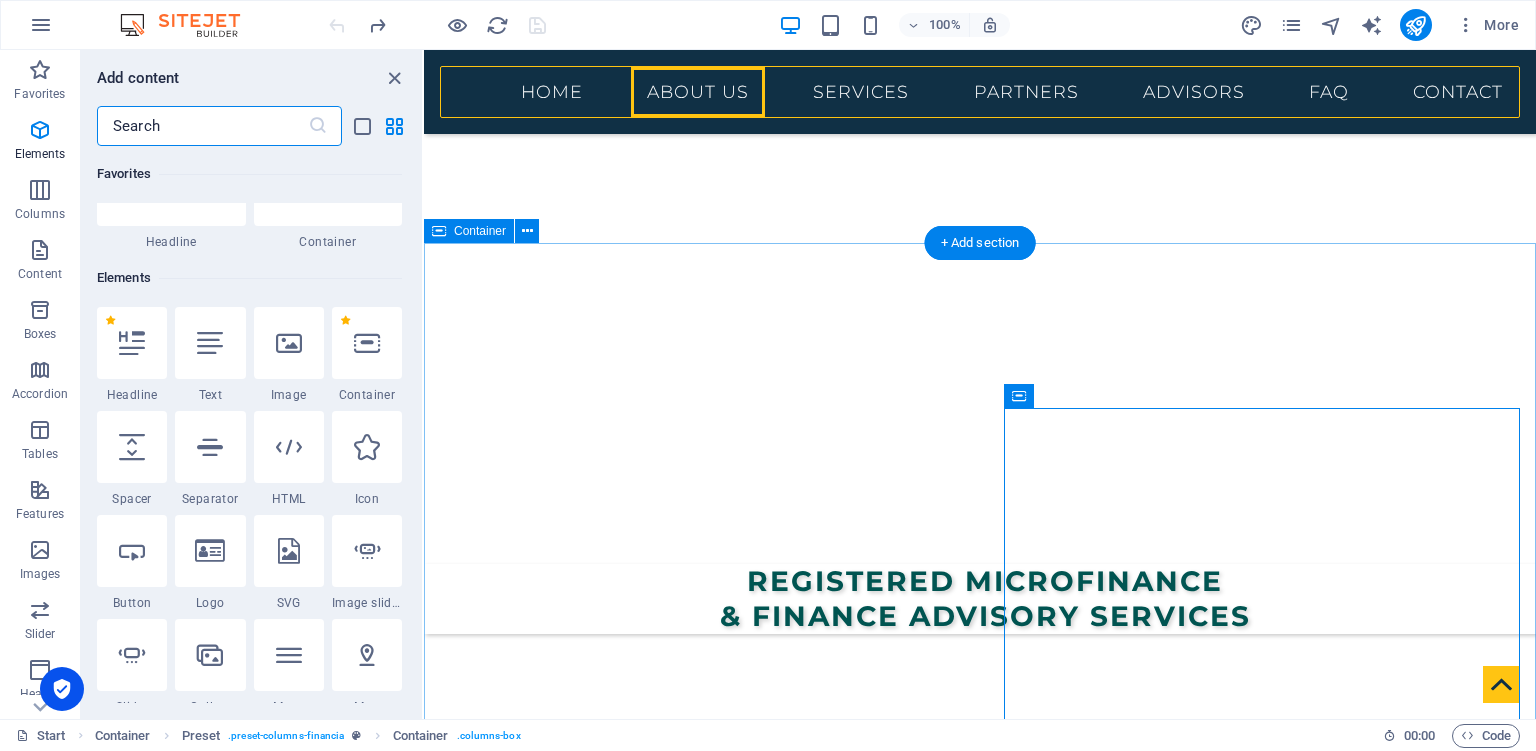 scroll, scrollTop: 213, scrollLeft: 0, axis: vertical 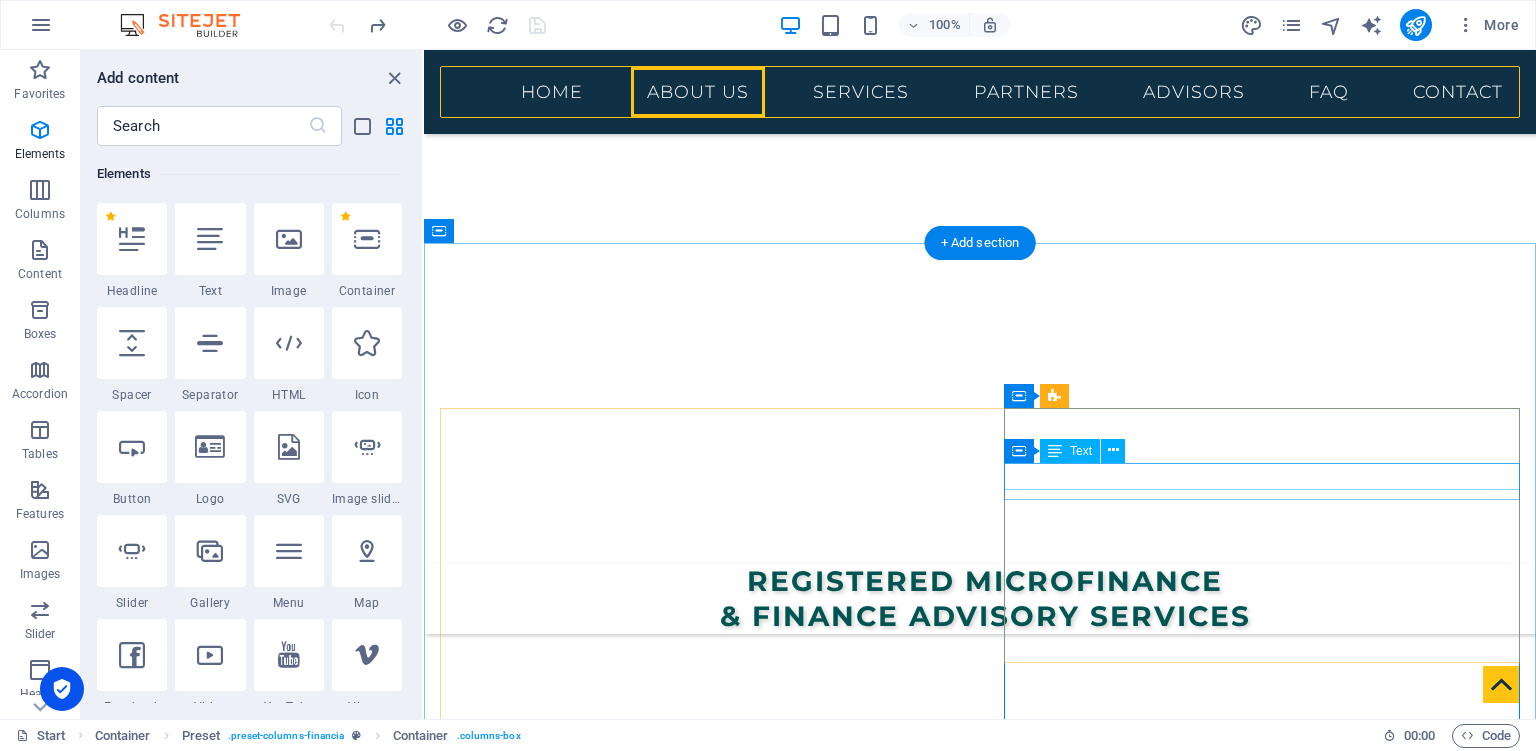 click on "Financial Literacy Consultancy & Training" at bounding box center [980, 1302] 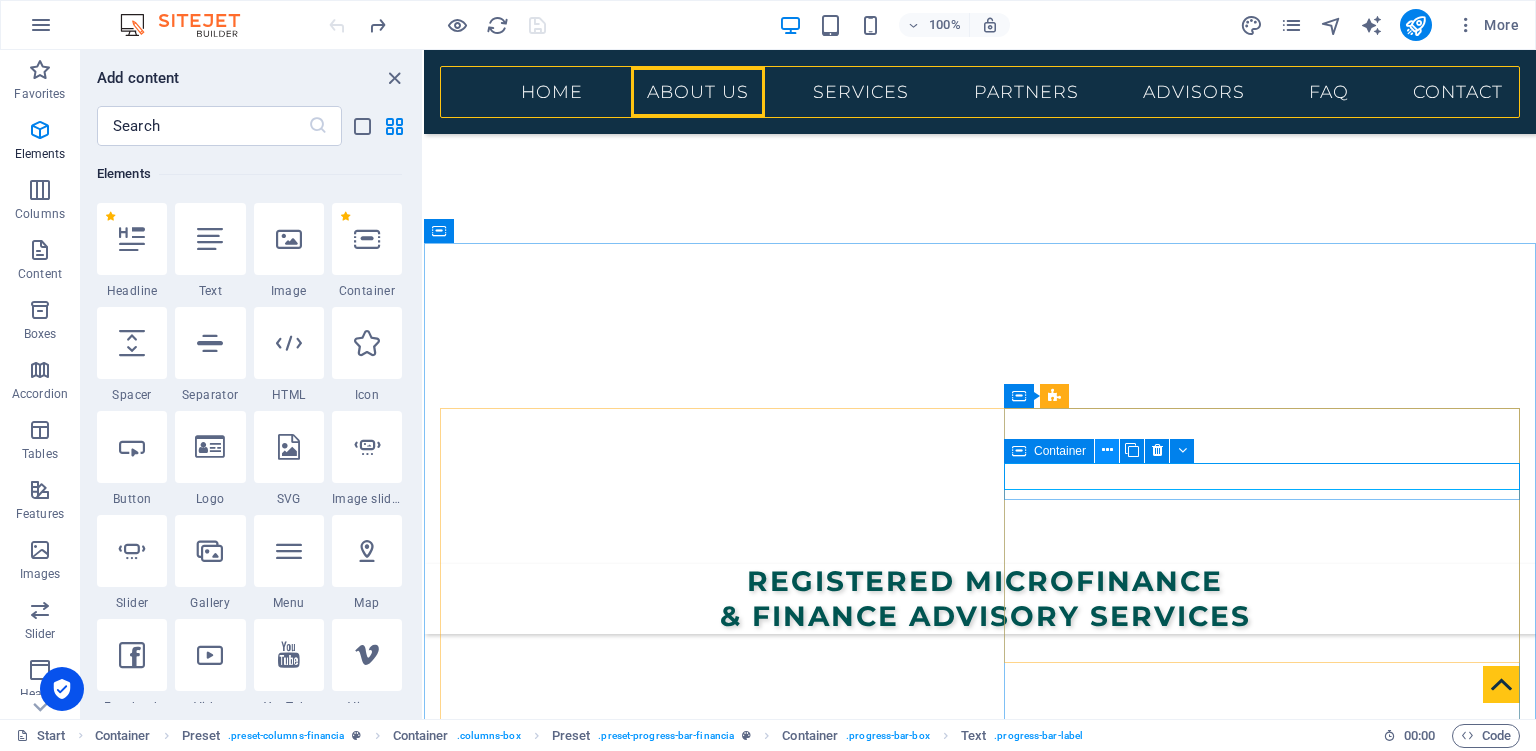 click at bounding box center (1107, 450) 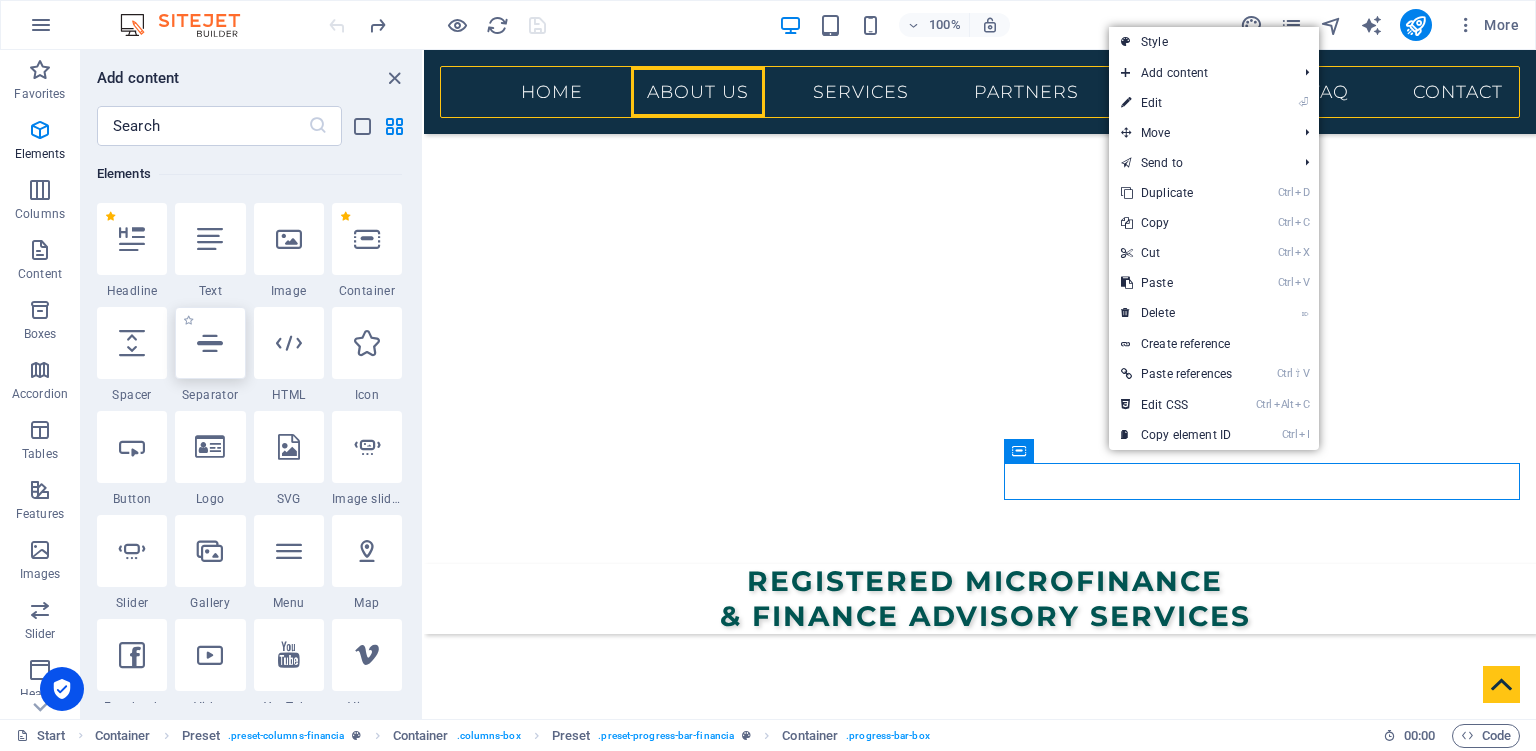 scroll, scrollTop: 122, scrollLeft: 0, axis: vertical 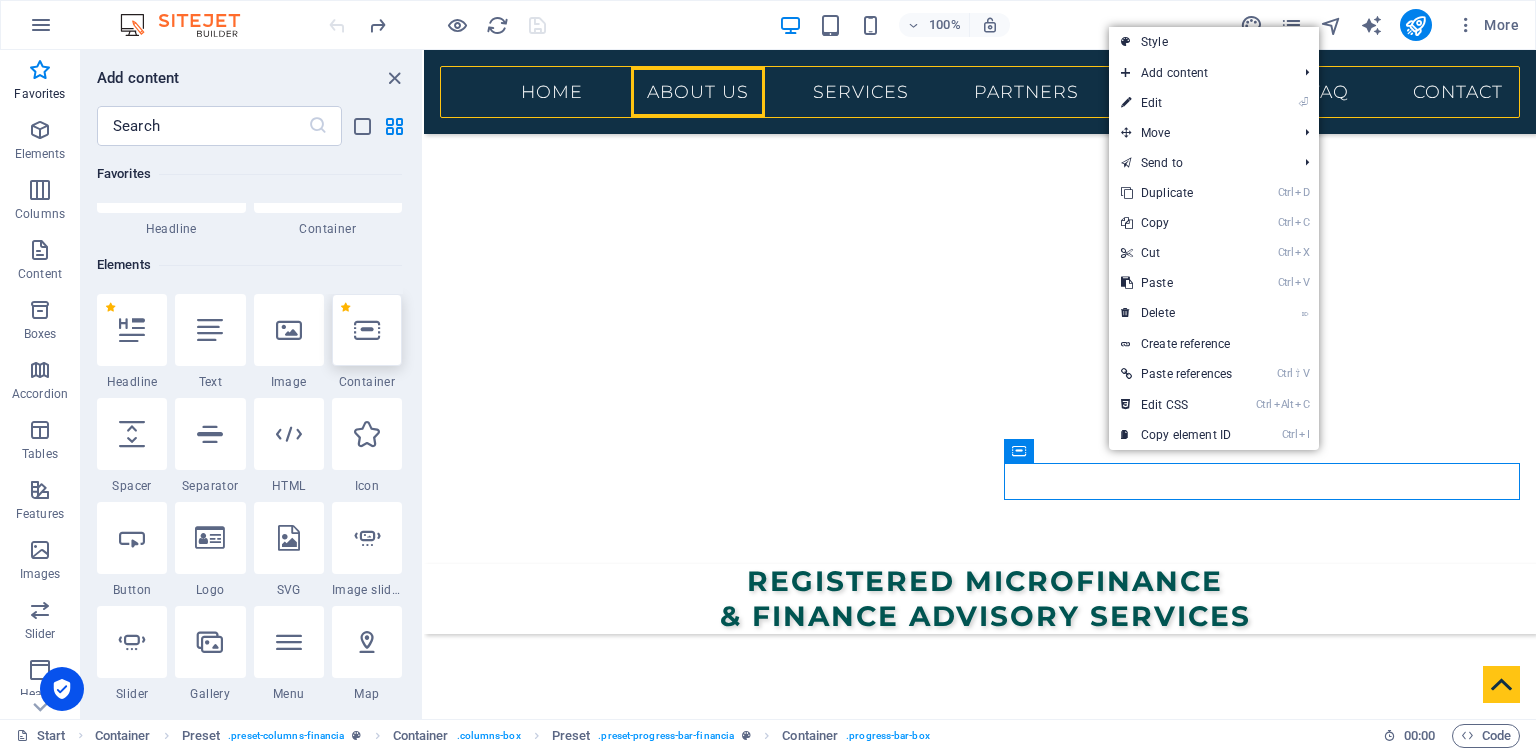 click at bounding box center (367, 330) 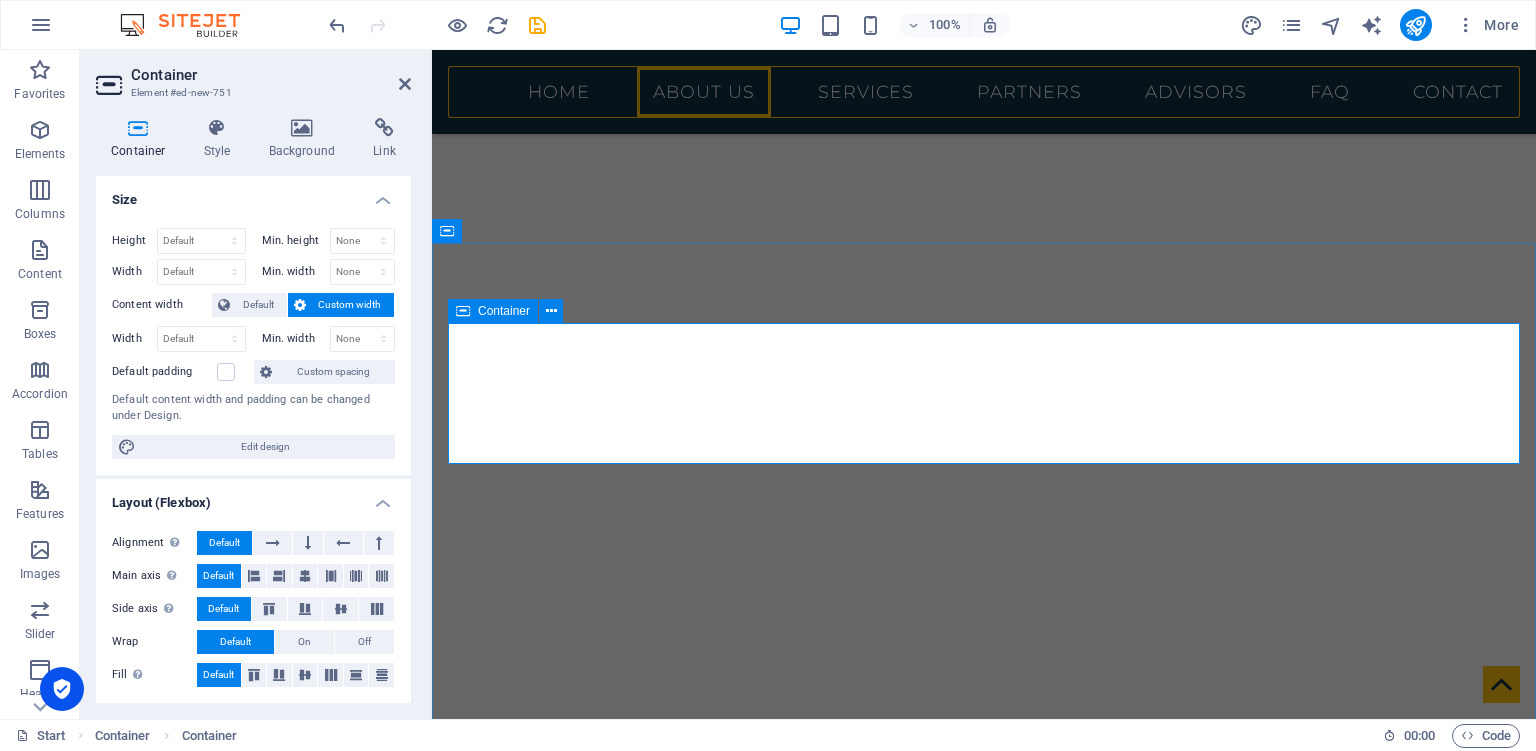 click on "Drop content here or  Add elements  Paste clipboard" at bounding box center (984, 985) 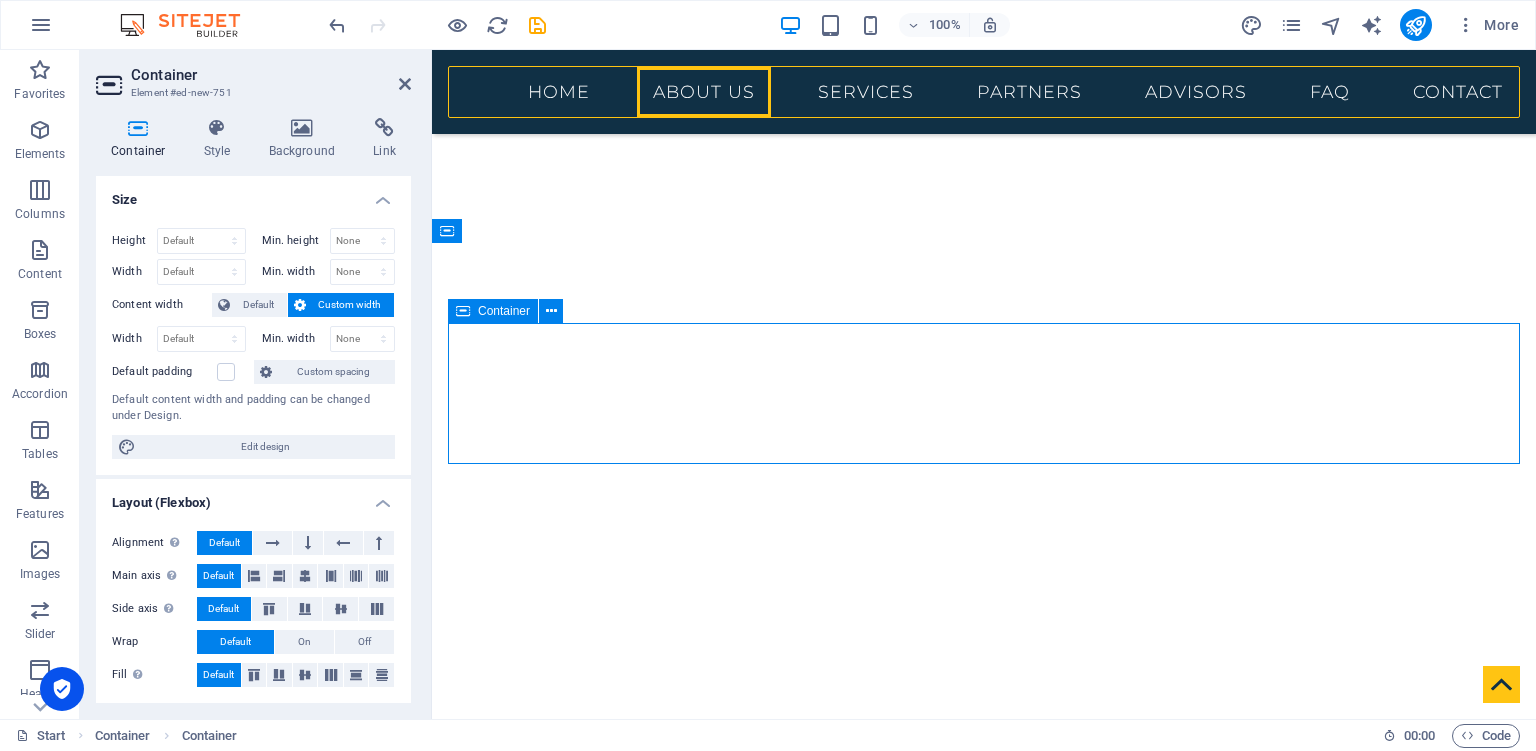 drag, startPoint x: 920, startPoint y: 330, endPoint x: 954, endPoint y: 383, distance: 62.968246 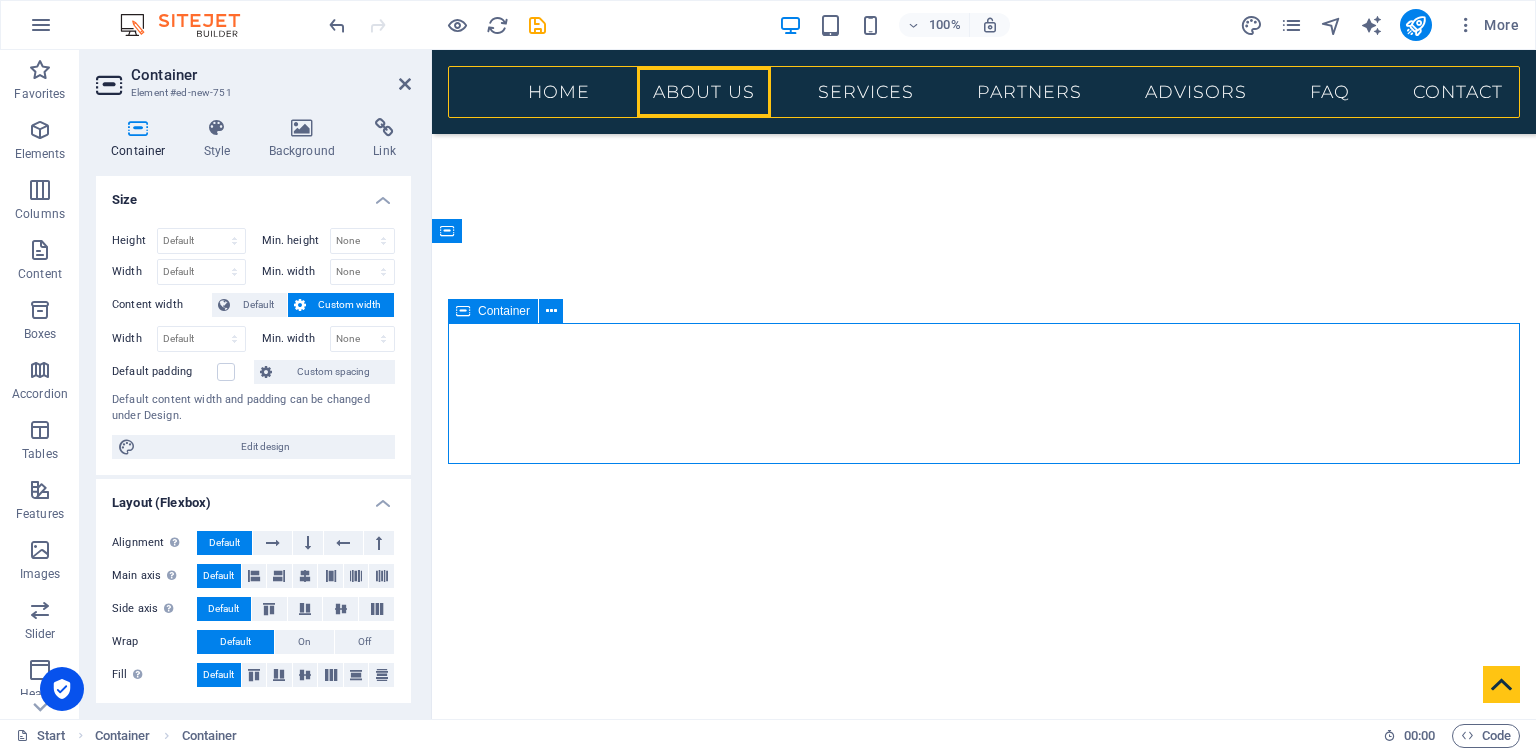 click on "Drop content here or  Add elements  Paste clipboard" at bounding box center [984, 985] 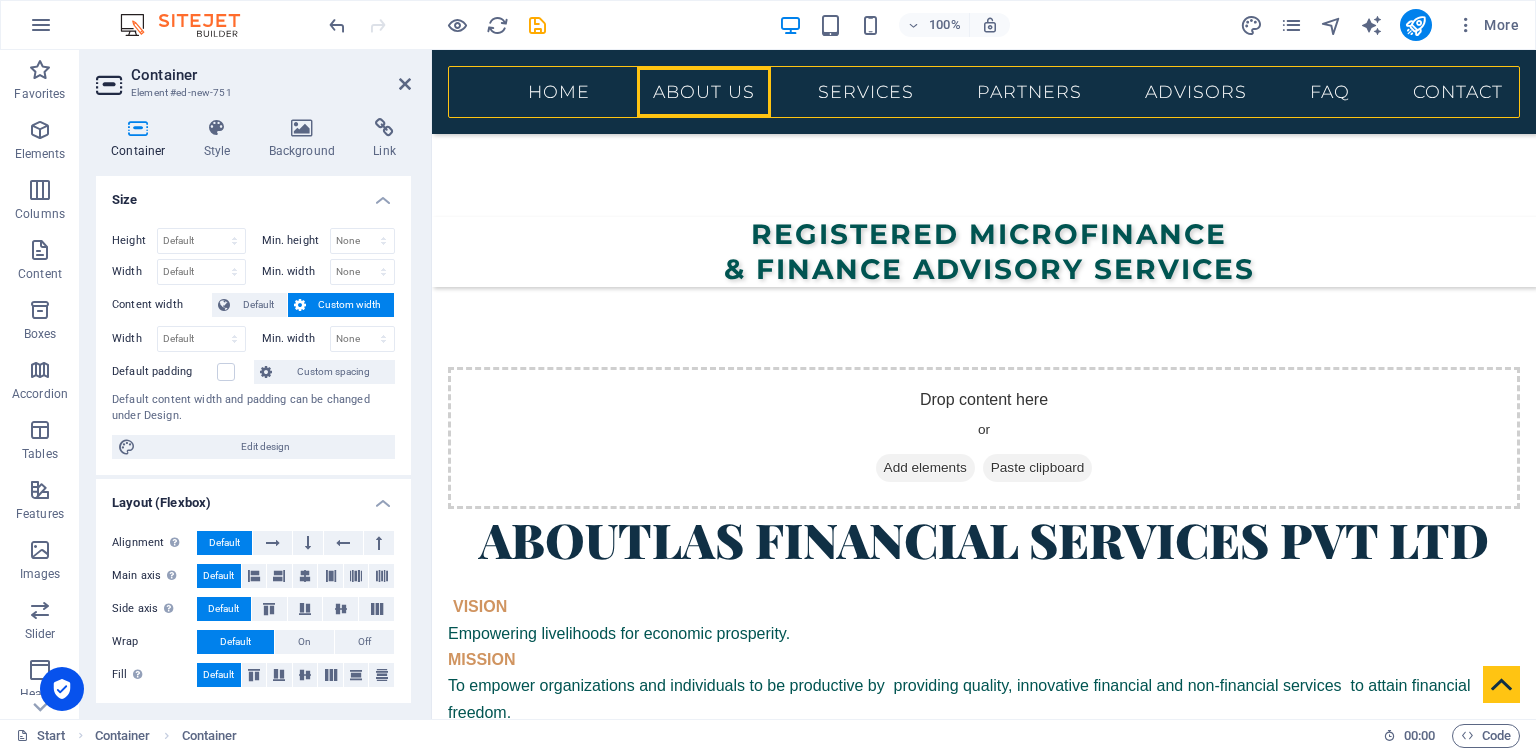 scroll, scrollTop: 967, scrollLeft: 0, axis: vertical 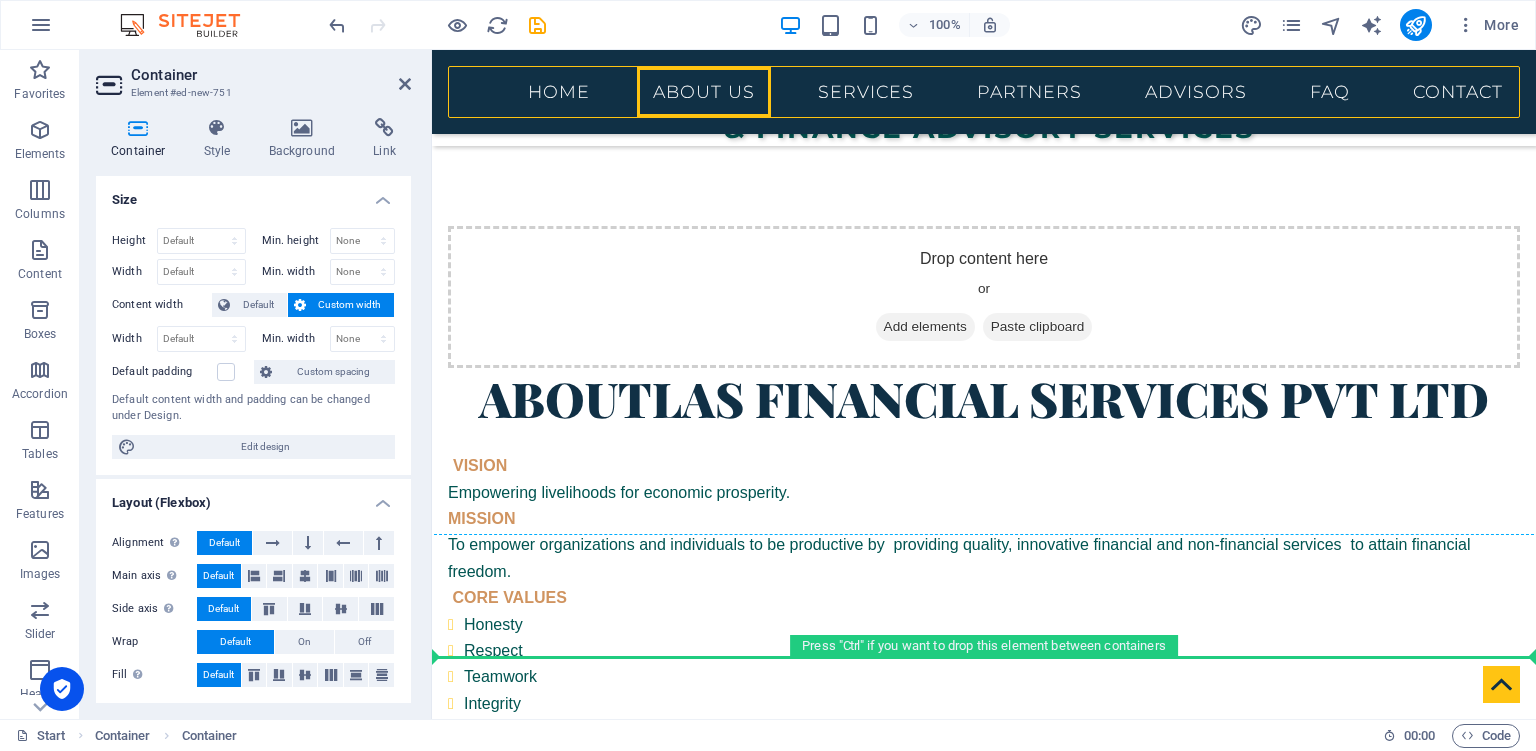 drag, startPoint x: 737, startPoint y: 324, endPoint x: 1098, endPoint y: 342, distance: 361.4485 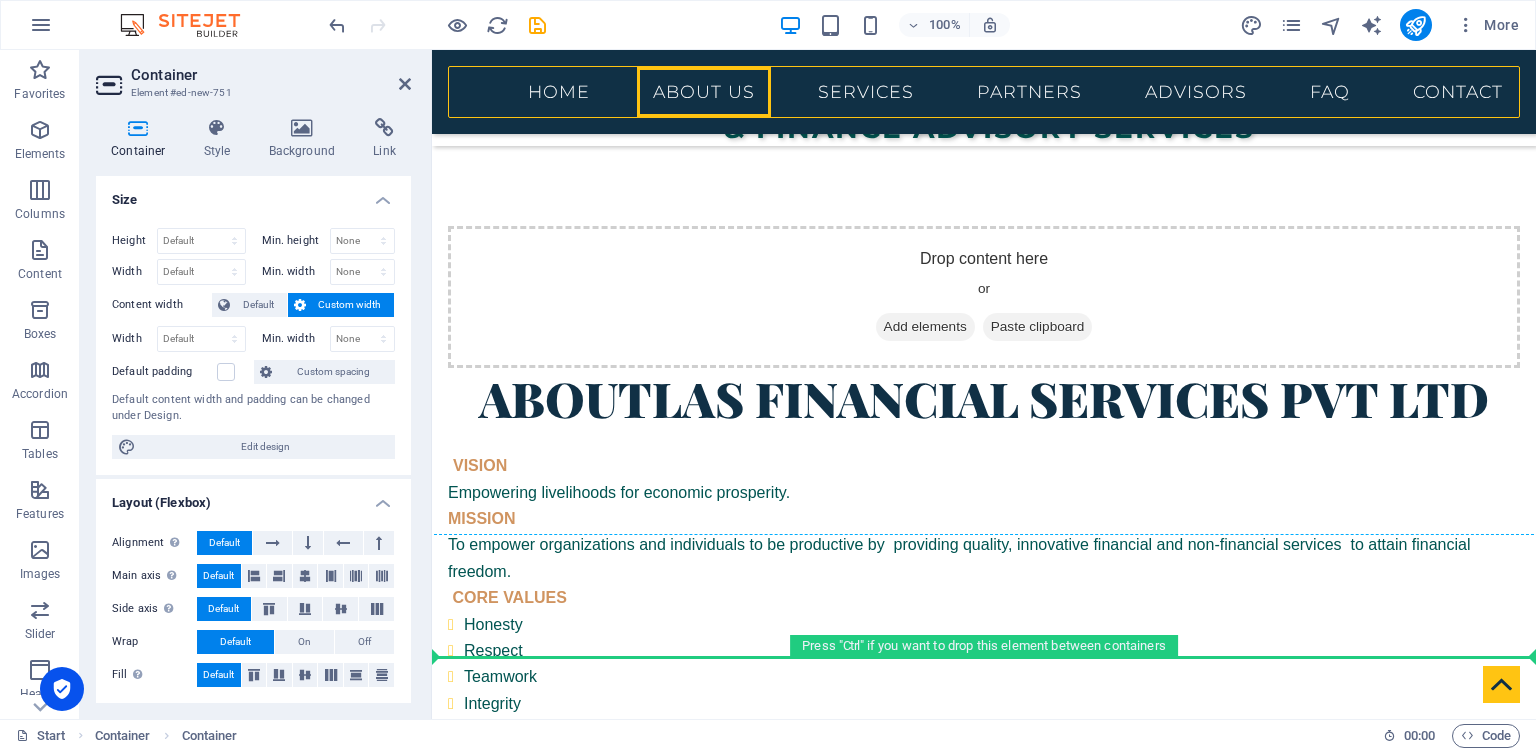 click on "Drop content here or  Add elements  Paste clipboard About  LAS Financial Services Pvt Ltd   VISION  Empowering livelihoods for economic prosperity.  MISSION  To empower organizations and individuals to be productive by  providing quality, innovative financial and non-financial services  to attain financial freedom.   CORE VALUES Honesty Respect Teamwork Integrity Innovation OUR MOTTO! Fueling Dreams! MicroFinance
Financial Literacy Consultancy & Training
Digital FinTech and ICT Consulting Service
Monitoring & Evaluation of Projects
Business Development Consulting Services
Get in touch" at bounding box center (984, 716) 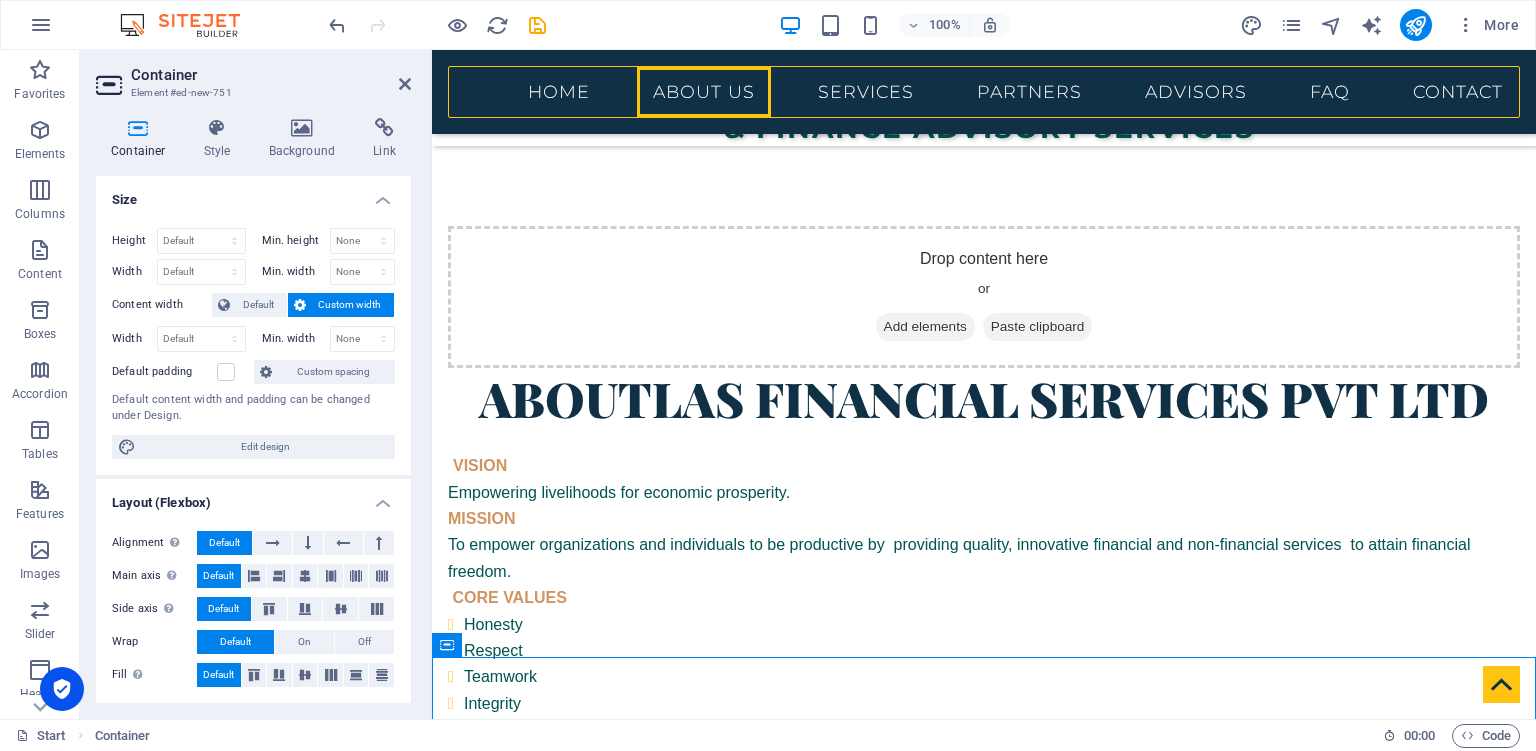 scroll, scrollTop: 826, scrollLeft: 0, axis: vertical 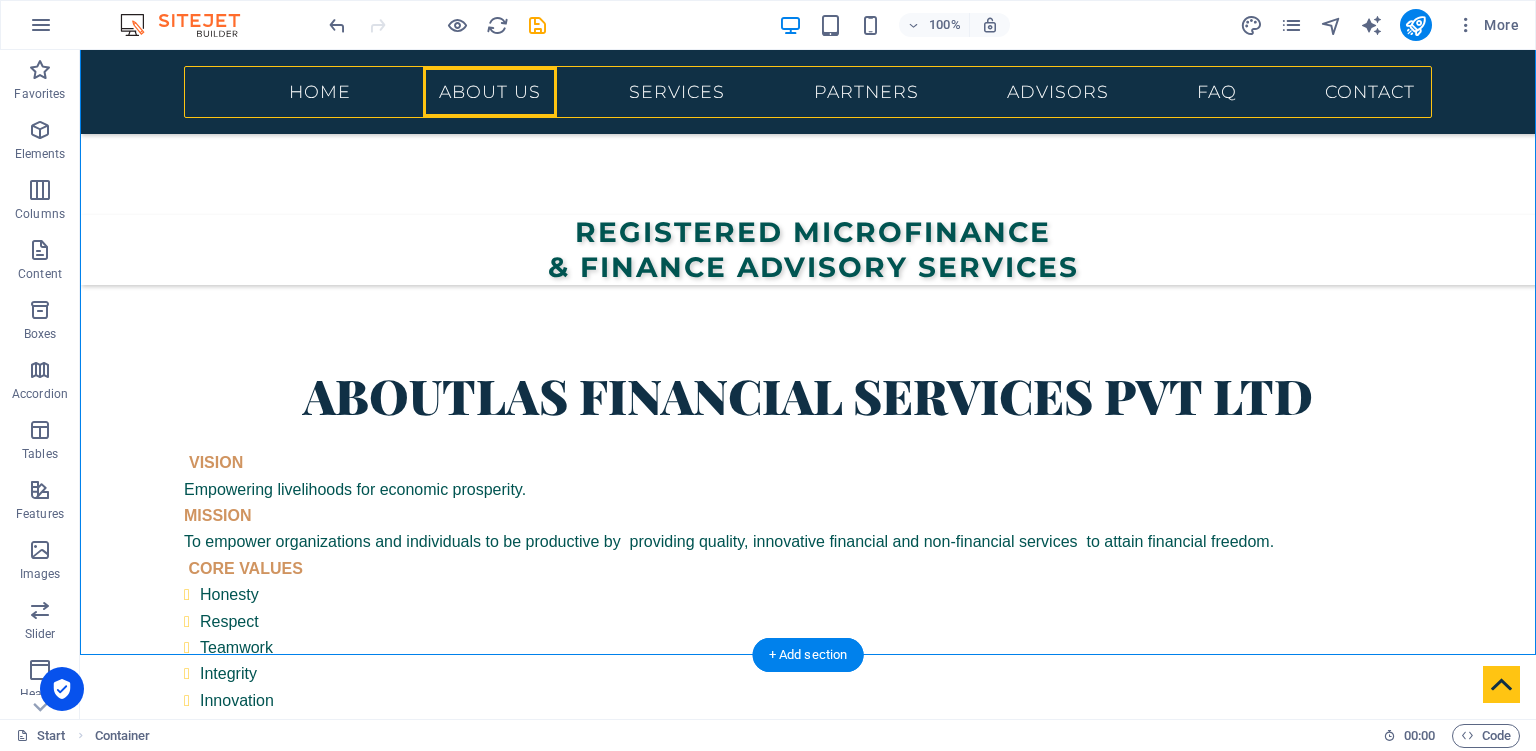 drag, startPoint x: 744, startPoint y: 654, endPoint x: 1130, endPoint y: 334, distance: 501.39404 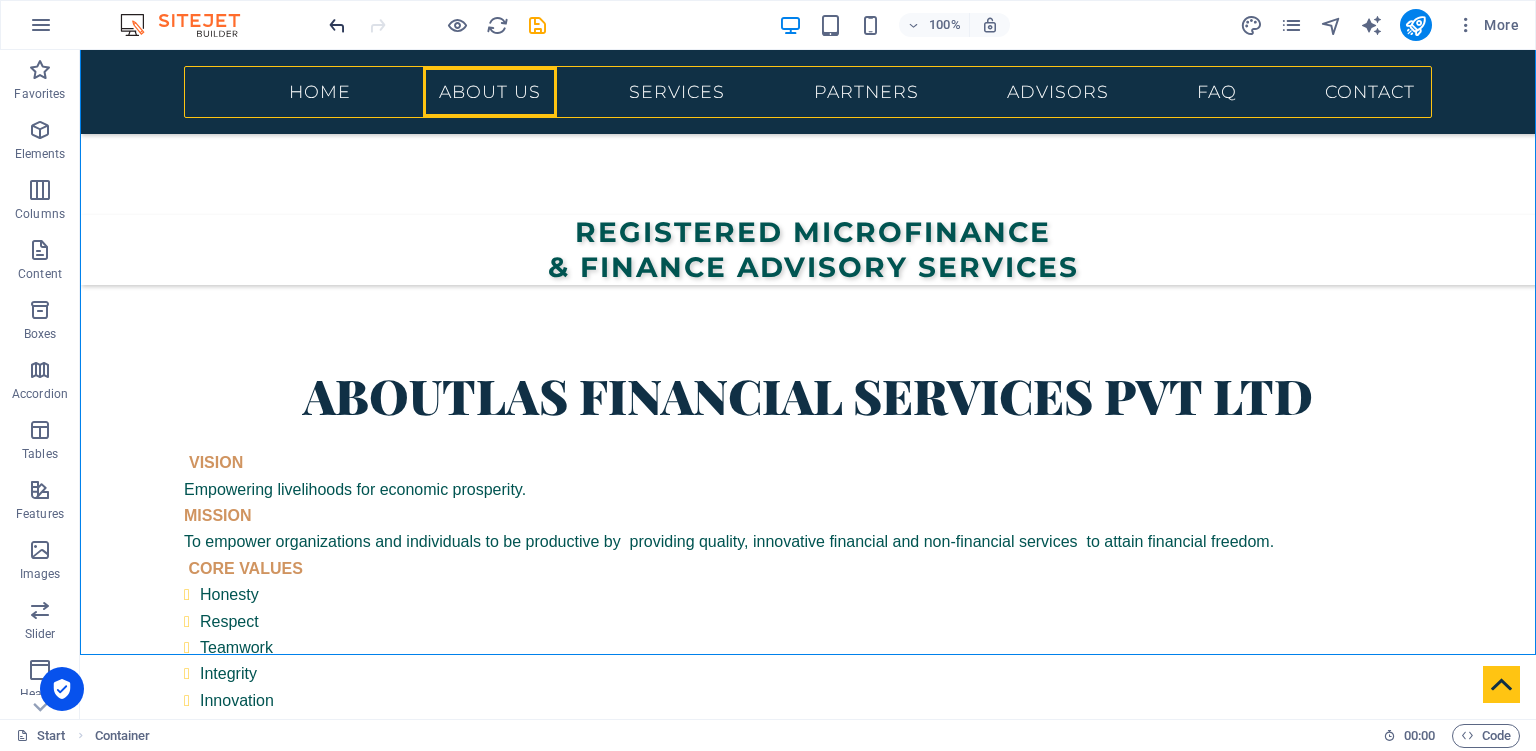 click at bounding box center [337, 25] 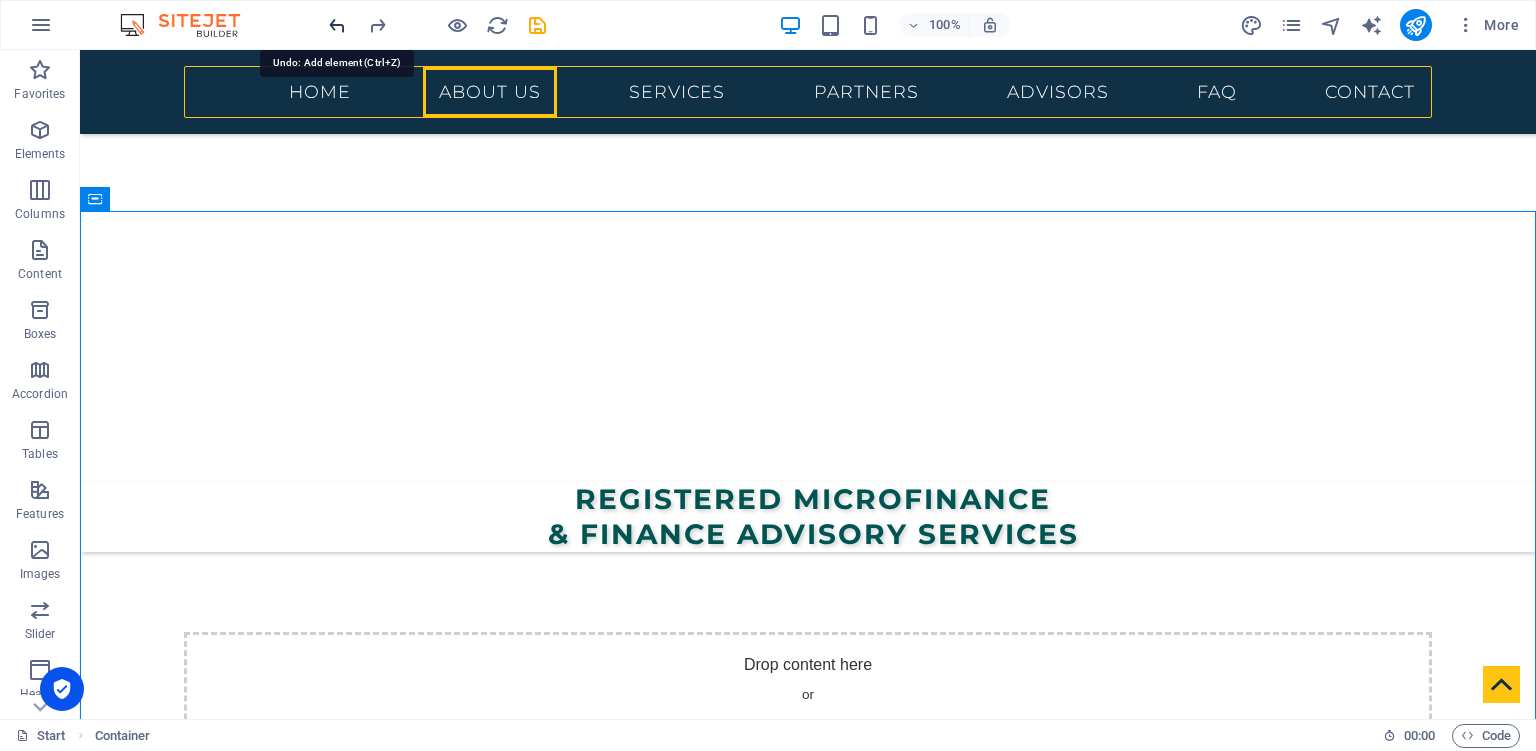 scroll, scrollTop: 488, scrollLeft: 0, axis: vertical 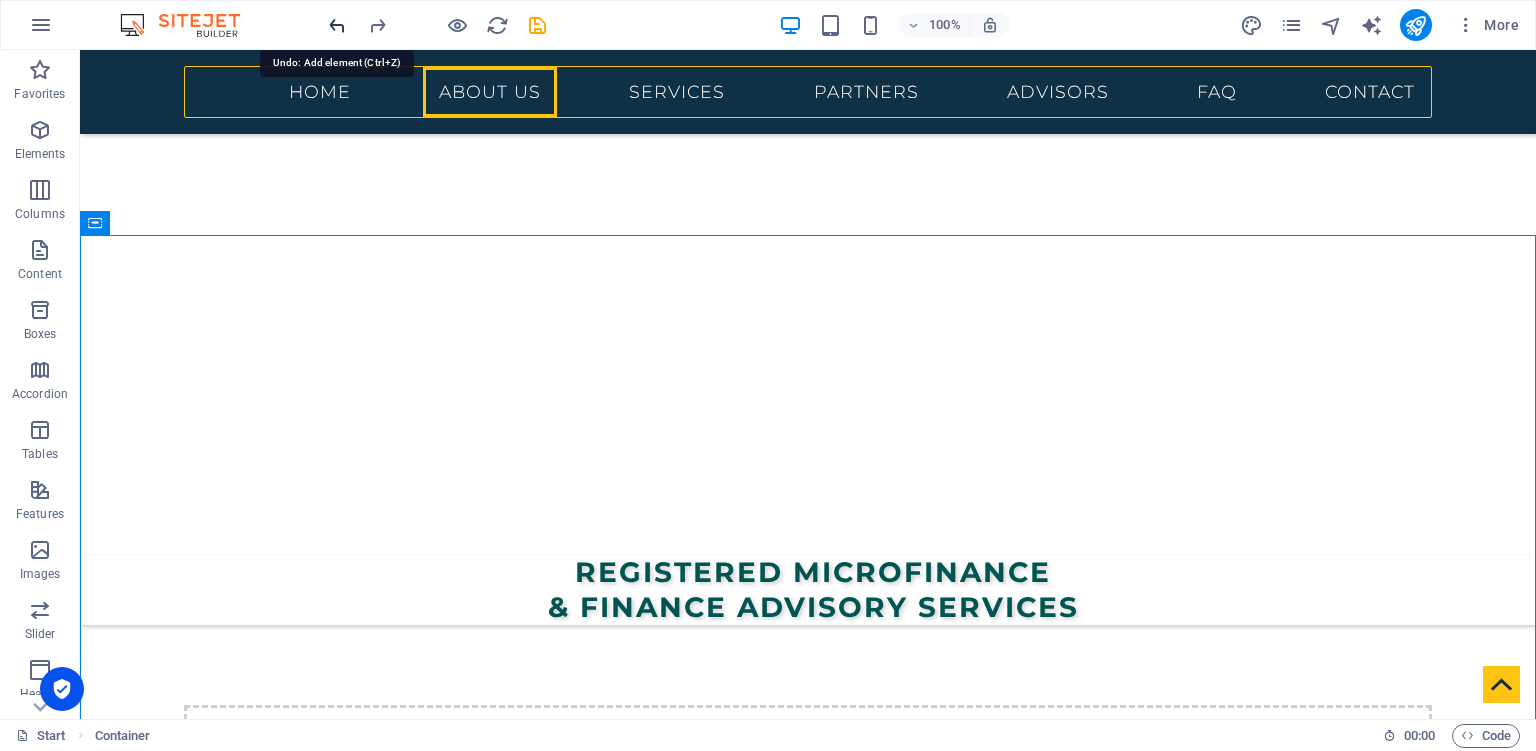 click at bounding box center [337, 25] 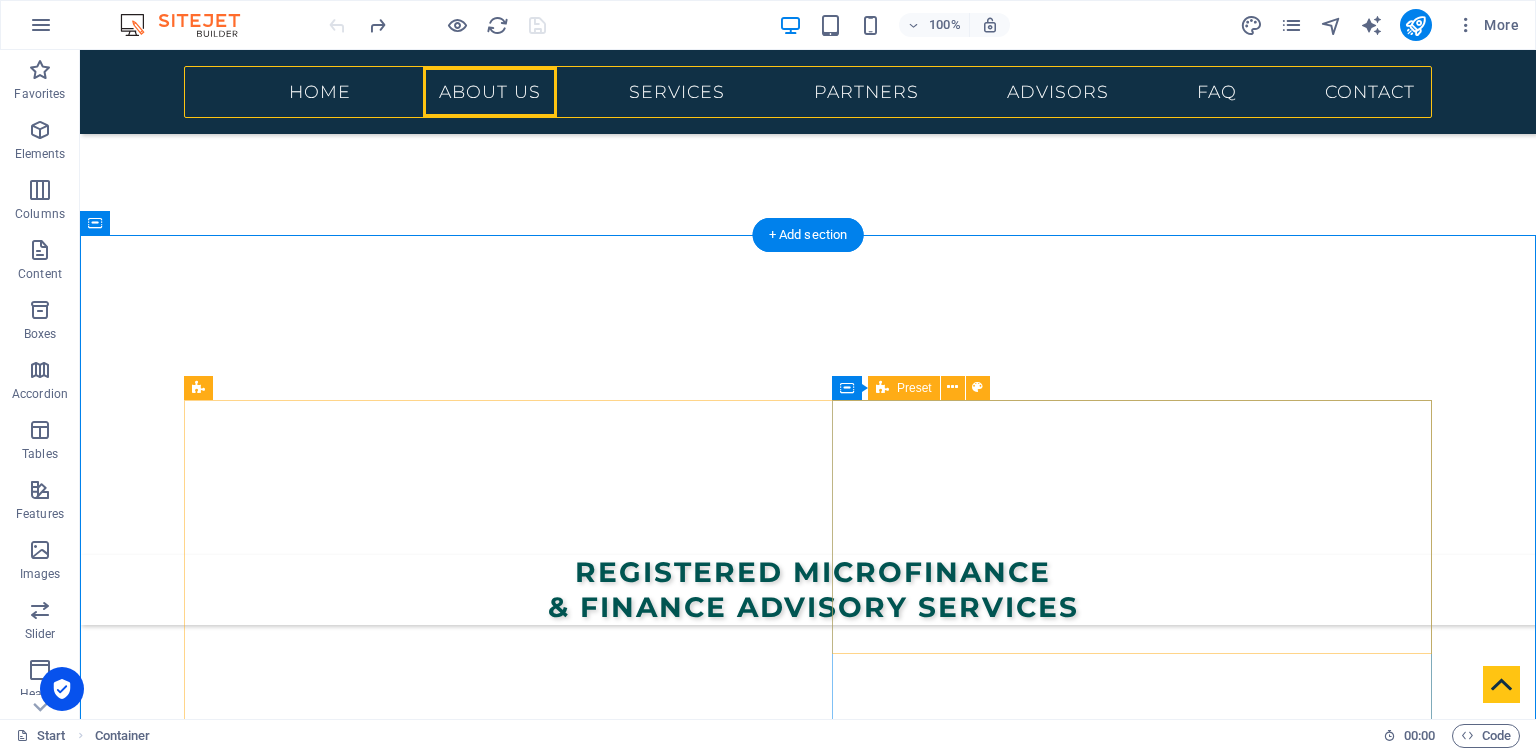 click on "MicroFinance
Financial Literacy Consultancy & Training
Digital FinTech and ICT Consulting Service
Monitoring & Evaluation of Projects
Business Development Consulting Services" at bounding box center (808, 1325) 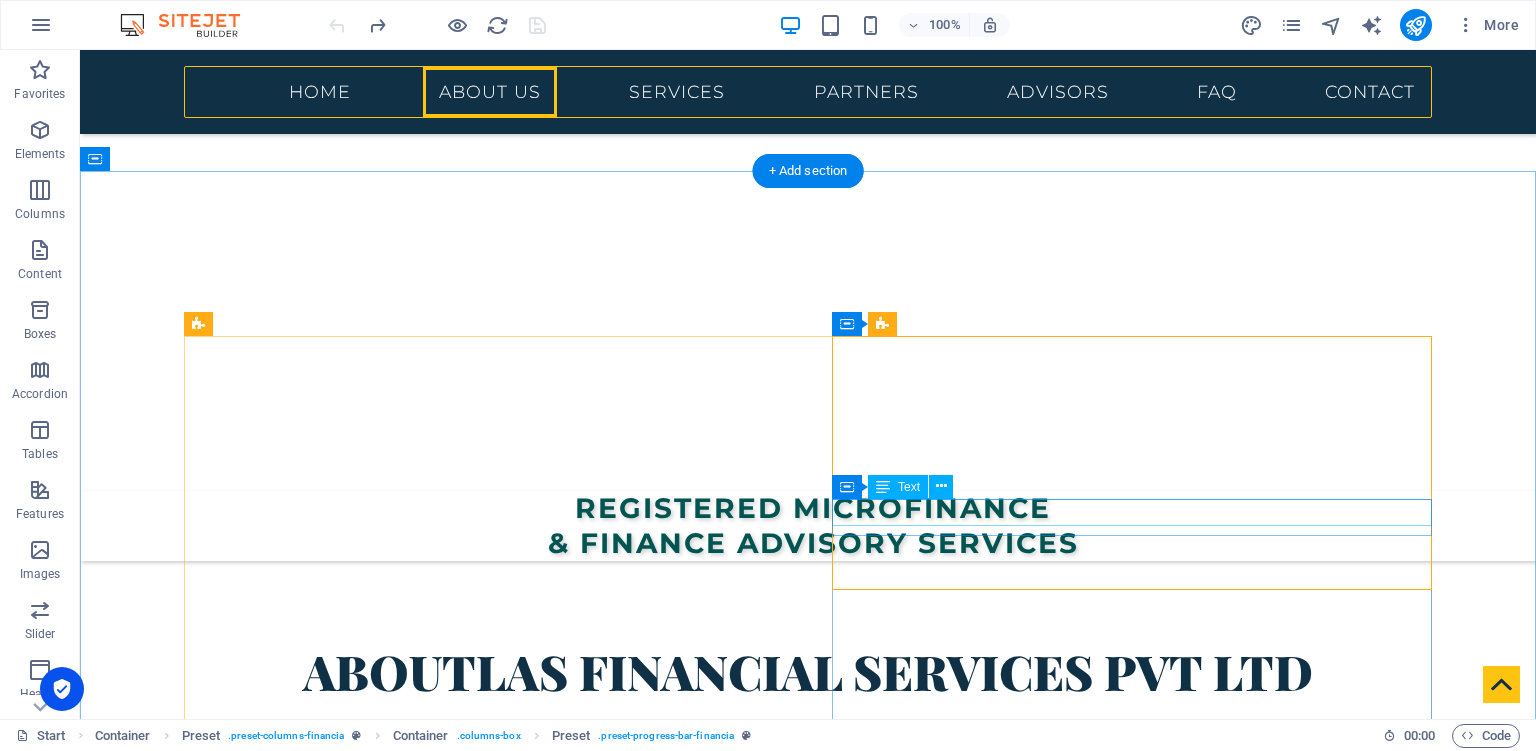 scroll, scrollTop: 593, scrollLeft: 0, axis: vertical 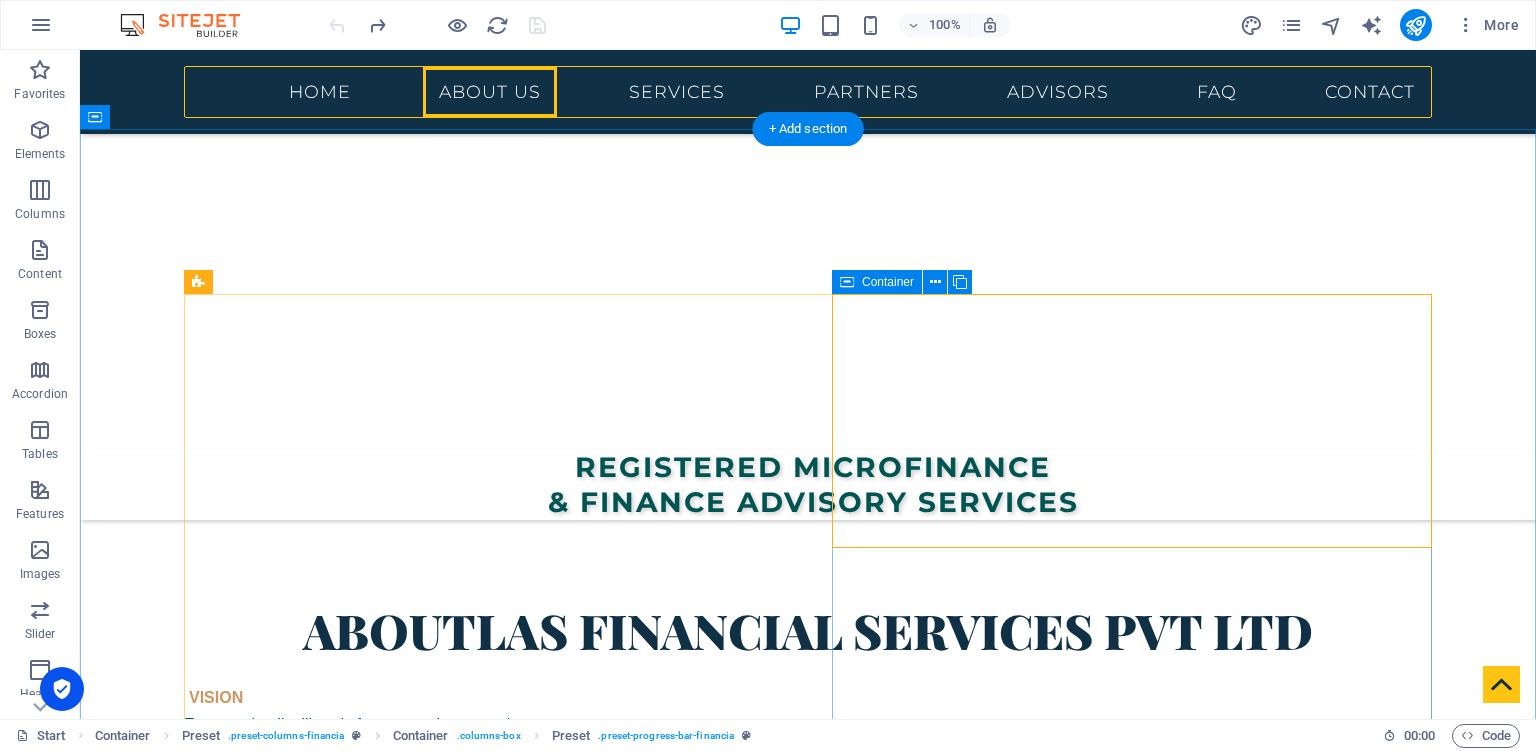 click on "MicroFinance
Financial Literacy Consultancy & Training
Digital FinTech and ICT Consulting Service
Monitoring & Evaluation of Projects
Business Development Consulting Services" at bounding box center (808, 1220) 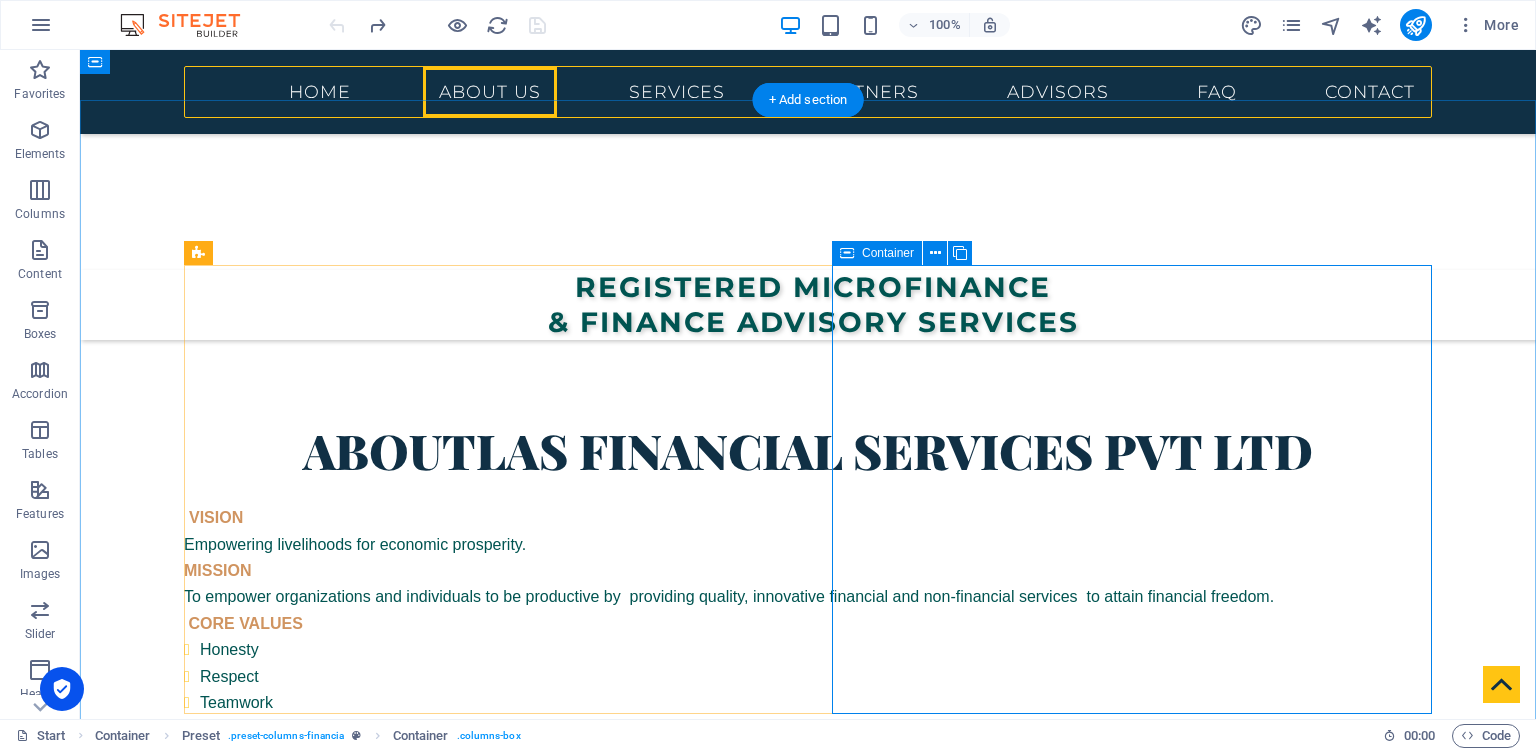 scroll, scrollTop: 593, scrollLeft: 0, axis: vertical 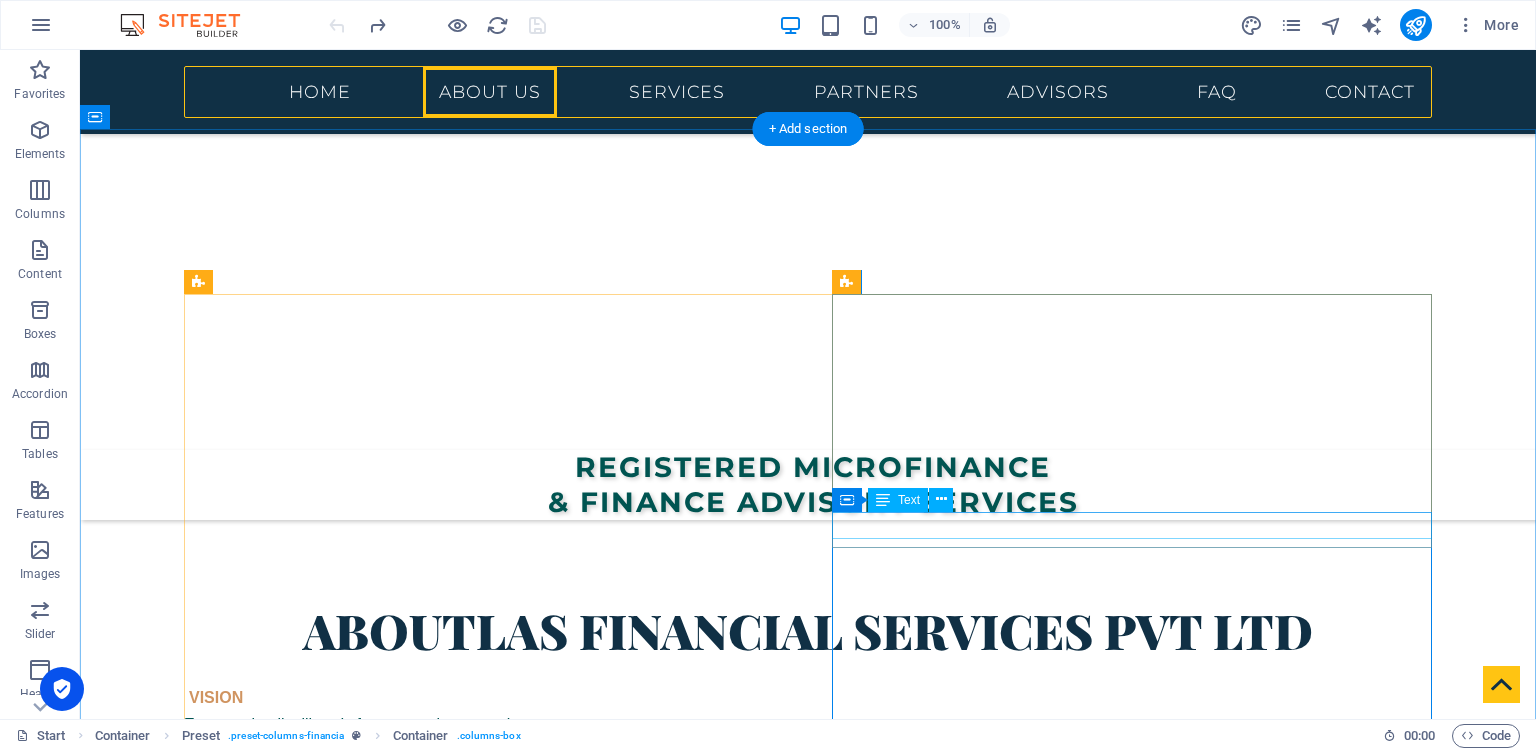 click on "Business Development Consulting Services" at bounding box center (808, 1322) 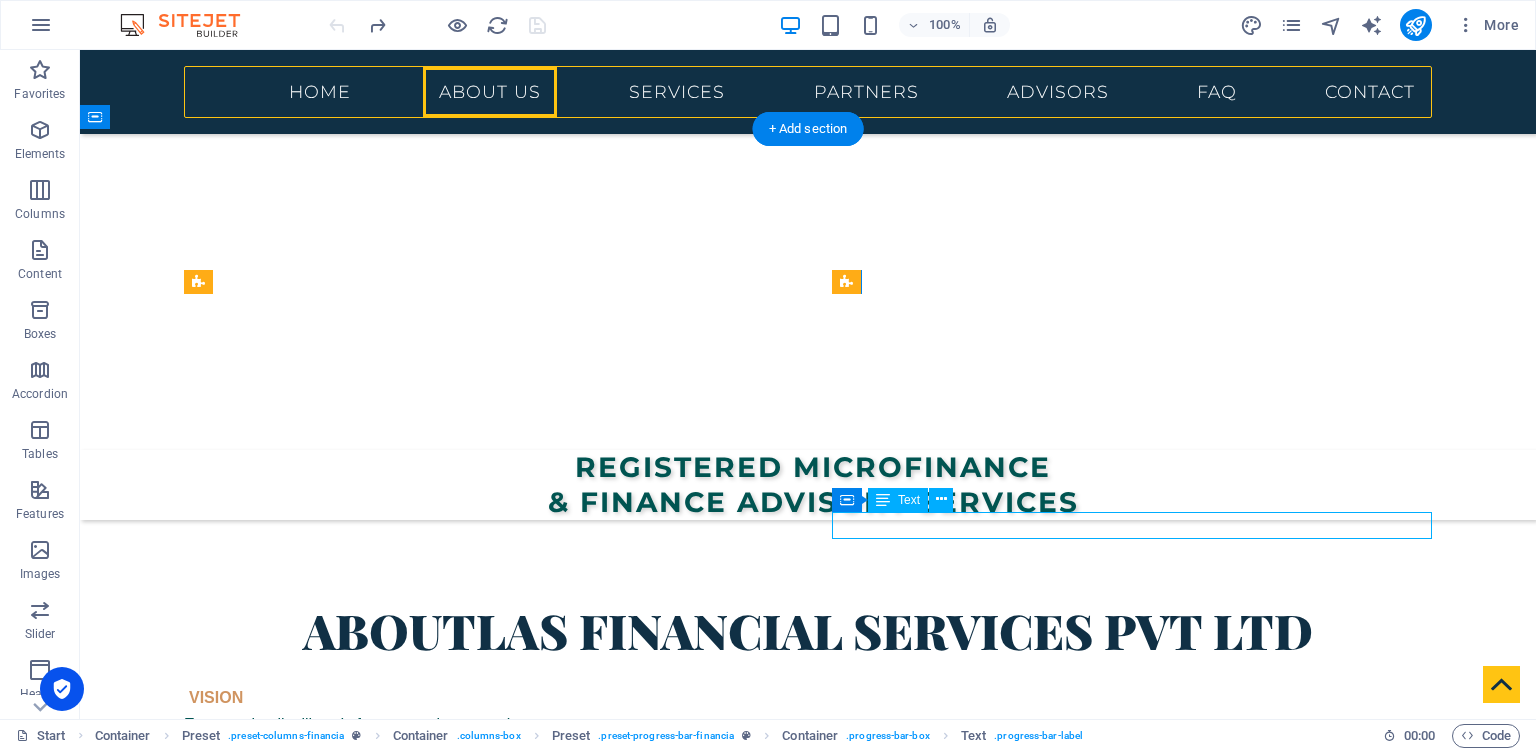 click on "Business Development Consulting Services" at bounding box center (808, 1322) 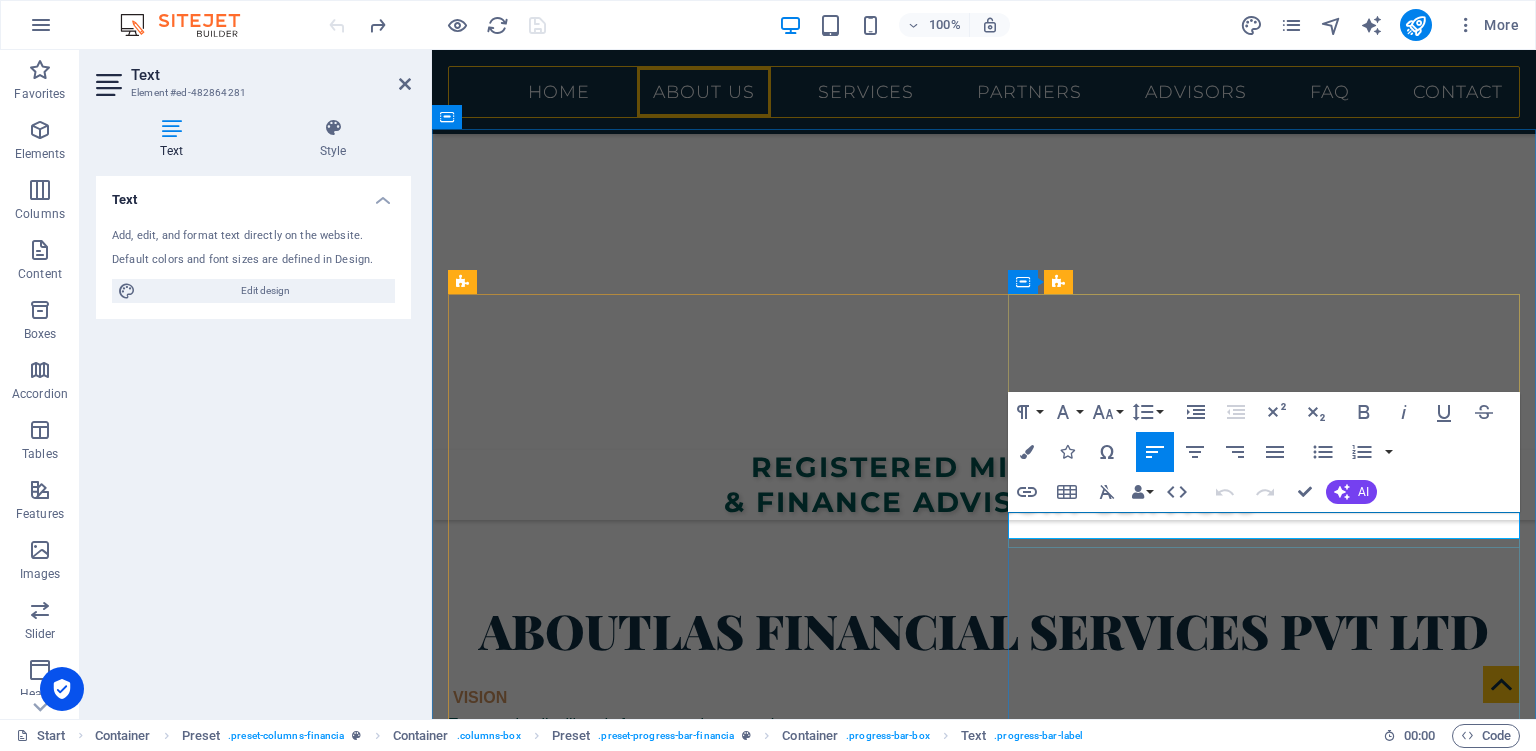 drag, startPoint x: 1378, startPoint y: 524, endPoint x: 964, endPoint y: 526, distance: 414.00482 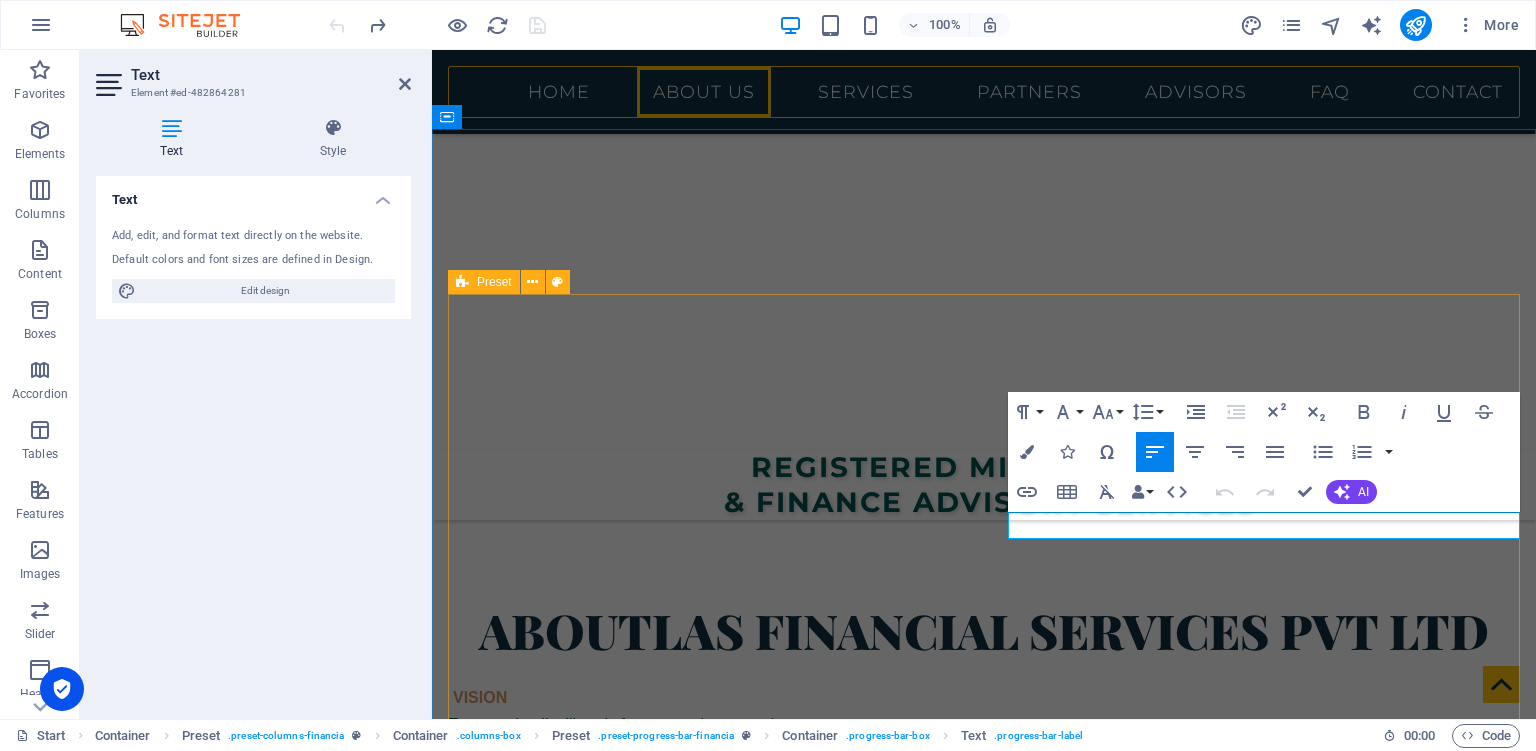 type 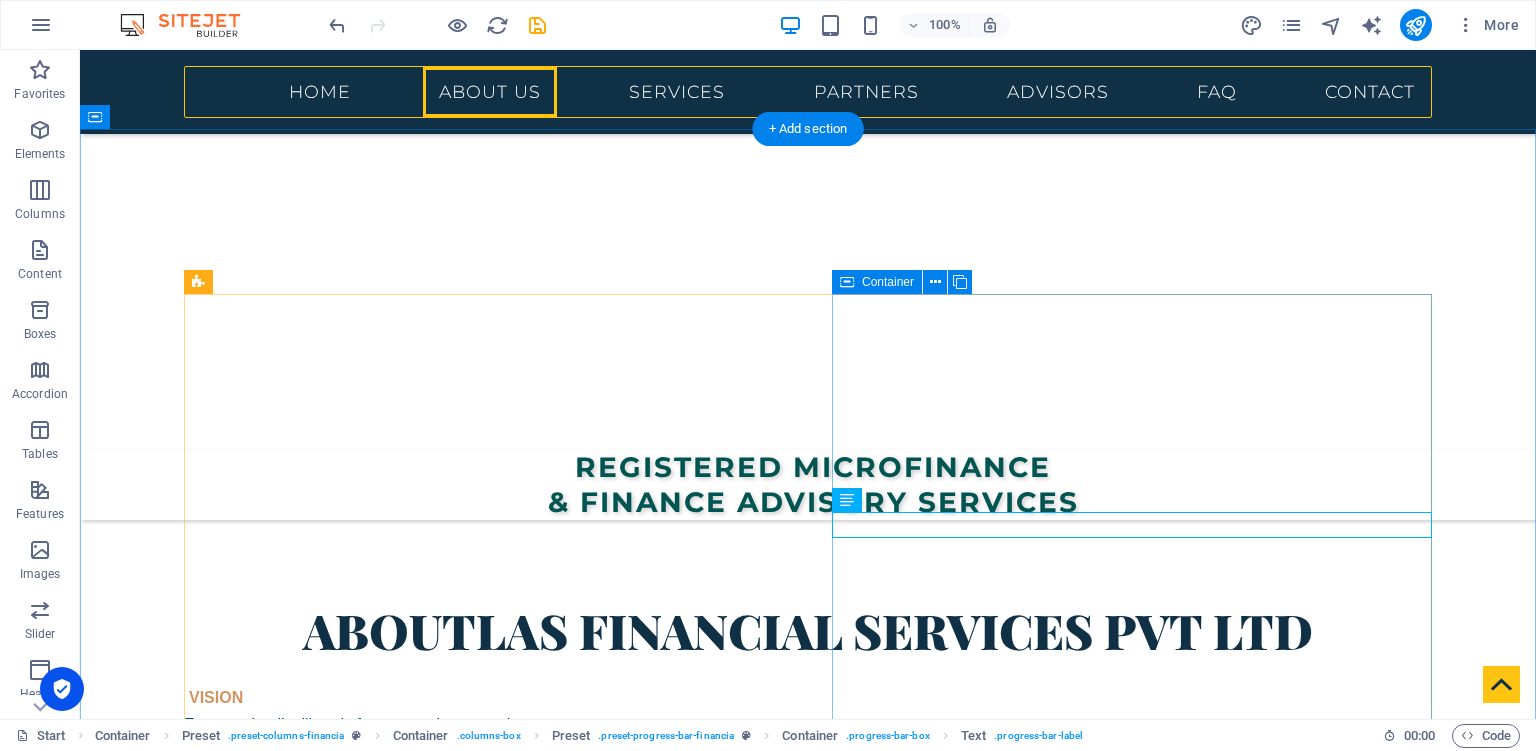 click on "MicroFinance
Financial Literacy Consultancy & Training
Digital FinTech and ICT Consulting Service
Monitoring & Evaluation of Projects
Data Protection as a Service .. Assisting you in the CDPA compliance" at bounding box center [808, 1220] 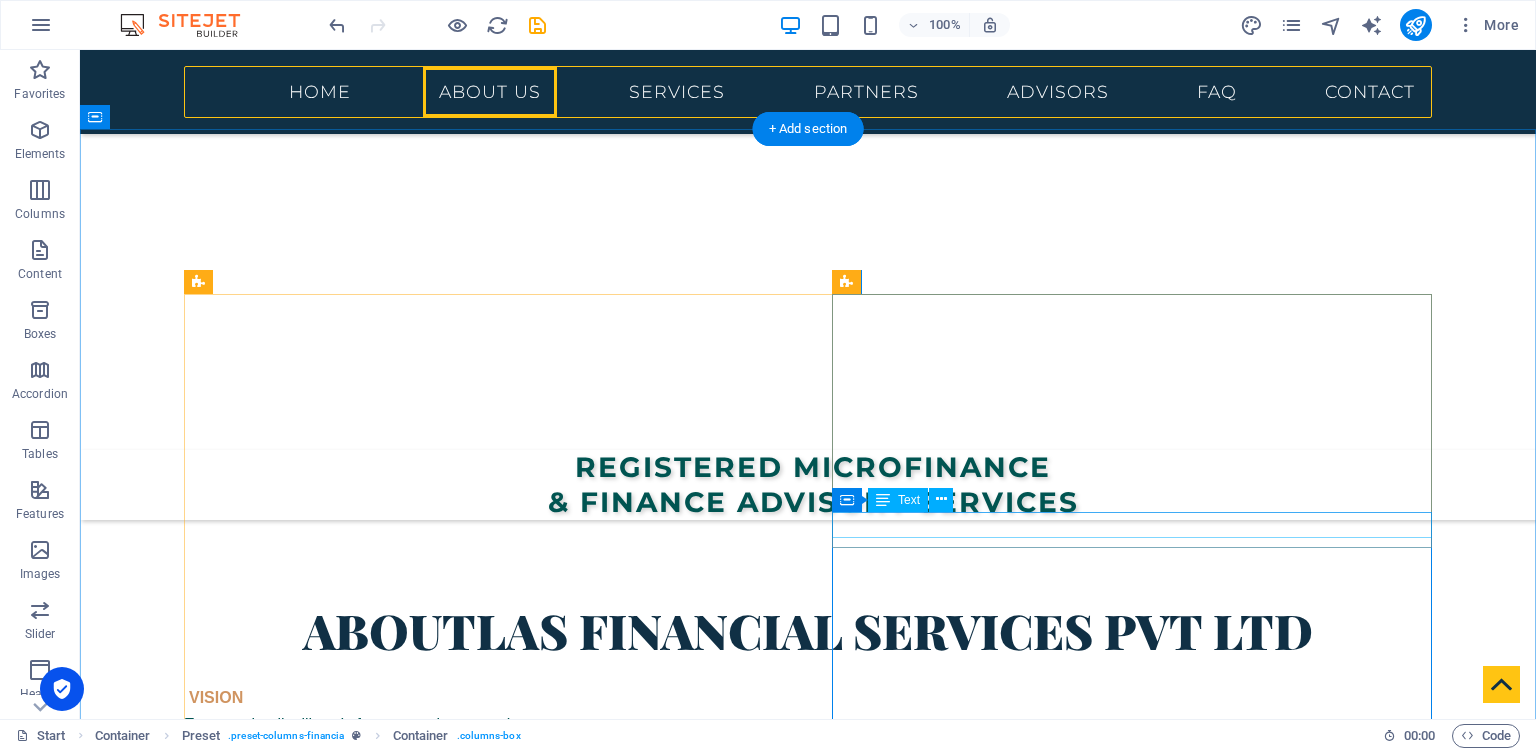 click on "Data Protection as a Service .. Assisting you in the CDPA compliance" at bounding box center [808, 1322] 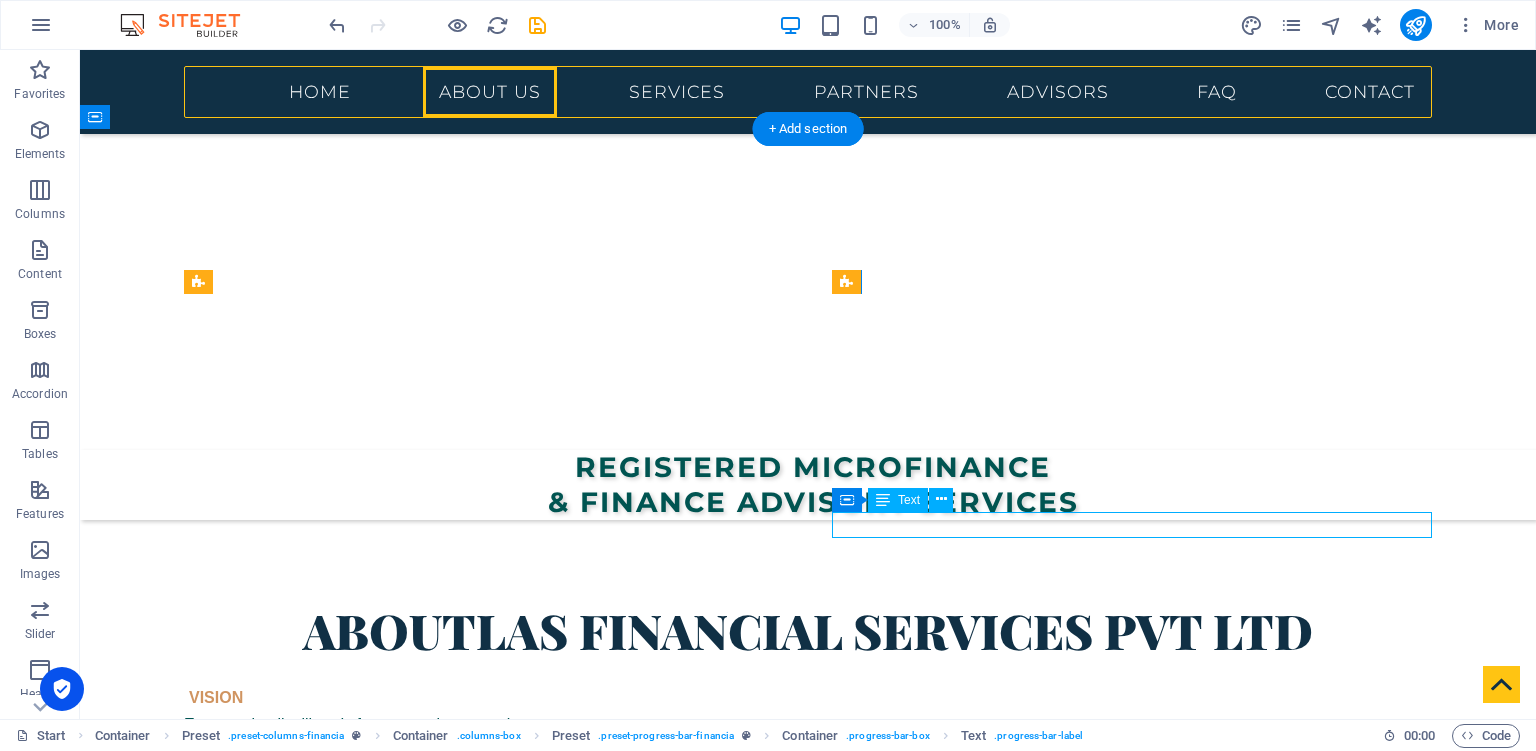 click on "Data Protection as a Service .. Assisting you in the CDPA compliance" at bounding box center (808, 1322) 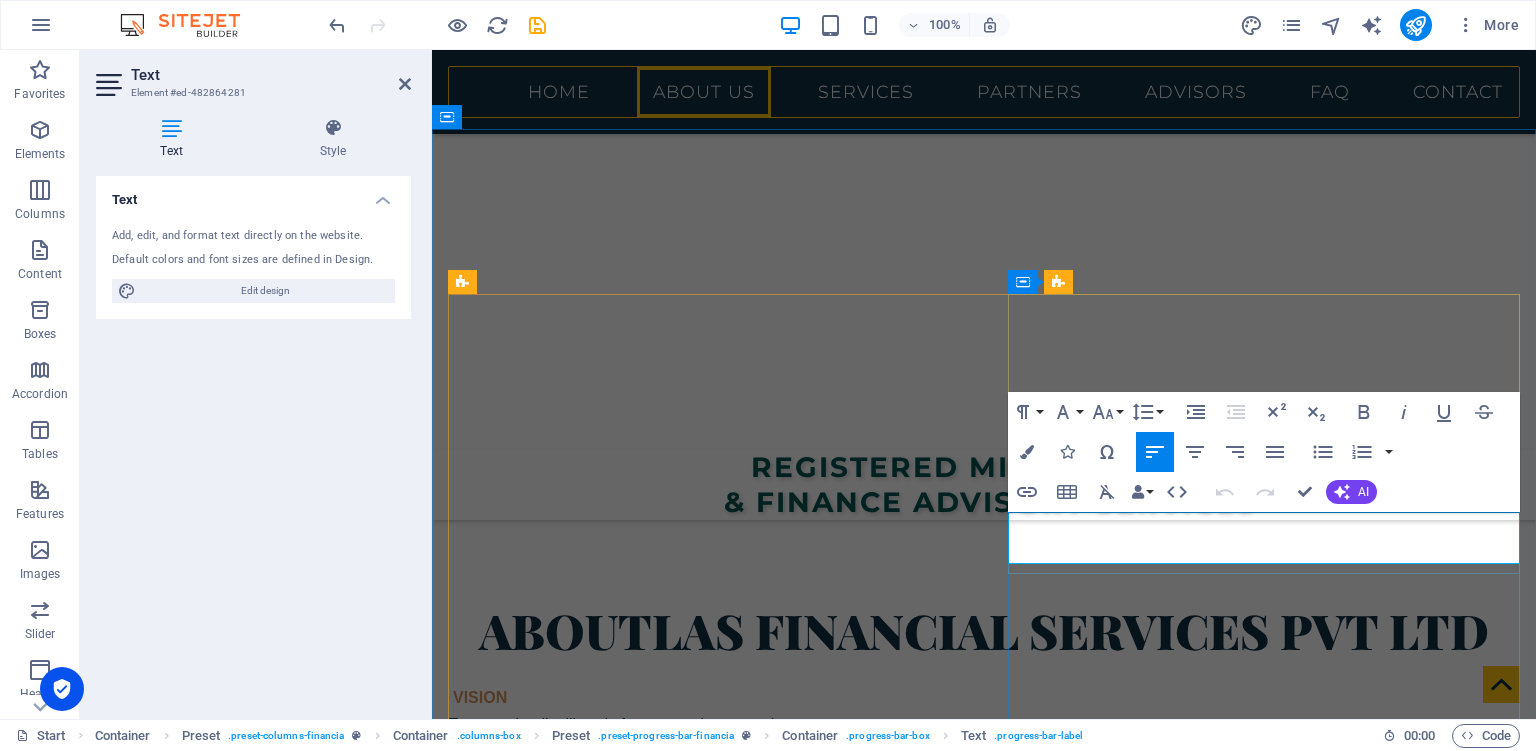 click on "Data Protection as a Service .. Assisting you in the CDPA compliance" at bounding box center (984, 1349) 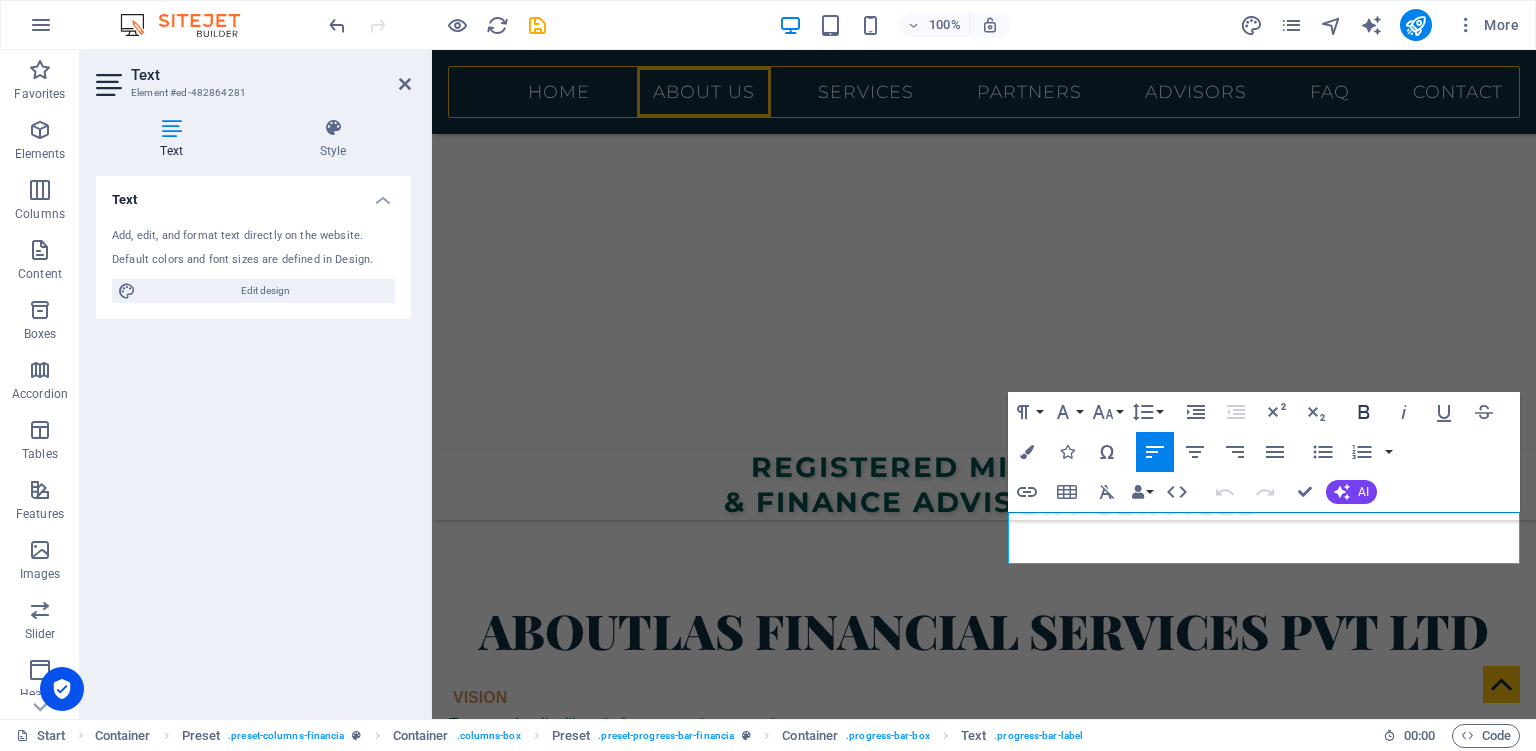 click 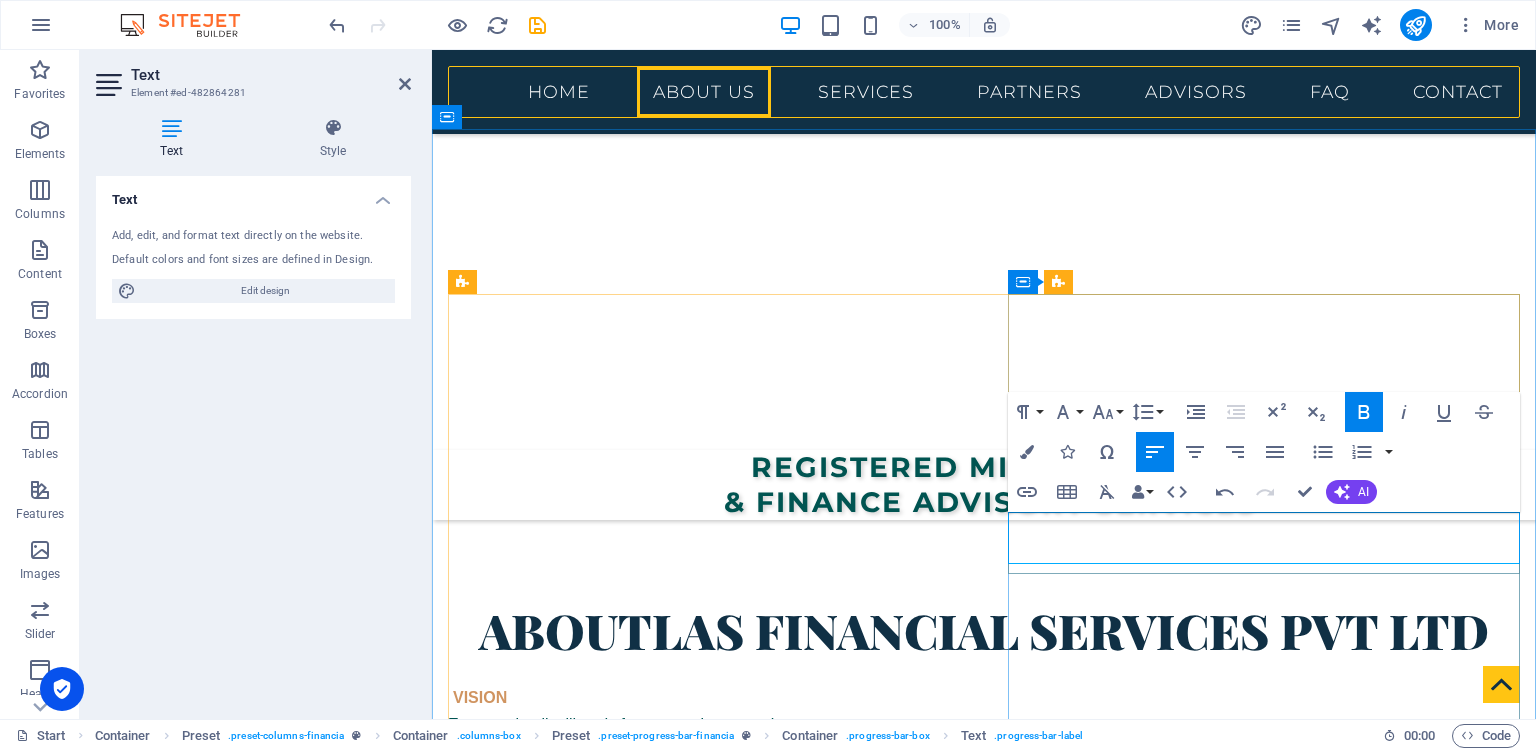 click on "ata Protection as a Service .. Assisting you in the CDPA compliance" at bounding box center (744, 1348) 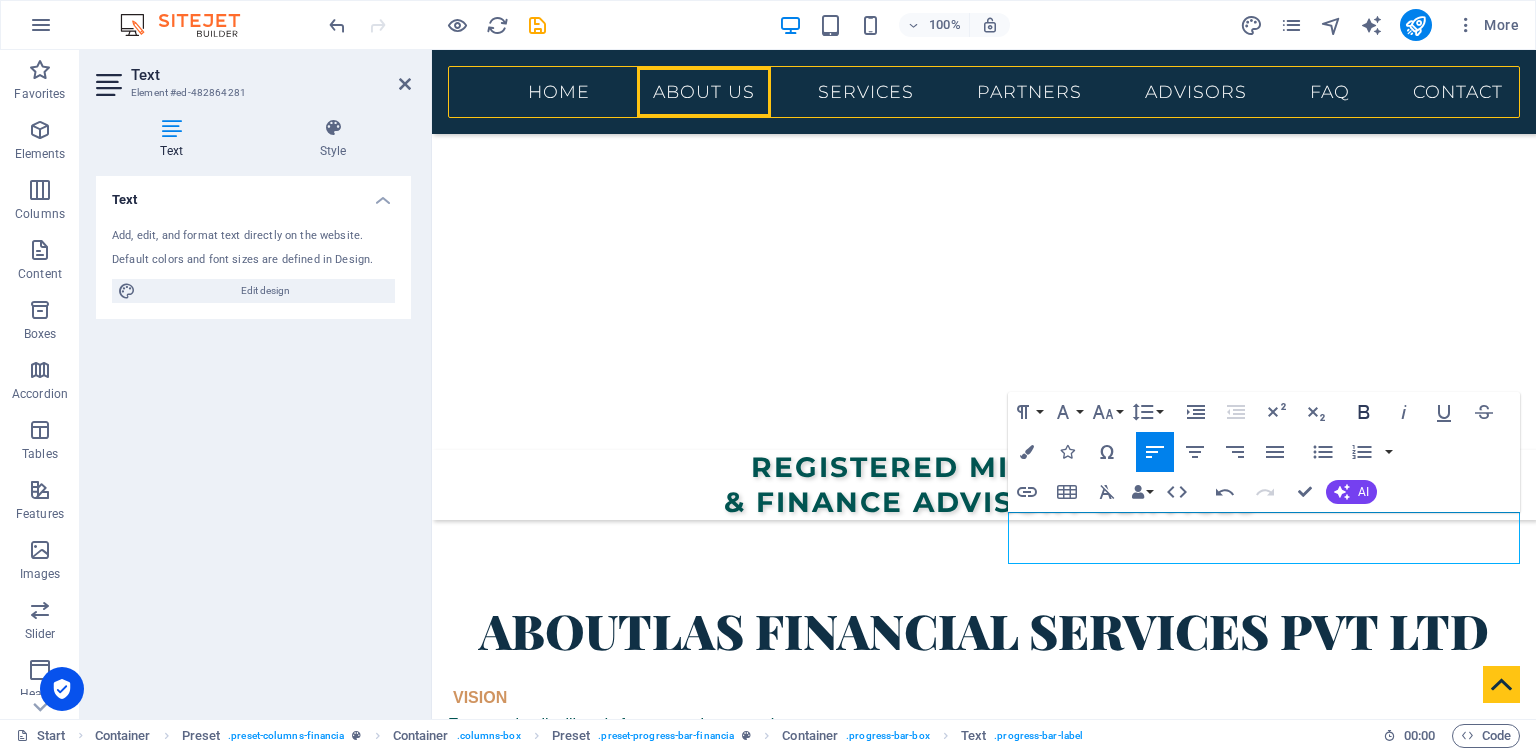 click 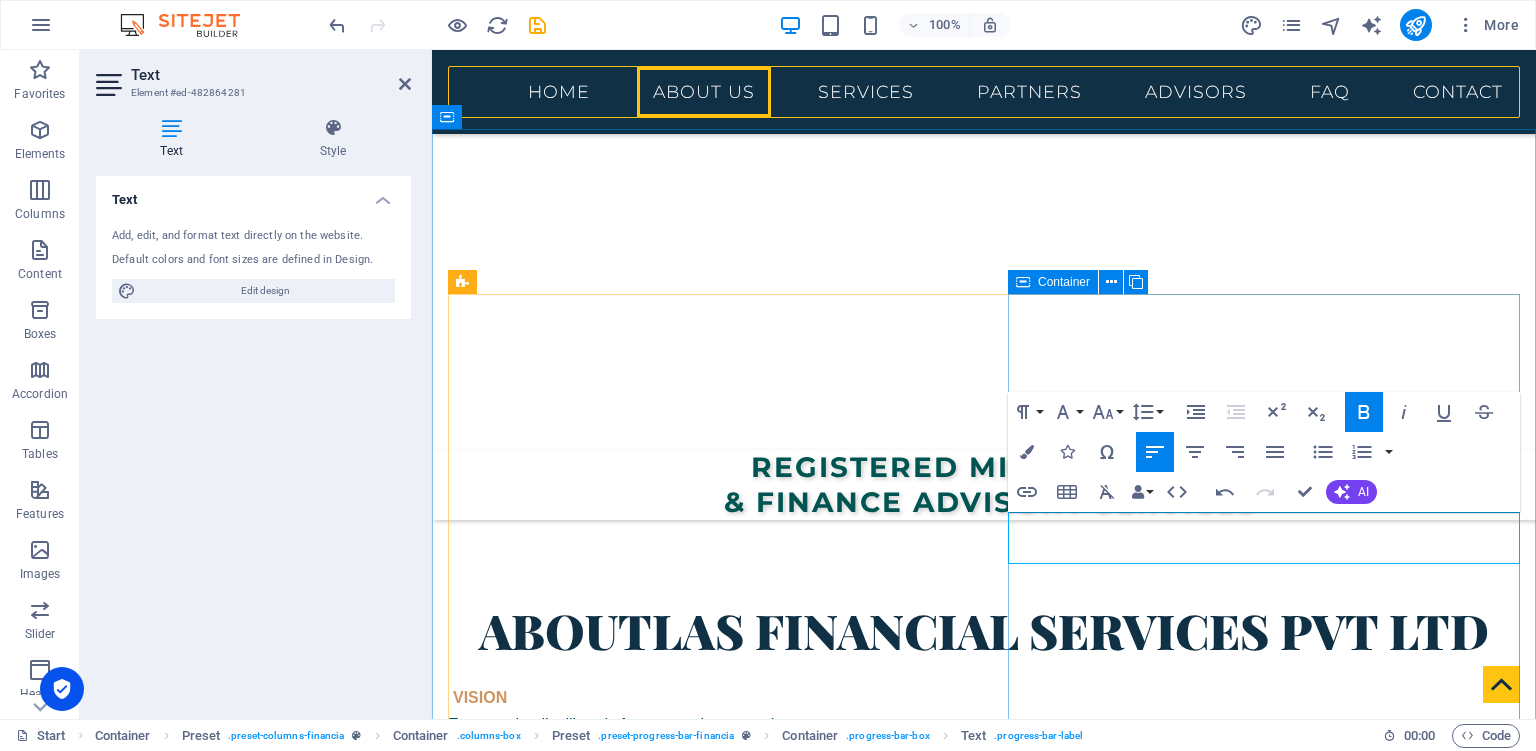 click on "MicroFinance
Financial Literacy Consultancy & Training
Digital FinTech and ICT Consulting Service
Monitoring & Evaluation of Projects
D ata Protection as a Service .. Assisting you in the CDPA compliance" at bounding box center (984, 1247) 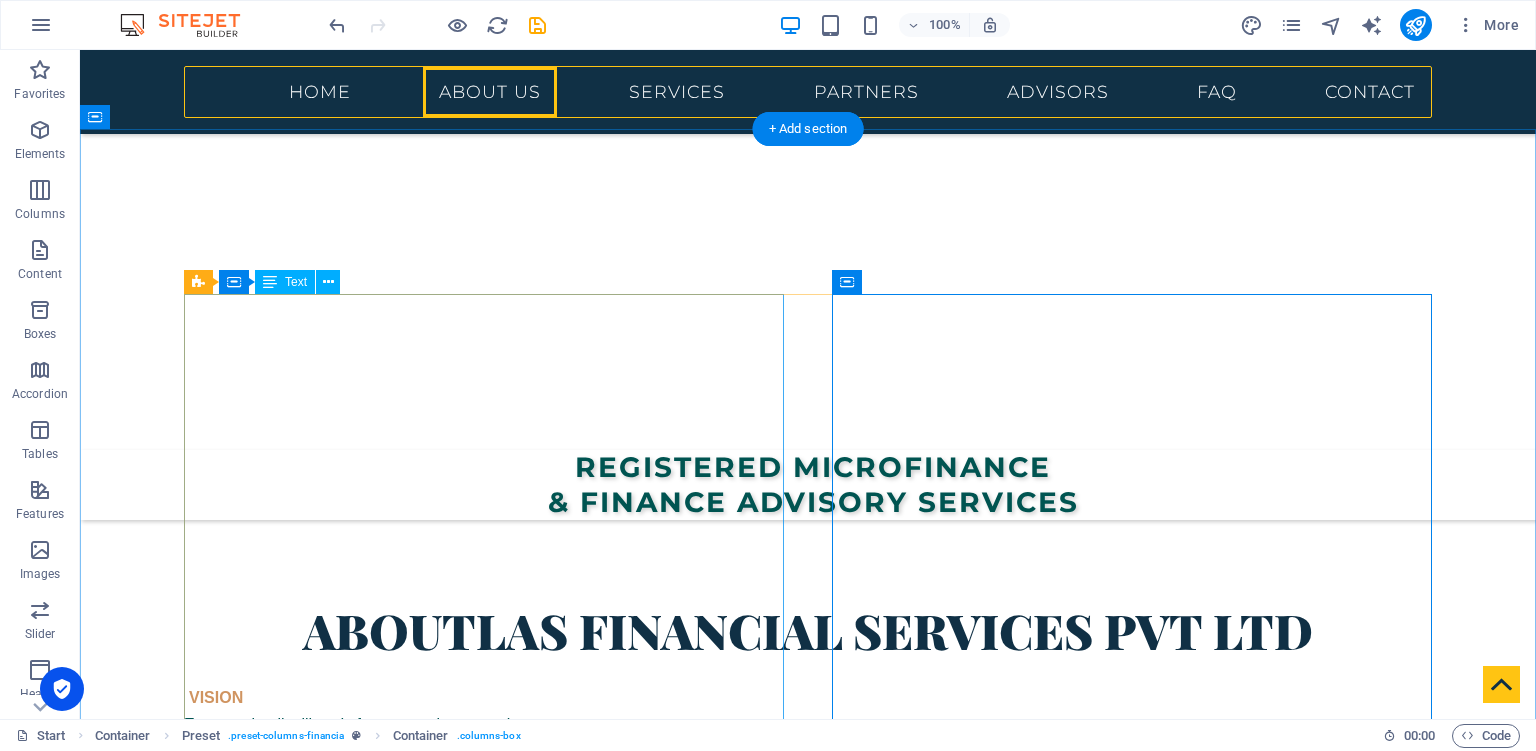 click on "VISION  Empowering livelihoods for economic prosperity.  MISSION  To empower organizations and individuals to be productive by  providing quality, innovative financial and non-financial services  to attain financial freedom.   CORE VALUES Honesty Respect Teamwork Integrity Innovation OUR MOTTO! Fueling Dreams!" at bounding box center [808, 878] 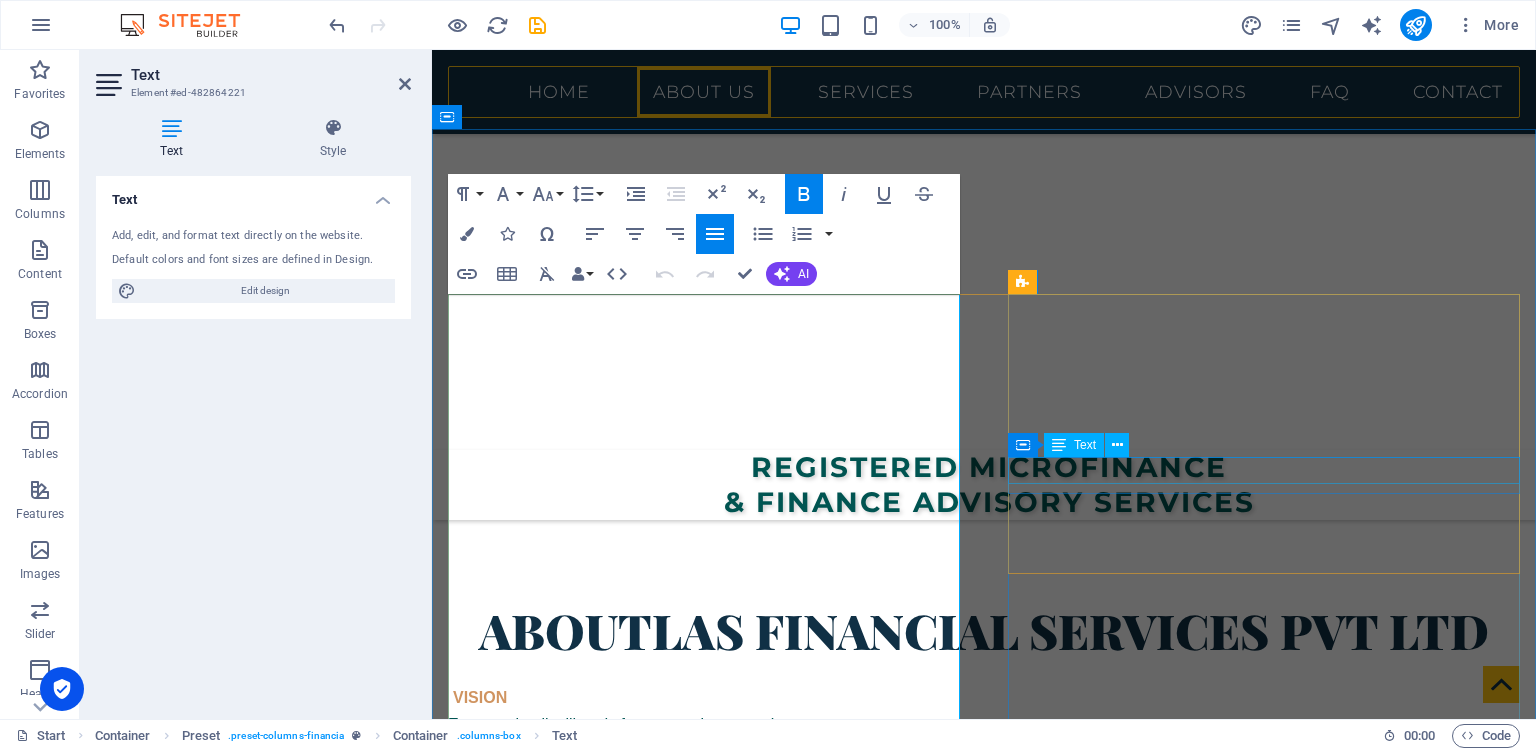 click on "Monitoring & Evaluation of Projects" at bounding box center [984, 1295] 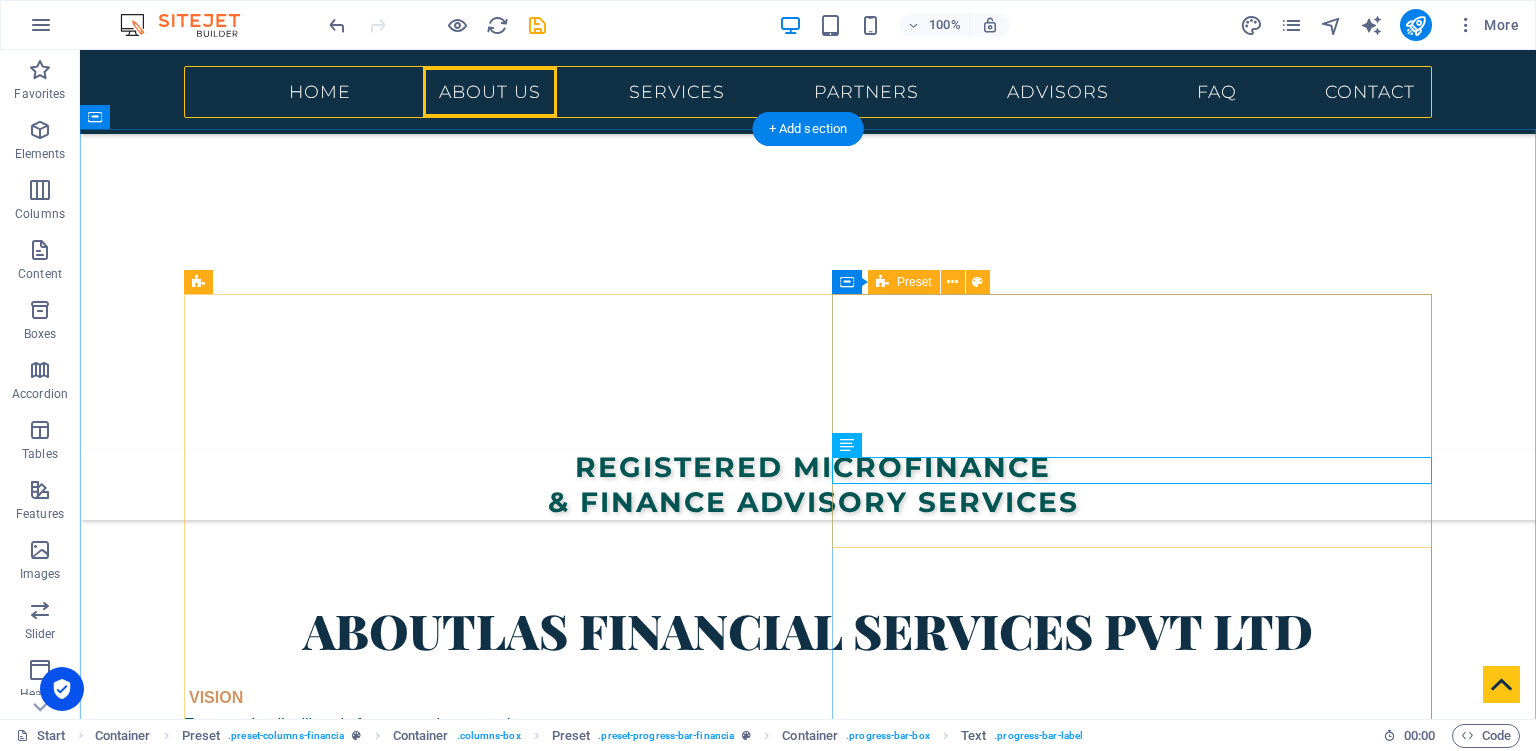 click on "MicroFinance
Financial Literacy Consultancy & Training
Digital FinTech and ICT Consulting Service
Monitoring & Evaluation of Projects
D ata Protection as a Service .. Assisting you in the CDPA compliance" at bounding box center (808, 1220) 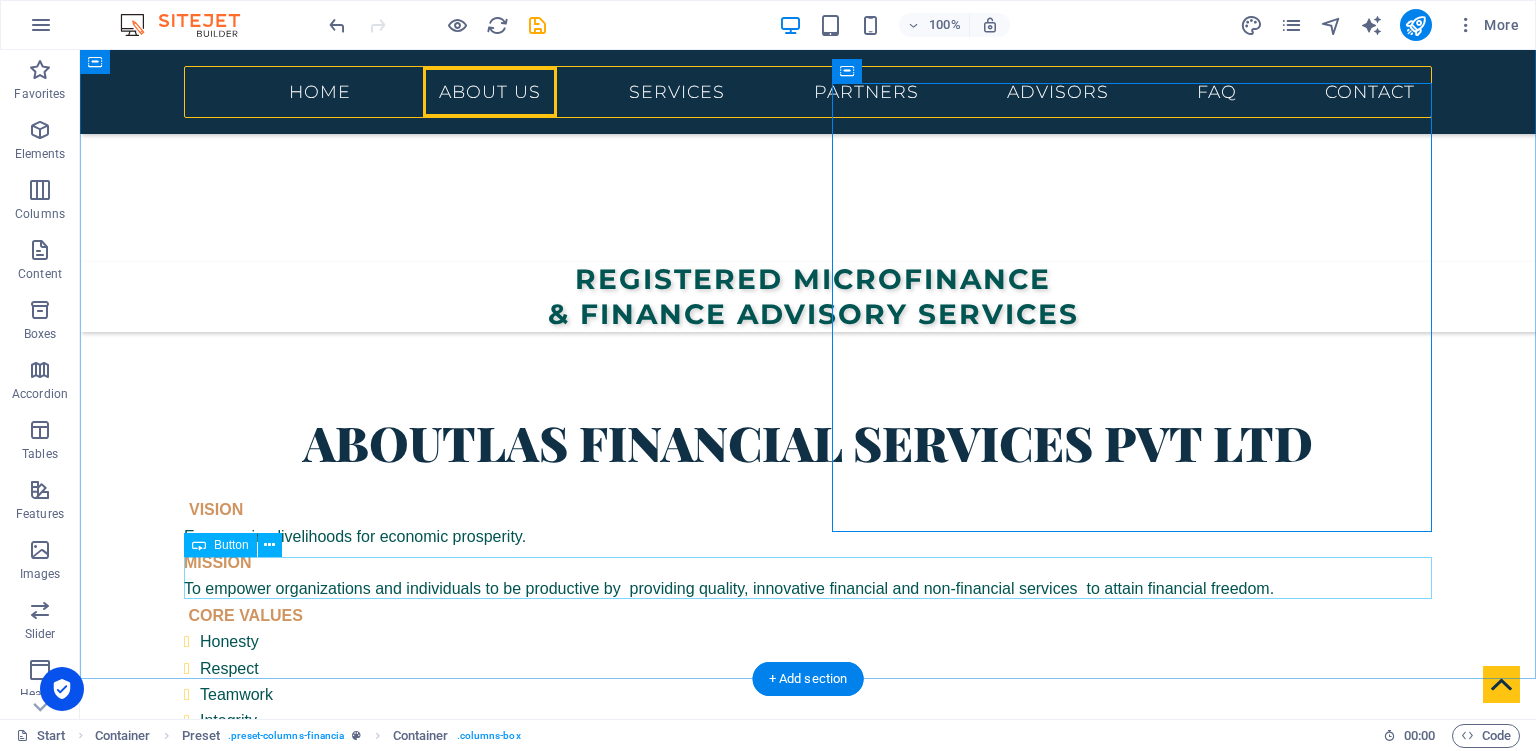 scroll, scrollTop: 804, scrollLeft: 0, axis: vertical 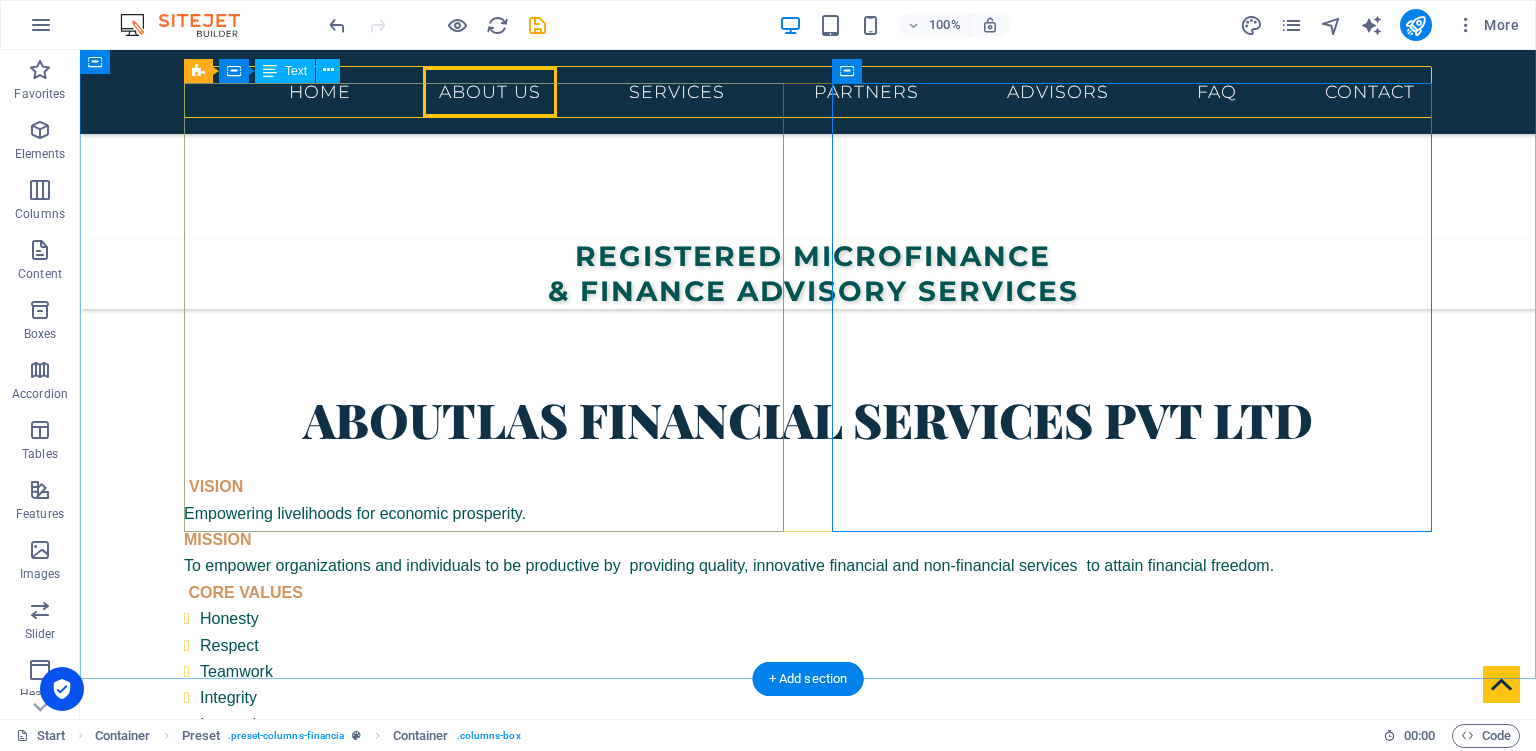 click on "VISION  Empowering livelihoods for economic prosperity.  MISSION  To empower organizations and individuals to be productive by  providing quality, innovative financial and non-financial services  to attain financial freedom.   CORE VALUES Honesty Respect Teamwork Integrity Innovation OUR MOTTO! Fueling Dreams!" at bounding box center (808, 667) 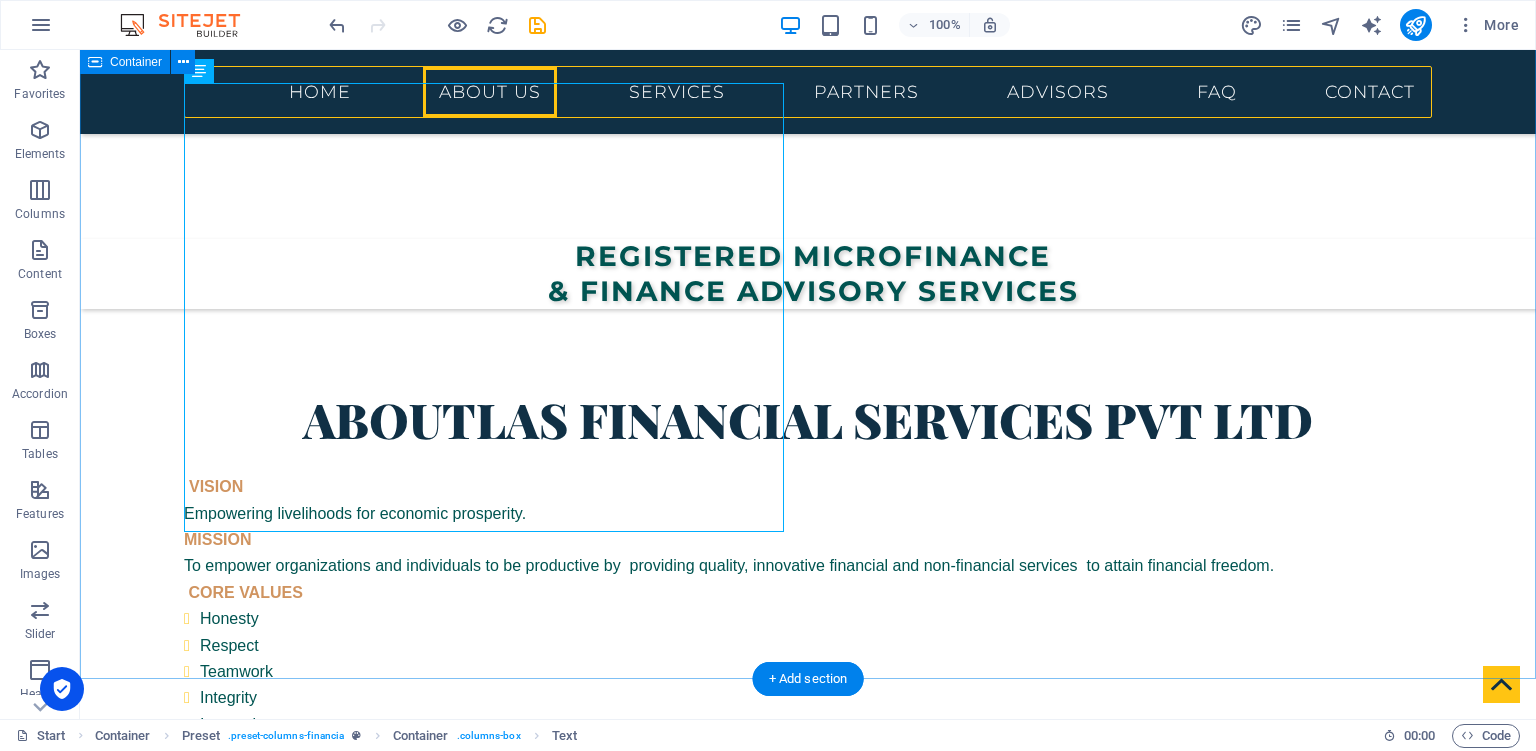 click on "About  LAS Financial Services Pvt Ltd   VISION  Empowering livelihoods for economic prosperity.  MISSION  To empower organizations and individuals to be productive by  providing quality, innovative financial and non-financial services  to attain financial freedom.   CORE VALUES Honesty Respect Teamwork Integrity Innovation OUR MOTTO! Fueling Dreams! MicroFinance
Financial Literacy Consultancy & Training
Digital FinTech and ICT Consulting Service
Monitoring & Evaluation of Projects
D ata Protection as a Service .. Assisting you in the CDPA compliance
Get in touch" at bounding box center [808, 795] 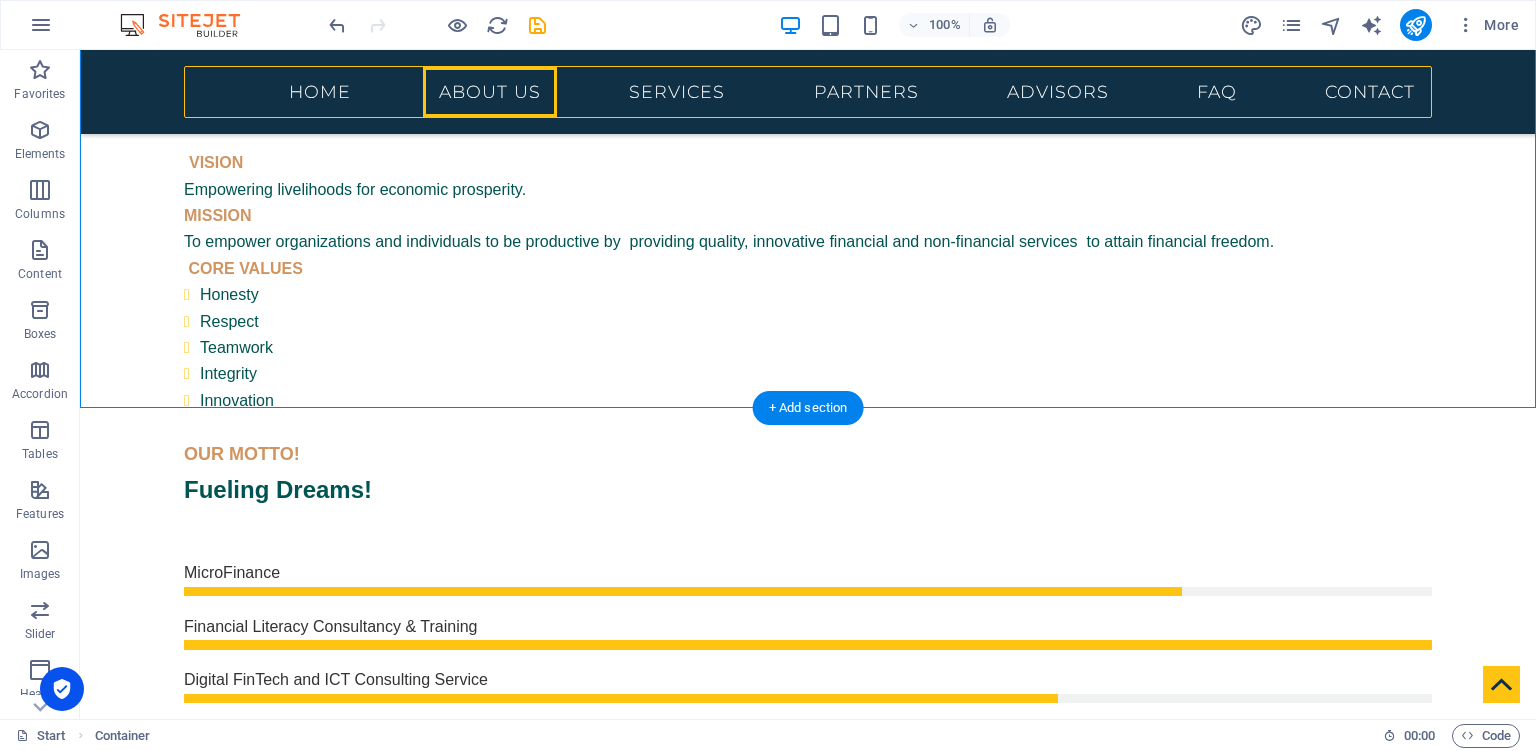 scroll, scrollTop: 1227, scrollLeft: 0, axis: vertical 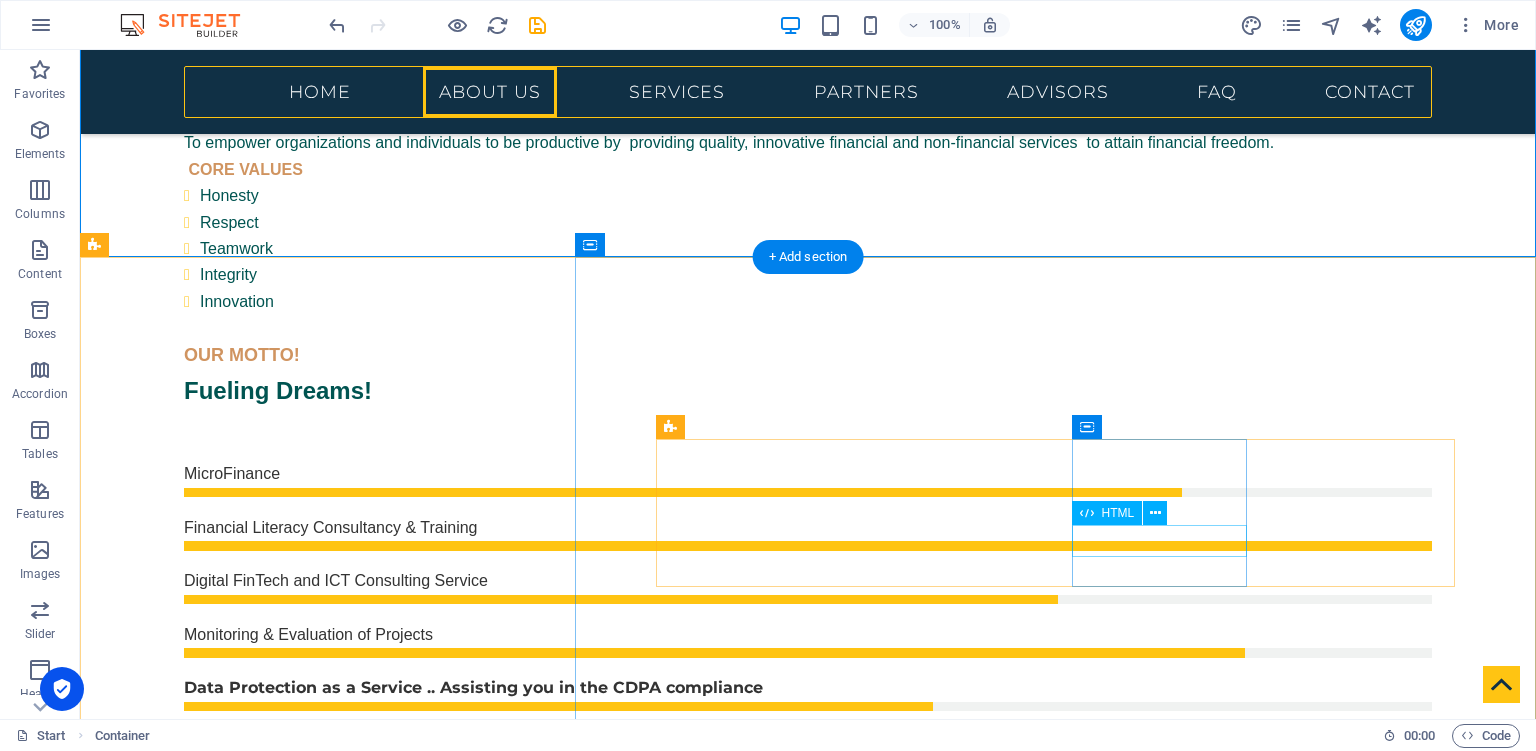 click on "385" at bounding box center [808, 2341] 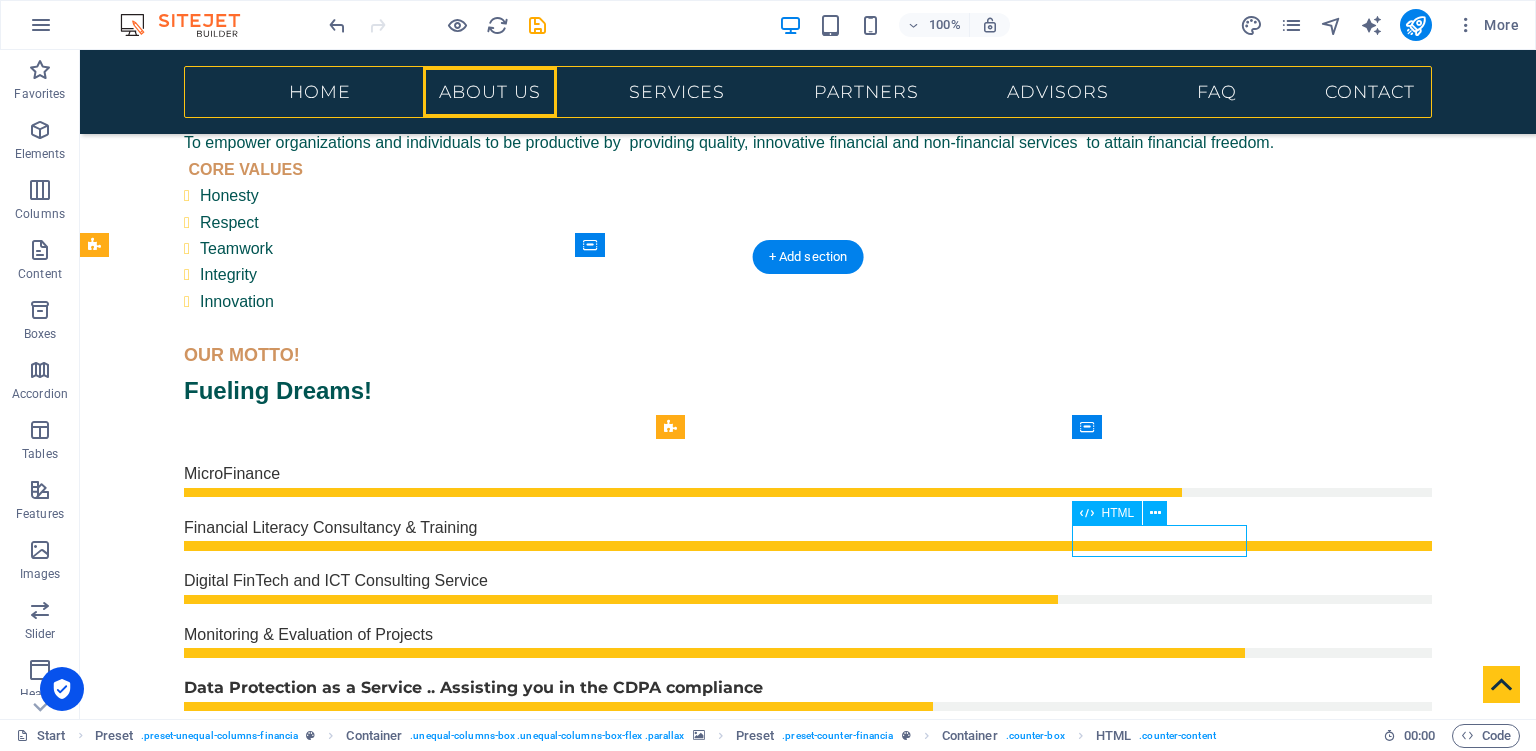 click on "385" at bounding box center [808, 2341] 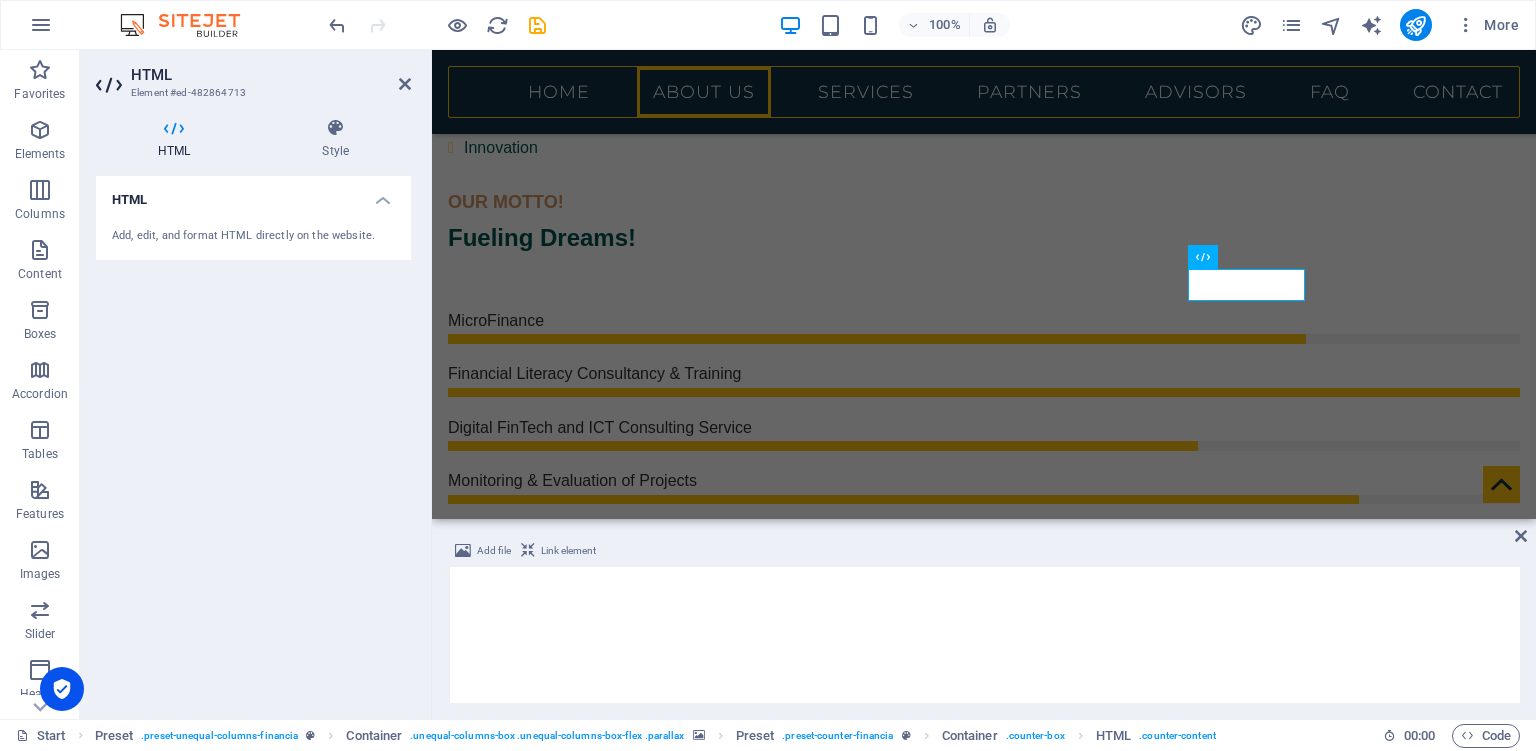 scroll, scrollTop: 1386, scrollLeft: 0, axis: vertical 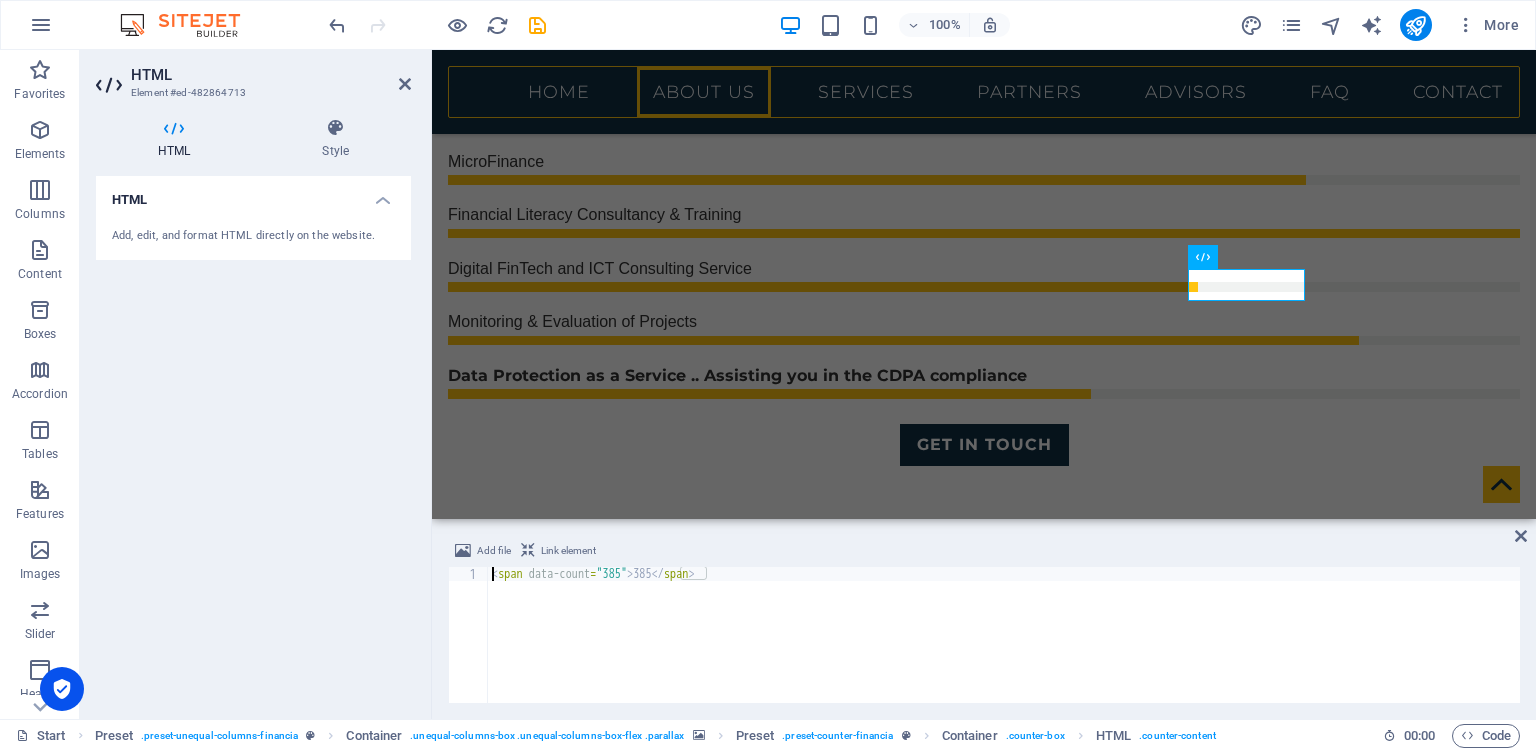 click on "< span   data-count = "385" > 385 </ span >" at bounding box center (1004, 649) 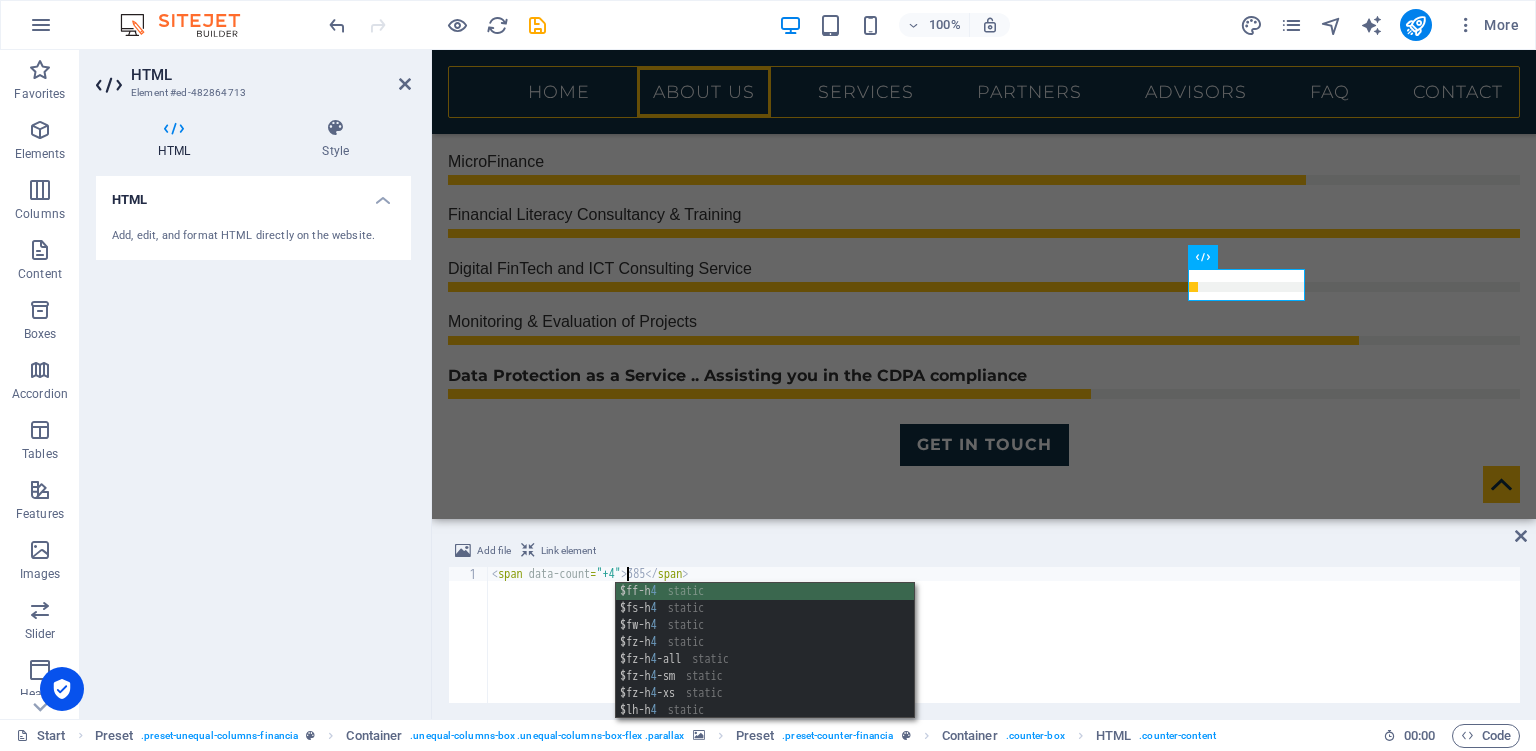 scroll, scrollTop: 0, scrollLeft: 11, axis: horizontal 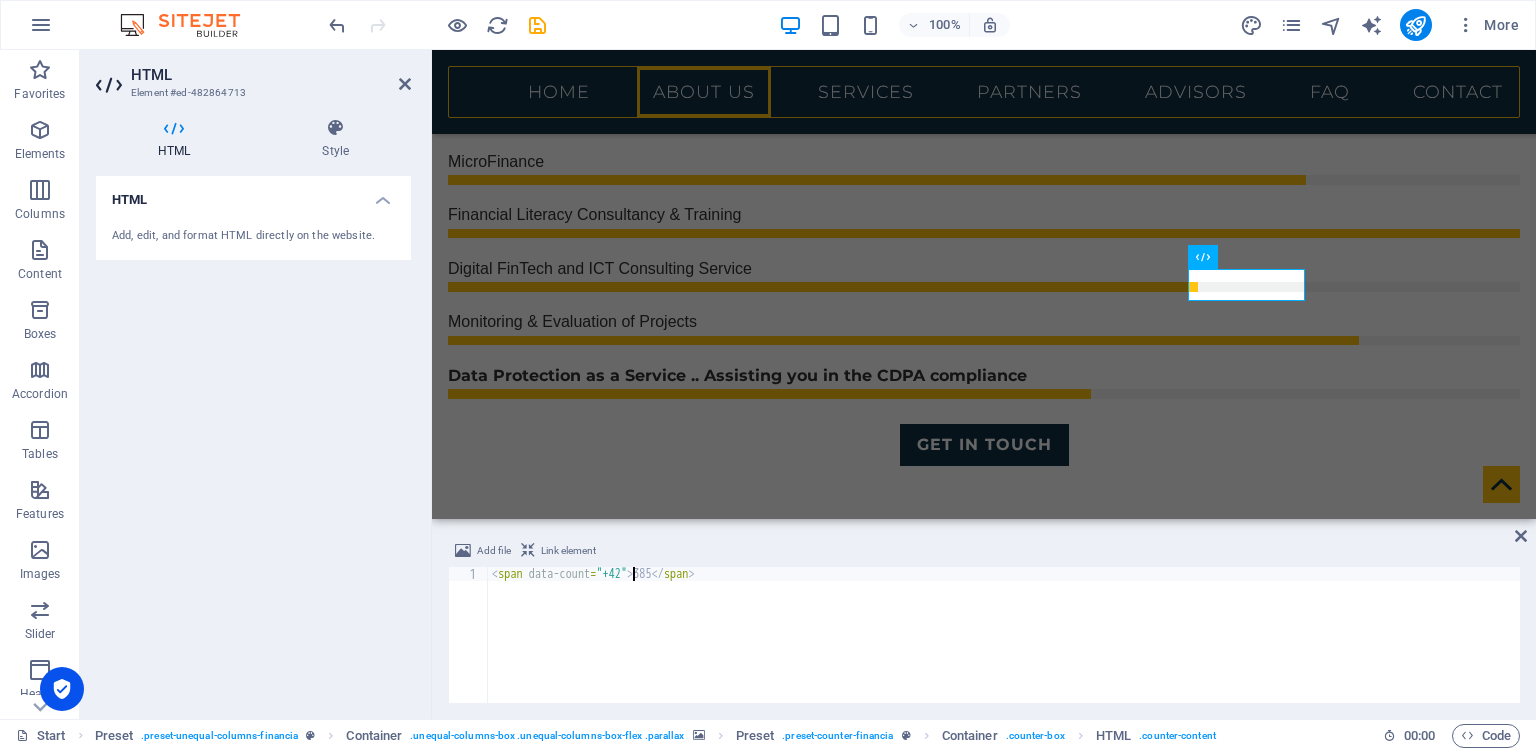 click on "< span   data-count = "+42" > 385 </ span >" at bounding box center (1004, 649) 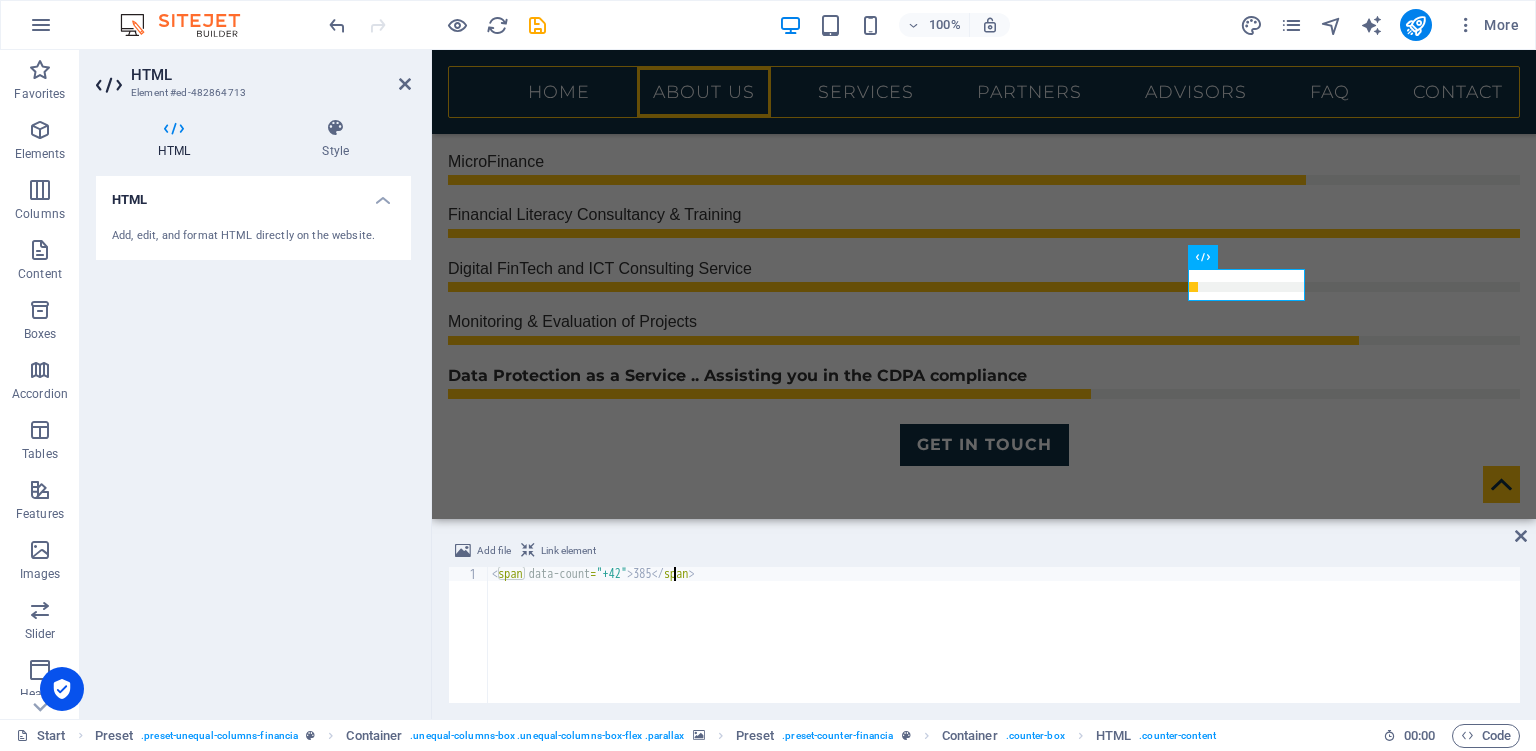 click on "< span   data-count = "+42" > 385 </ span >" at bounding box center (1004, 649) 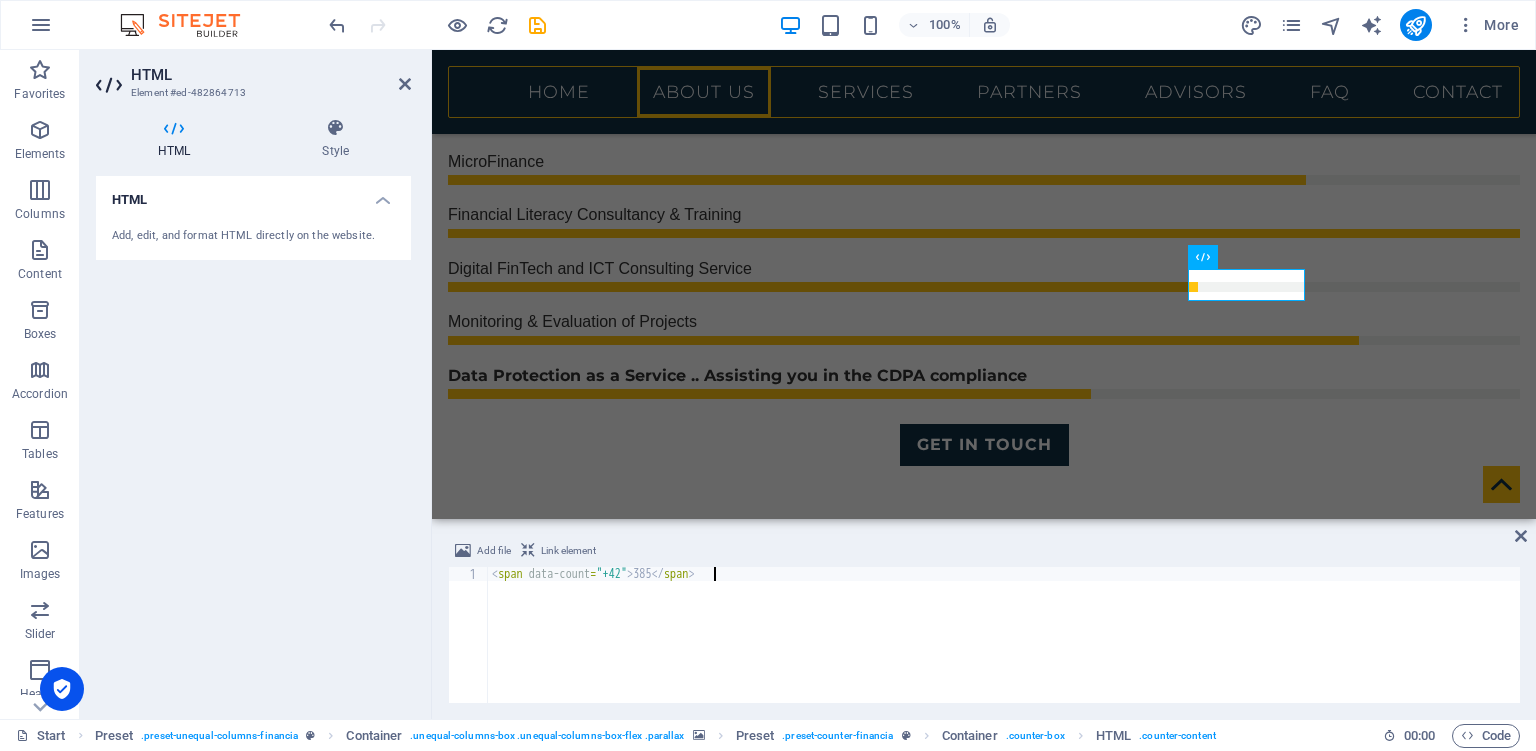 click on "Link element" at bounding box center [568, 551] 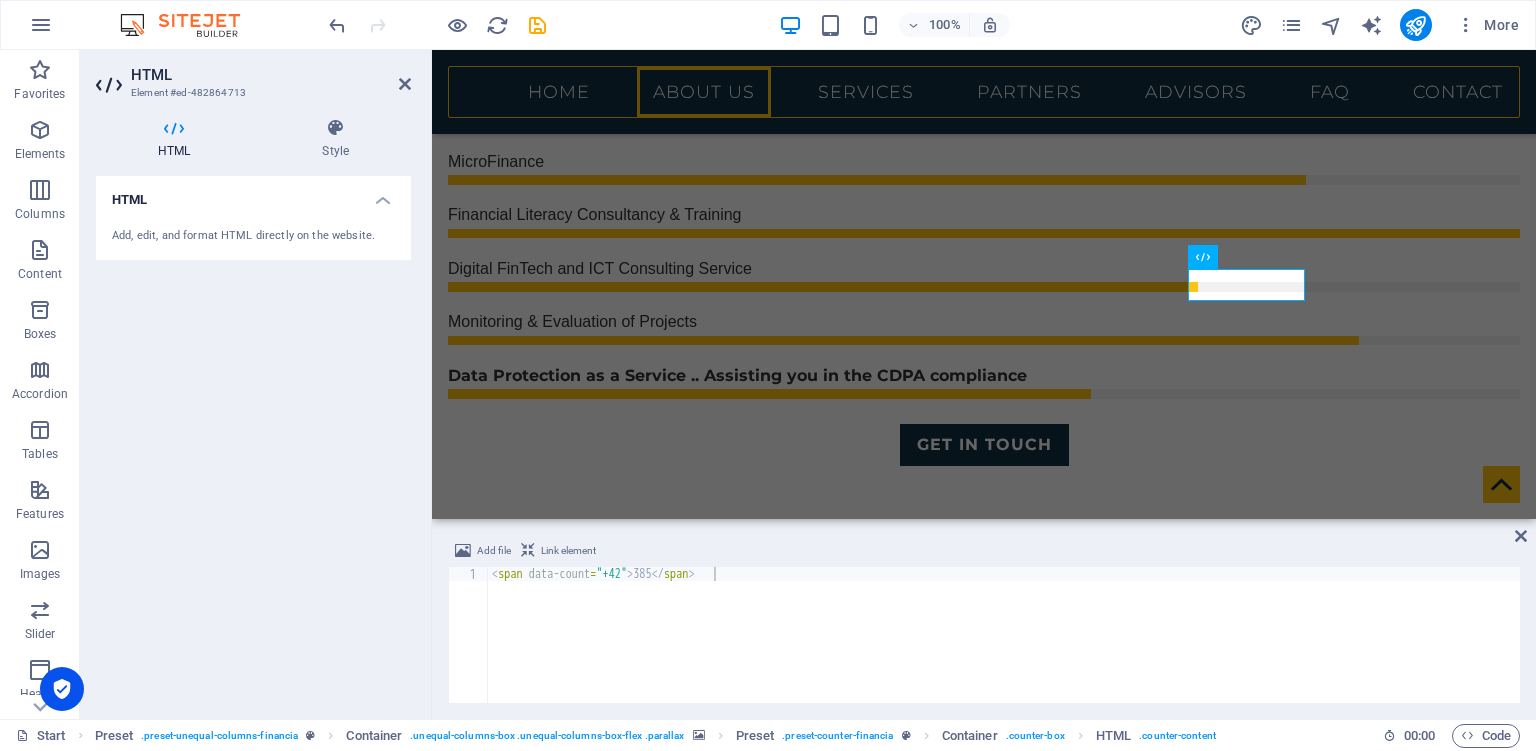 click on "Link element" at bounding box center (568, 551) 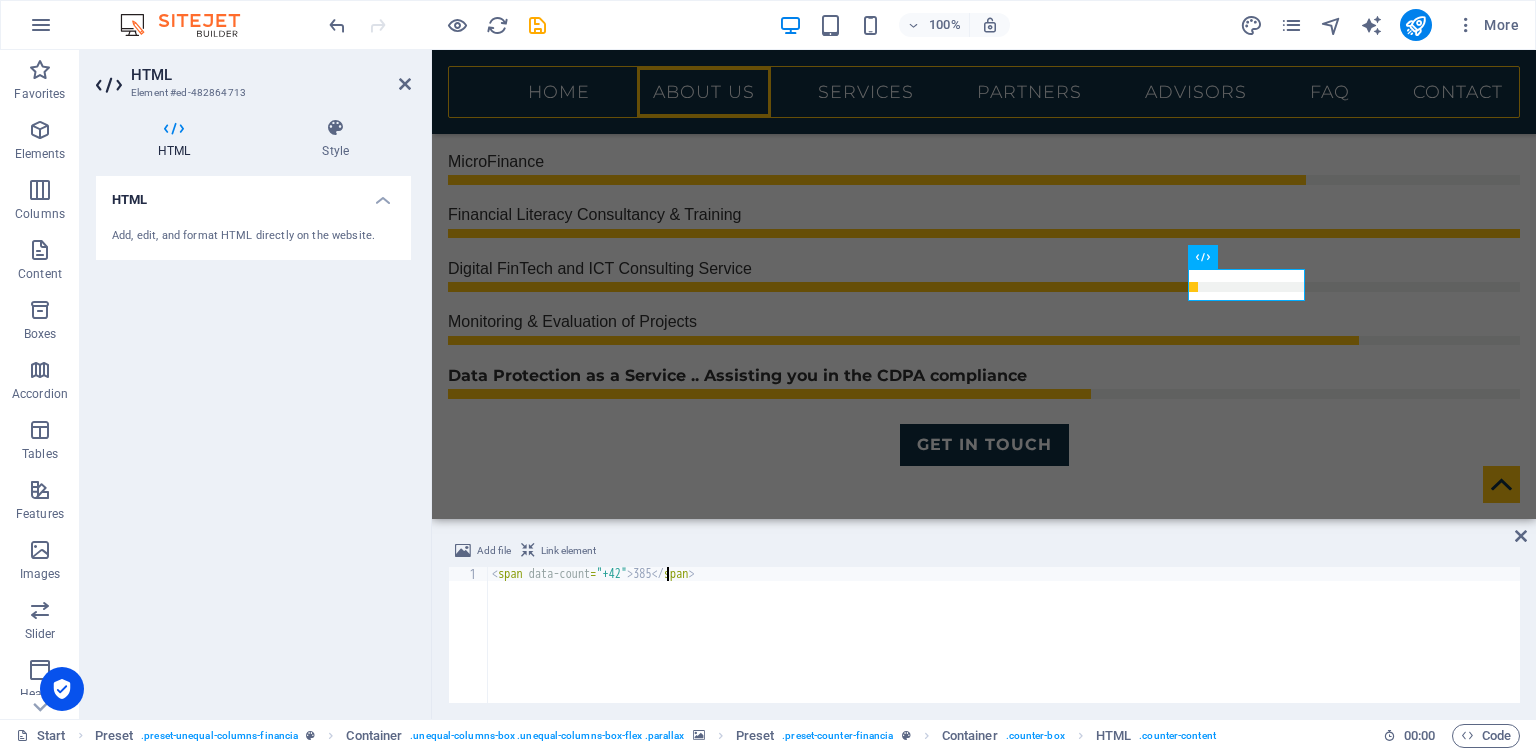 click on "< span   data-count = "+42" > 385 </ span >" at bounding box center [1004, 649] 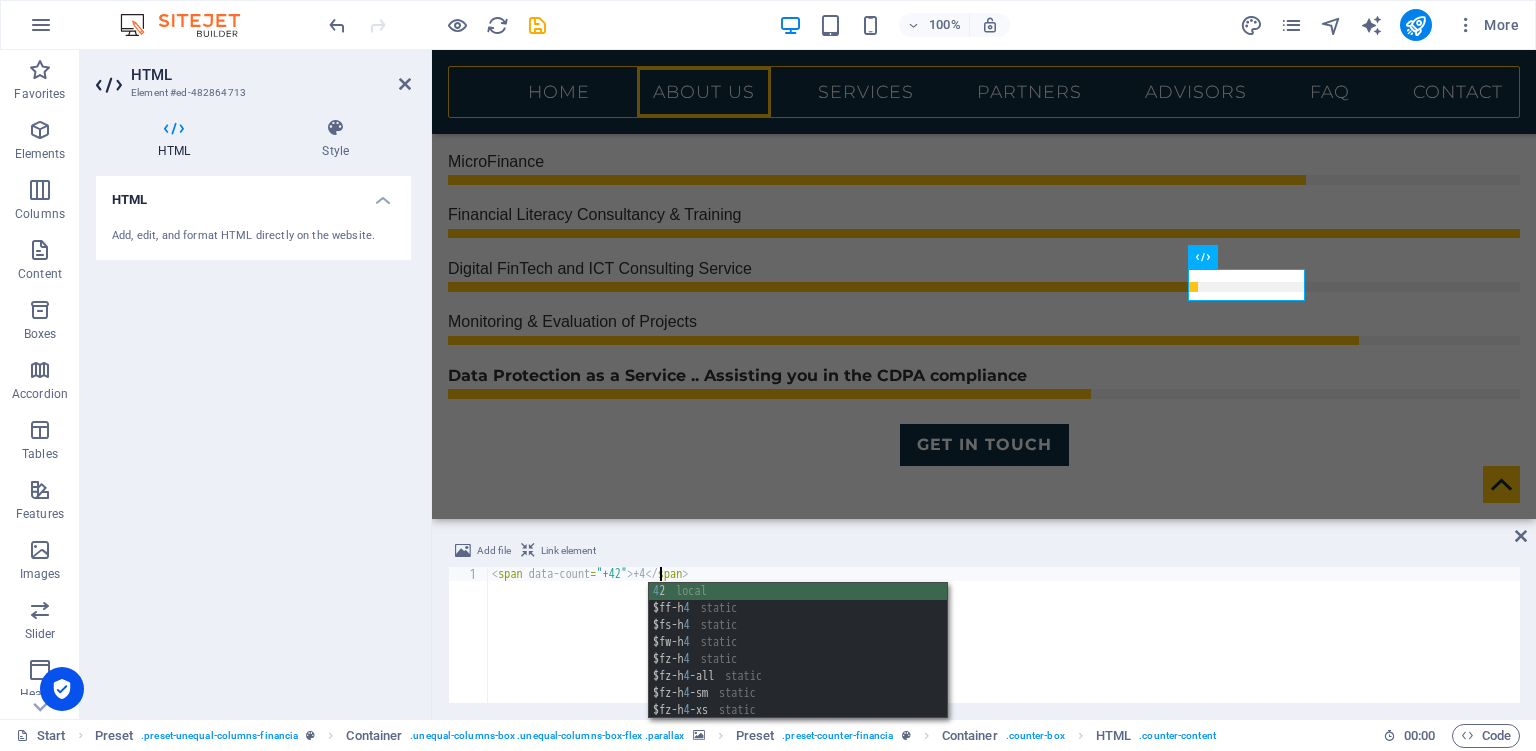 scroll, scrollTop: 0, scrollLeft: 14, axis: horizontal 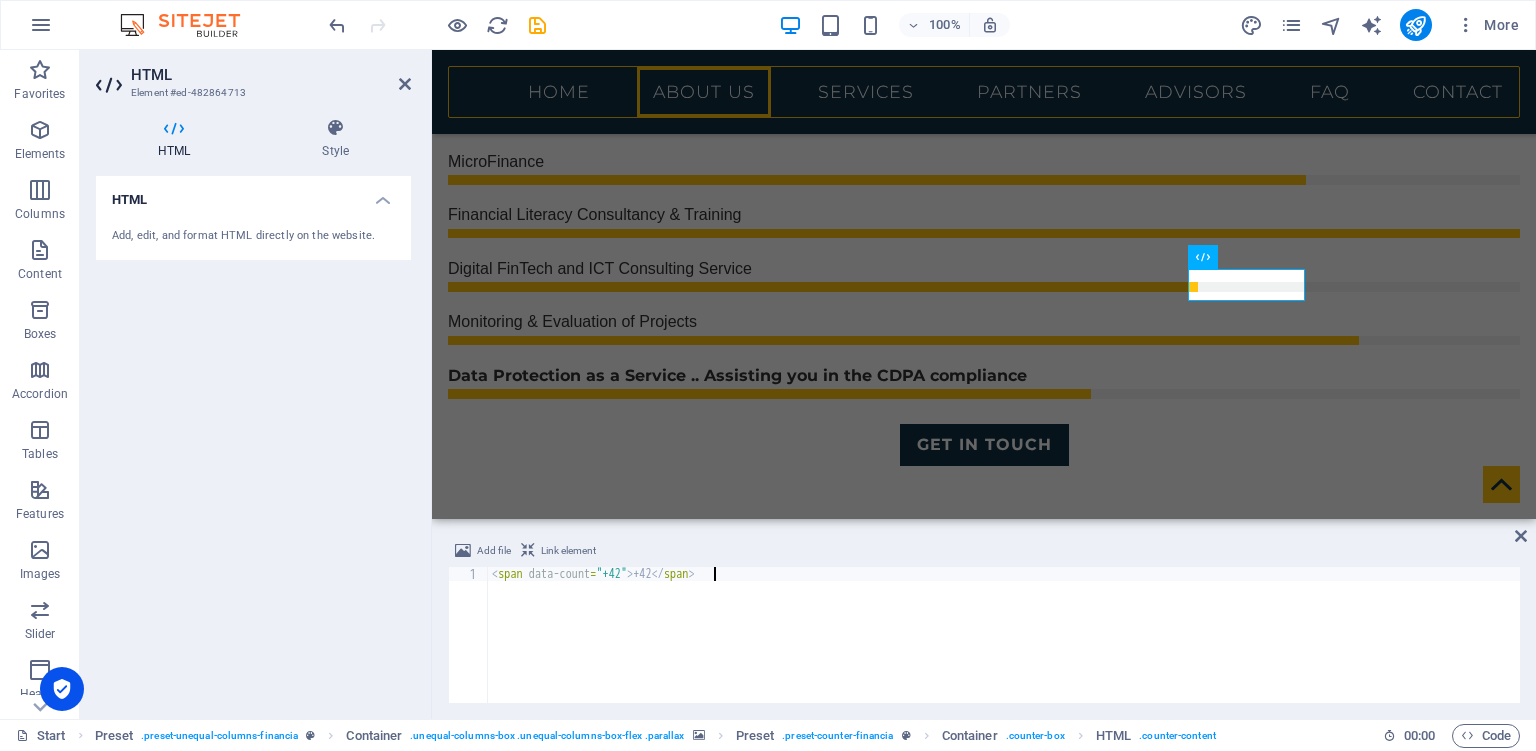 click on "< span   data-count = "+42" > +42 </ span >" at bounding box center [1004, 649] 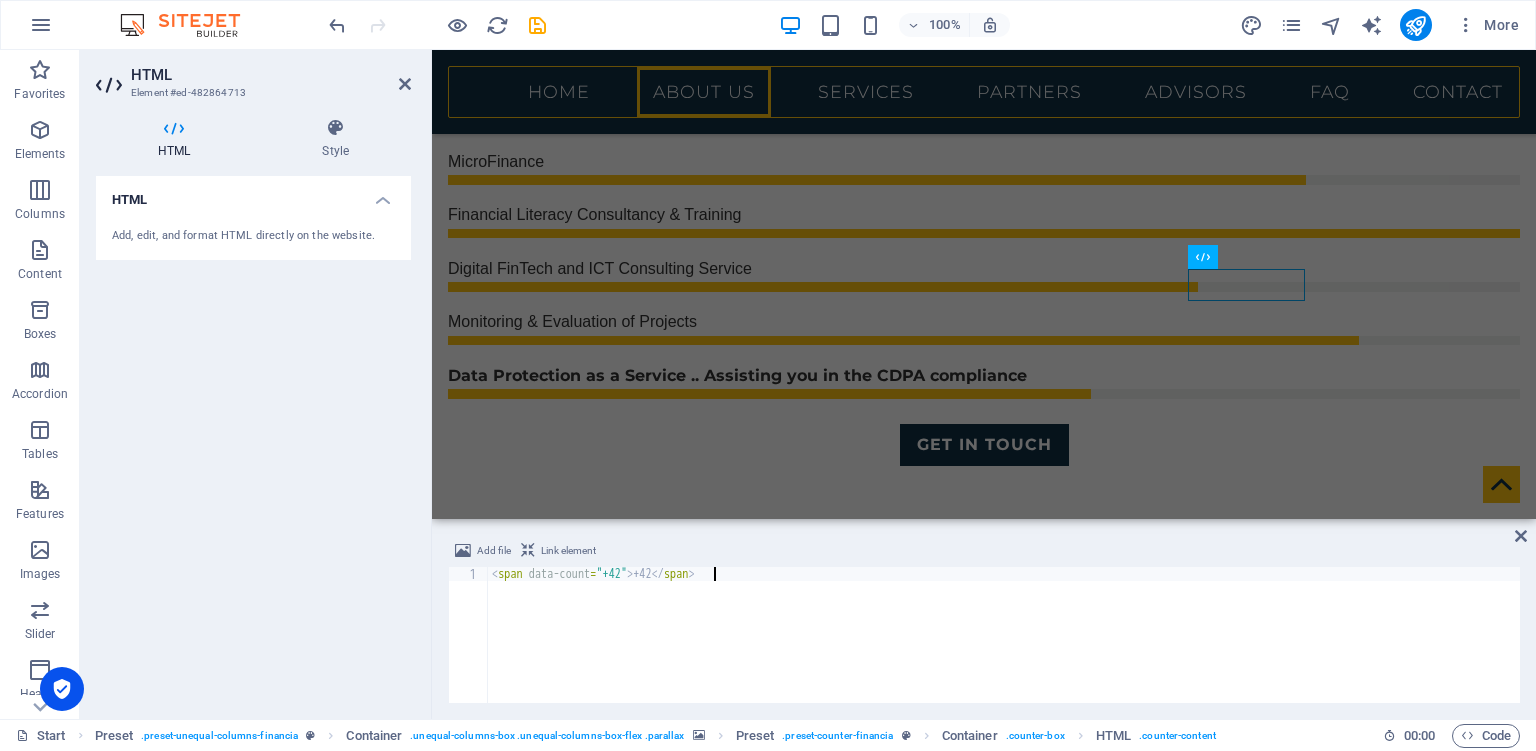 type on "<span data-count="+42">+42</span>" 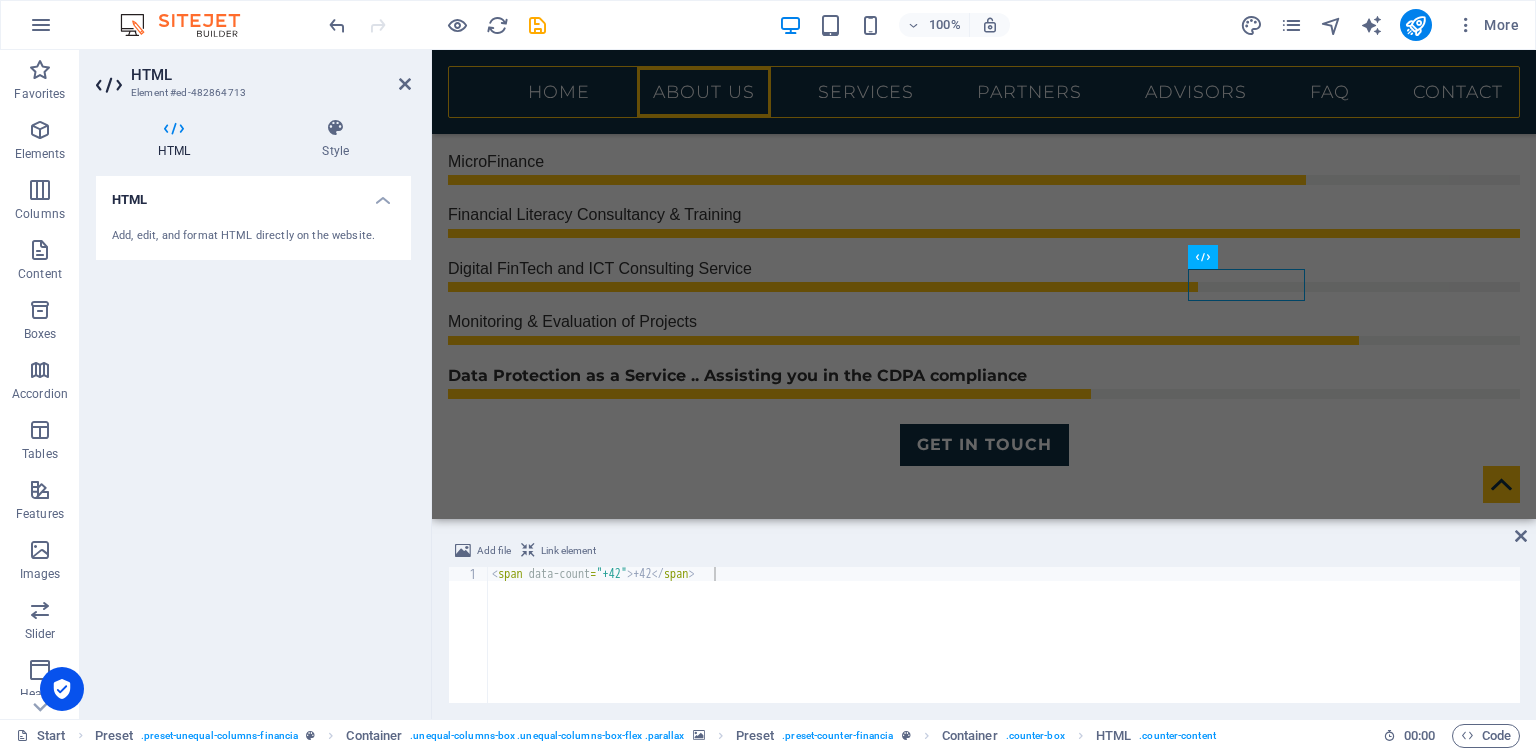 click on "HTML Add, edit, and format HTML directly on the website." at bounding box center [253, 439] 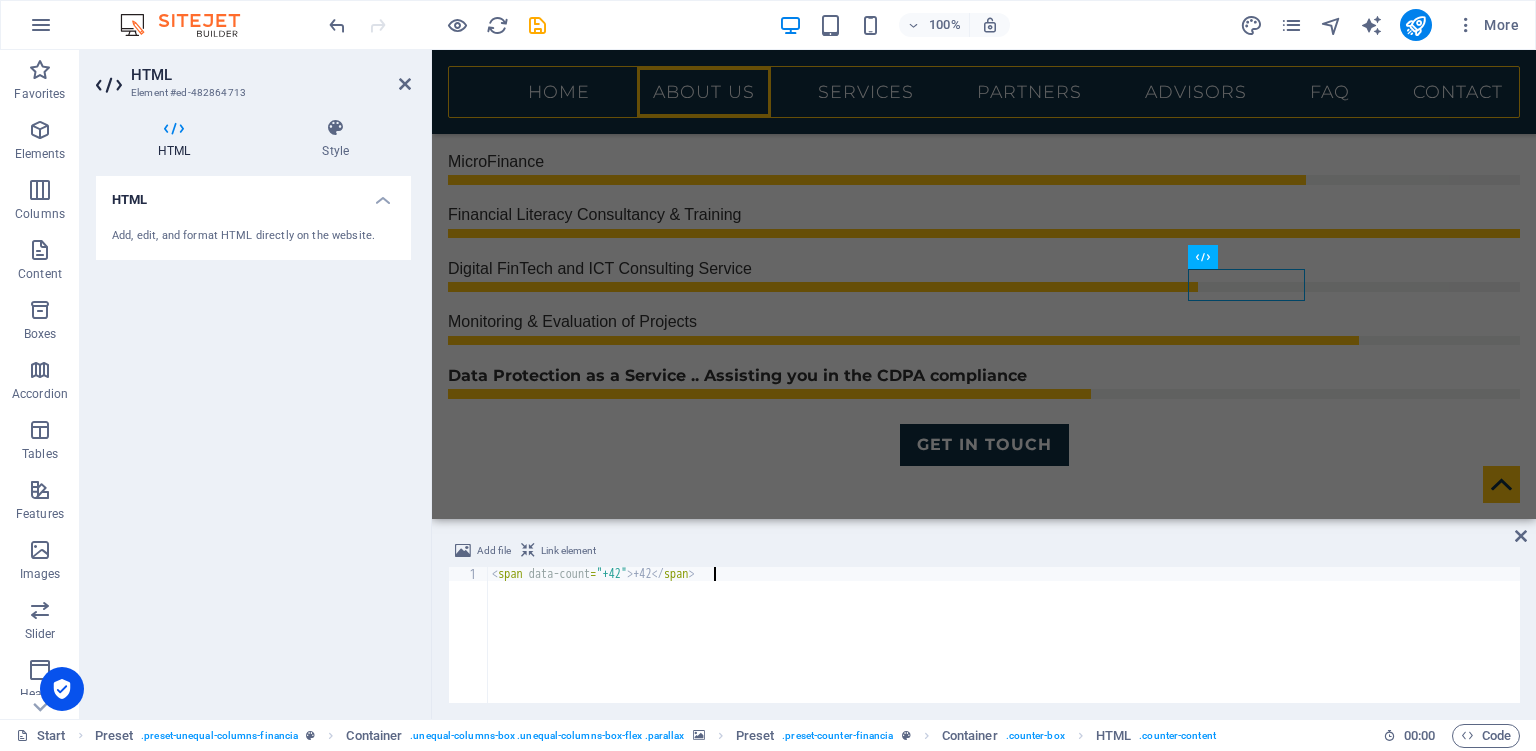 click on "< span   data-count = "+42" > +42 </ span >" at bounding box center [1004, 649] 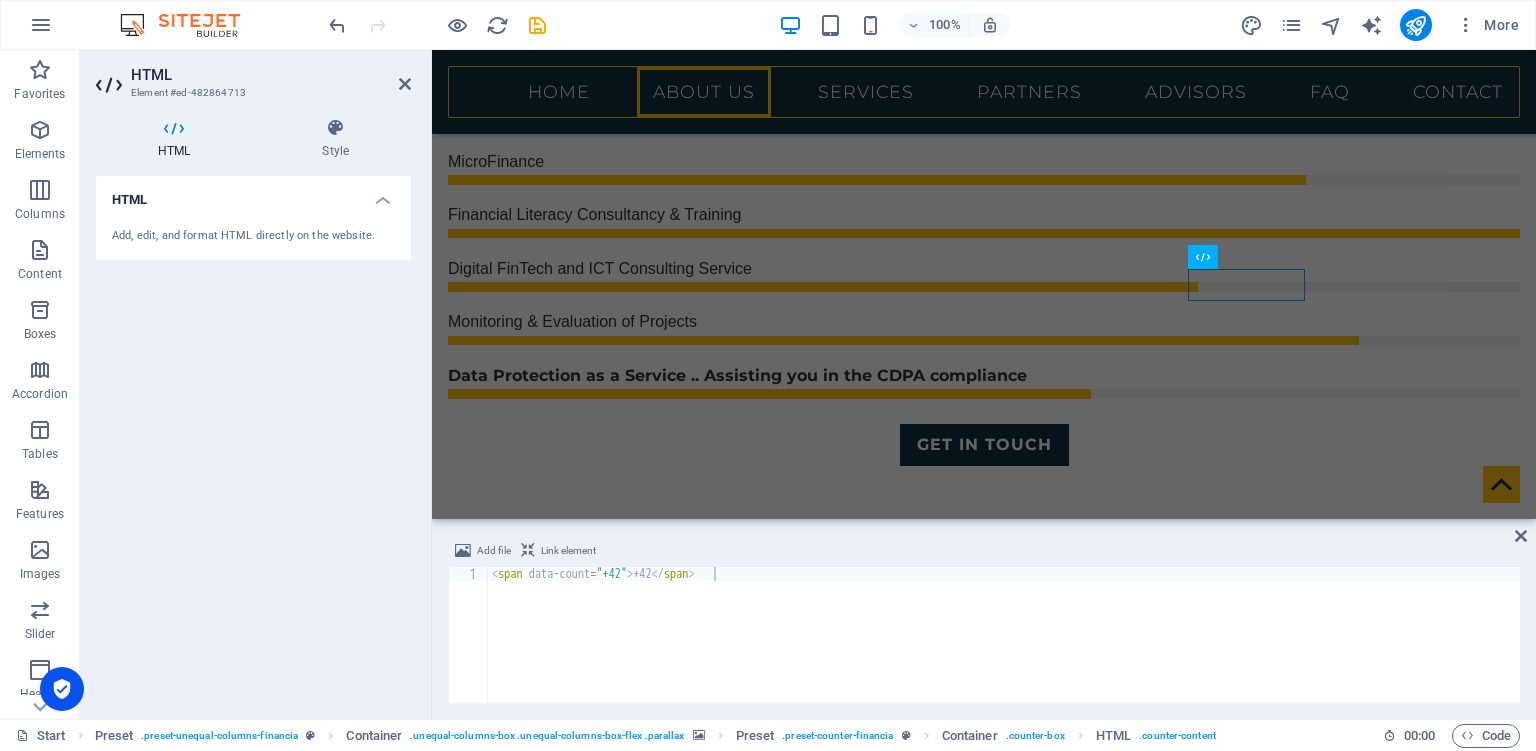 click on "Add file Link element <span data-count="+42">+42</span> 1 < span   data-count = "+42" > +42 </ span >     הההההההההההההההההההההההההההההההההההההההההההההההההההההההההההההההההההההההההההההההההההההההההההההההההההההההההההההההההההההההההההההההההההההההההההההההההההההההההההההההההההההההההההההההההההההההההההההההההההההההההההההההההההההההההההההההההההההההההההההההההההההההההההההההה XXXXXXXXXXXXXXXXXXXXXXXXXXXXXXXXXXXXXXXXXXXXXXXXXXXXXXXXXXXXXXXXXXXXXXXXXXXXXXXXXXXXXXXXXXXXXXXXXXXXXXXXXXXXXXXXXXXXXXXXXXXXXXXXXXXXXXXXXXXXXXXXXXXXXXXXXXXXXXXXXXXXXXXXXXXXXXXXXXXXXXXXXXXXXXXXXXXXXXXXXXXXXXXXXXXXXXXXXXXXXXXXXXXXXXXXXXXXXXXXXXXXXXXXXXXXXXXX" at bounding box center (984, 621) 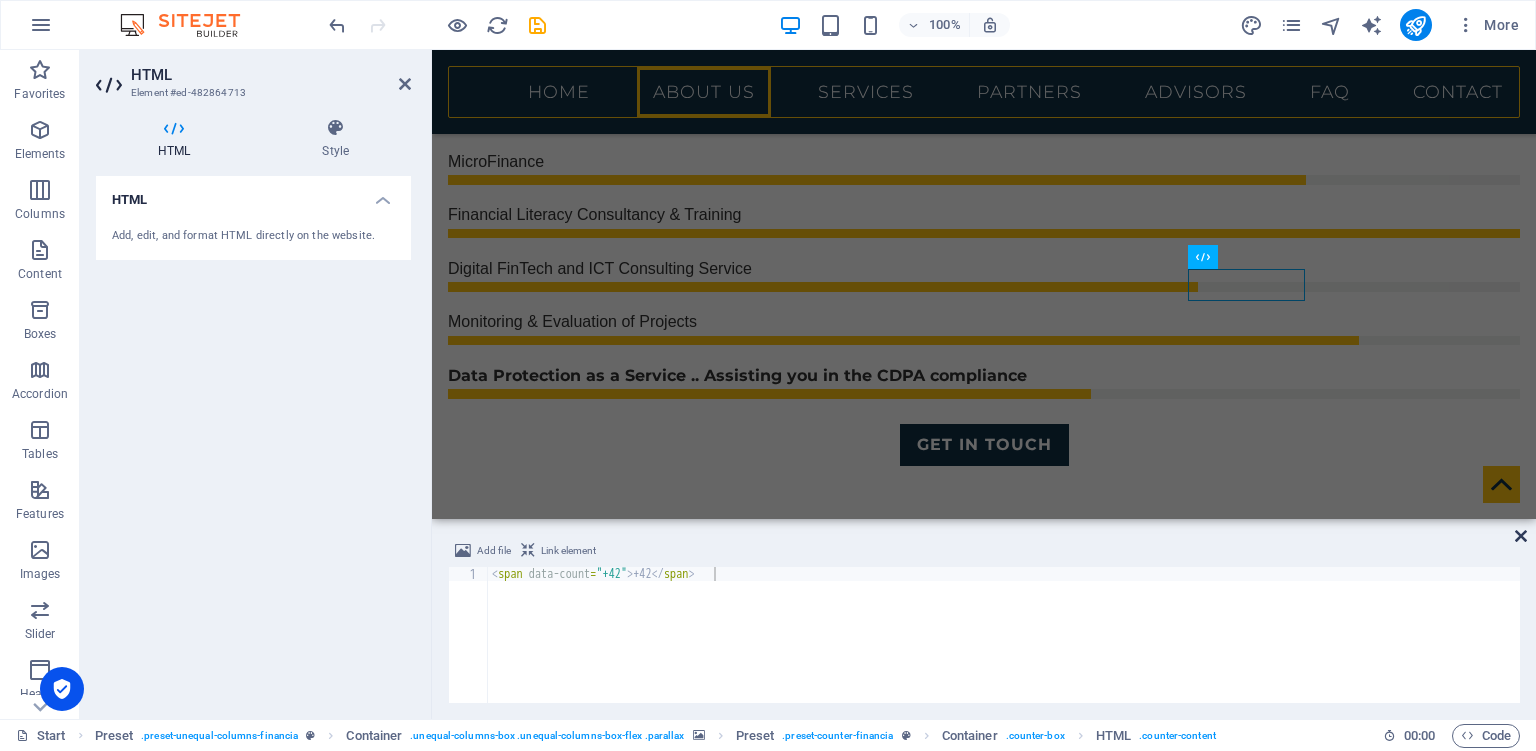 click at bounding box center (1521, 536) 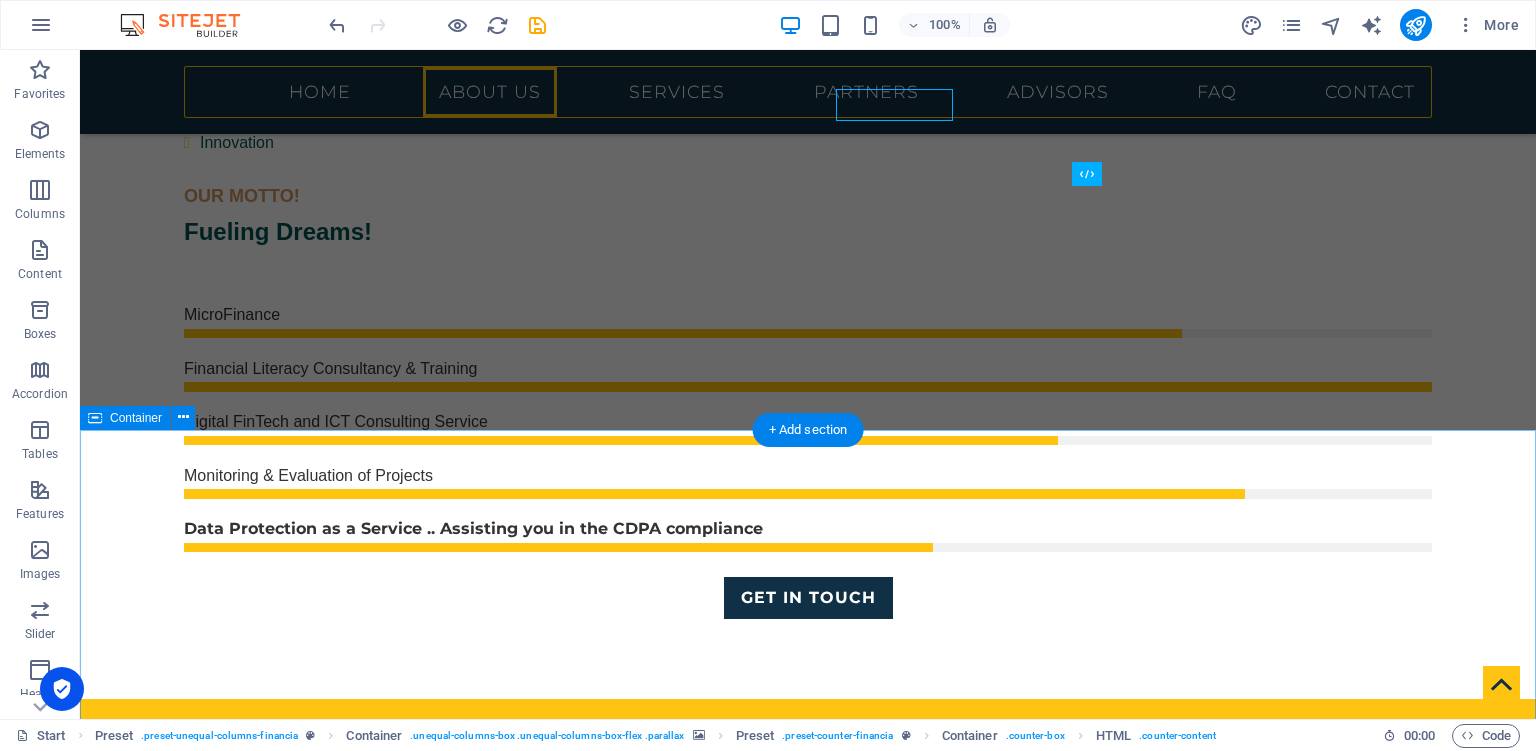 scroll, scrollTop: 1566, scrollLeft: 0, axis: vertical 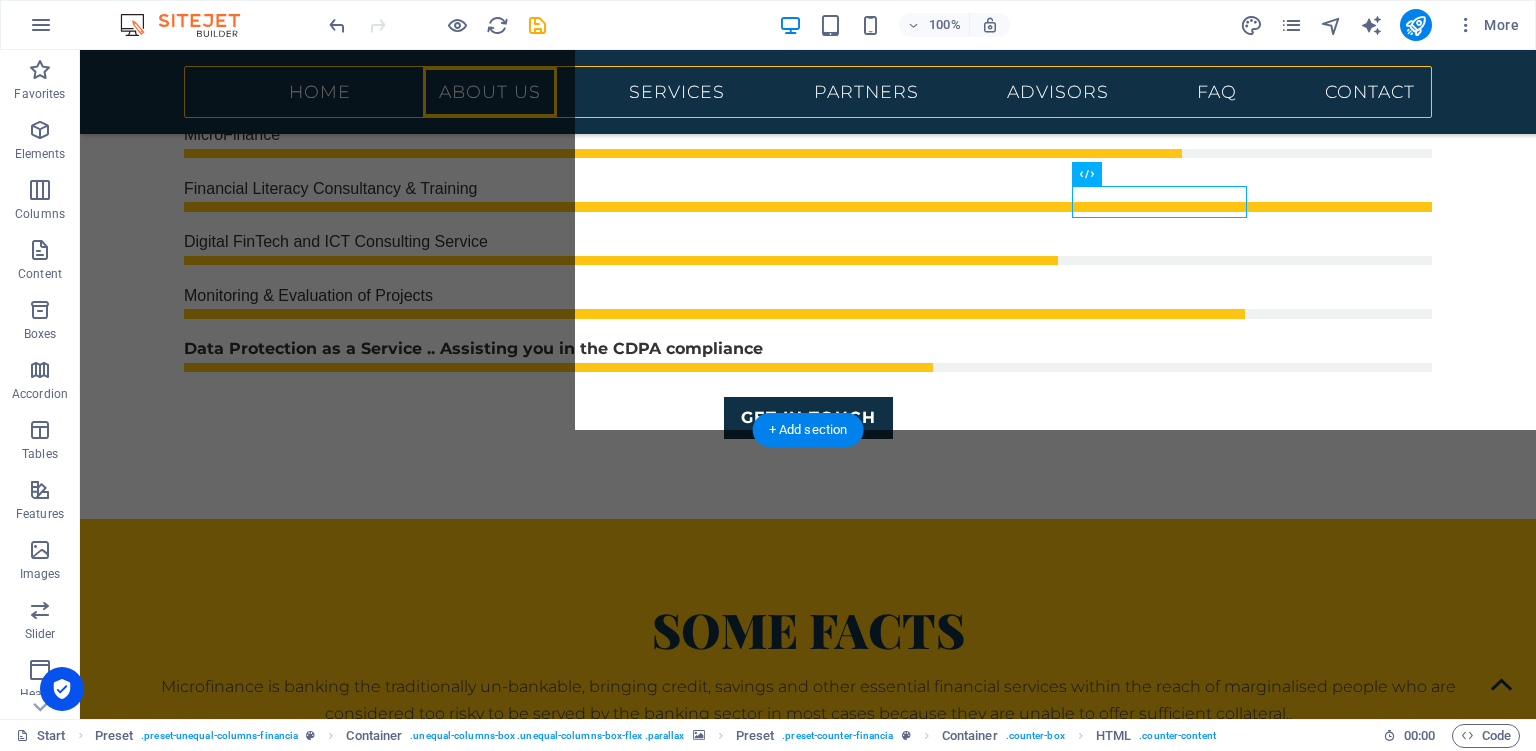 click at bounding box center [808, 1318] 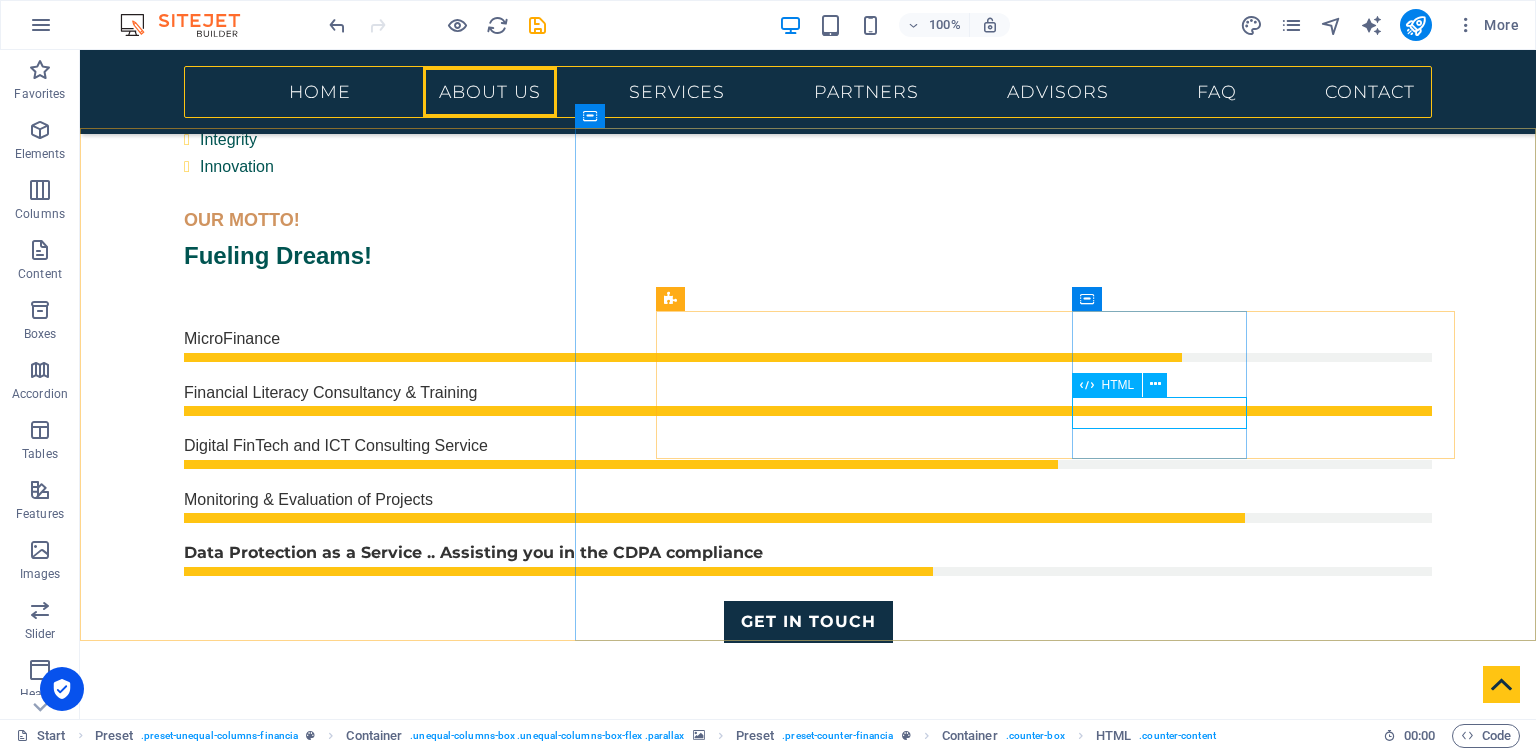 scroll, scrollTop: 1355, scrollLeft: 0, axis: vertical 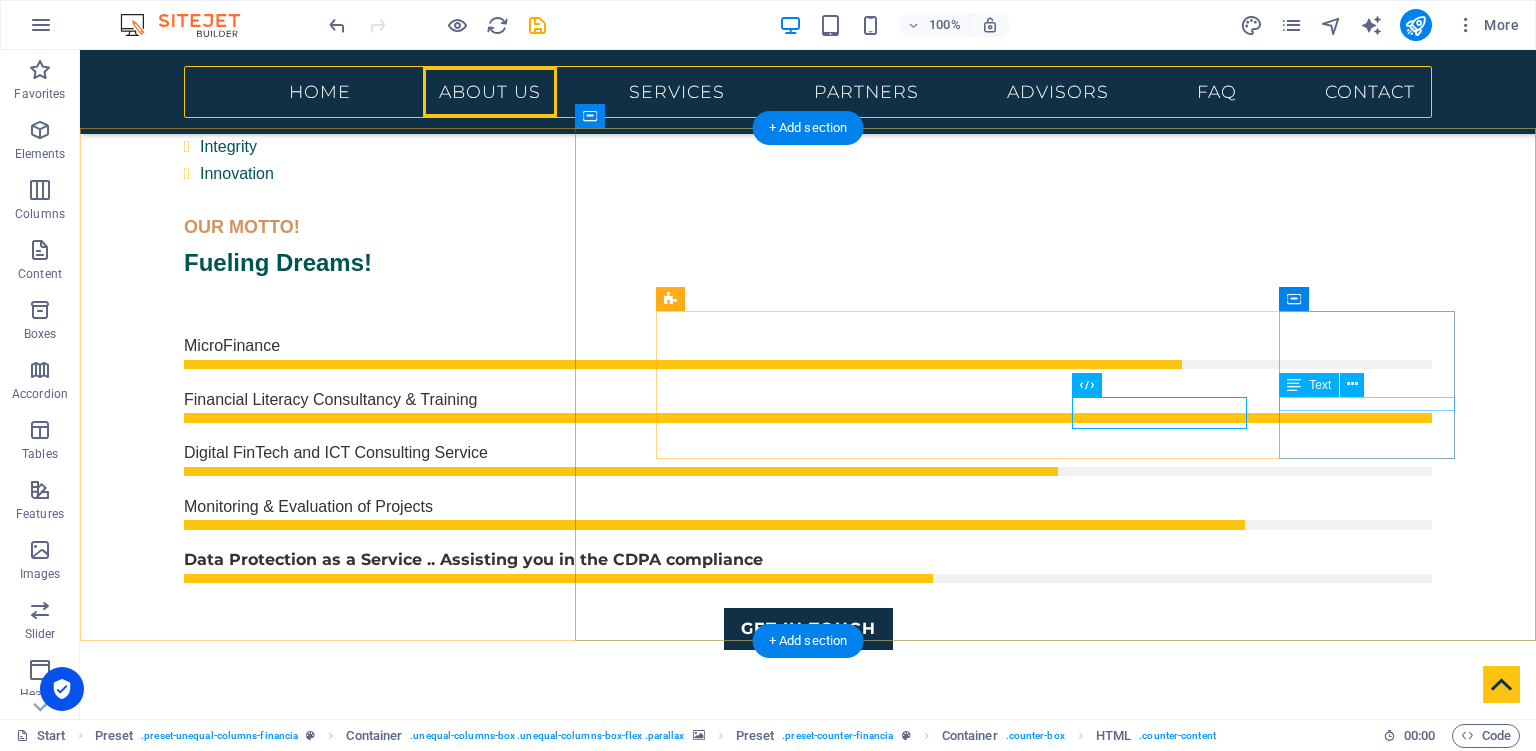 click on "Countries" at bounding box center [808, 2376] 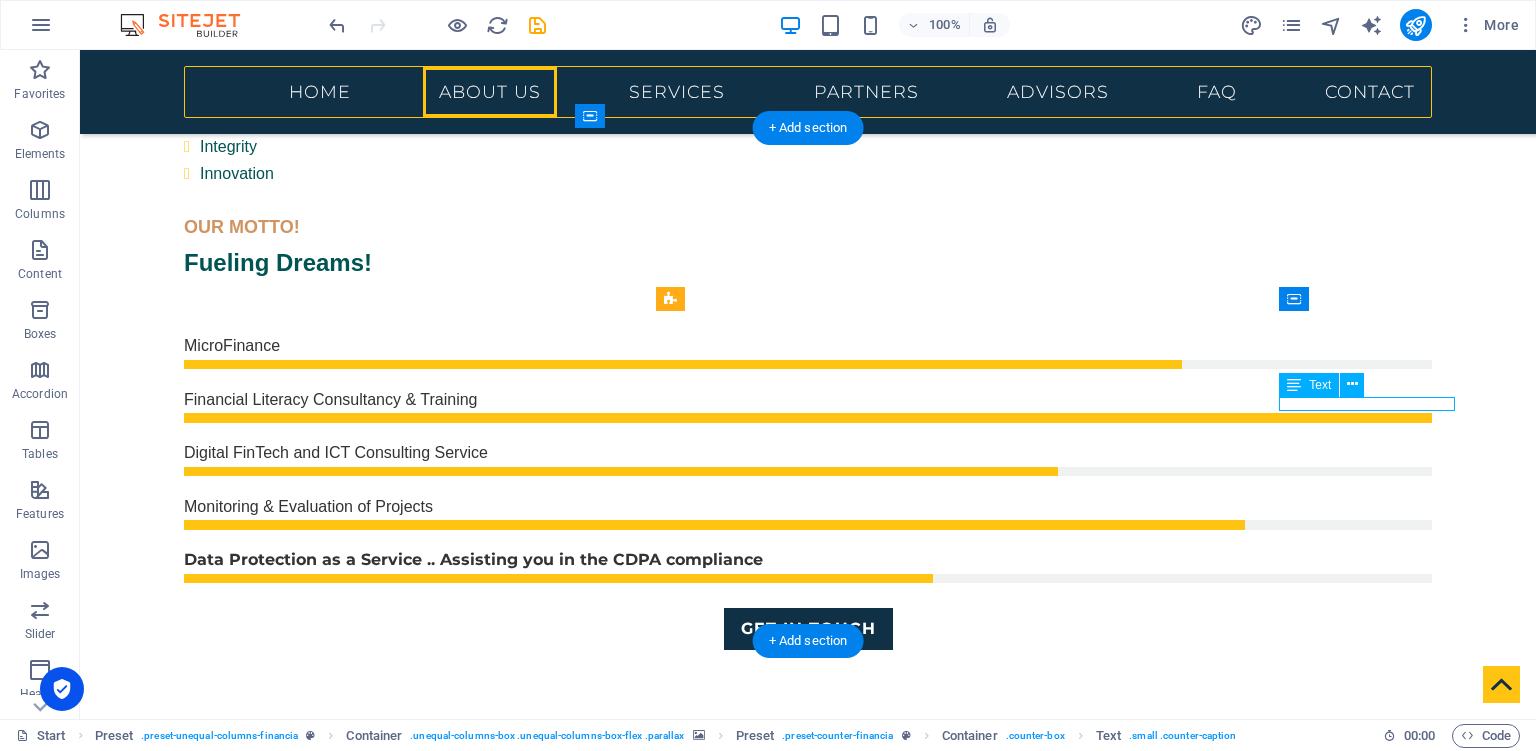 click on "Countries" at bounding box center [808, 2376] 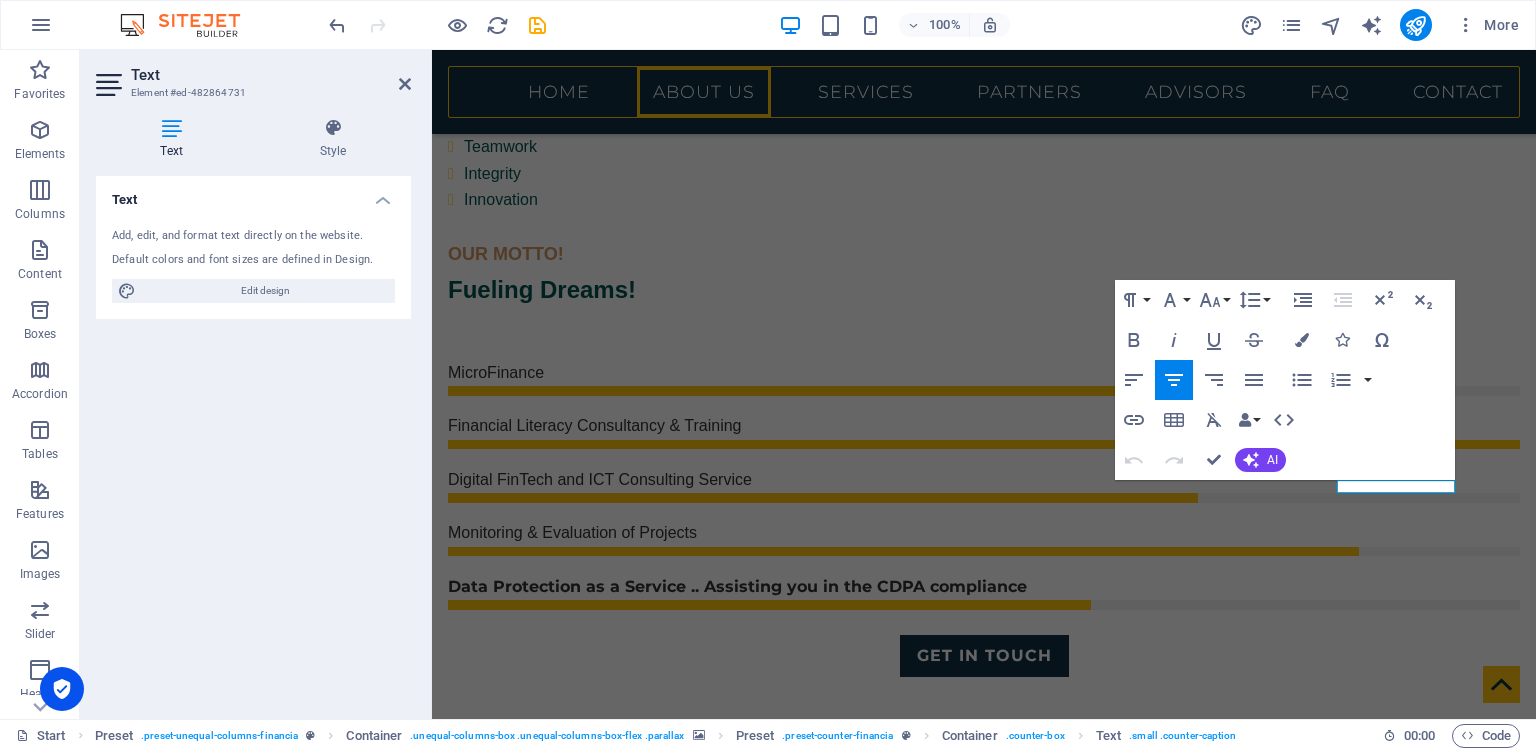 click at bounding box center (984, 1476) 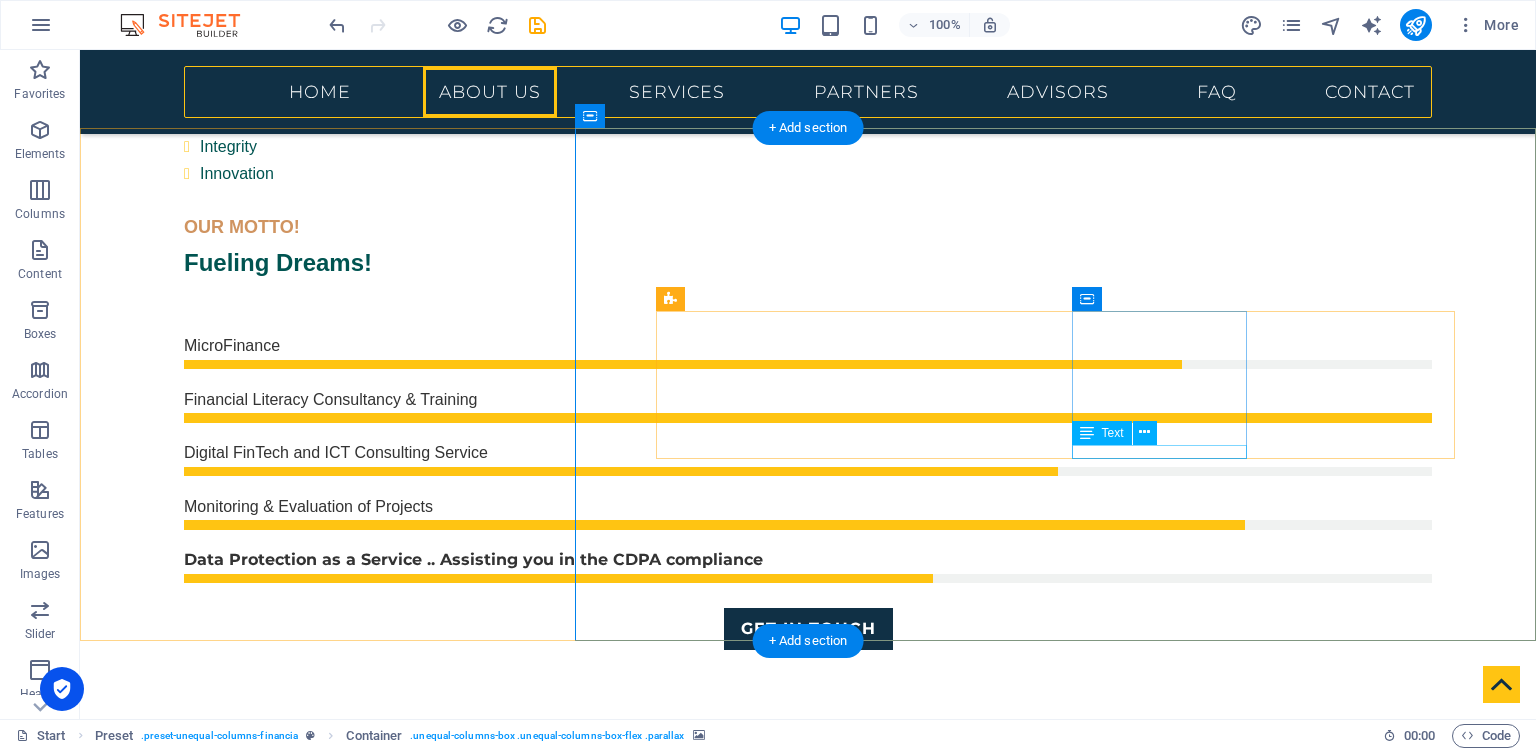 click on "Investments" at bounding box center (808, 2252) 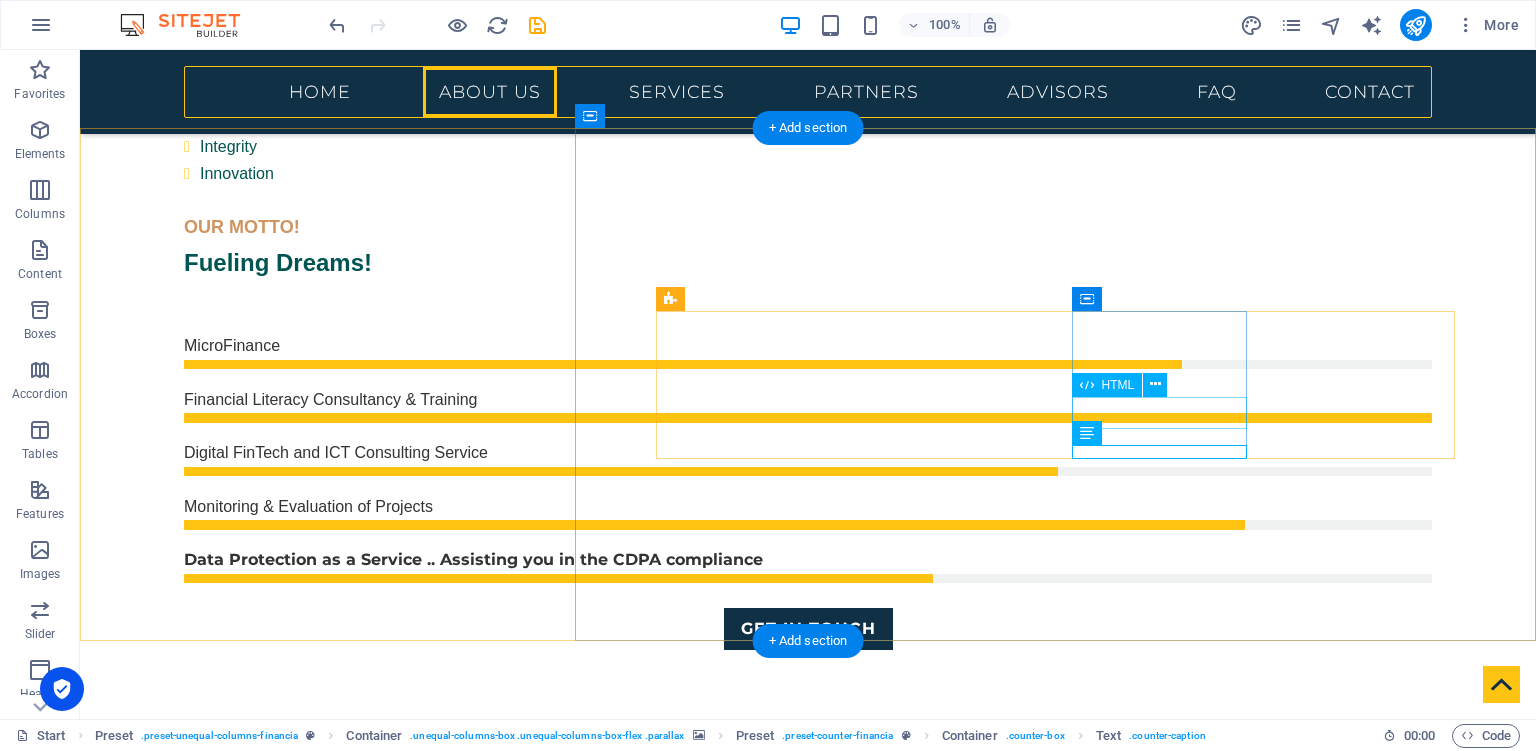 click on "+42" at bounding box center (808, 2213) 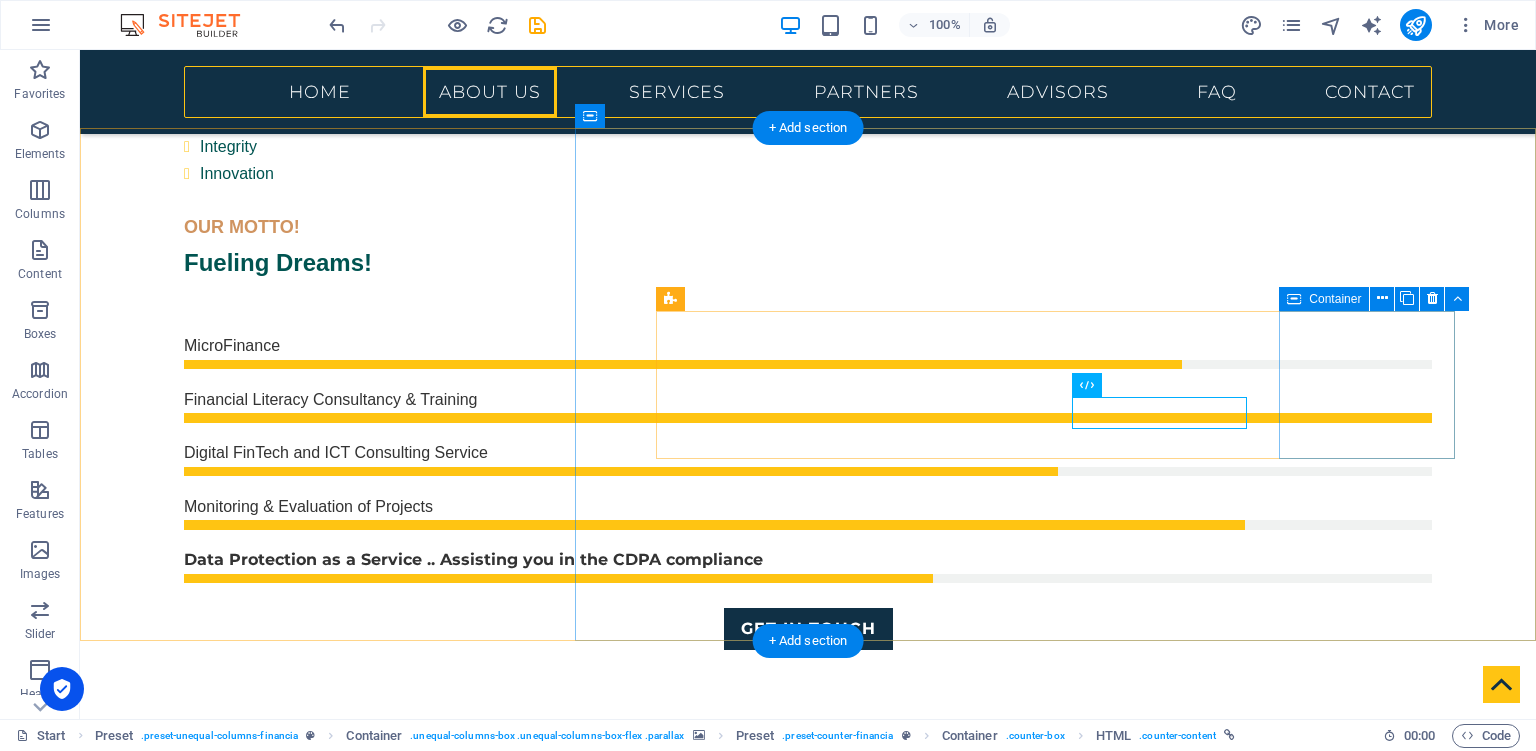 click on "Countries" at bounding box center [808, 2328] 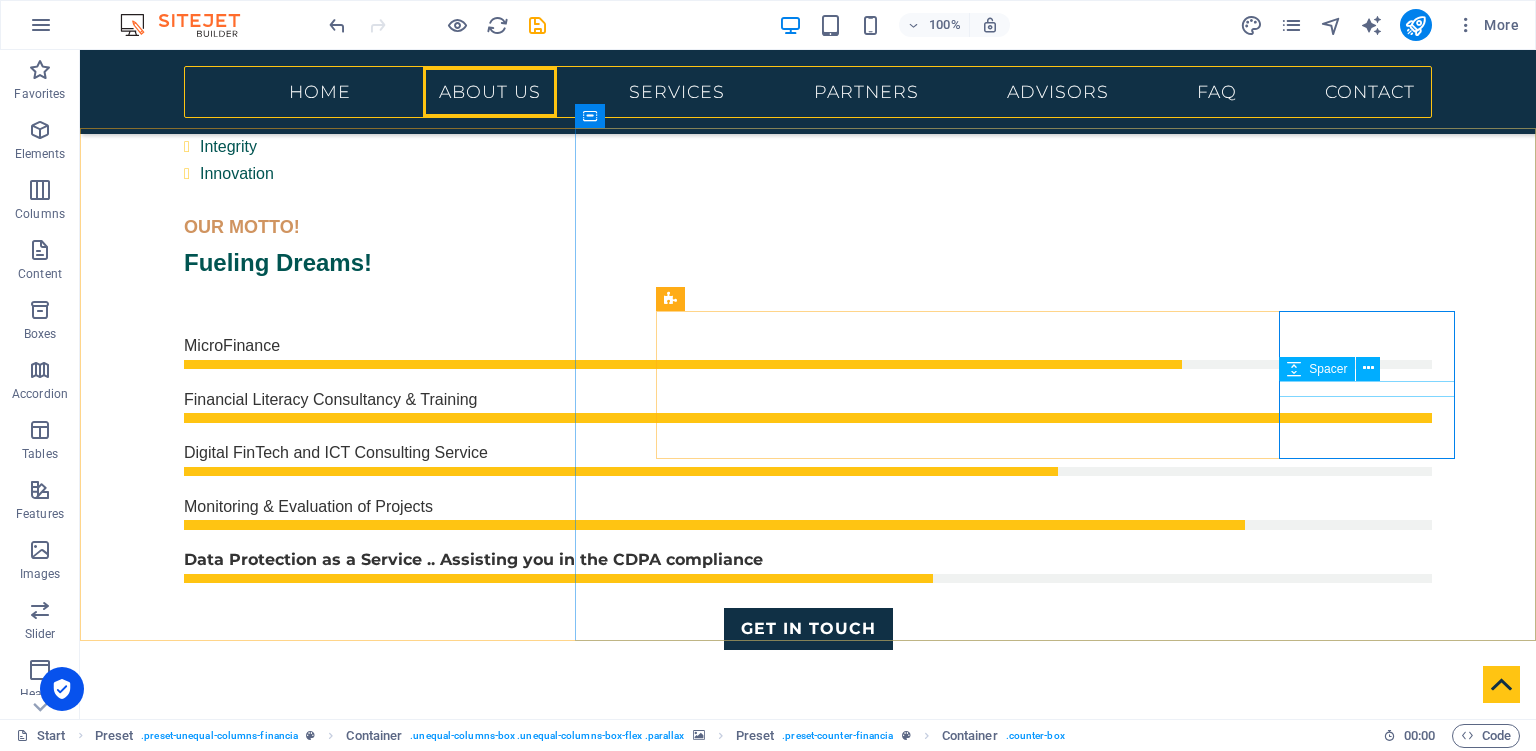 click on "Spacer" at bounding box center (1336, 369) 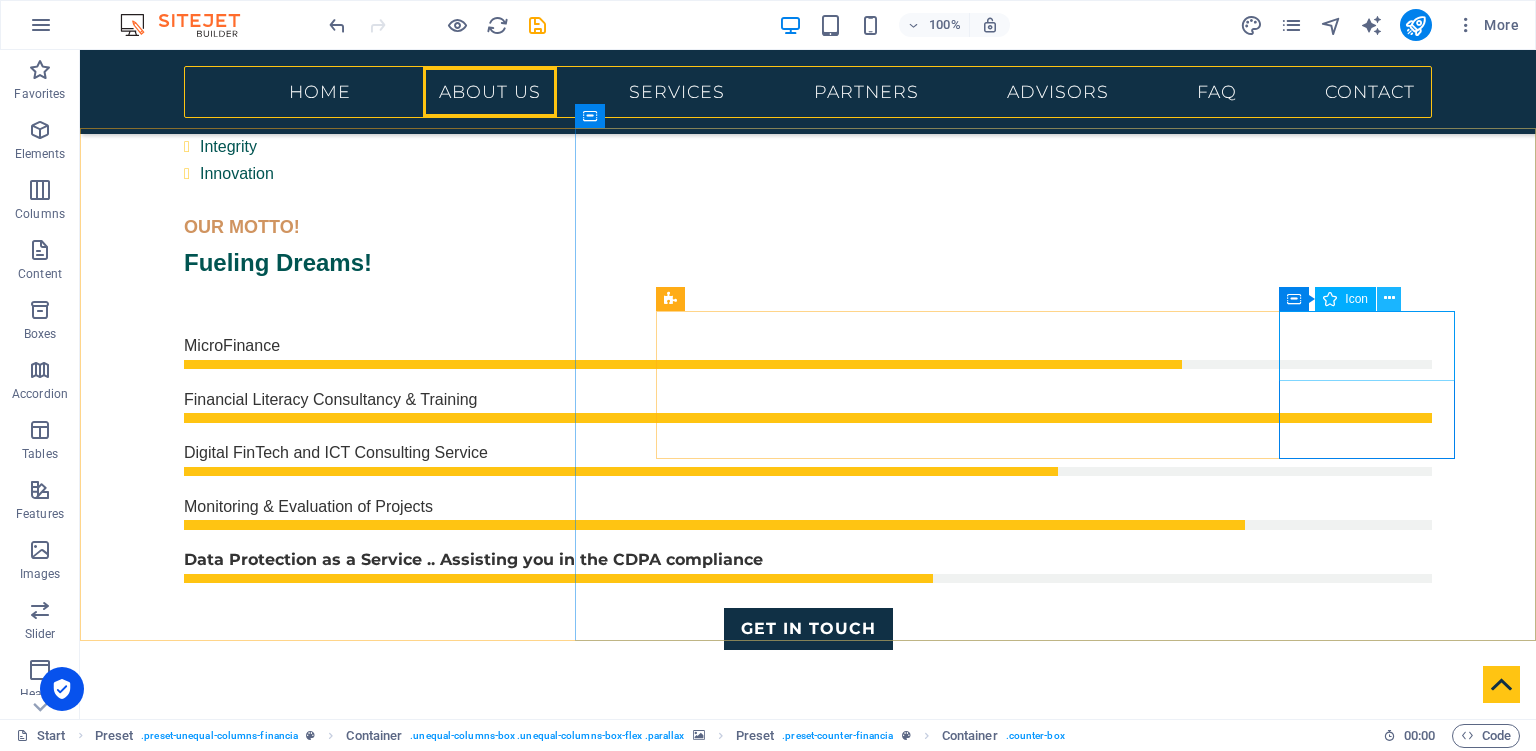 click at bounding box center (1389, 299) 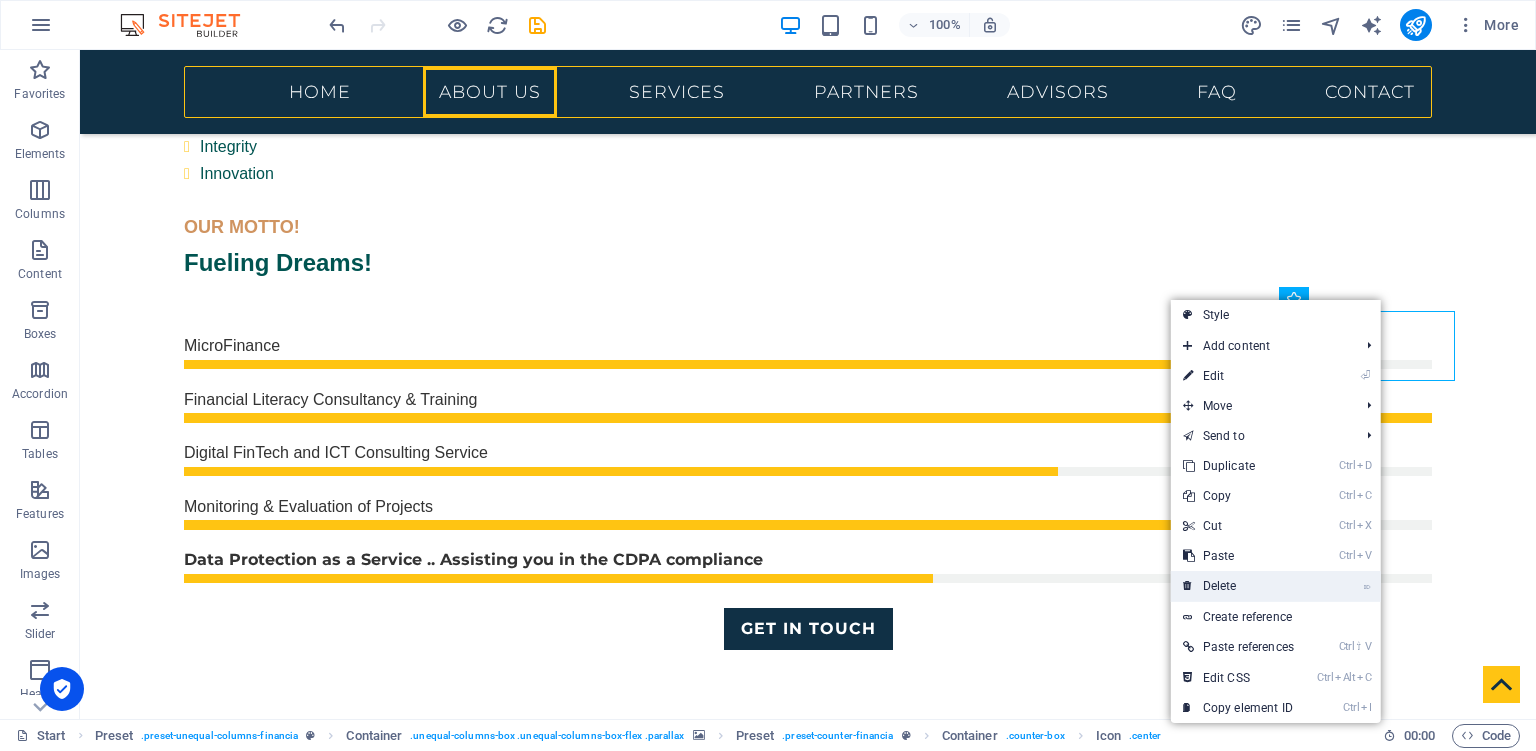 click on "⌦  Delete" at bounding box center [1238, 586] 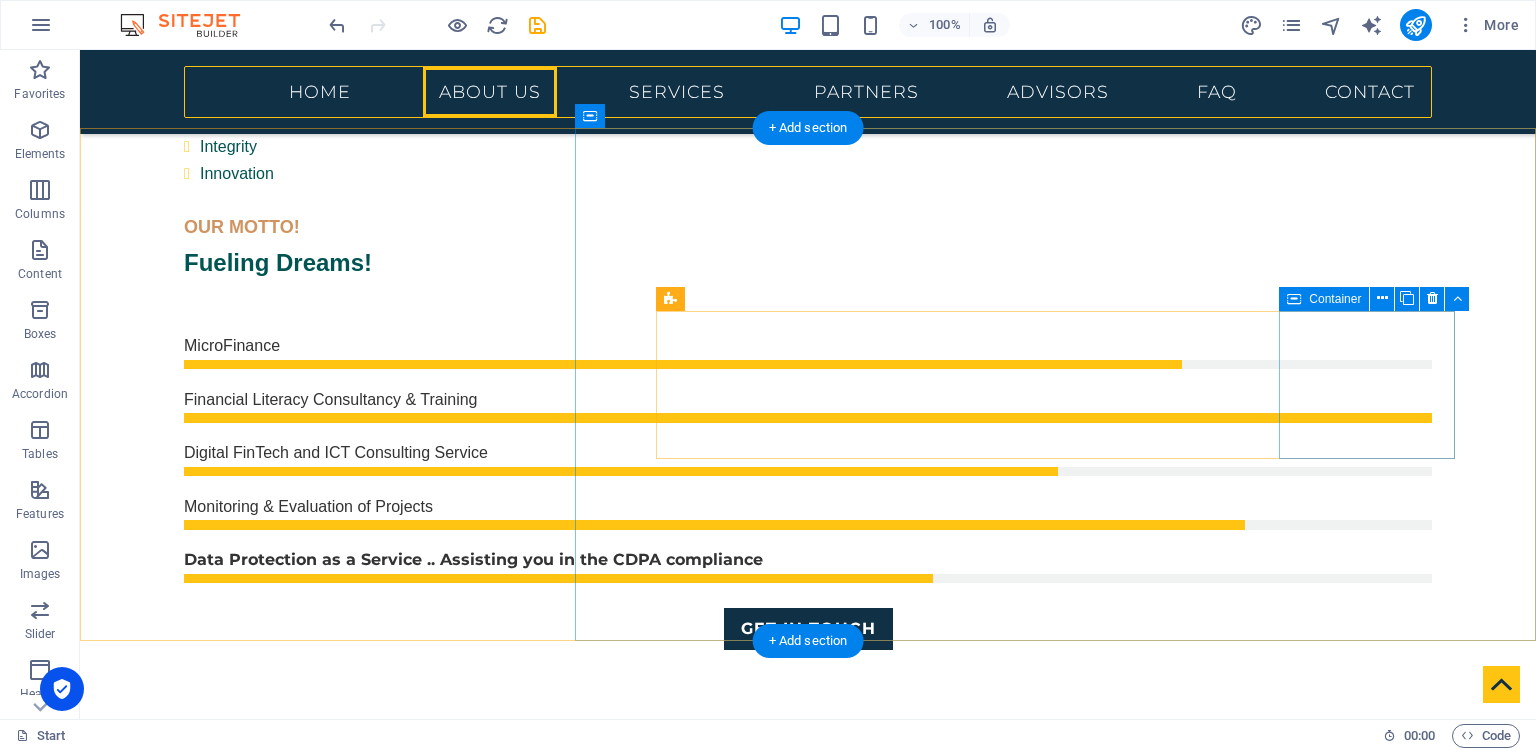 click on "Countries" at bounding box center (808, 2297) 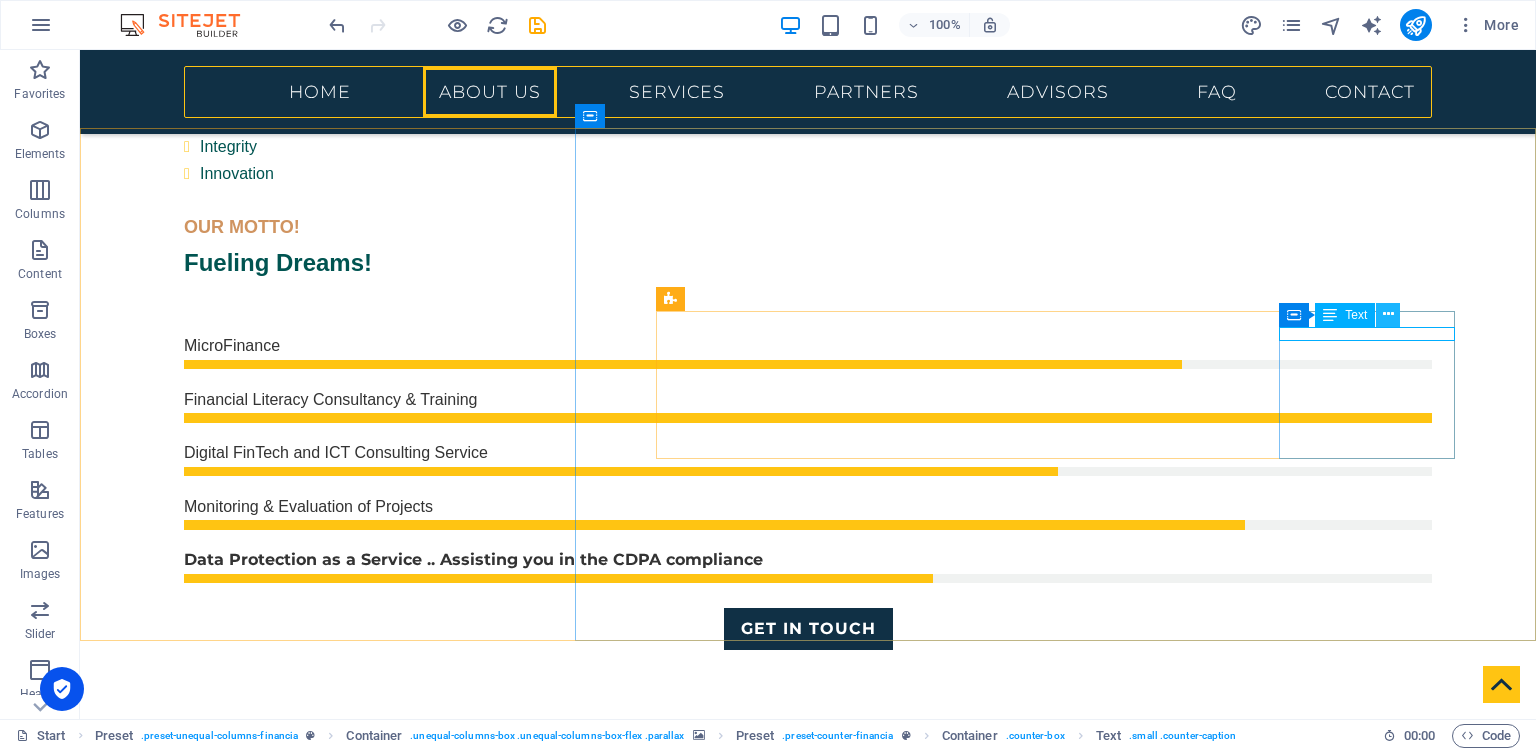 click at bounding box center (1388, 315) 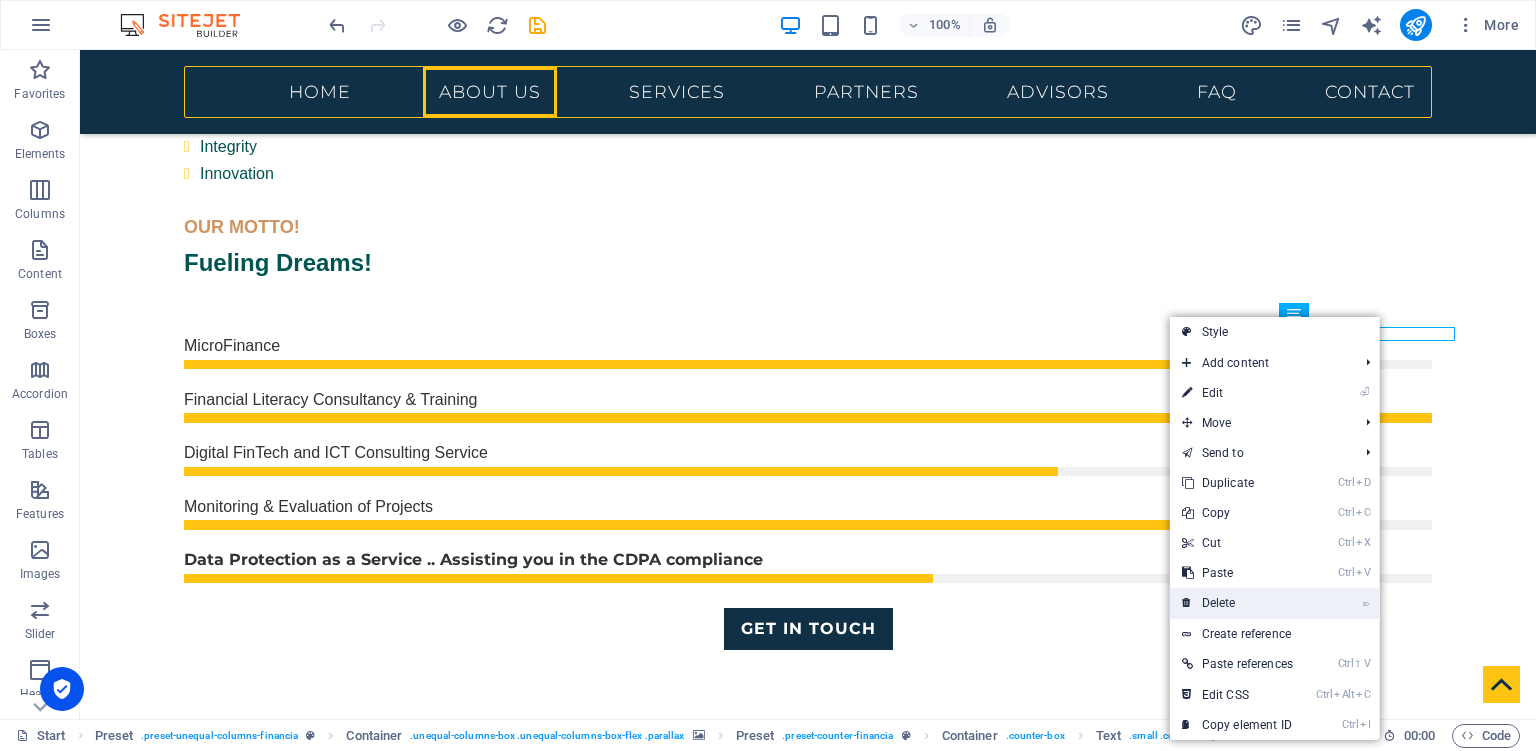 click on "⌦  Delete" at bounding box center [1237, 603] 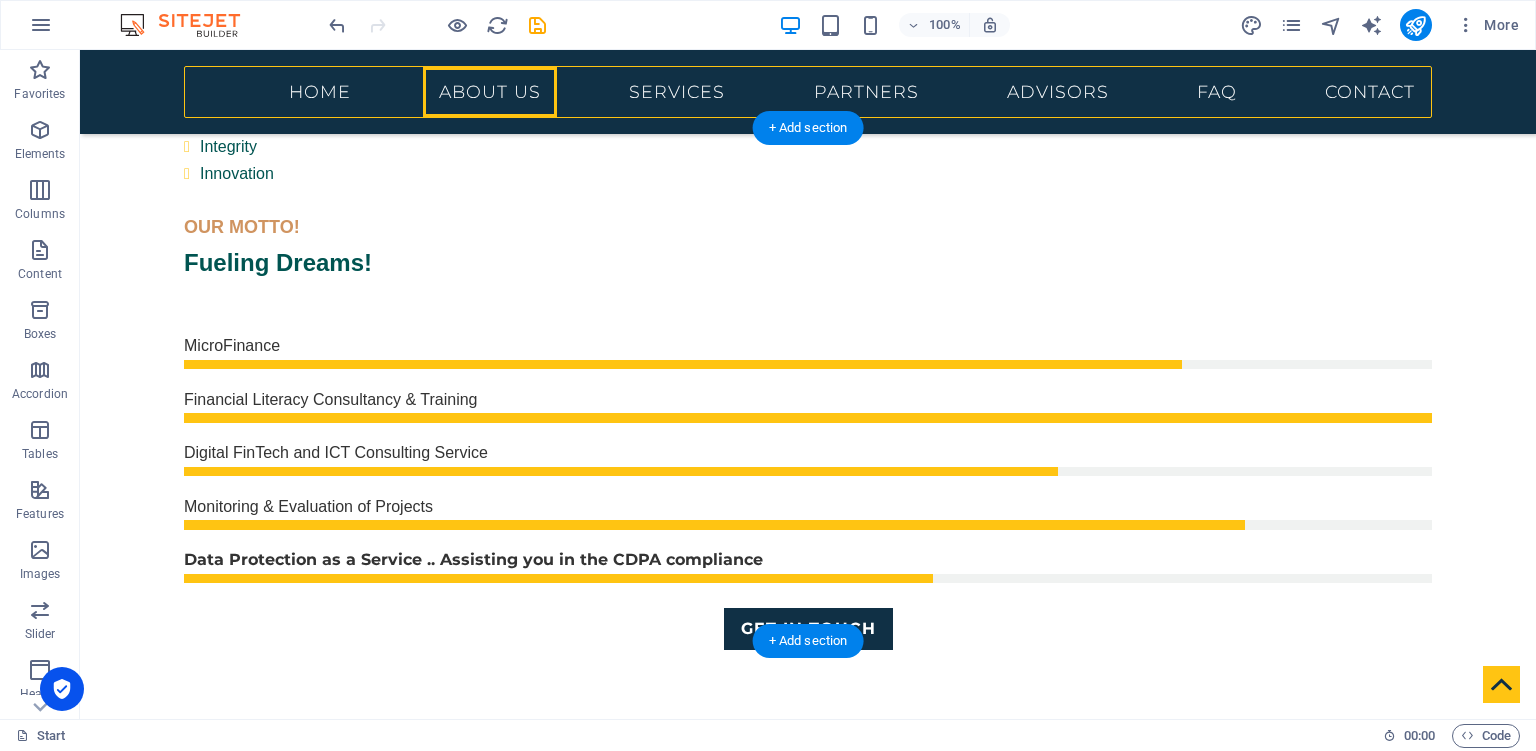 click at bounding box center (808, 1423) 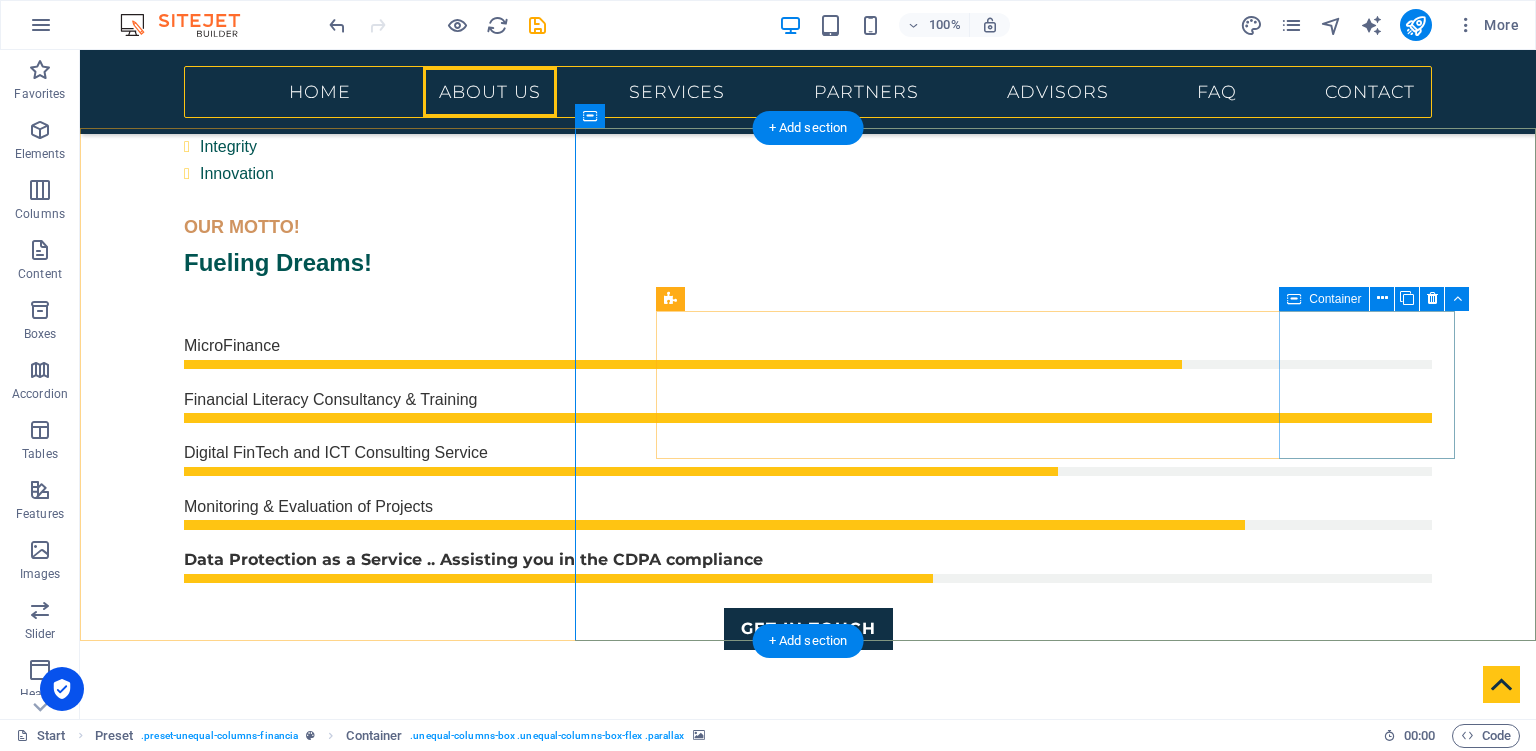 click at bounding box center (808, 2282) 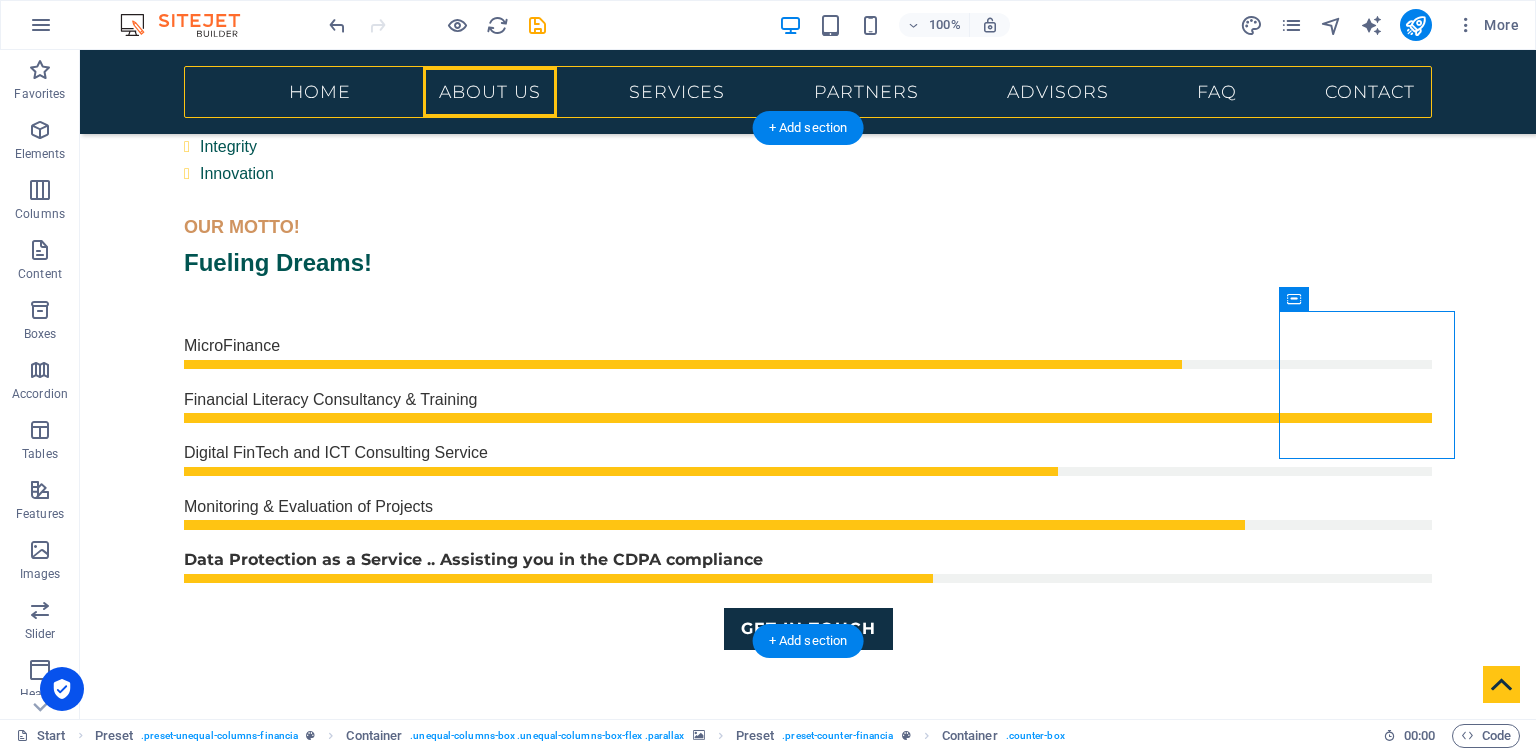 click at bounding box center (808, 1423) 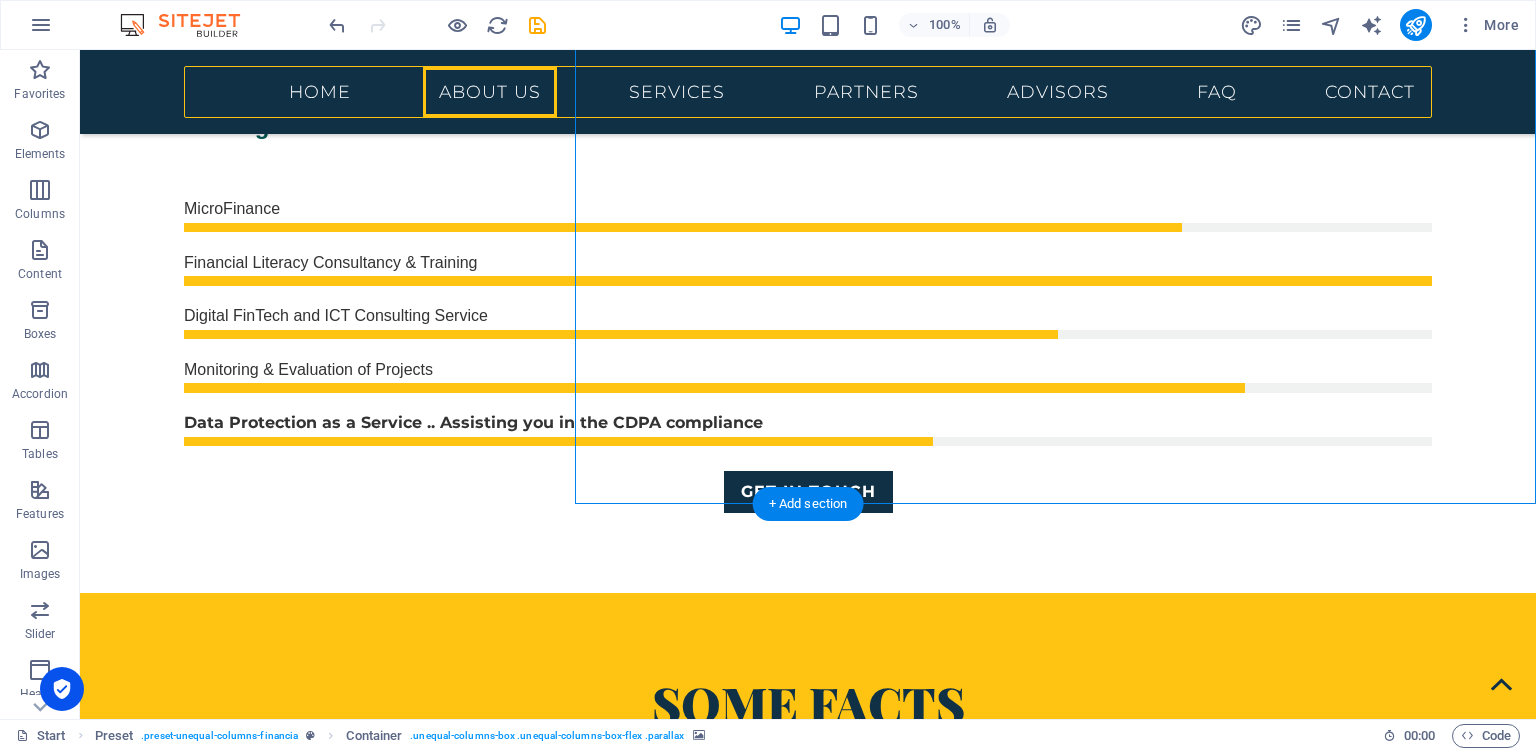 scroll, scrollTop: 1460, scrollLeft: 0, axis: vertical 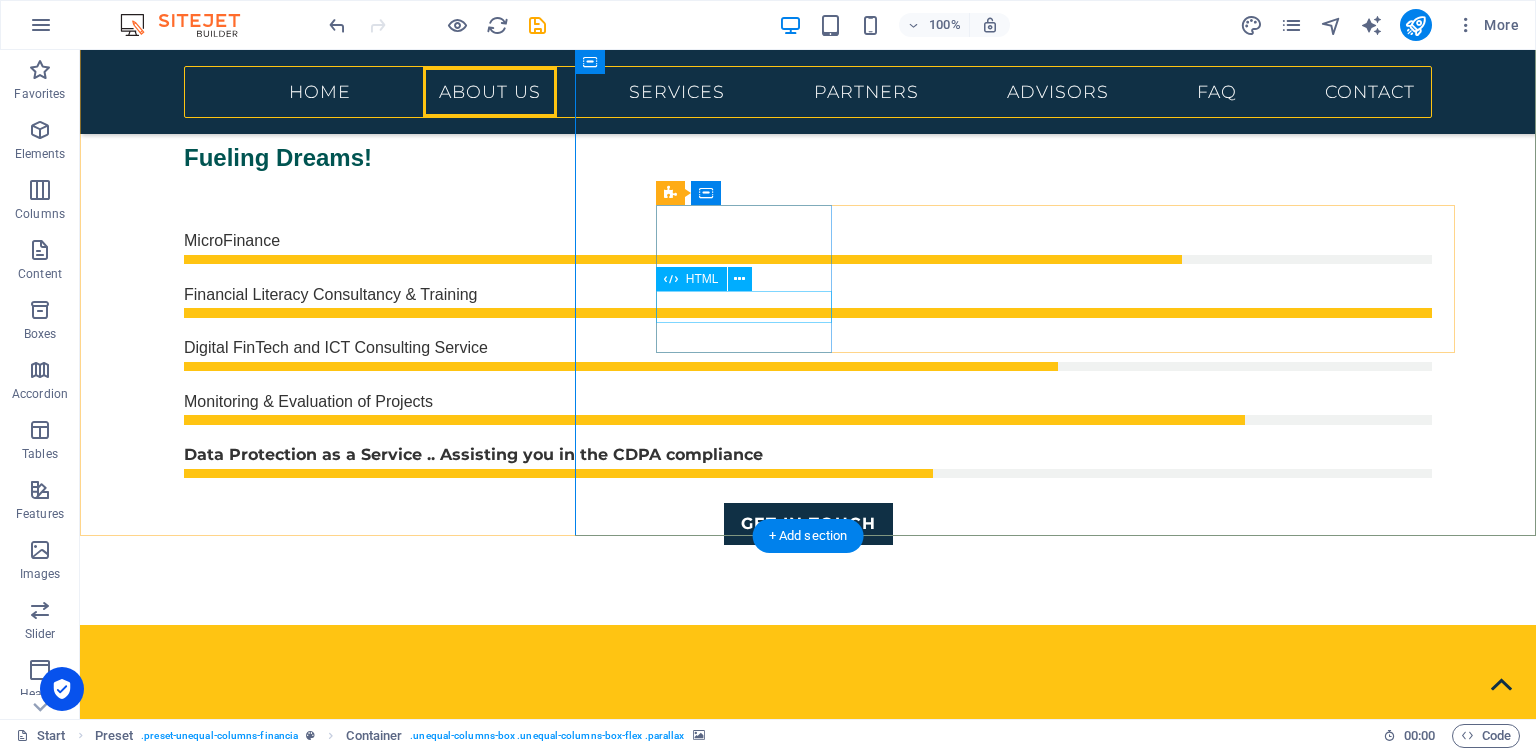 click on "172" at bounding box center (808, 1764) 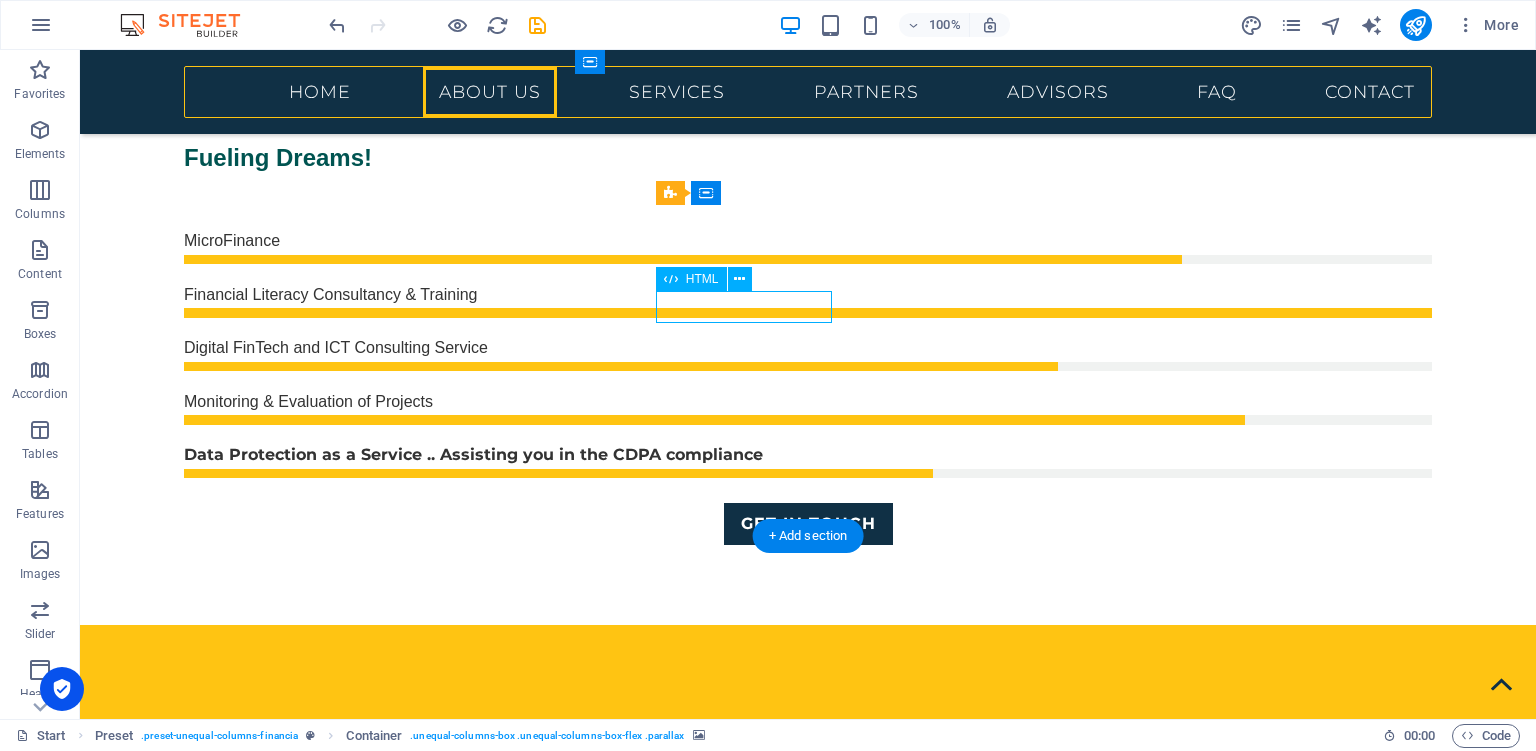 click on "172" at bounding box center (808, 1764) 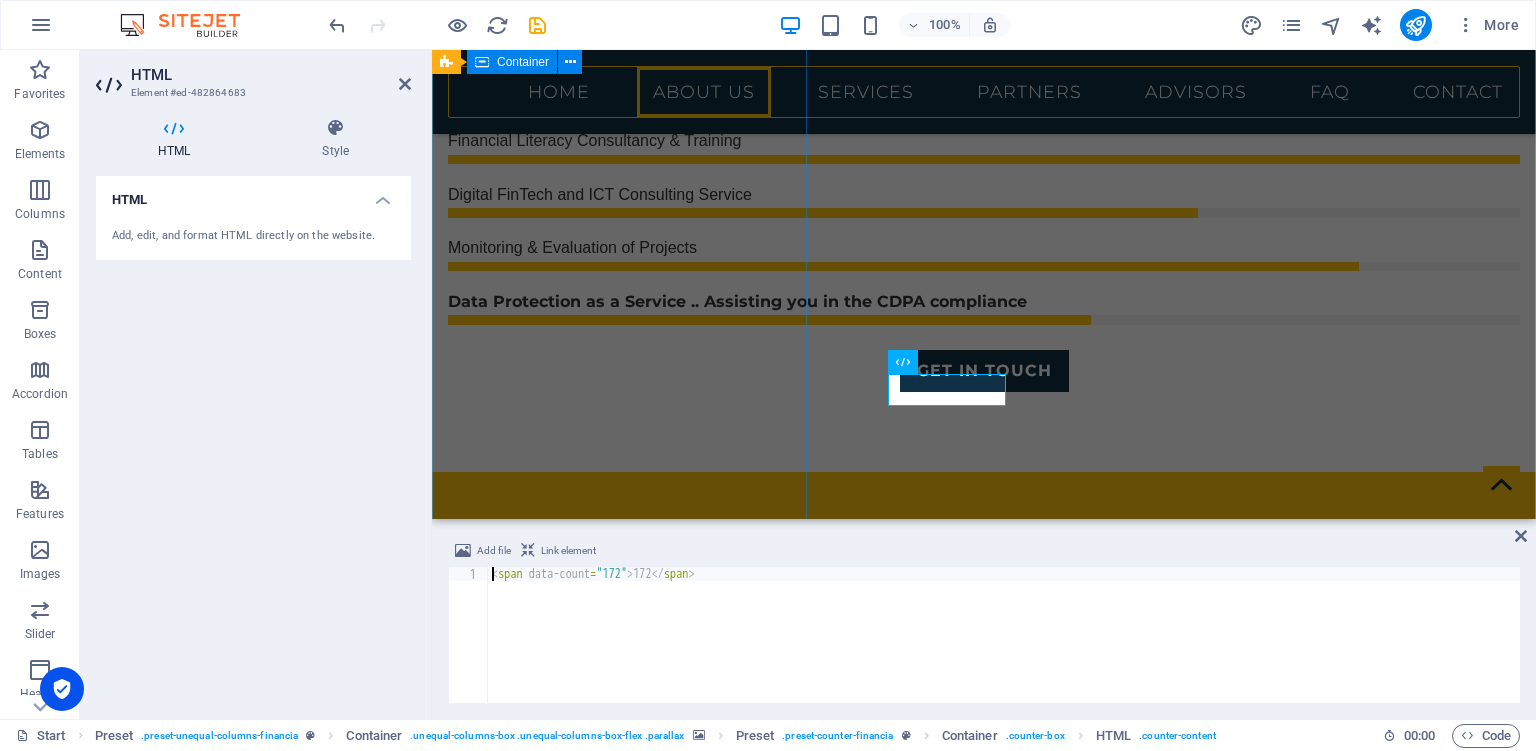 scroll, scrollTop: 1280, scrollLeft: 0, axis: vertical 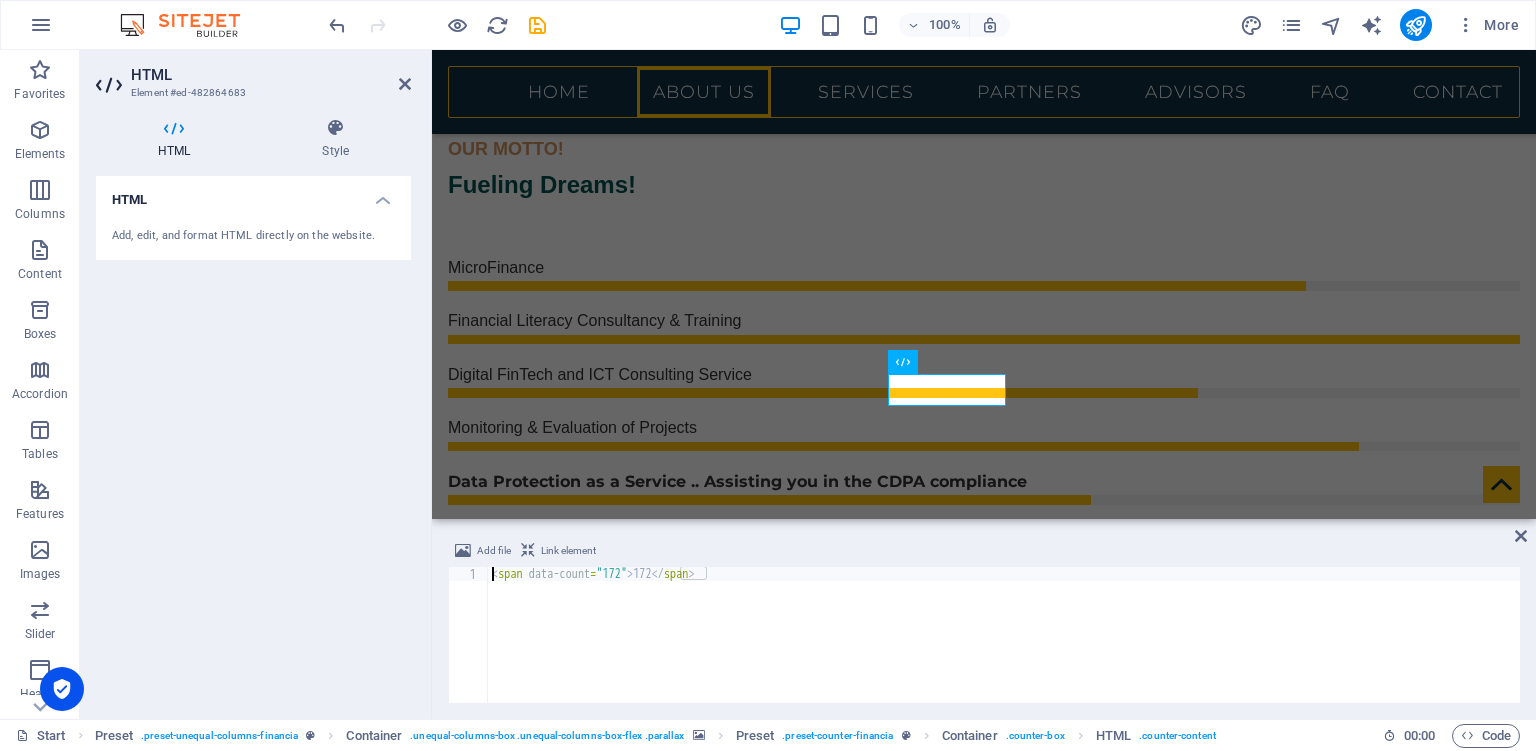 click on "< span   data-count = "172" > 172 </ span >" at bounding box center (1004, 649) 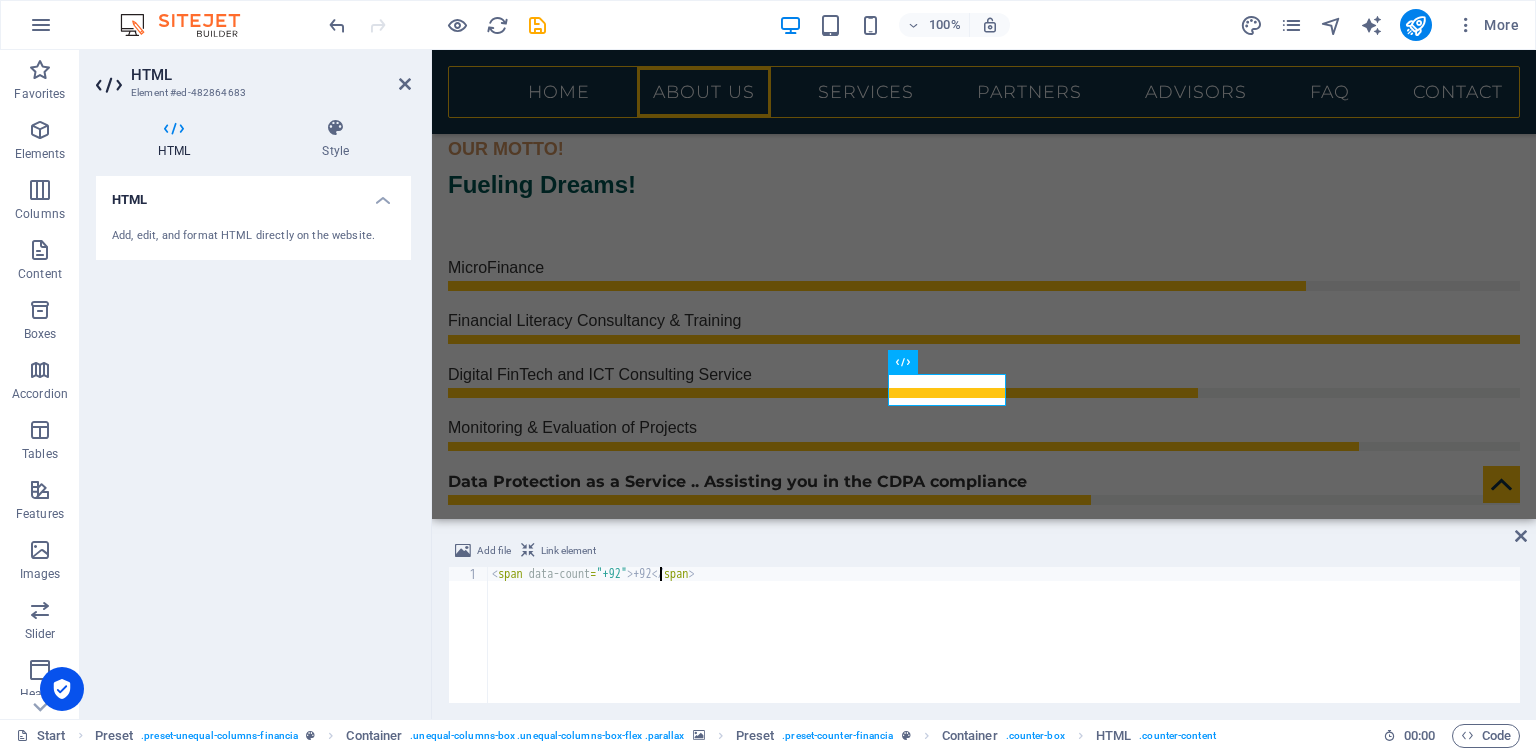 scroll, scrollTop: 0, scrollLeft: 14, axis: horizontal 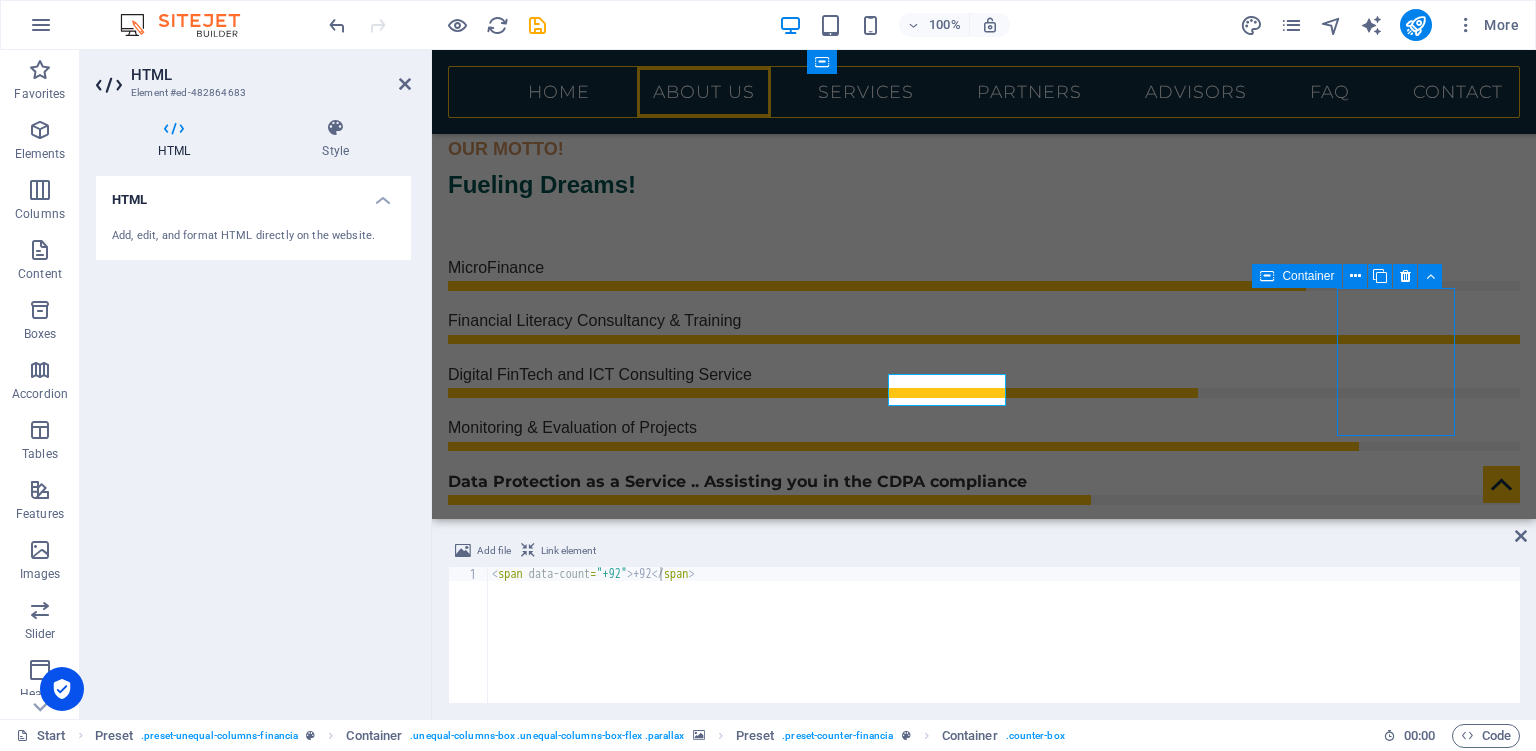 click on "+92 Customers 64 Advisors +42 Investments" at bounding box center [984, 1667] 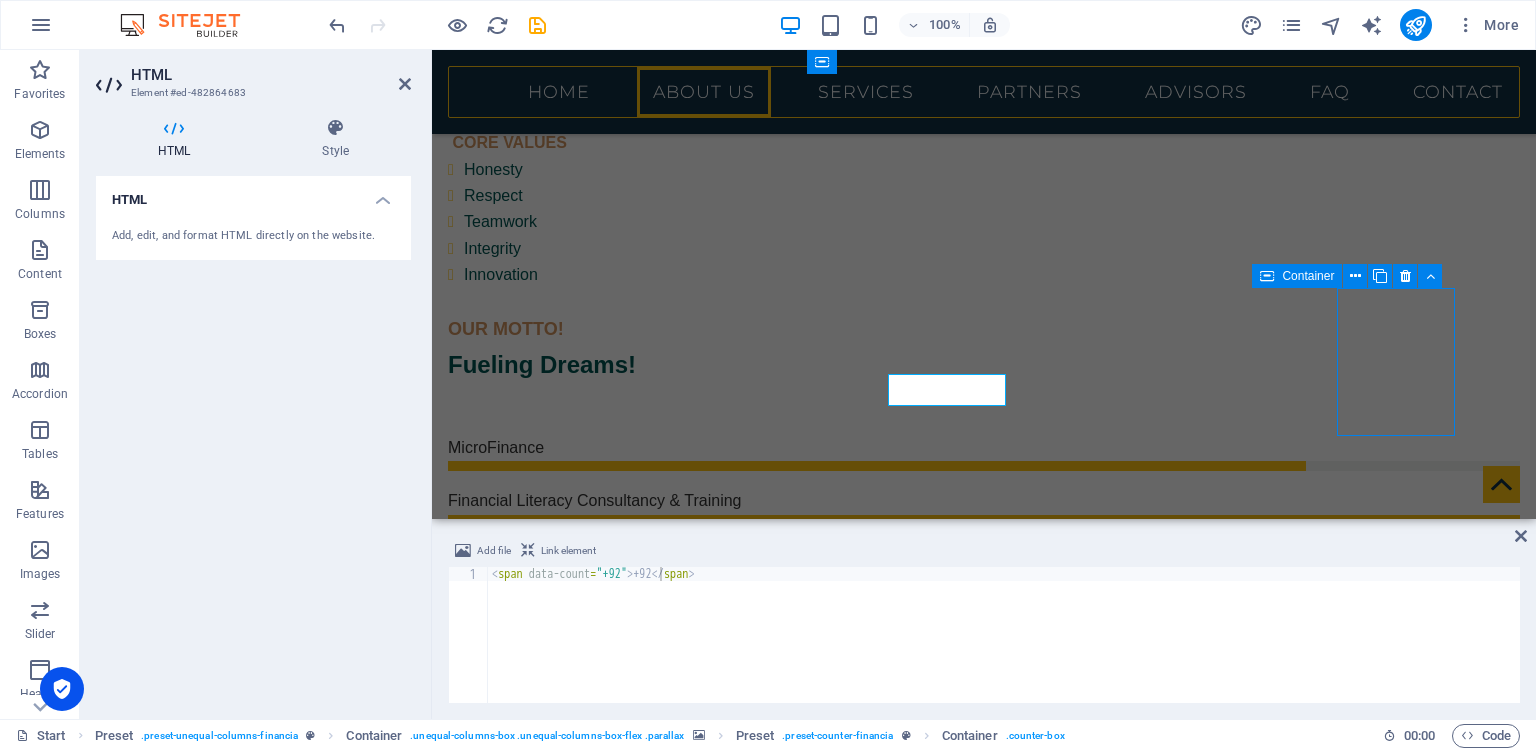 scroll, scrollTop: 1460, scrollLeft: 0, axis: vertical 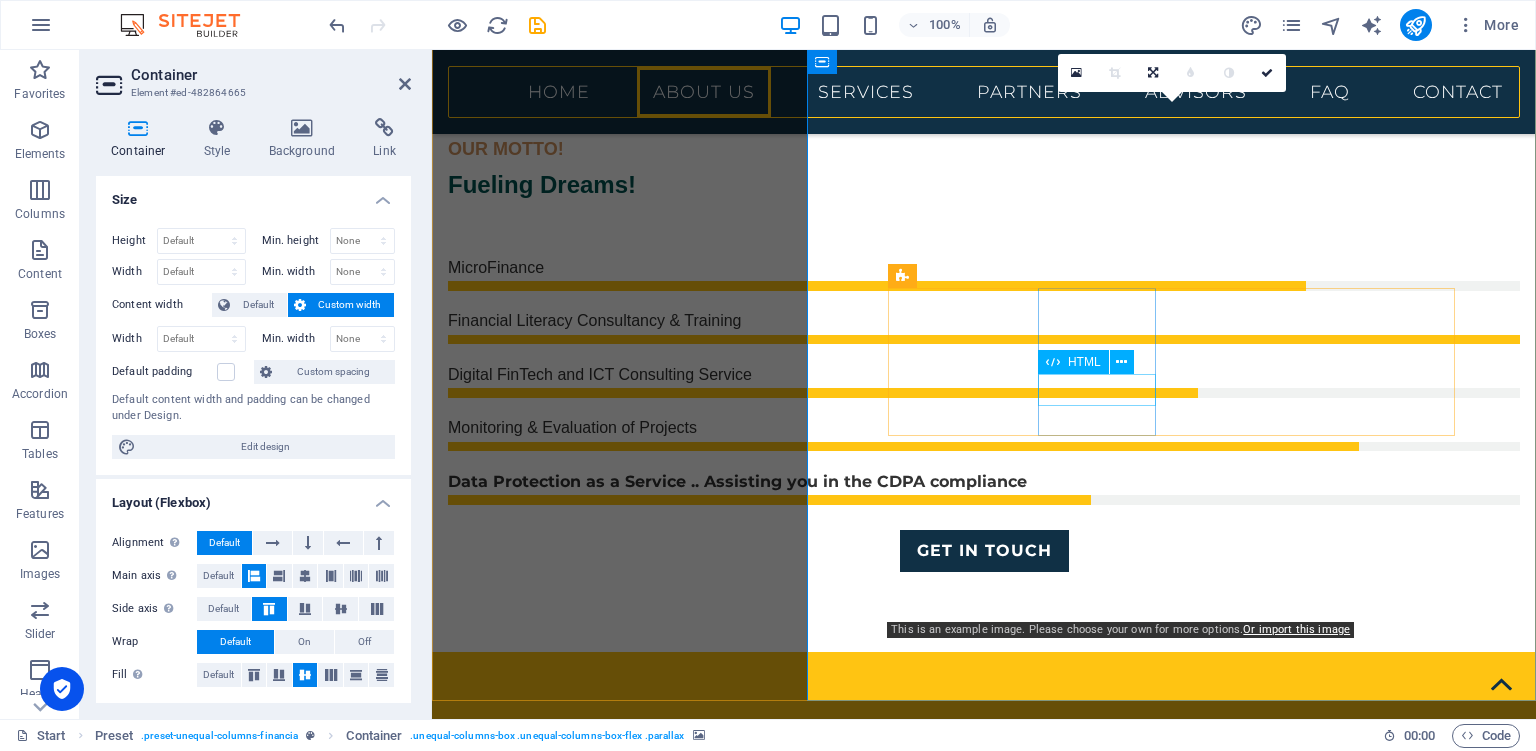 click on "64" at bounding box center (984, 1988) 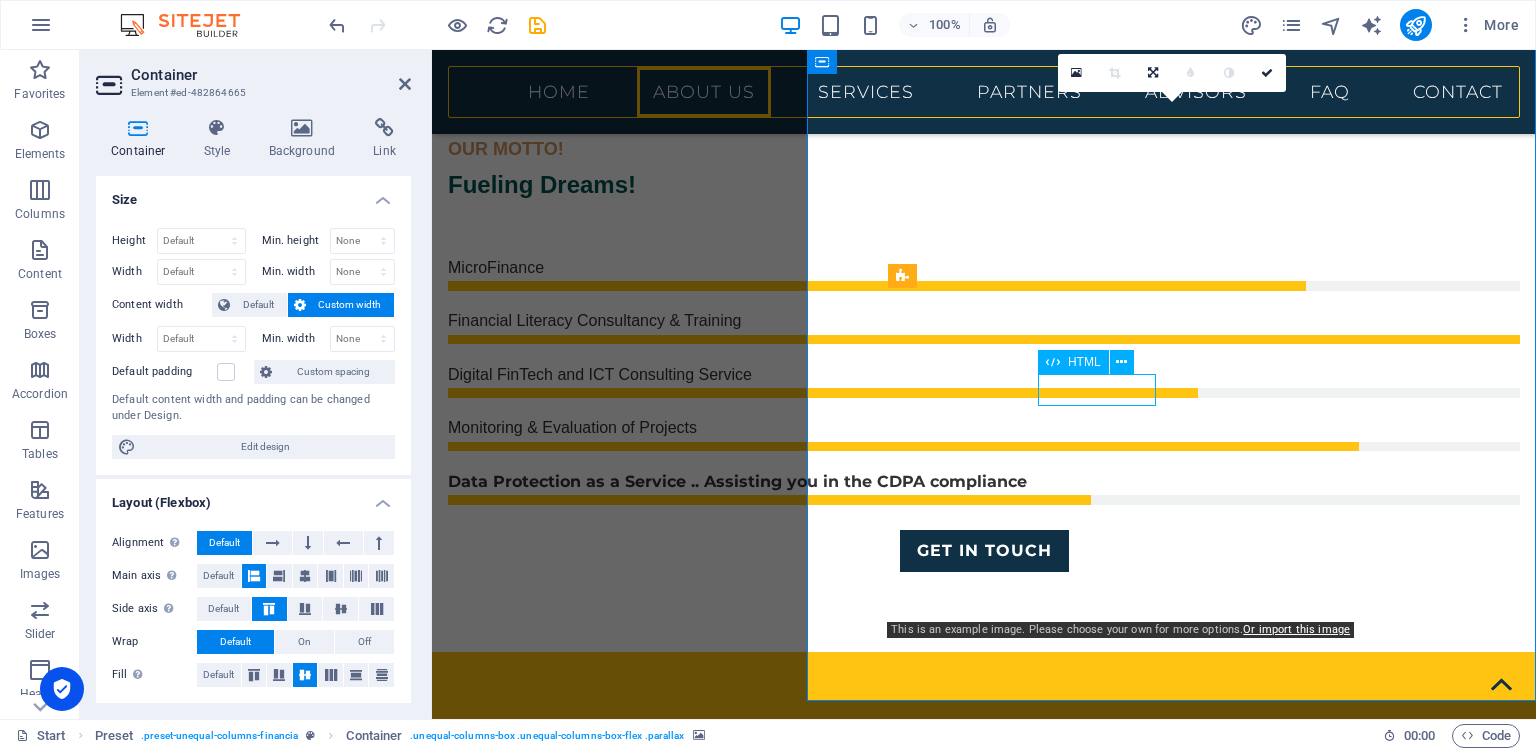click on "64" at bounding box center (984, 1988) 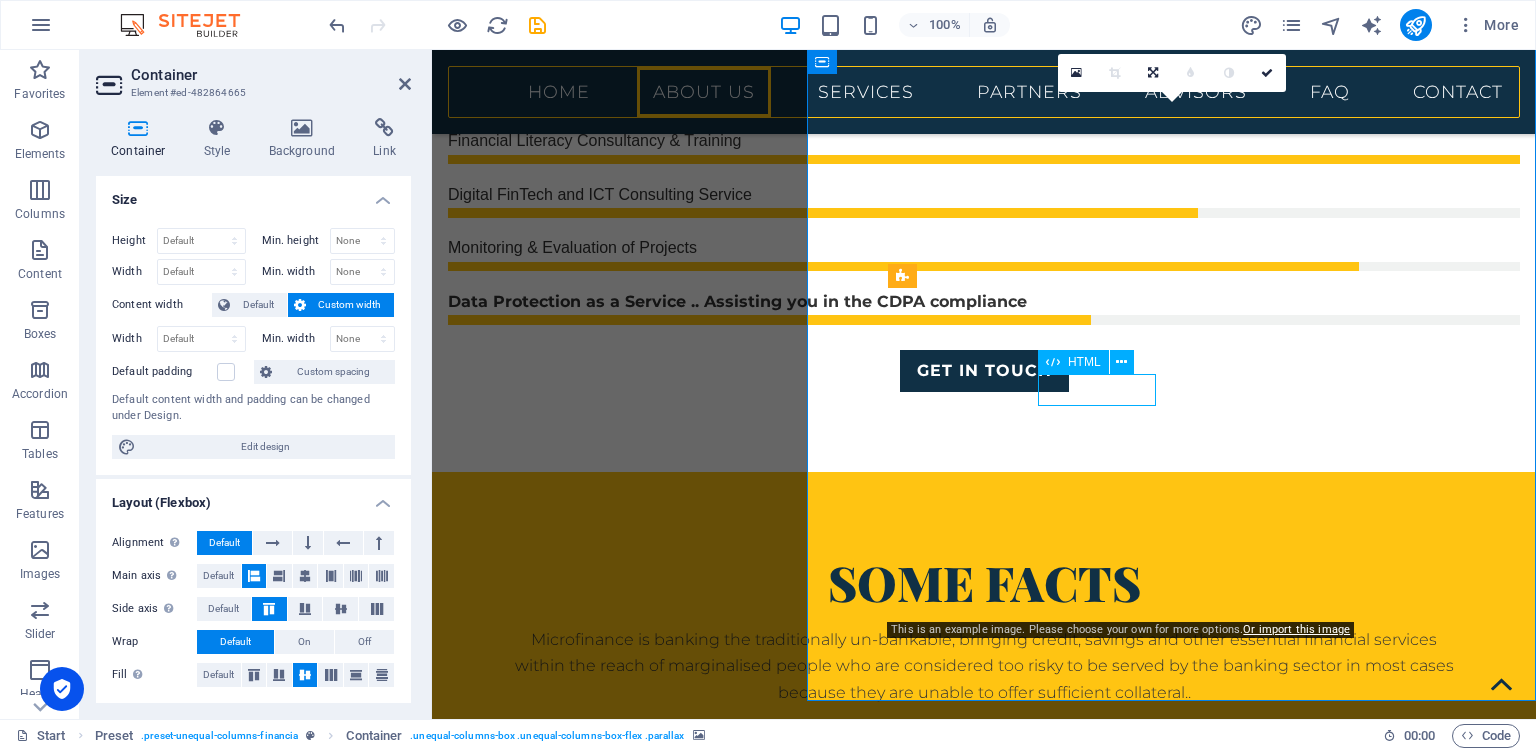 scroll, scrollTop: 1280, scrollLeft: 0, axis: vertical 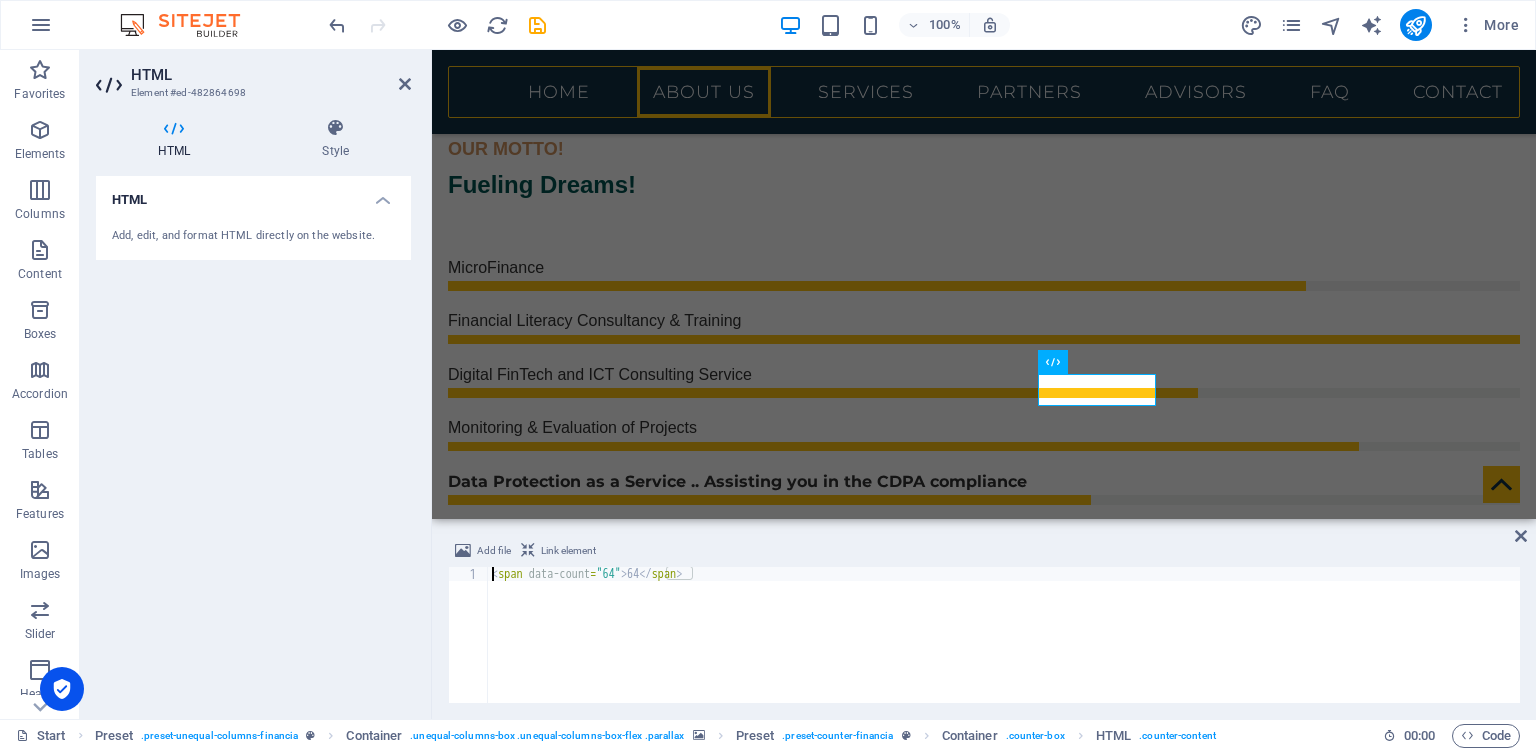 click on "< span   data-count = "64" > 64 </ span >" at bounding box center (1004, 649) 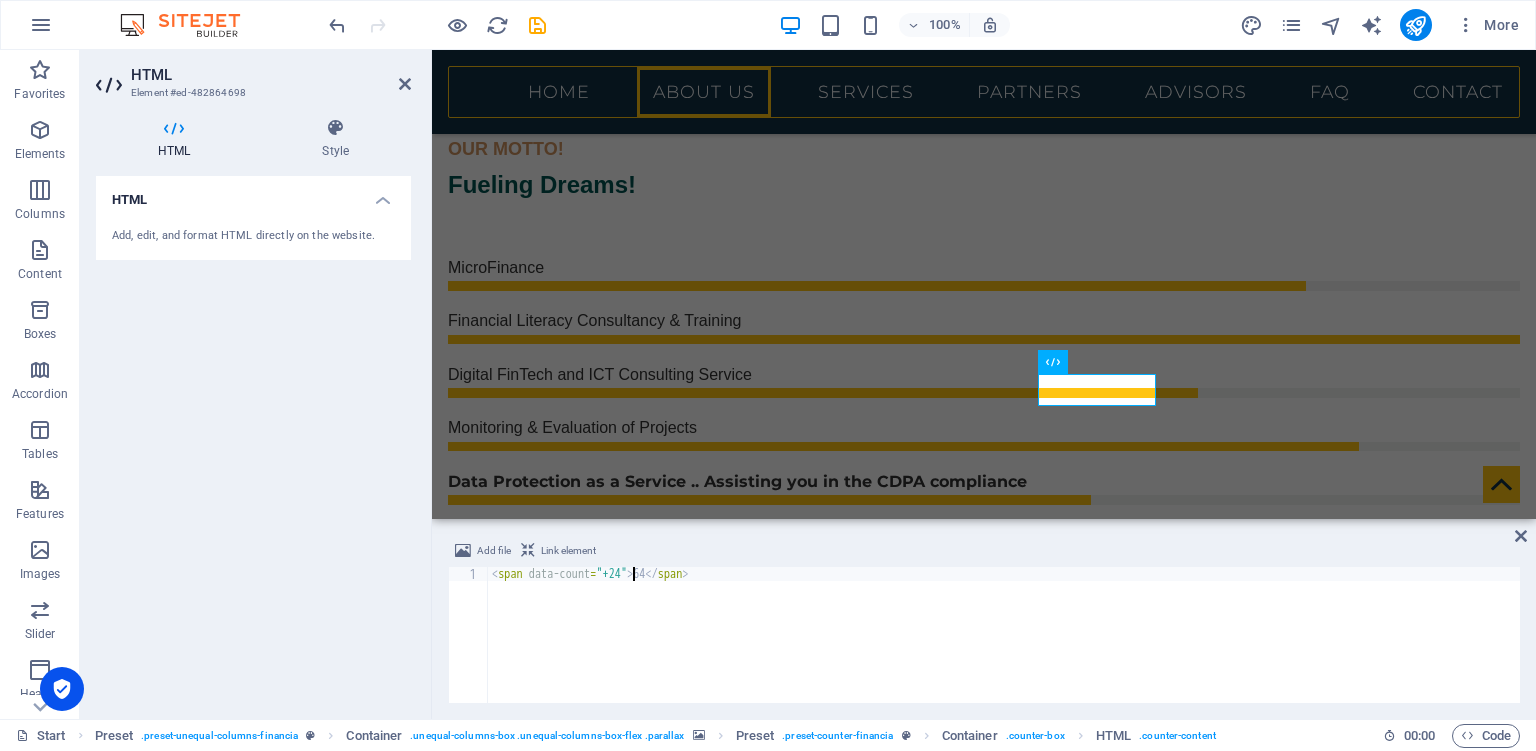 scroll, scrollTop: 0, scrollLeft: 11, axis: horizontal 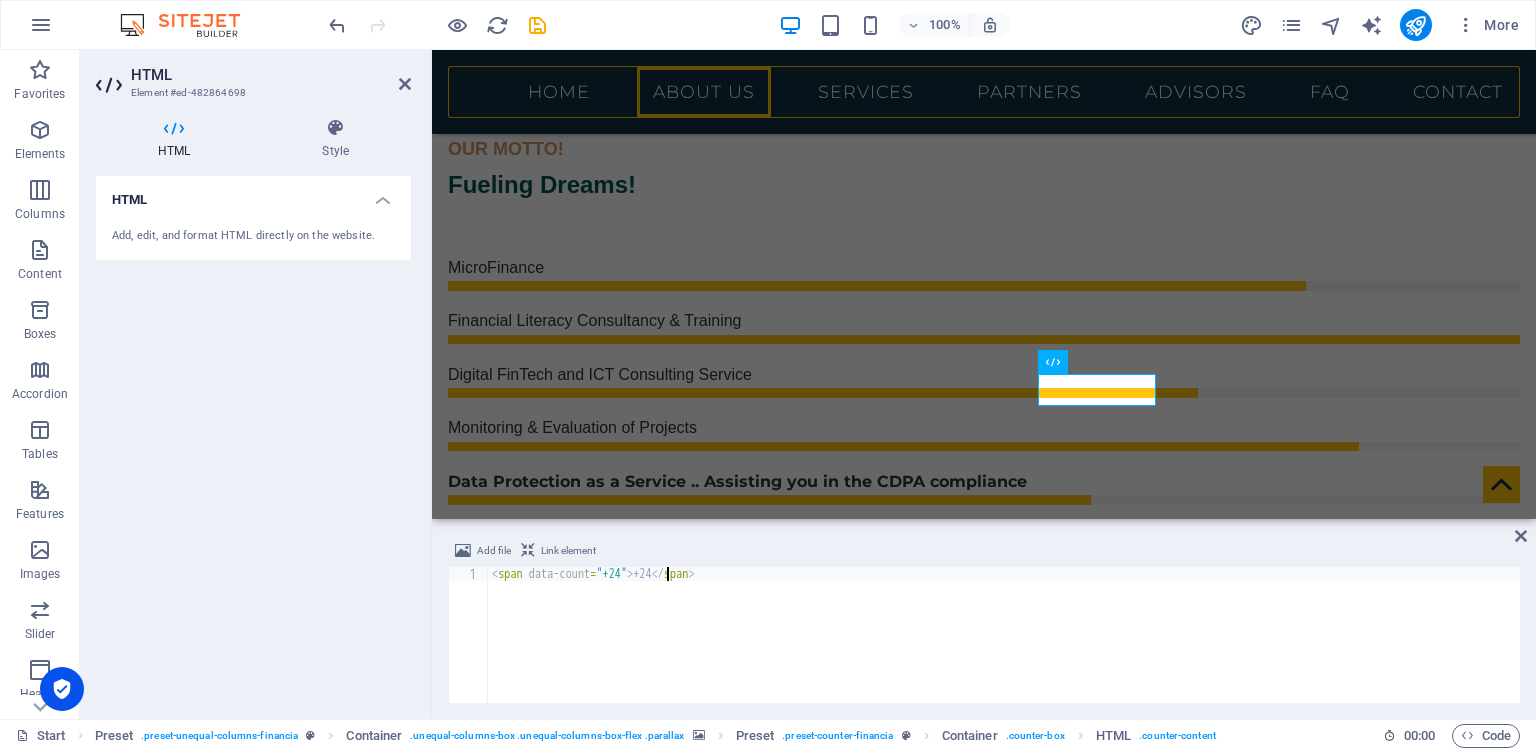 type on "<span data-count="+24">+24</span>" 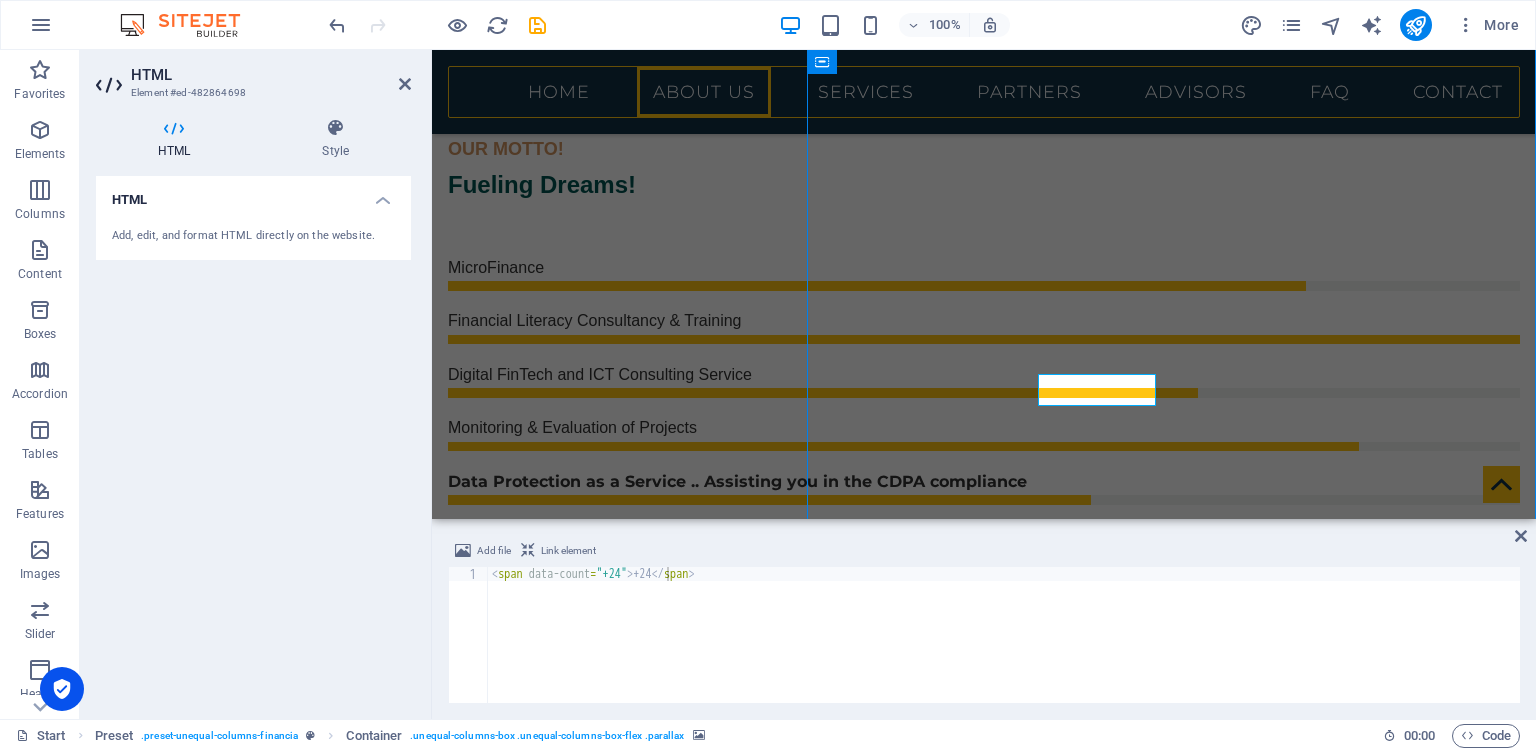 scroll, scrollTop: 1460, scrollLeft: 0, axis: vertical 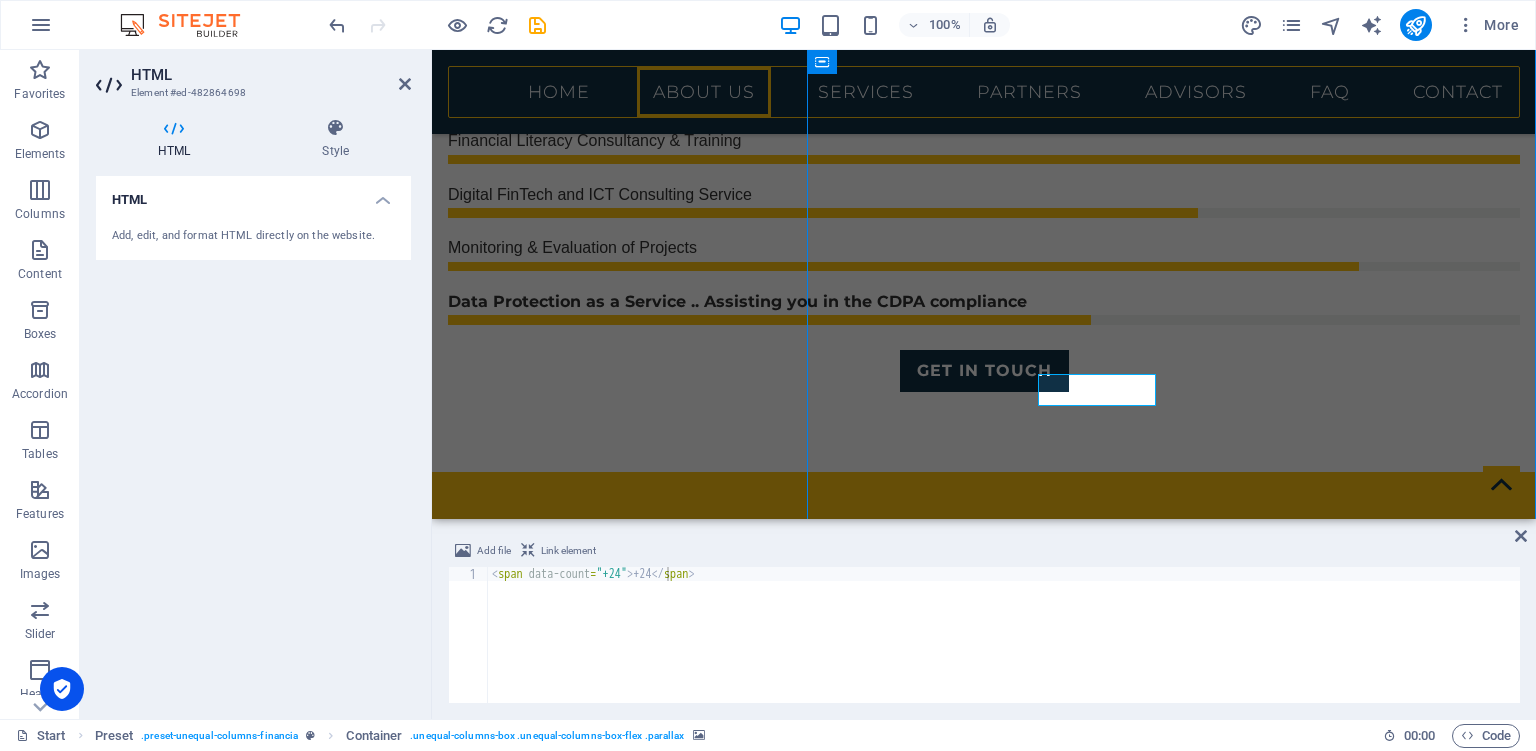 click on "+92 Customers +24 Advisors +42 Investments" at bounding box center (984, 1774) 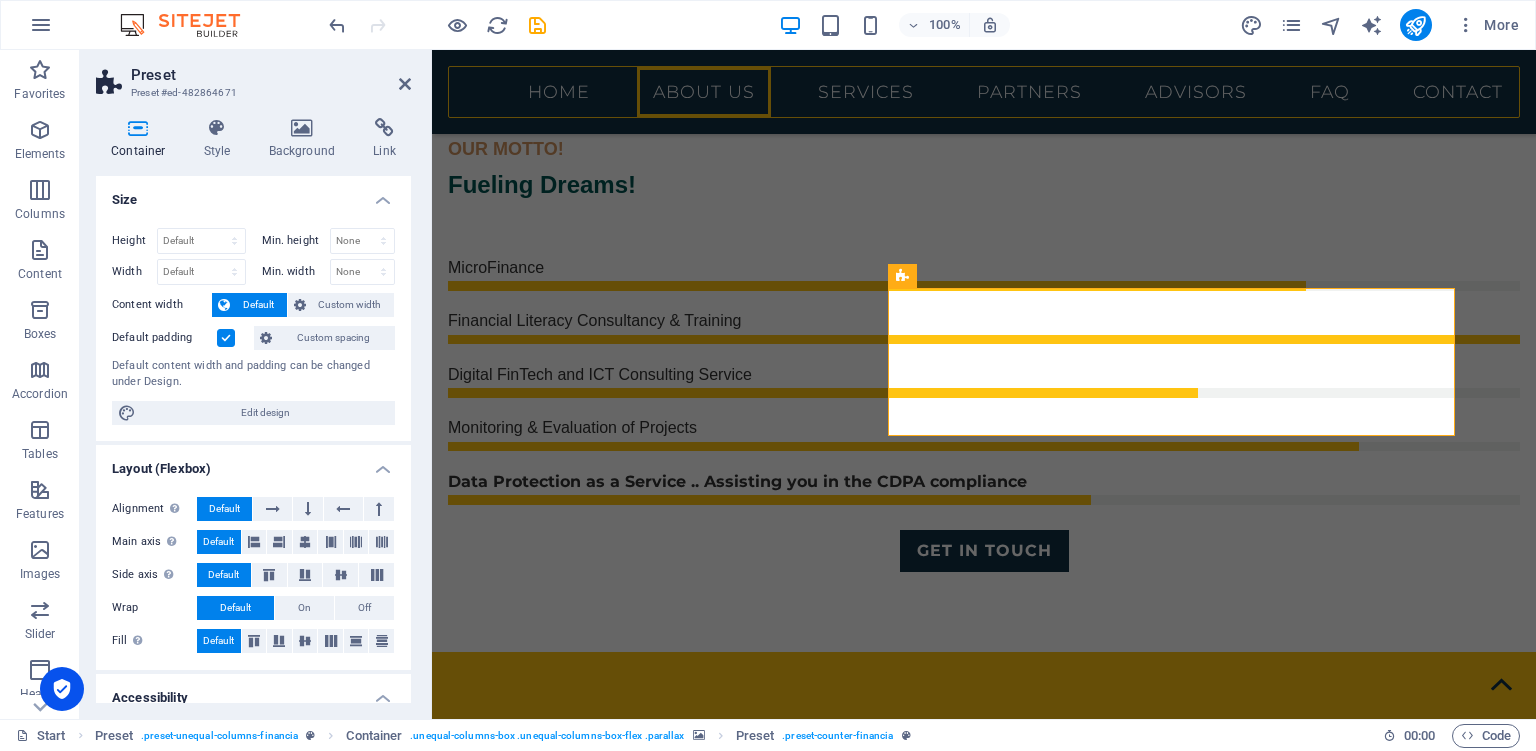 click at bounding box center [984, 1424] 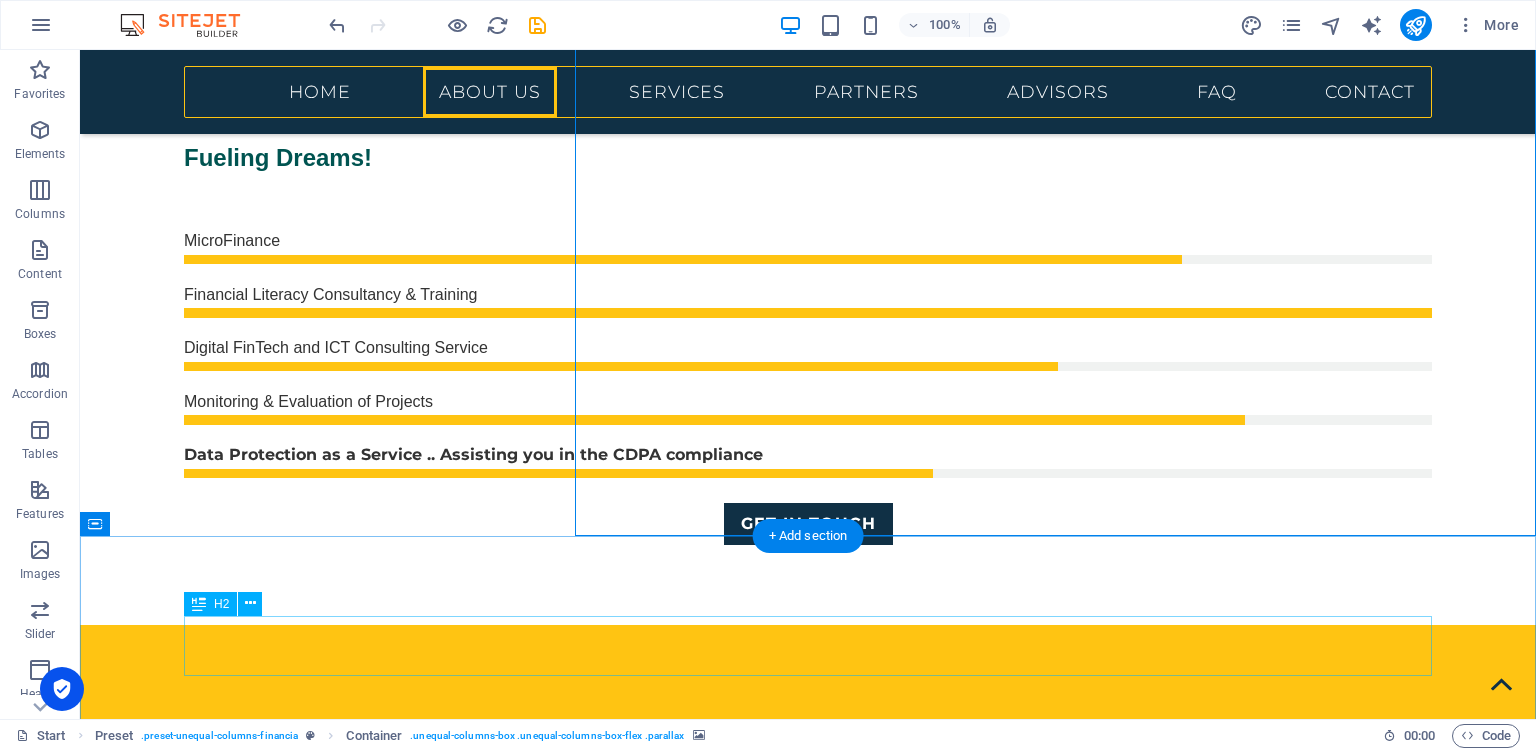 click on "Finance Services" at bounding box center (808, 2376) 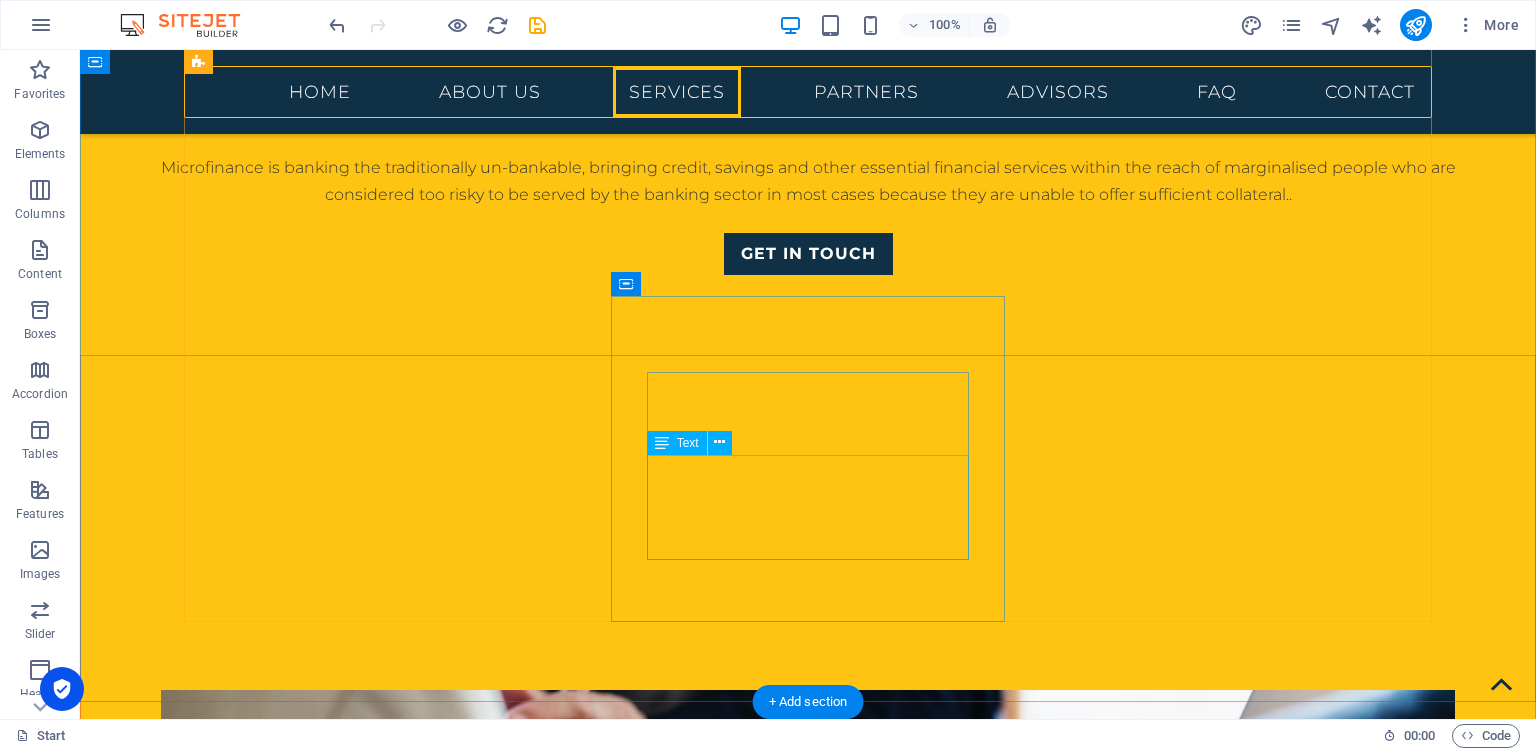 scroll, scrollTop: 1883, scrollLeft: 0, axis: vertical 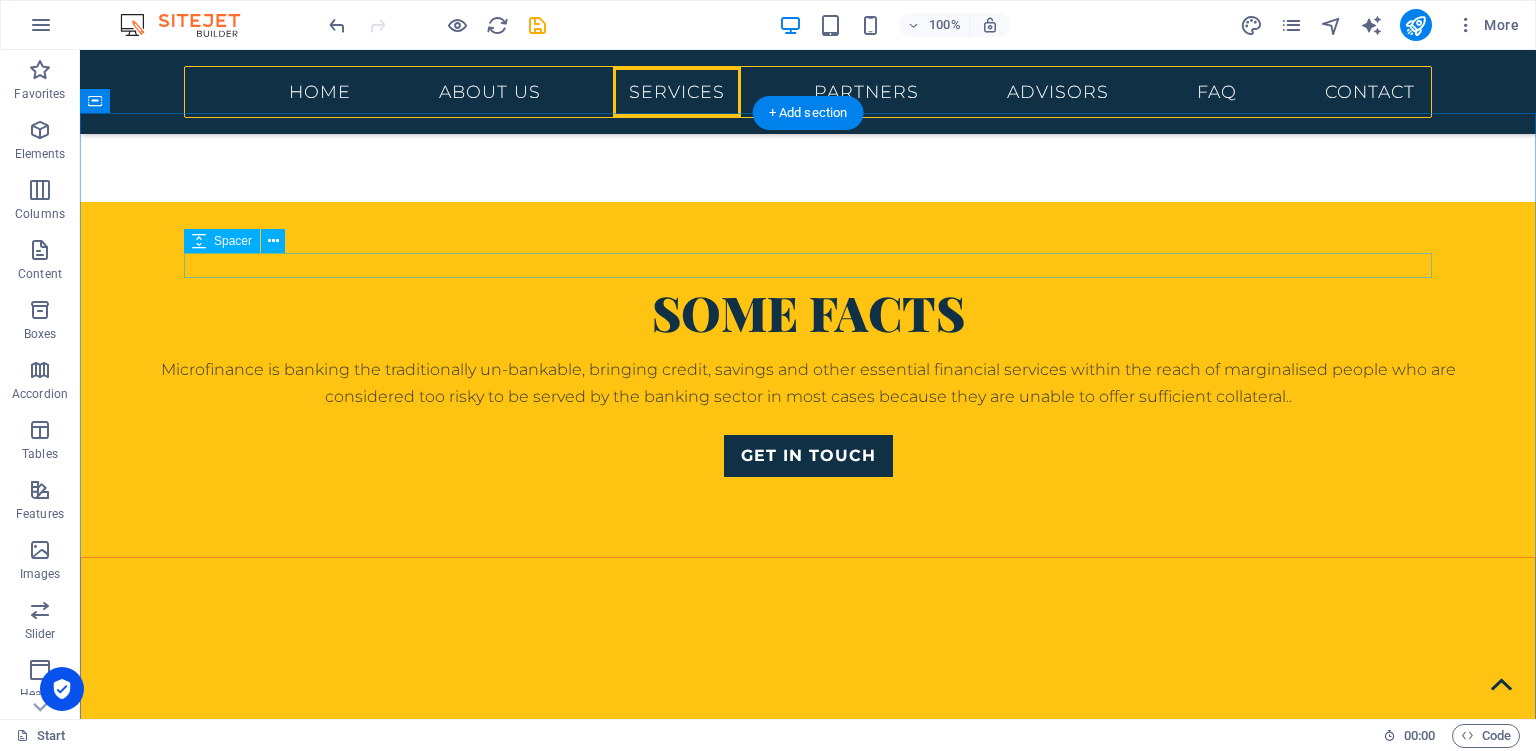 click at bounding box center [808, 1995] 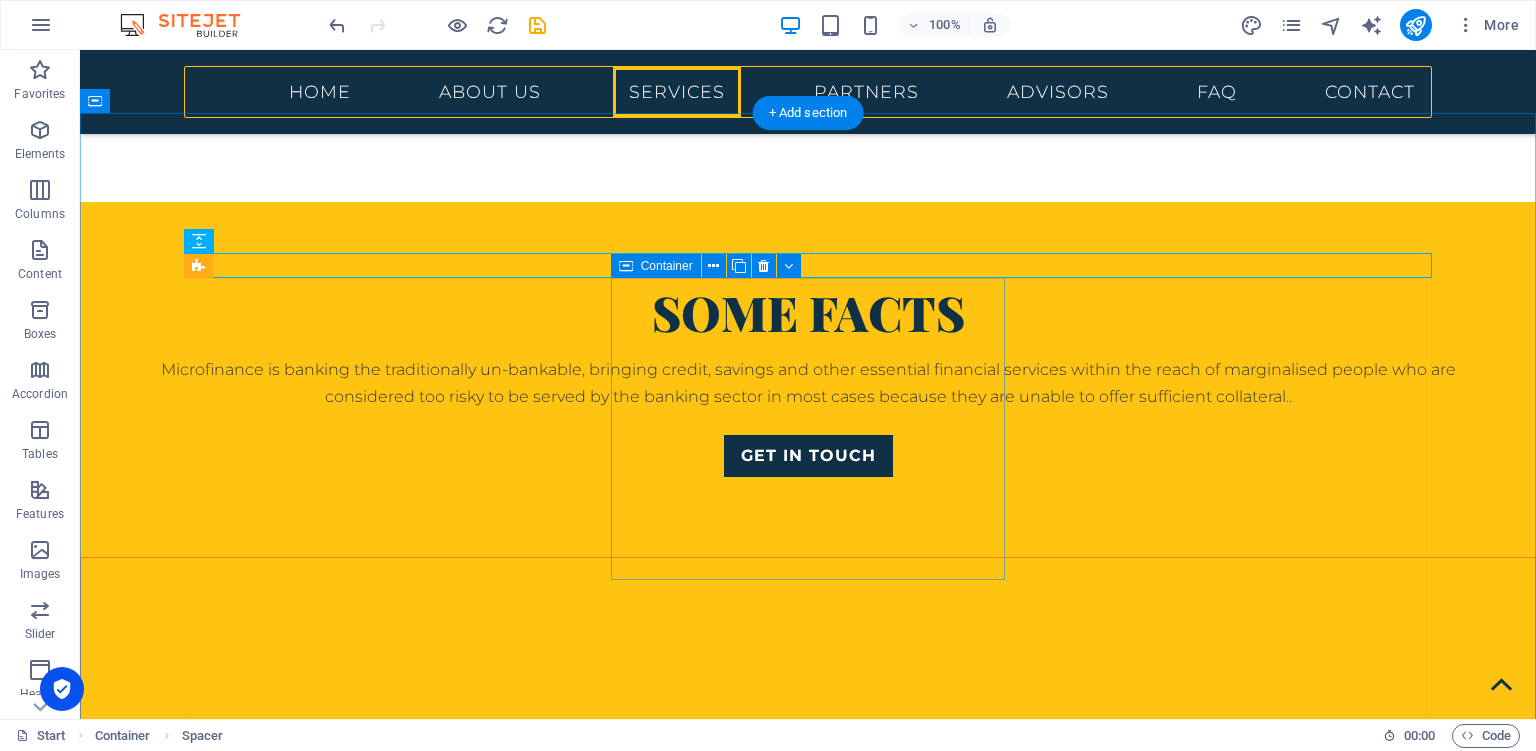 click on ".fa-secondary{opacity:.4} FINANCIAL LITERACY Bankable Business Plans  & Cashflows, Budgeting advisory, Product and Services Costing,  SMEs Bookkeeping training and implementation ...." at bounding box center [808, 2319] 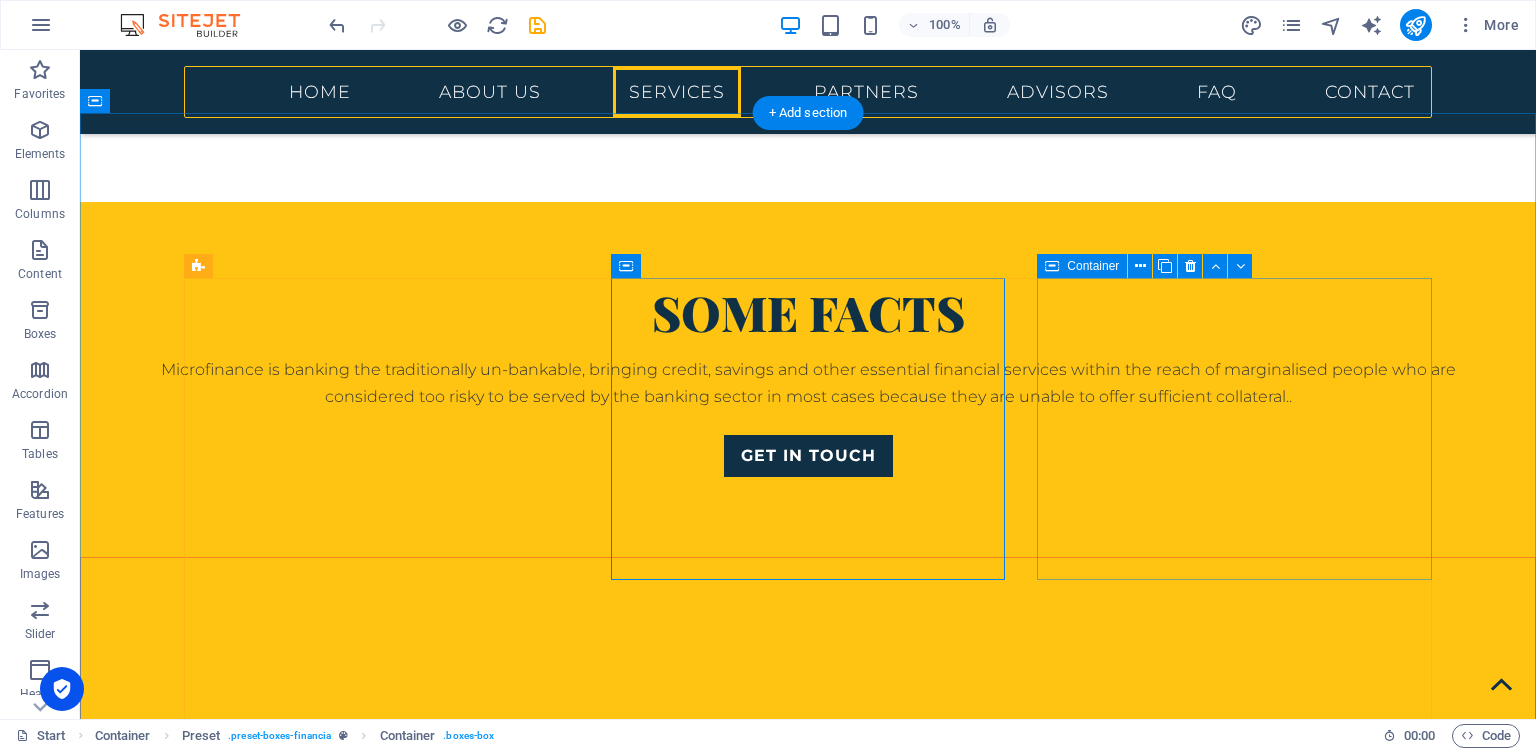 click on "investments & trade advisory Providing invaluable insights on investments  and trading options in [GEOGRAPHIC_DATA]. Carrying out investor commercial  due diligence  and reviews." at bounding box center [808, 2544] 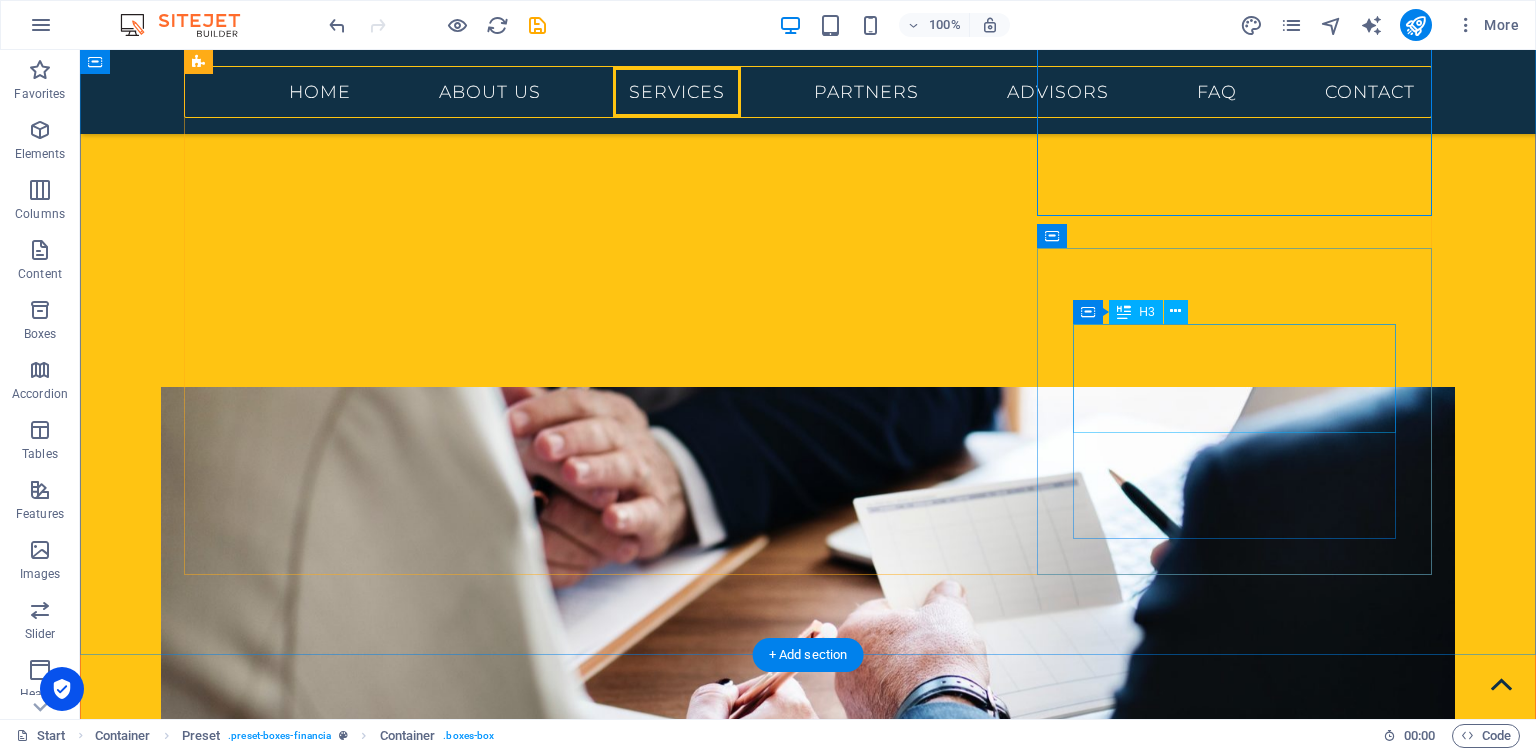 scroll, scrollTop: 2411, scrollLeft: 0, axis: vertical 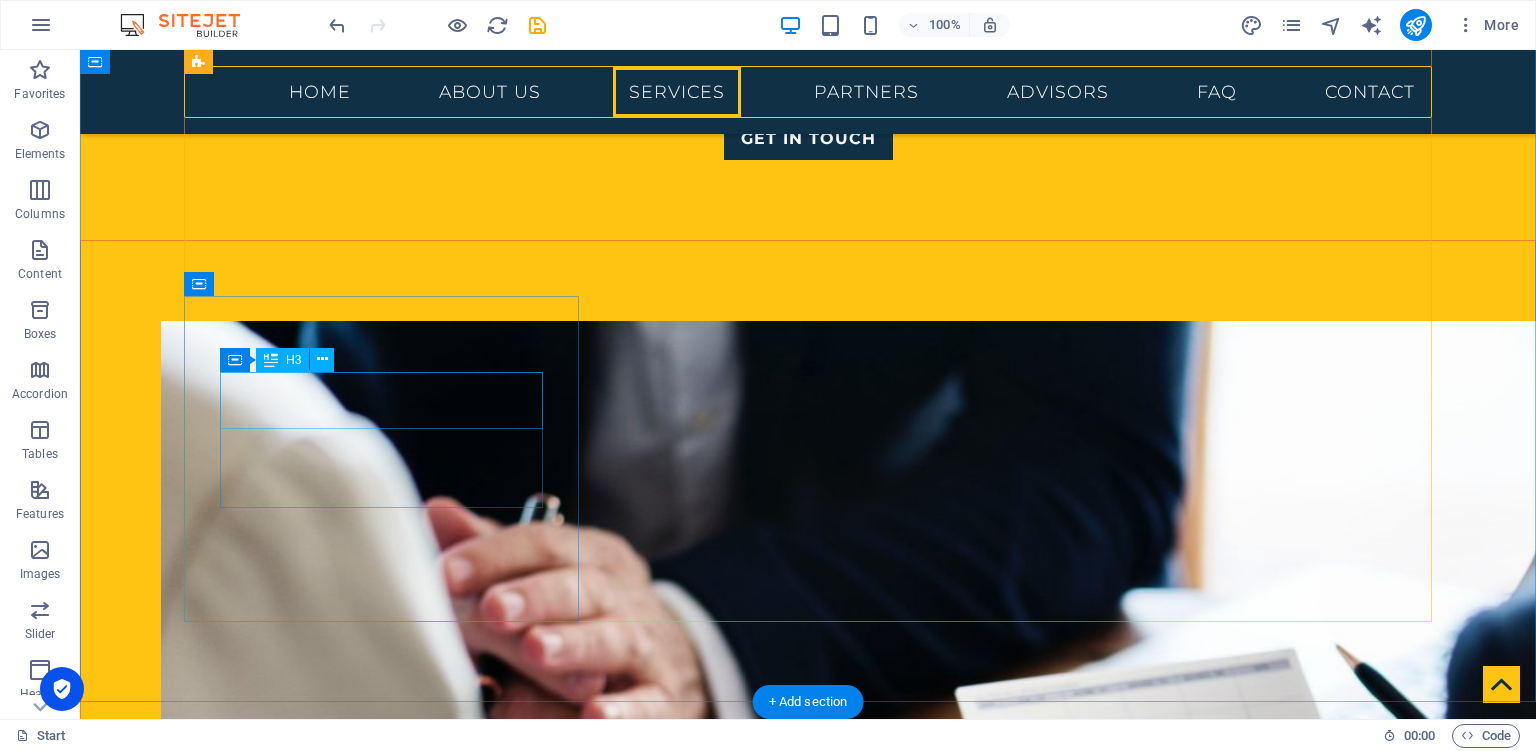 click on "Strategy" at bounding box center (808, 2458) 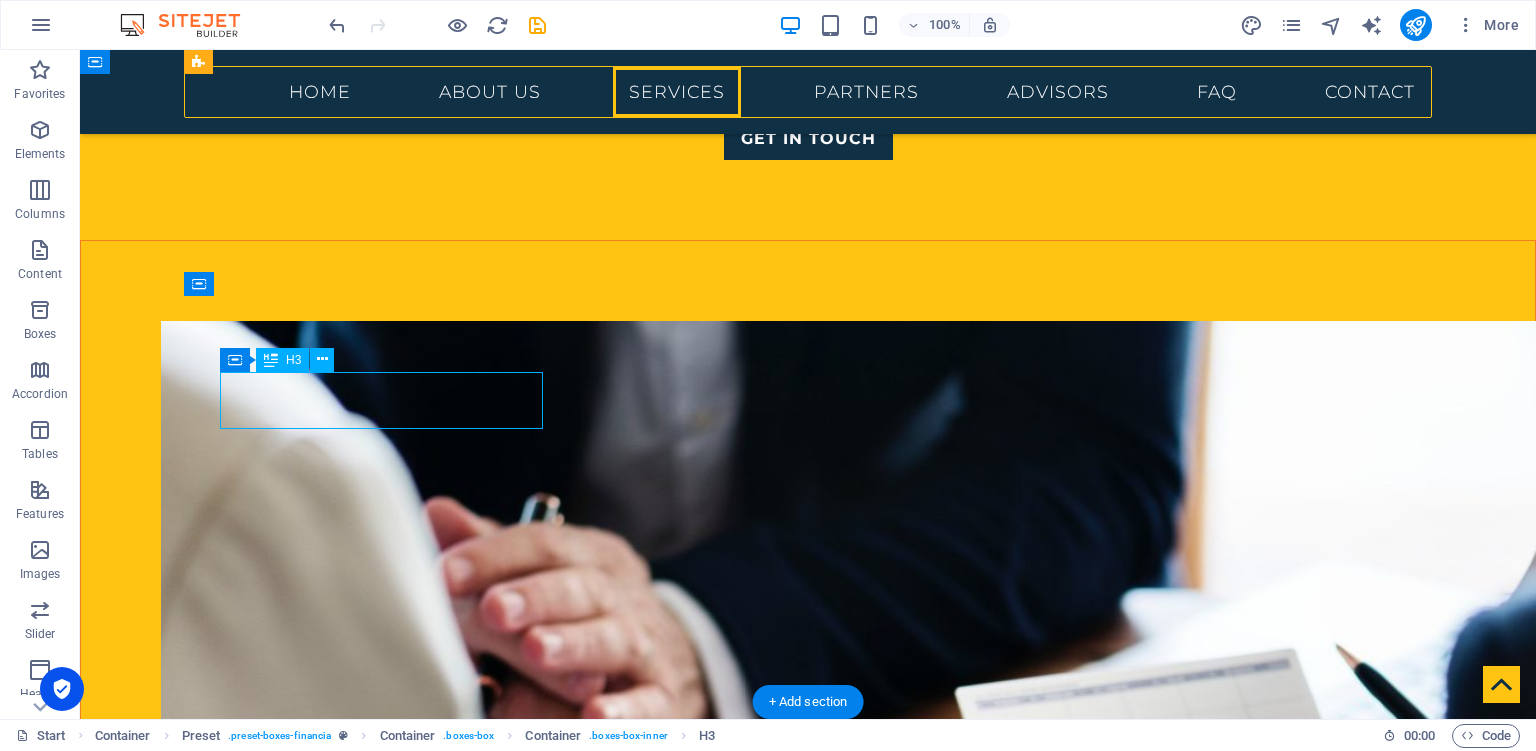 click on "Strategy" at bounding box center (808, 2458) 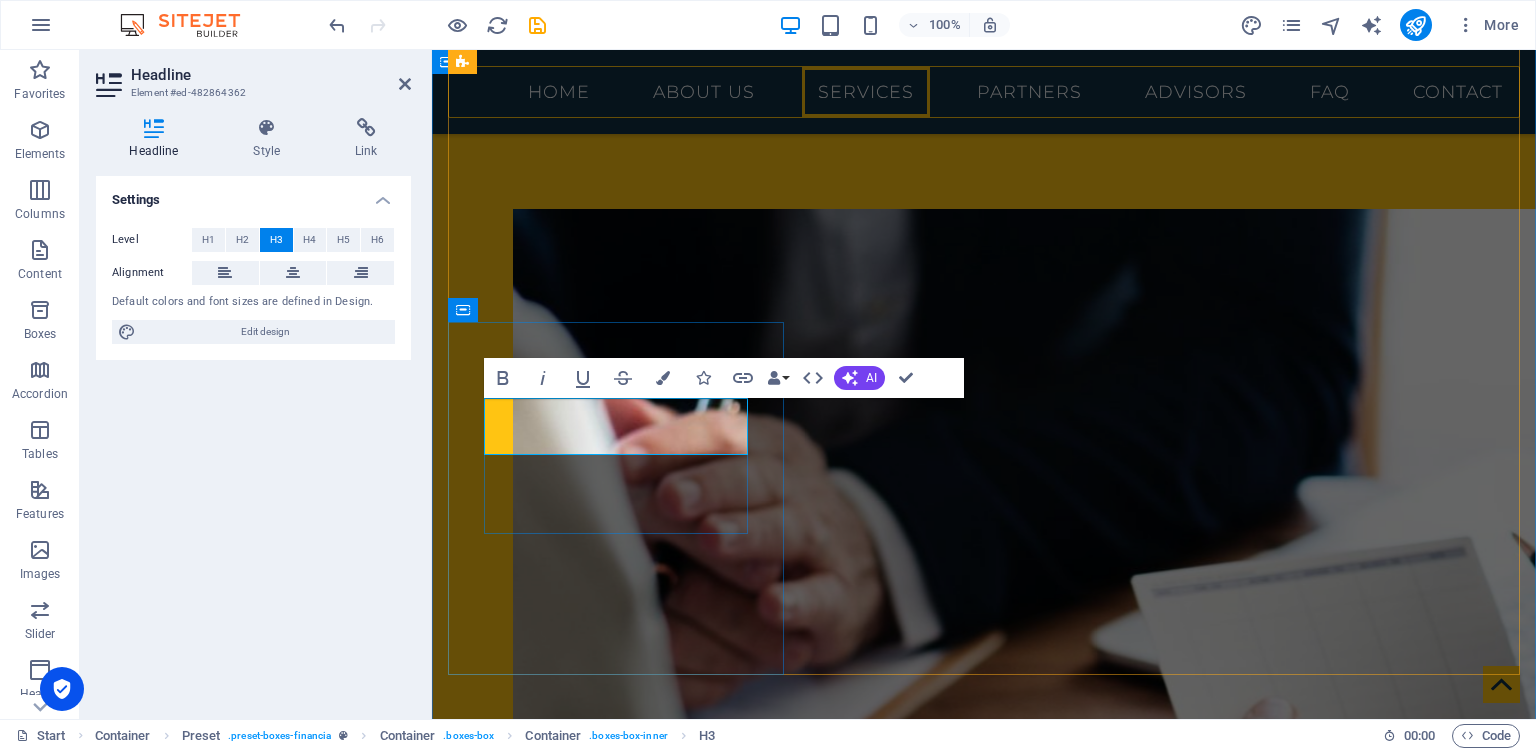 type 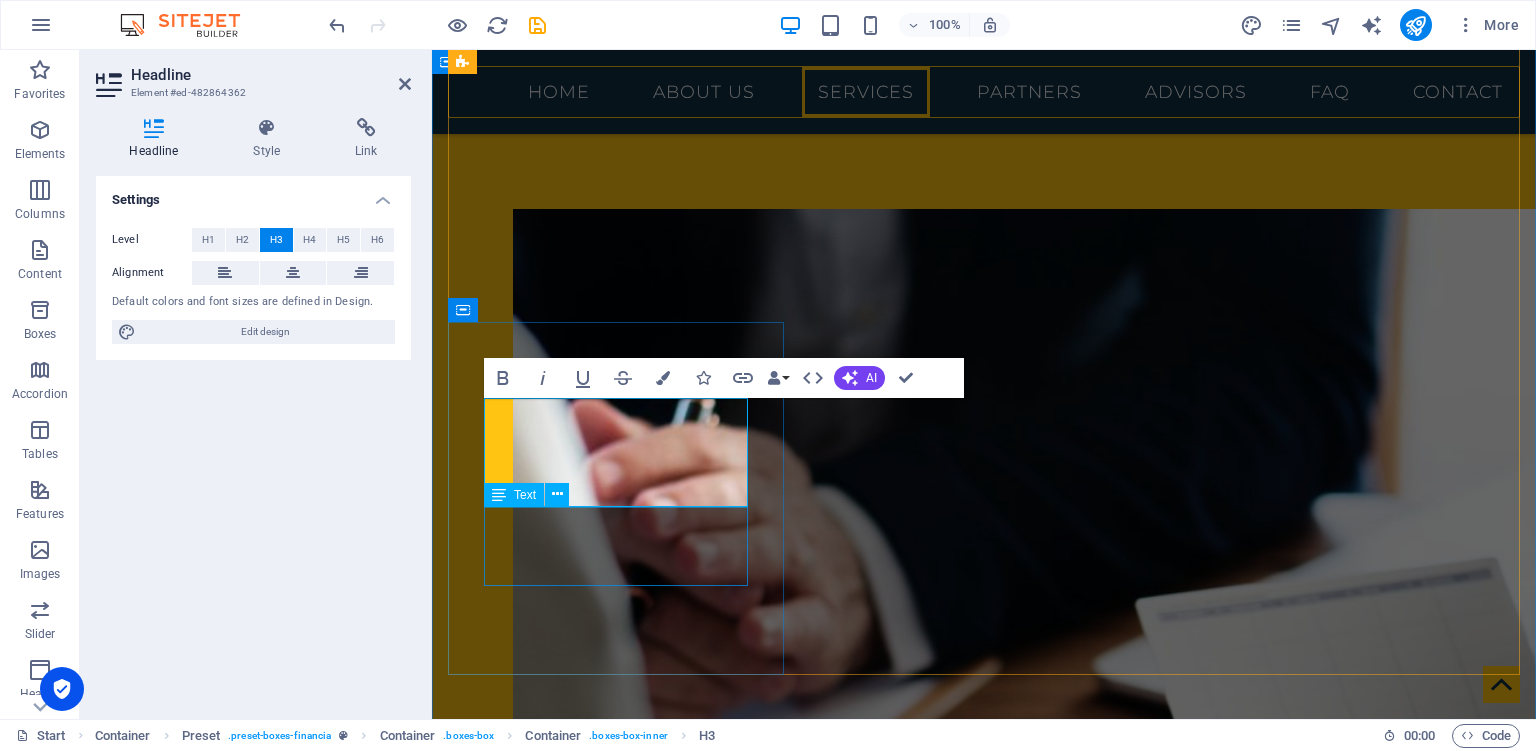 click on "Strategy facilitation and reviews. Documentation  and publishing of strategy documents." at bounding box center [984, 2496] 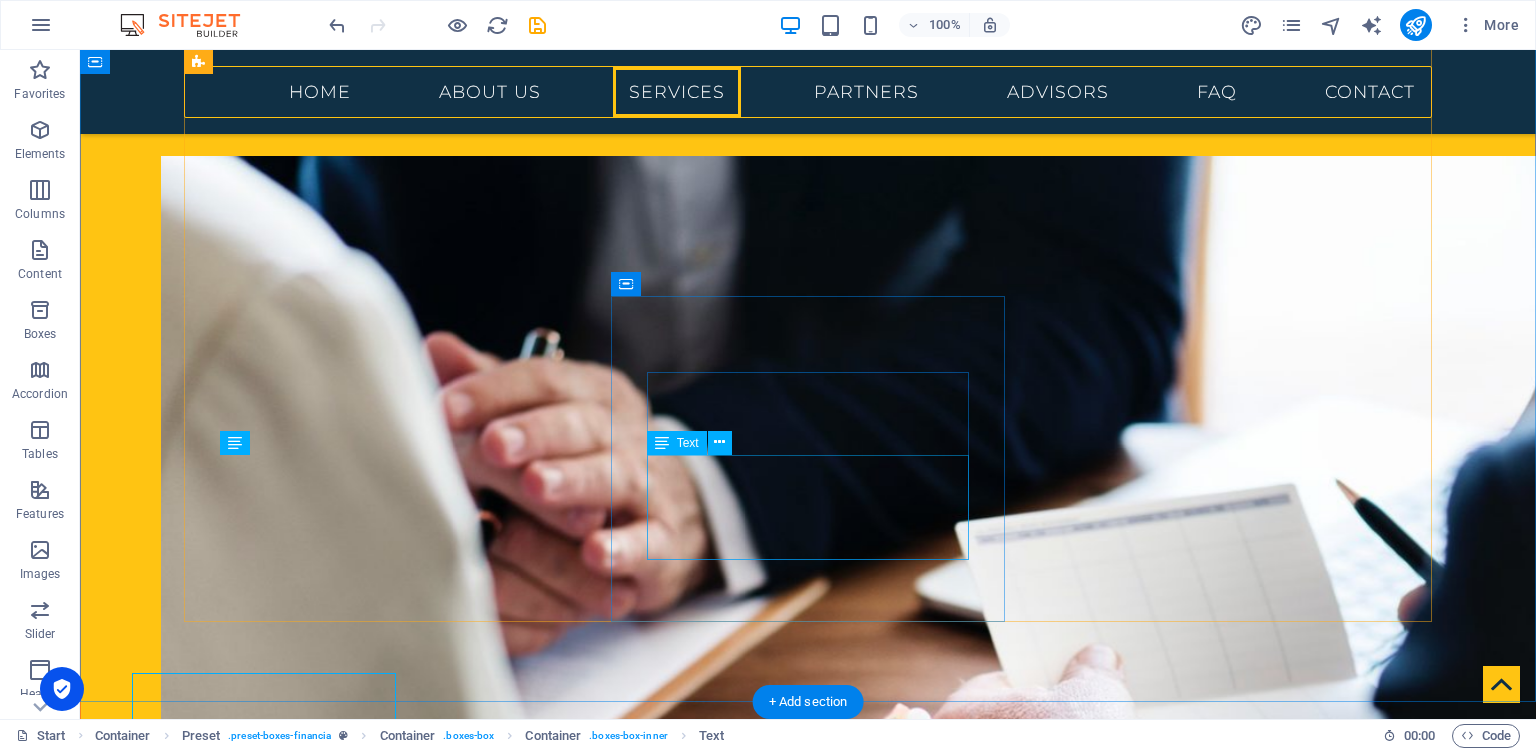 scroll, scrollTop: 2200, scrollLeft: 0, axis: vertical 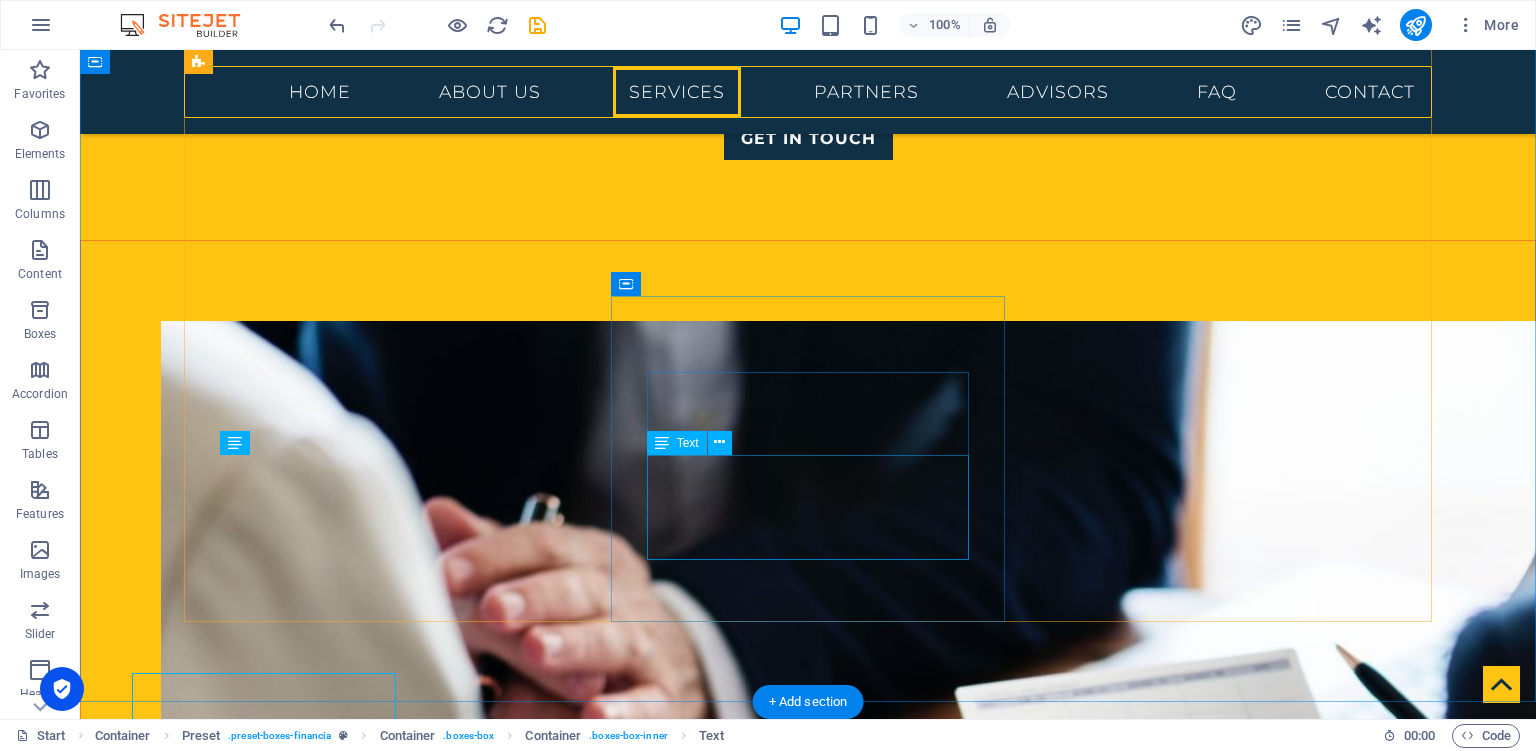 click on "SME Accounting systems deployment and training, Individual cashbook tracking systems, general basic daily use of ICT in business management ...." at bounding box center (808, 2711) 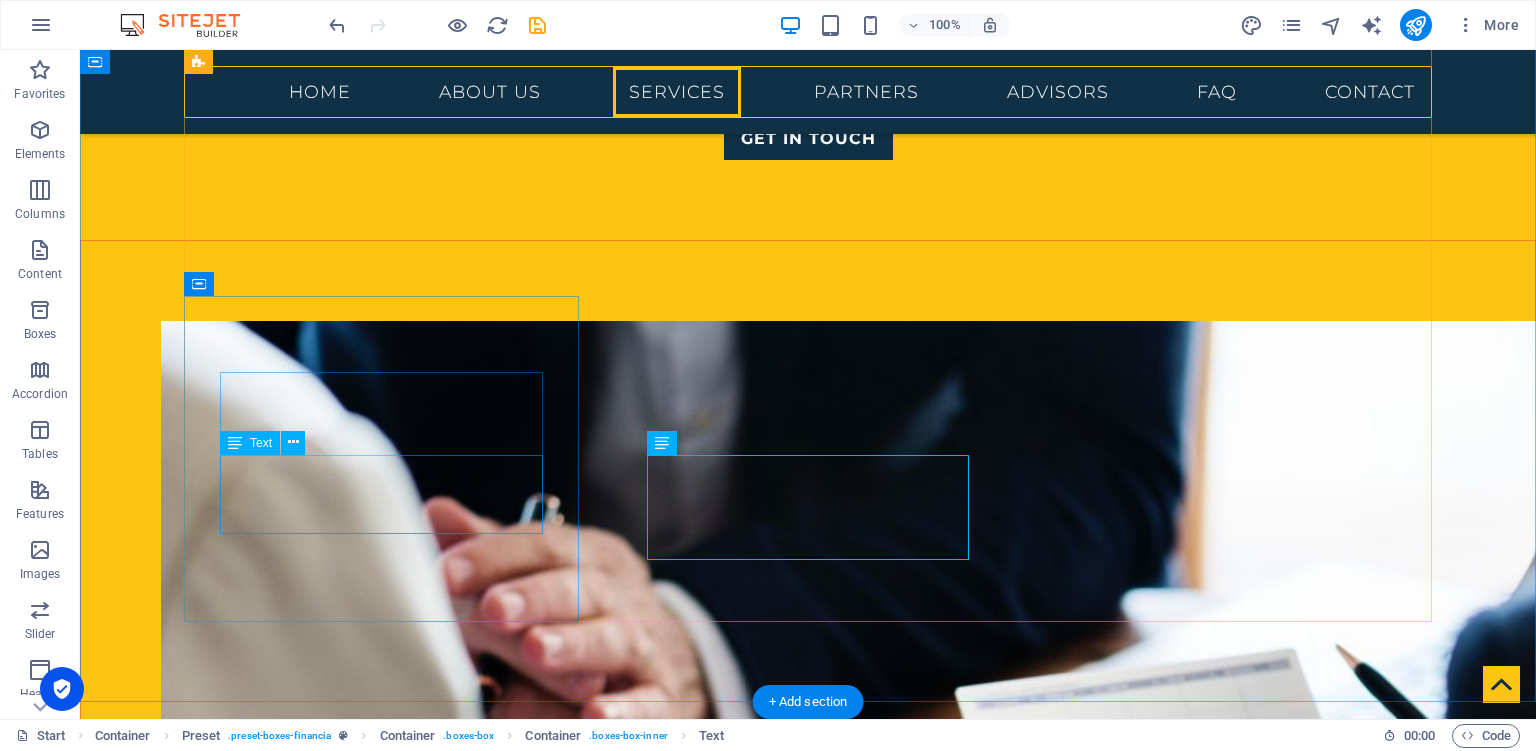click on "Strategy facilitation and reviews. Documentation  and publishing of strategy documents." at bounding box center [808, 2500] 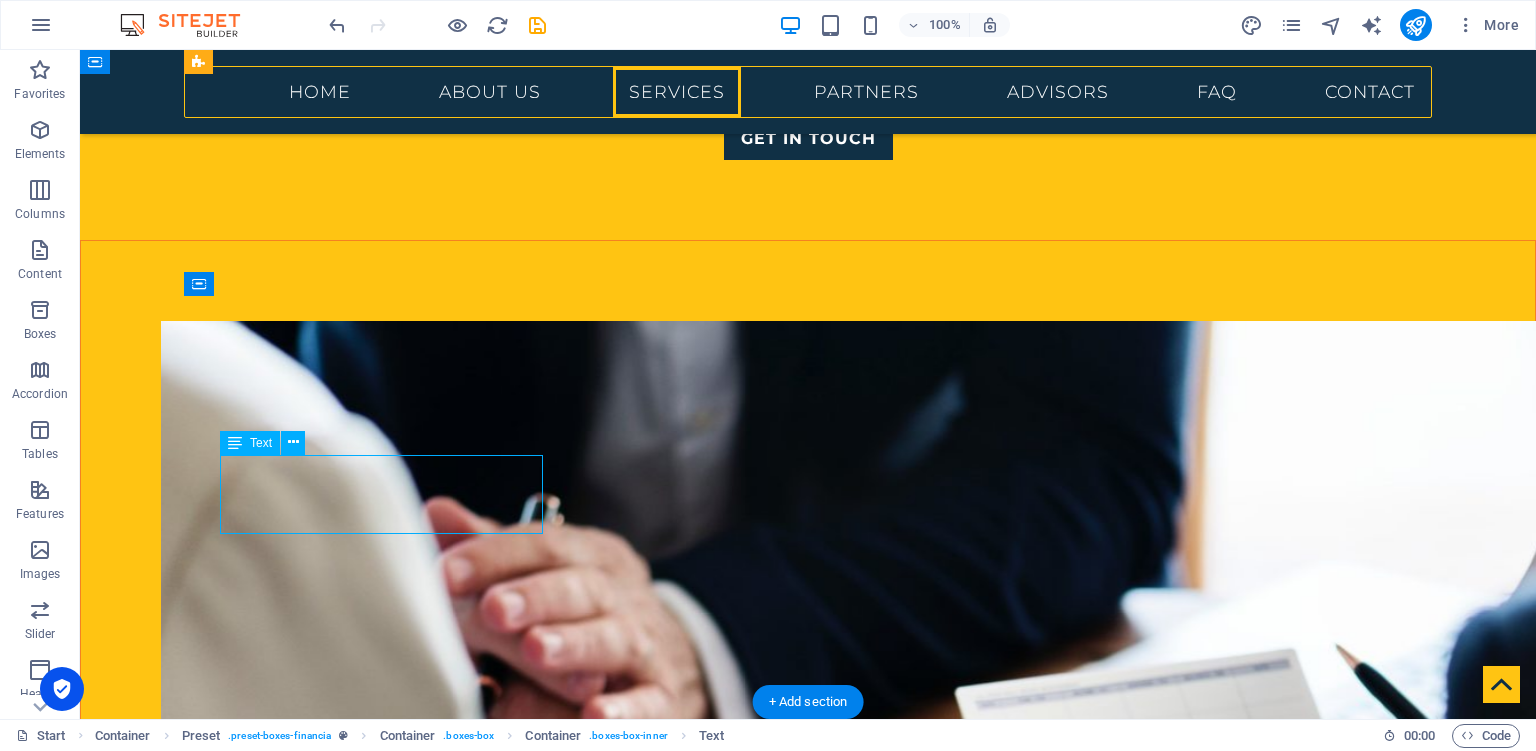 click on "Strategy facilitation and reviews. Documentation  and publishing of strategy documents." at bounding box center [808, 2500] 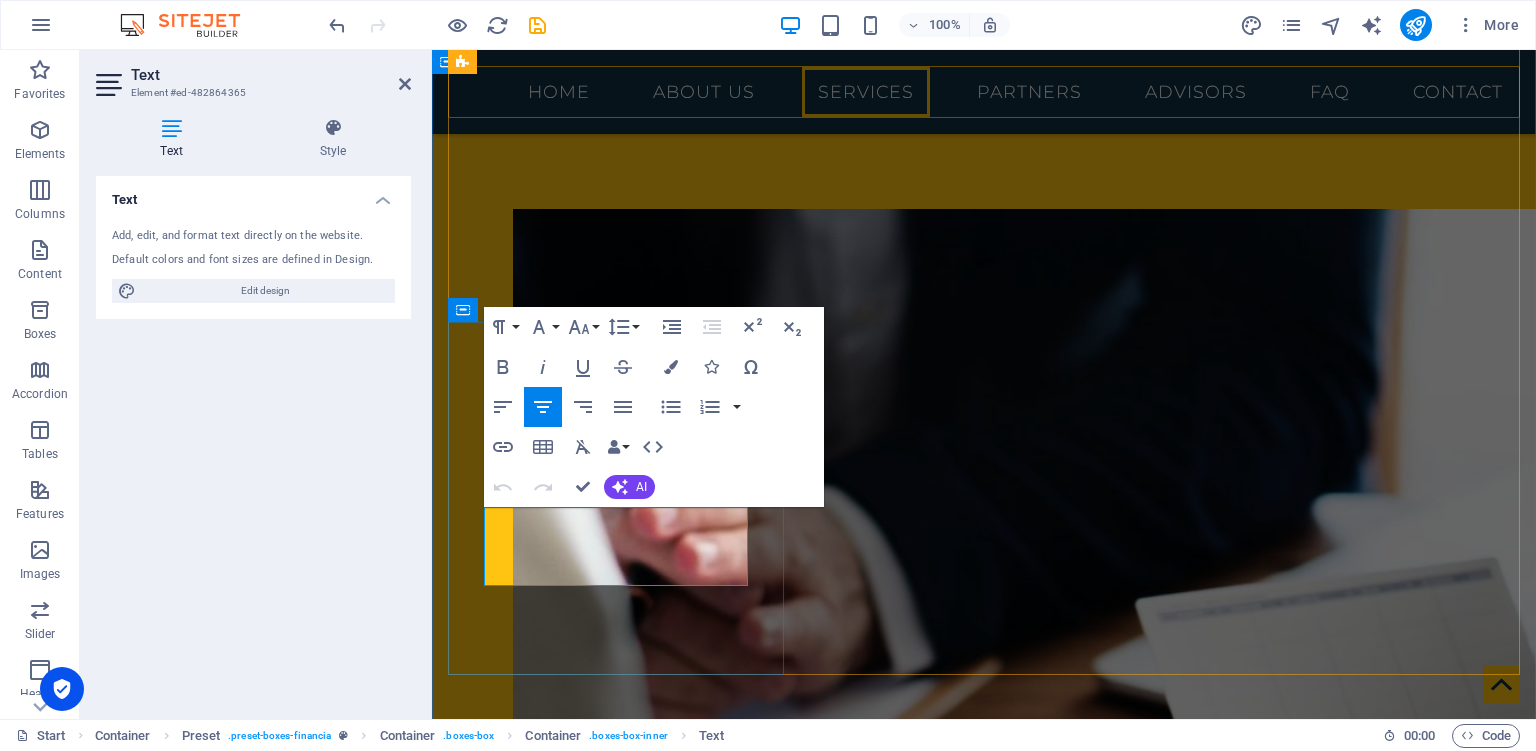 drag, startPoint x: 491, startPoint y: 518, endPoint x: 745, endPoint y: 580, distance: 261.45746 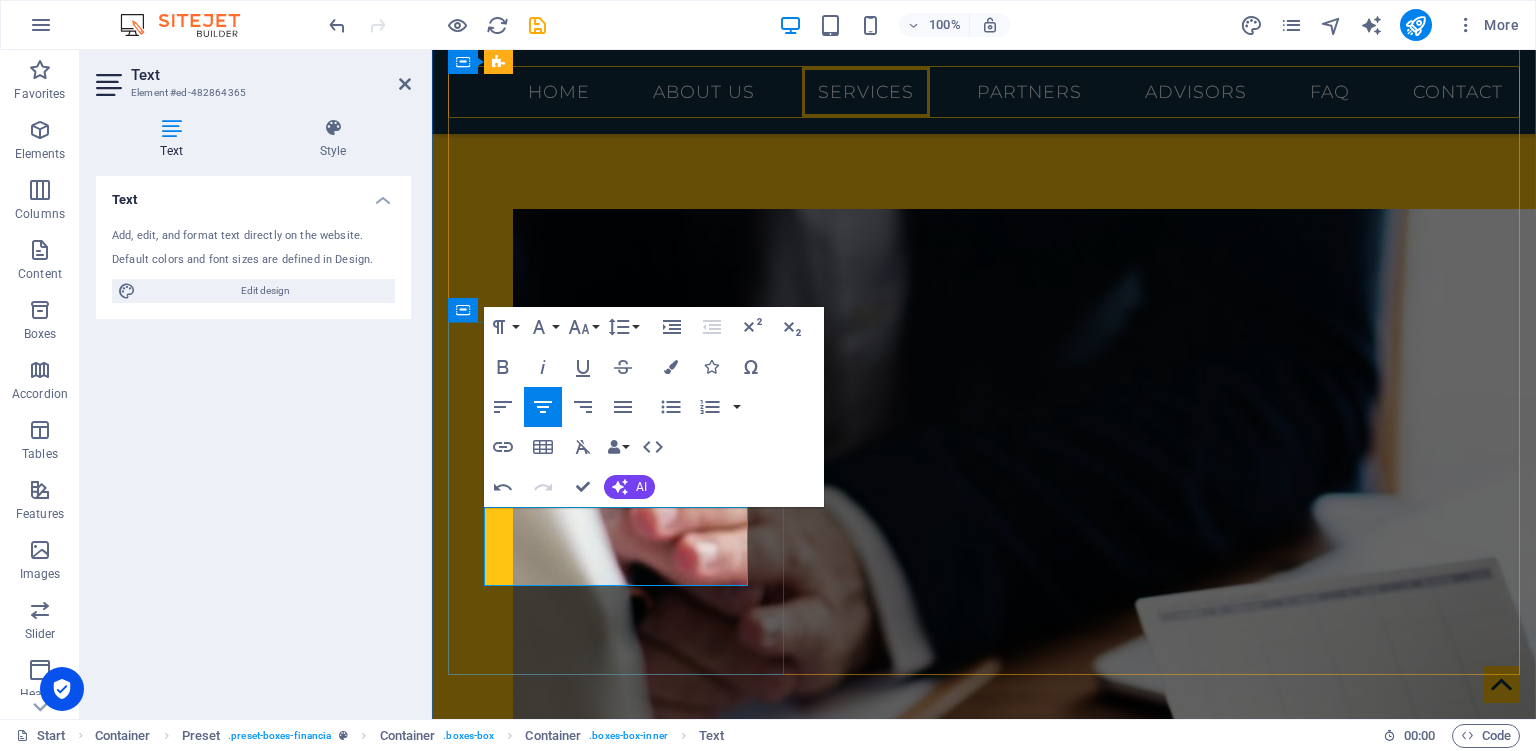 click on "Compliance to the Cyber and Data Protection Act 12:07 ( [GEOGRAPHIC_DATA])" at bounding box center (984, 2496) 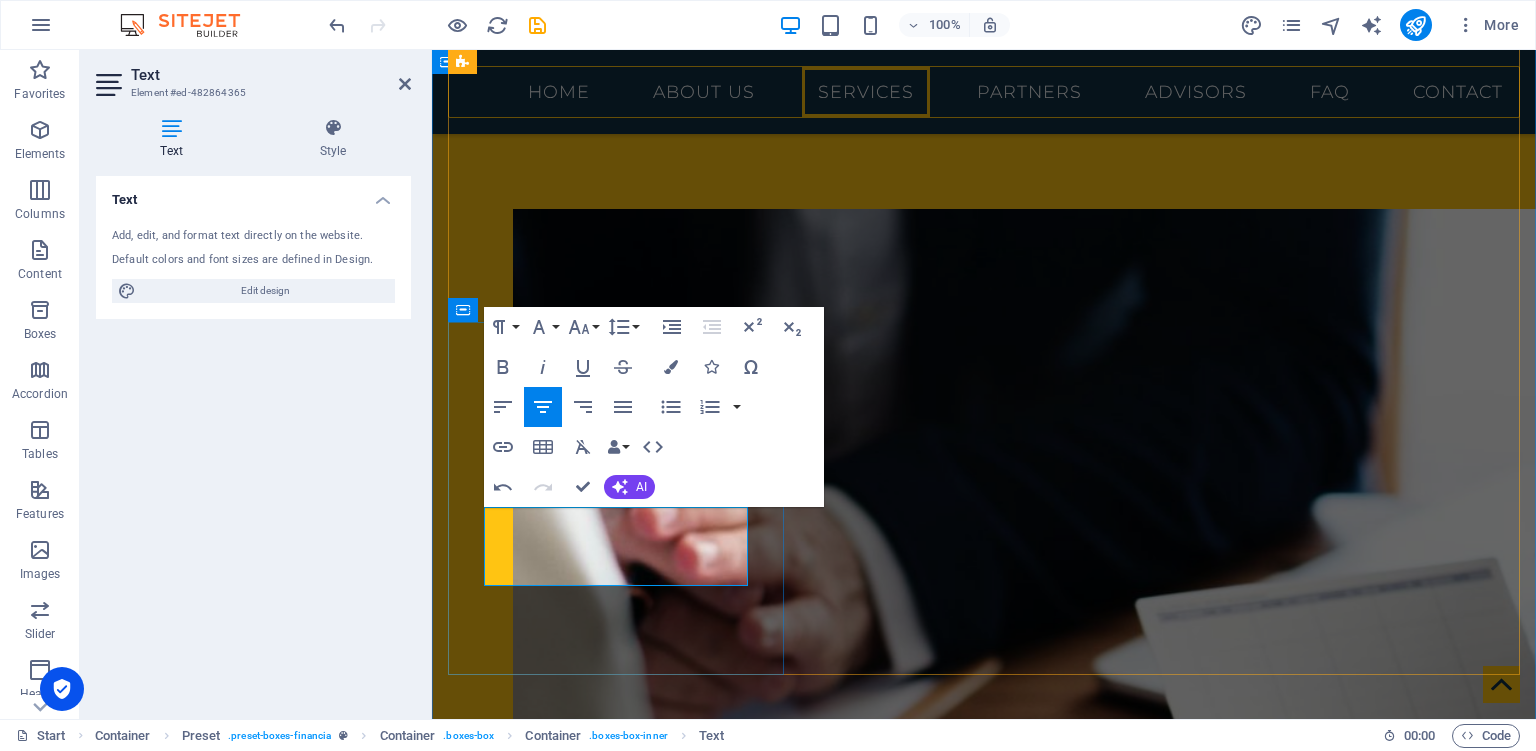 click on "We provide services to comply with the Cyber and Data Protection Act 12:07 ( [GEOGRAPHIC_DATA])" at bounding box center (984, 2496) 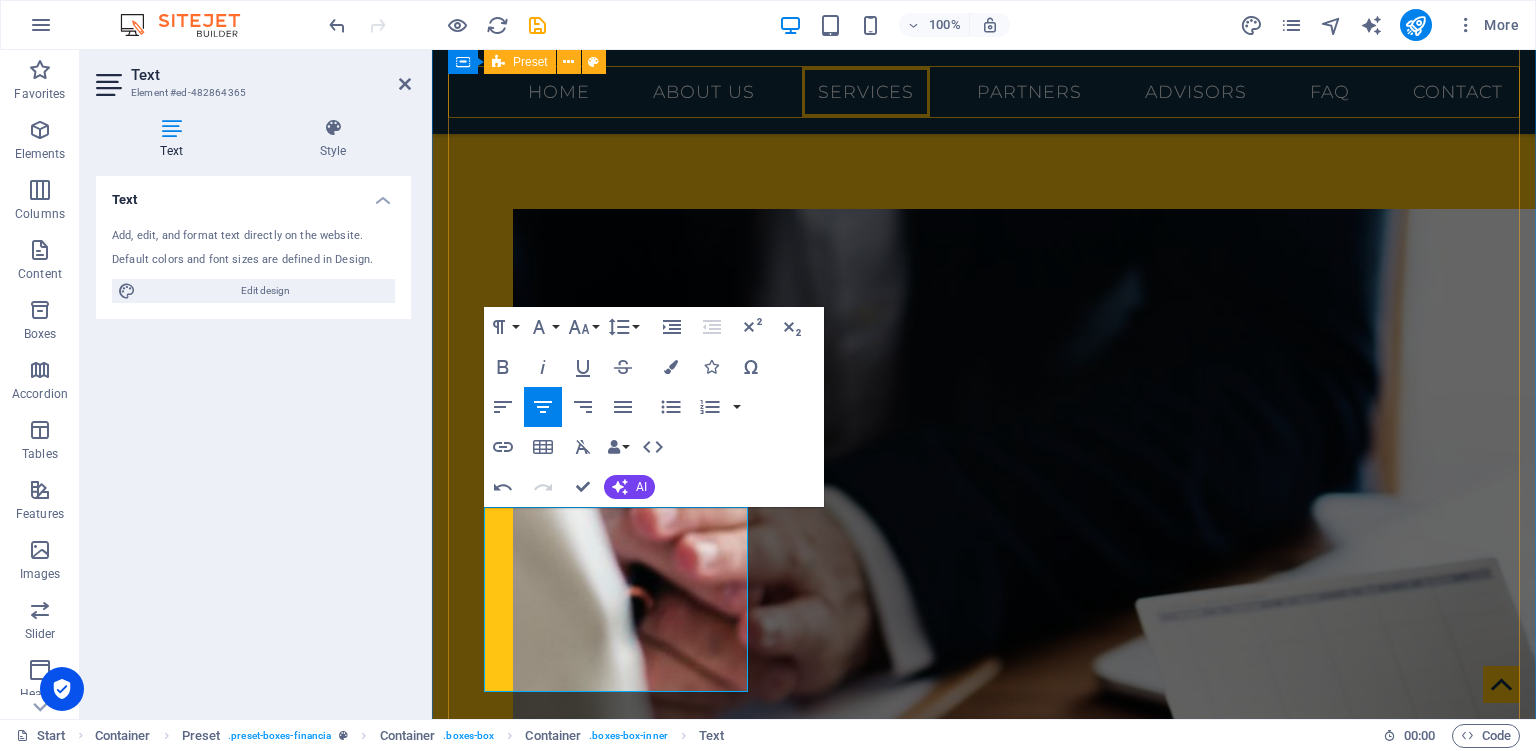click on "credit only micro-finance Personal Loans, Business Loans, Salary Based Loans, SME Business Working Capital, Assets Acquisition Loans and many more! .fa-secondary{opacity:.4} FINANCIAL LITERACY Bankable Business Plans  & Cashflows, Budgeting advisory, Product and Services Costing,  SMEs Bookkeeping training and implementation .... investments & trade advisory Providing invaluable insights on investments  and trading options in [GEOGRAPHIC_DATA]. Carrying out investor commercial  due diligence  and reviews. data protection compliance services We provide services to comply with the Cyber and Data Protection Act 12:07 ( [GEOGRAPHIC_DATA]). Contact us for all relevant registration, and implementation of processes of internal processes.  fintech & digital/i.c.t advisory SME Accounting systems deployment and training, Individual cashbook tracking systems, general basic daily use of ICT in business management .... Monitoring & evaluation of projects" at bounding box center (984, 2341) 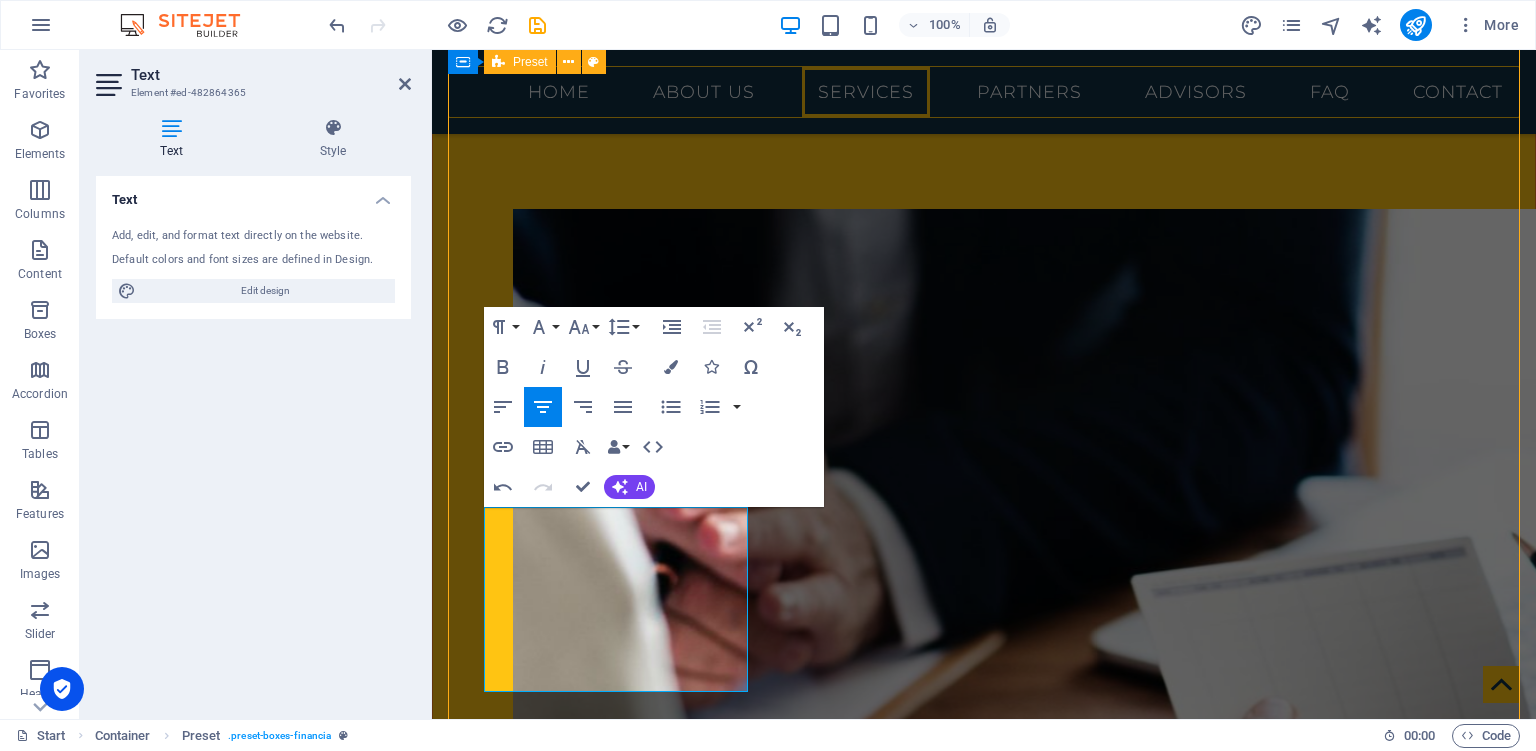 scroll, scrollTop: 2200, scrollLeft: 0, axis: vertical 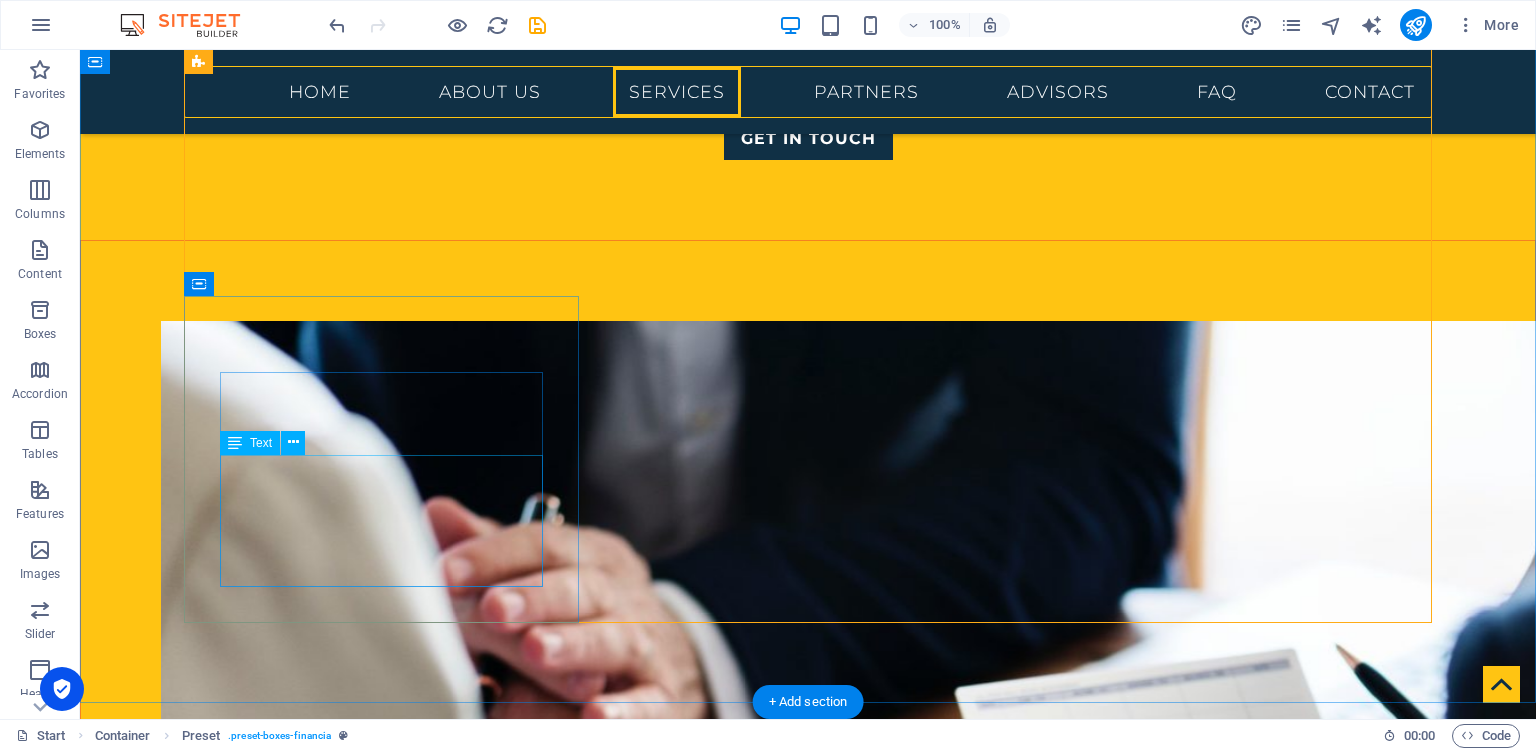 click on "We provide services to comply with the Cyber and Data Protection Act 12:07 ( [GEOGRAPHIC_DATA]). Contact us for all relevant registration, and implementation of processes of internal processes." at bounding box center [808, 2513] 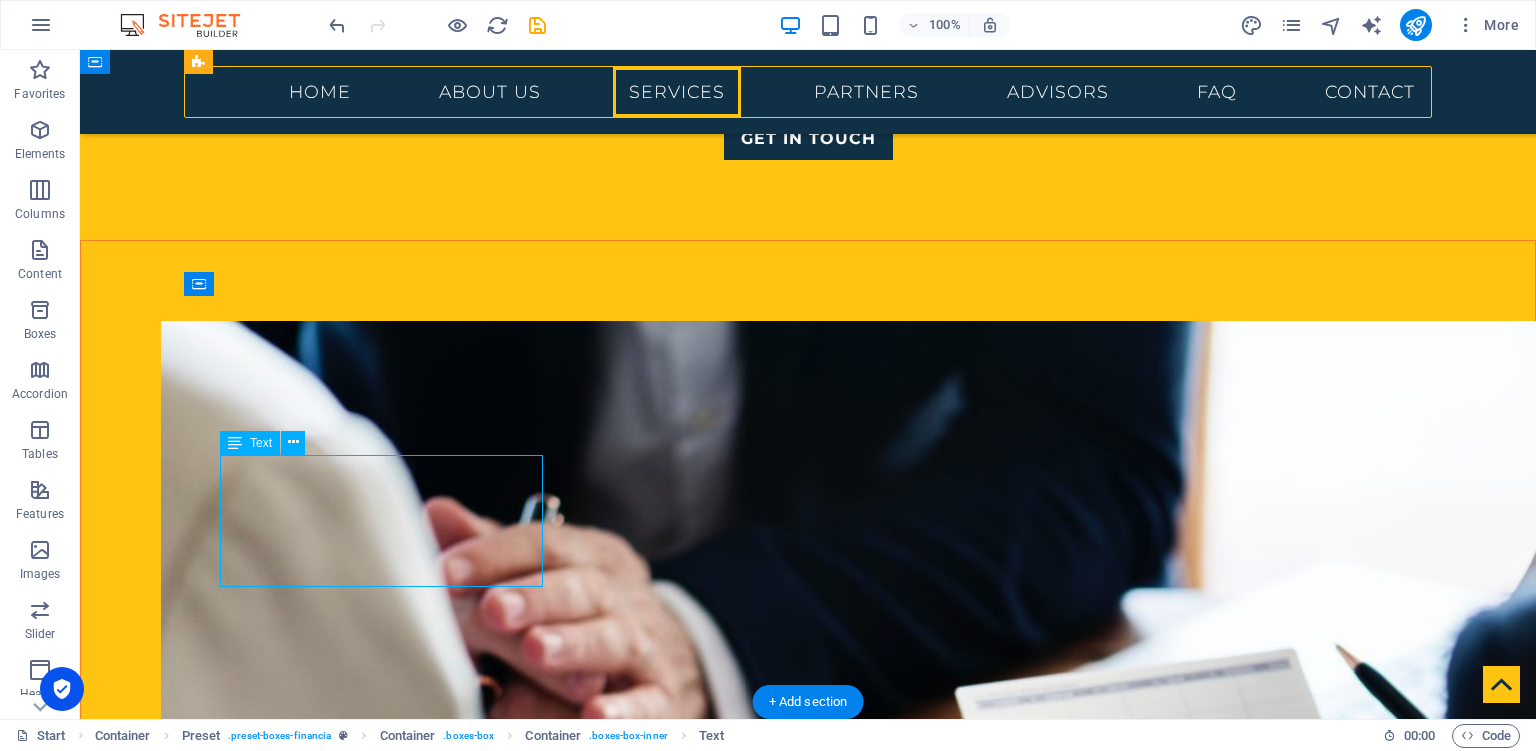 click on "We provide services to comply with the Cyber and Data Protection Act 12:07 ( [GEOGRAPHIC_DATA]). Contact us for all relevant registration, and implementation of processes of internal processes." at bounding box center (808, 2513) 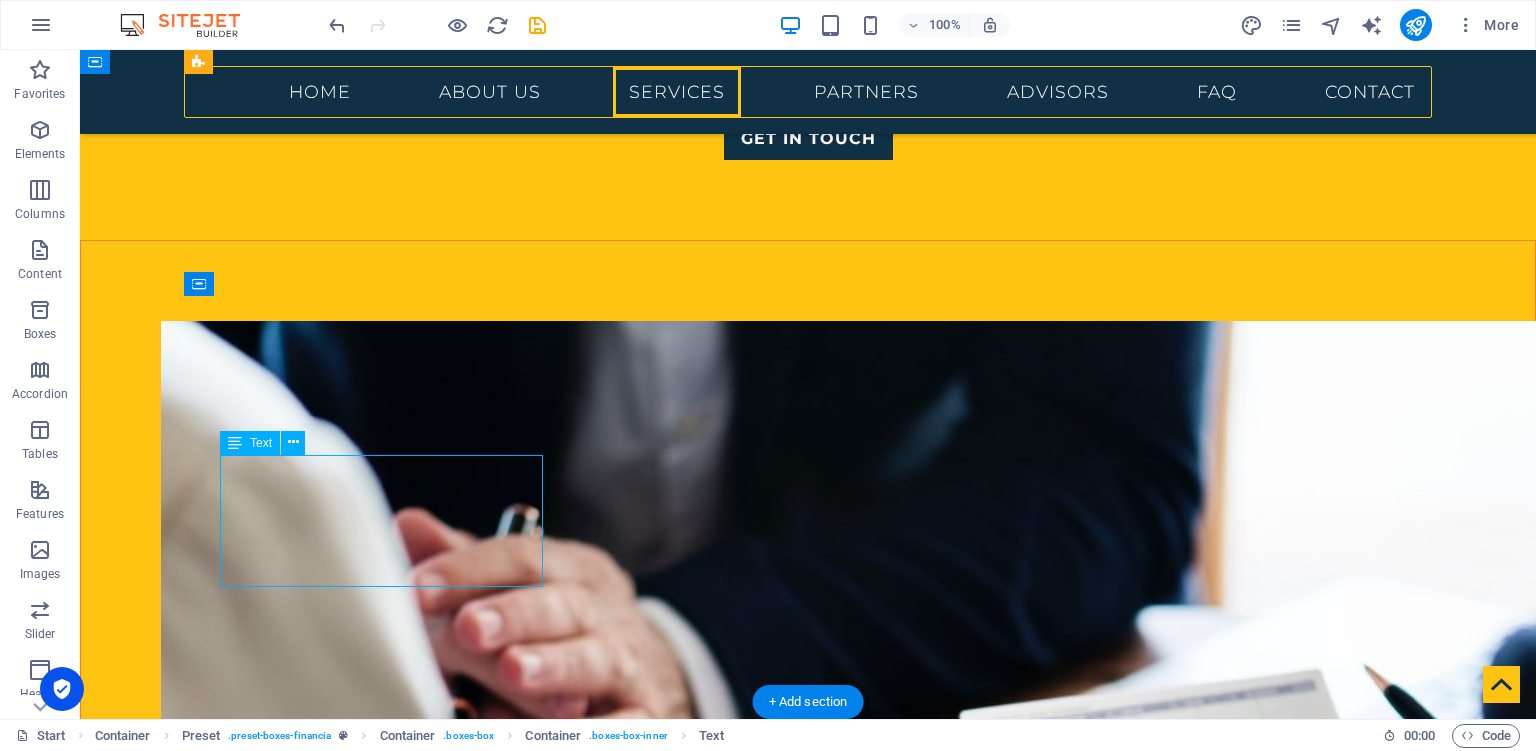 scroll, scrollTop: 2365, scrollLeft: 0, axis: vertical 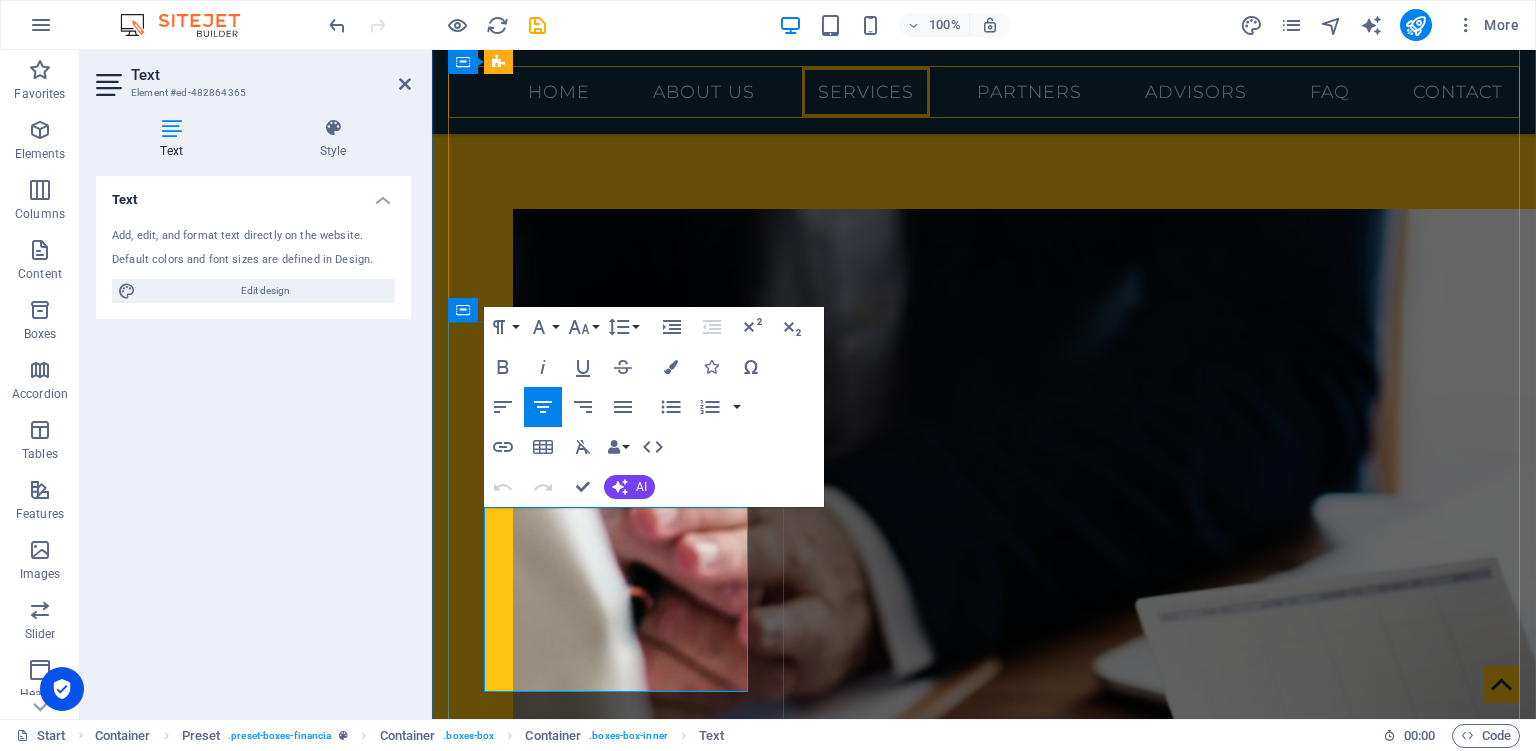 click on "We provide services to comply with the Cyber and Data Protection Act 12:07 ( [GEOGRAPHIC_DATA]). Contact us for all relevant registration, and implementation of processes of internal processes." at bounding box center [984, 2509] 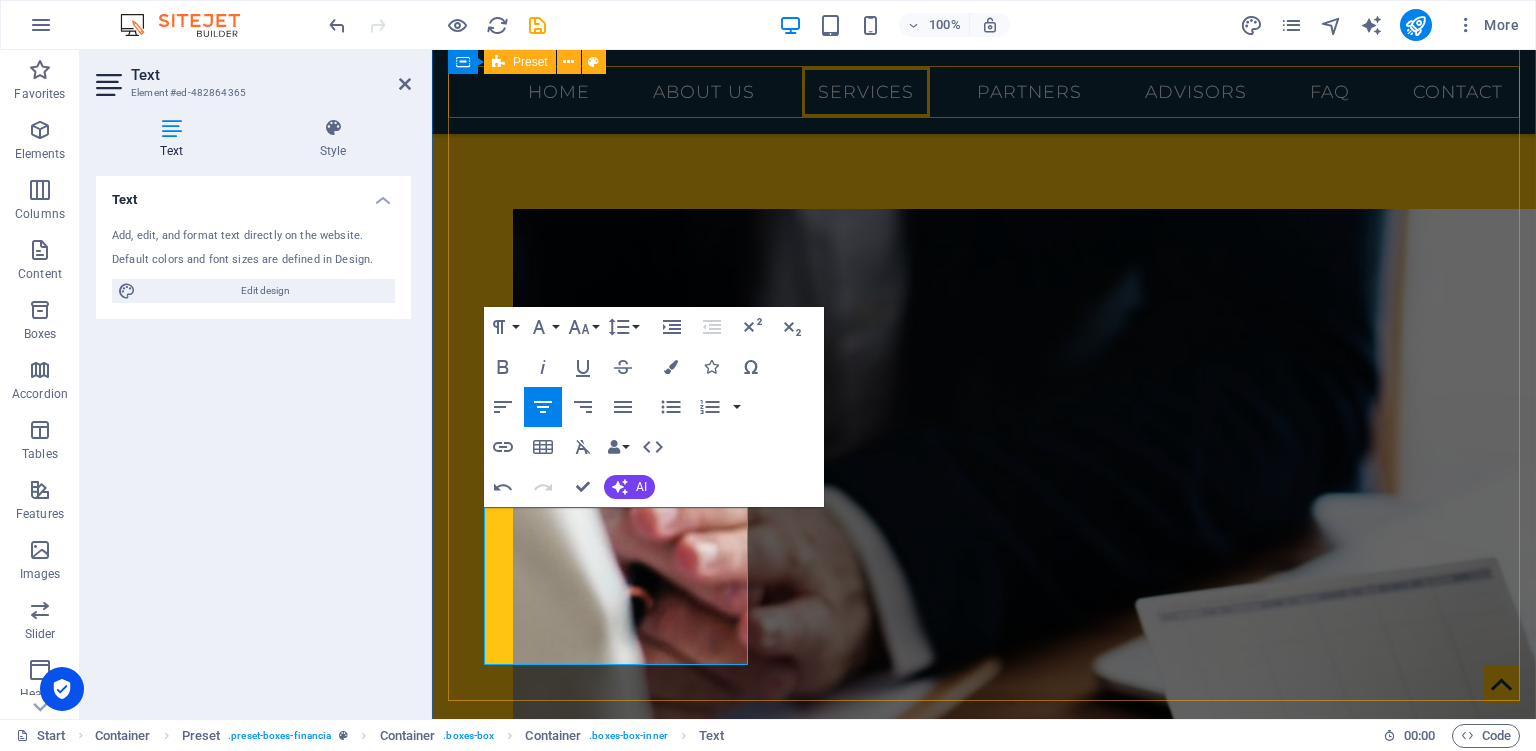 click on "credit only micro-finance Personal Loans, Business Loans, Salary Based Loans, SME Business Working Capital, Assets Acquisition Loans and many more! .fa-secondary{opacity:.4} FINANCIAL LITERACY Bankable Business Plans  & Cashflows, Budgeting advisory, Product and Services Costing,  SMEs Bookkeeping training and implementation .... investments & trade advisory Providing invaluable insights on investments  and trading options in [GEOGRAPHIC_DATA]. Carrying out investor commercial  due diligence  and reviews. data protection compliance services We provide services to comply with the Cyber and Data Protection Act 12:07 ( [GEOGRAPHIC_DATA]). Contact us for all relevant registration, and implementation of internal processes.  fintech & digital/i.c.t advisory SME Accounting systems deployment and training, Individual cashbook tracking systems, general basic daily use of ICT in business management .... Monitoring & evaluation of projects" at bounding box center [984, 2341] 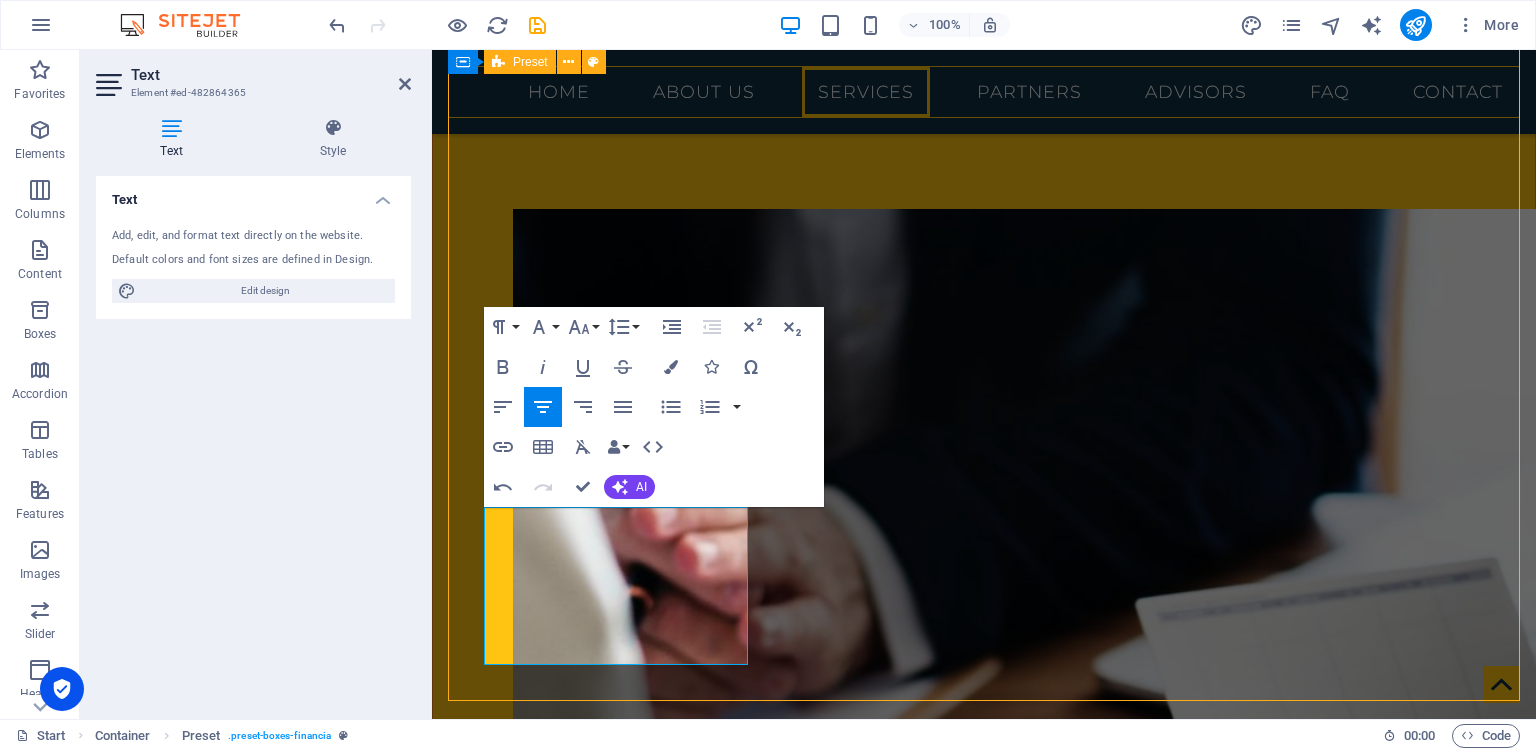 click on "credit only micro-finance Personal Loans, Business Loans, Salary Based Loans, SME Business Working Capital, Assets Acquisition Loans and many more! .fa-secondary{opacity:.4} FINANCIAL LITERACY Bankable Business Plans  & Cashflows, Budgeting advisory, Product and Services Costing,  SMEs Bookkeeping training and implementation .... investments & trade advisory Providing invaluable insights on investments  and trading options in [GEOGRAPHIC_DATA]. Carrying out investor commercial  due diligence  and reviews. data protection compliance services We provide services to comply with the Cyber and Data Protection Act 12:07 ( [GEOGRAPHIC_DATA]). Contact us for all relevant registration, and implementation of internal processes.  fintech & digital/i.c.t advisory SME Accounting systems deployment and training, Individual cashbook tracking systems, general basic daily use of ICT in business management .... Monitoring & evaluation of projects" at bounding box center (984, 2341) 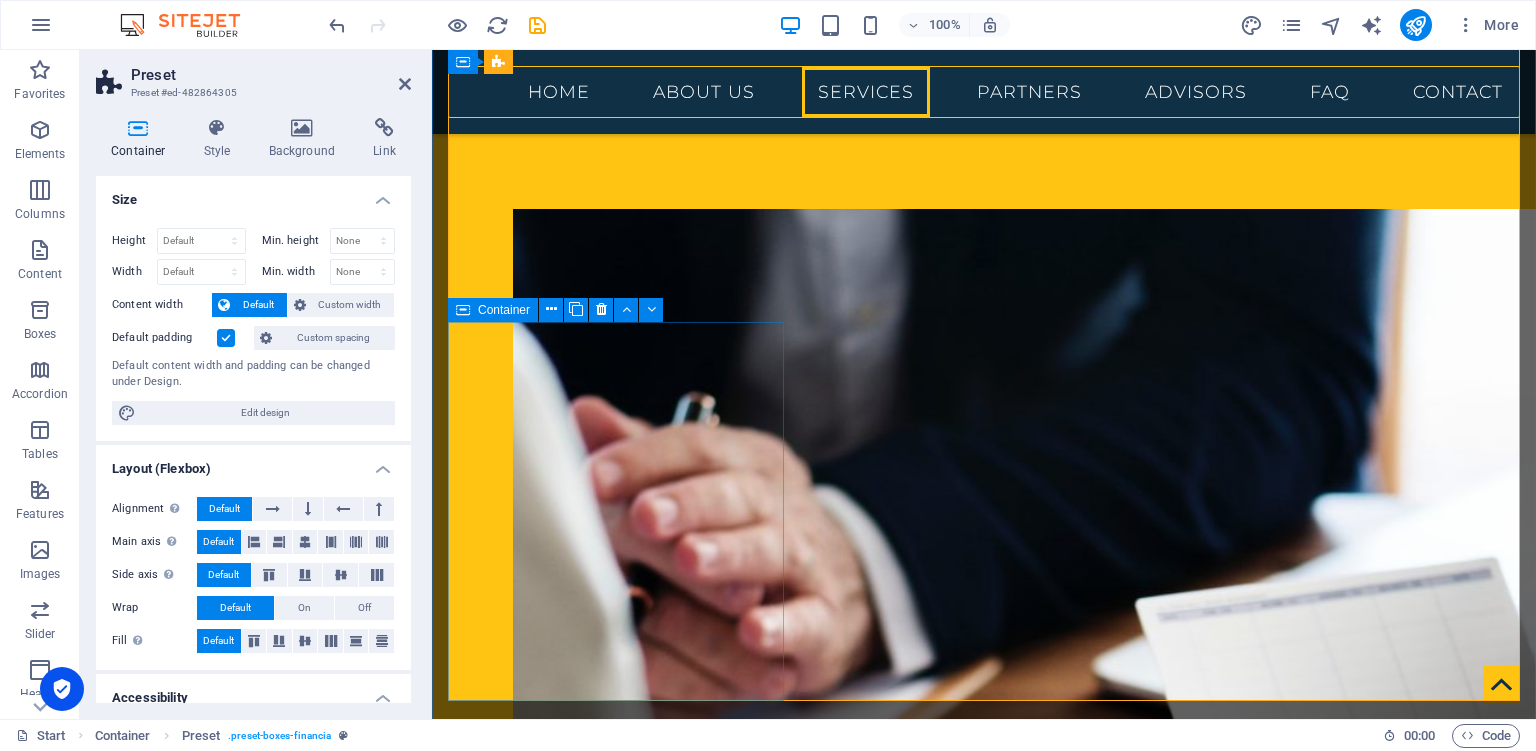 click on "data protection compliance services We provide services to comply with the Cyber and Data Protection Act 12:07 ( [GEOGRAPHIC_DATA]). Contact us for all relevant registration, and implementation of internal processes." at bounding box center [984, 2461] 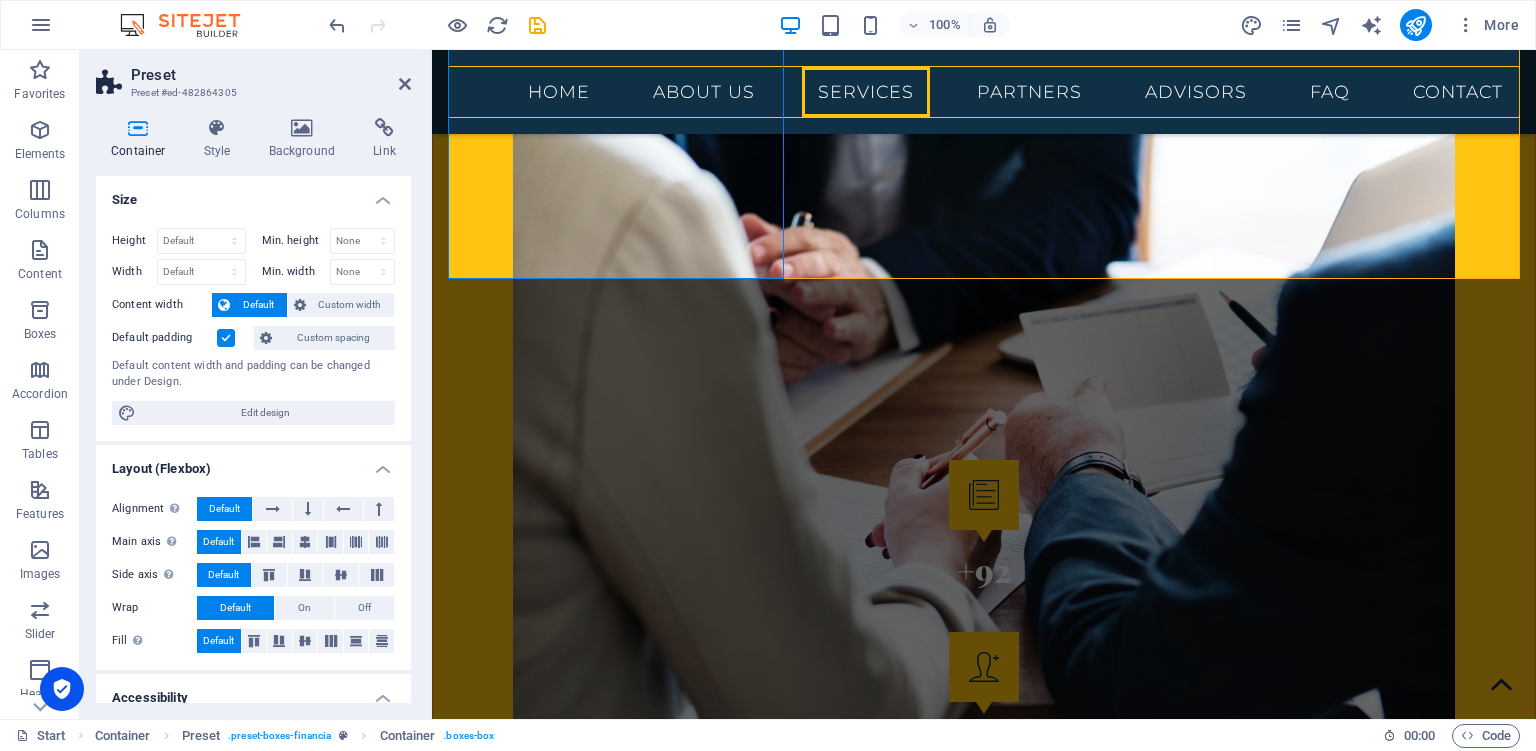 scroll, scrollTop: 3104, scrollLeft: 0, axis: vertical 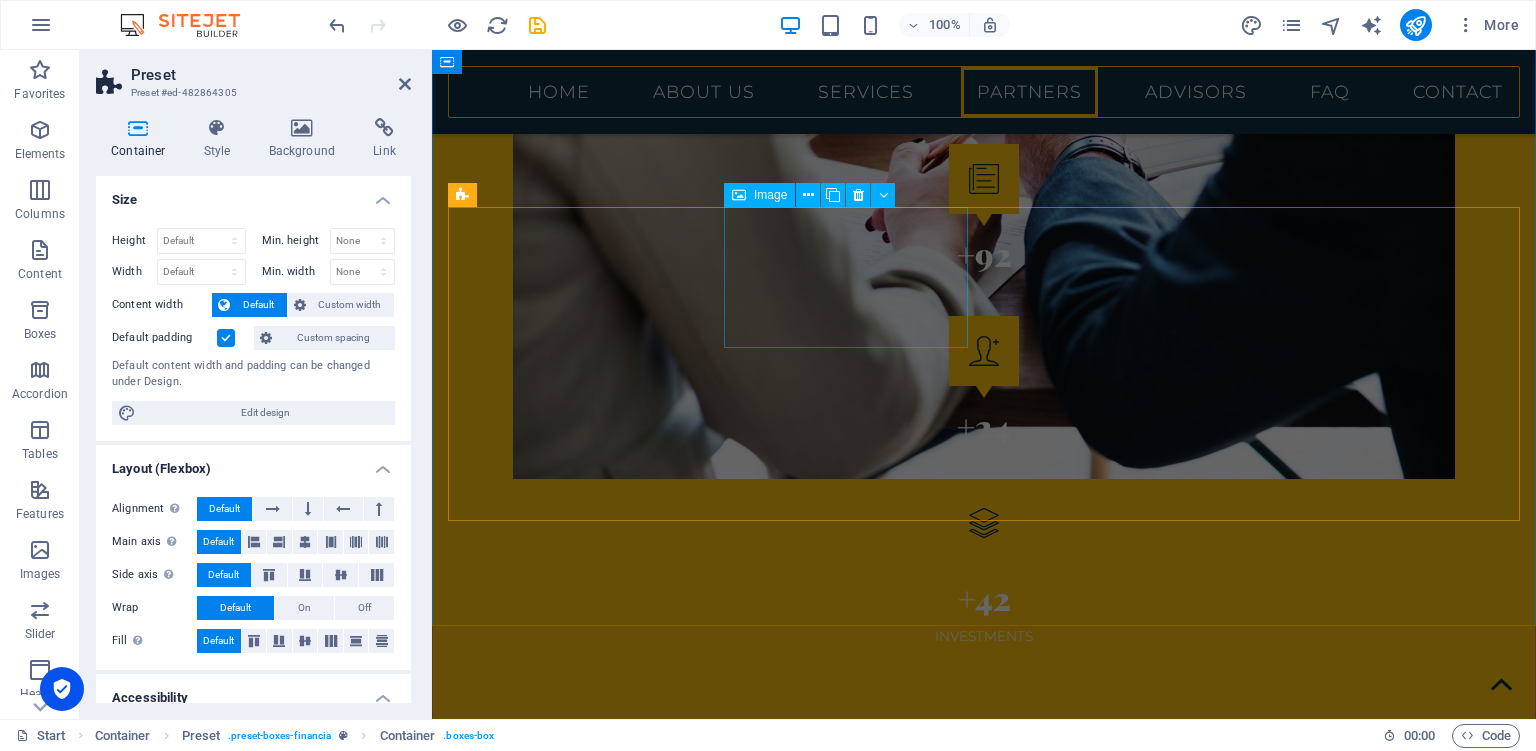 click at bounding box center [570, 3381] 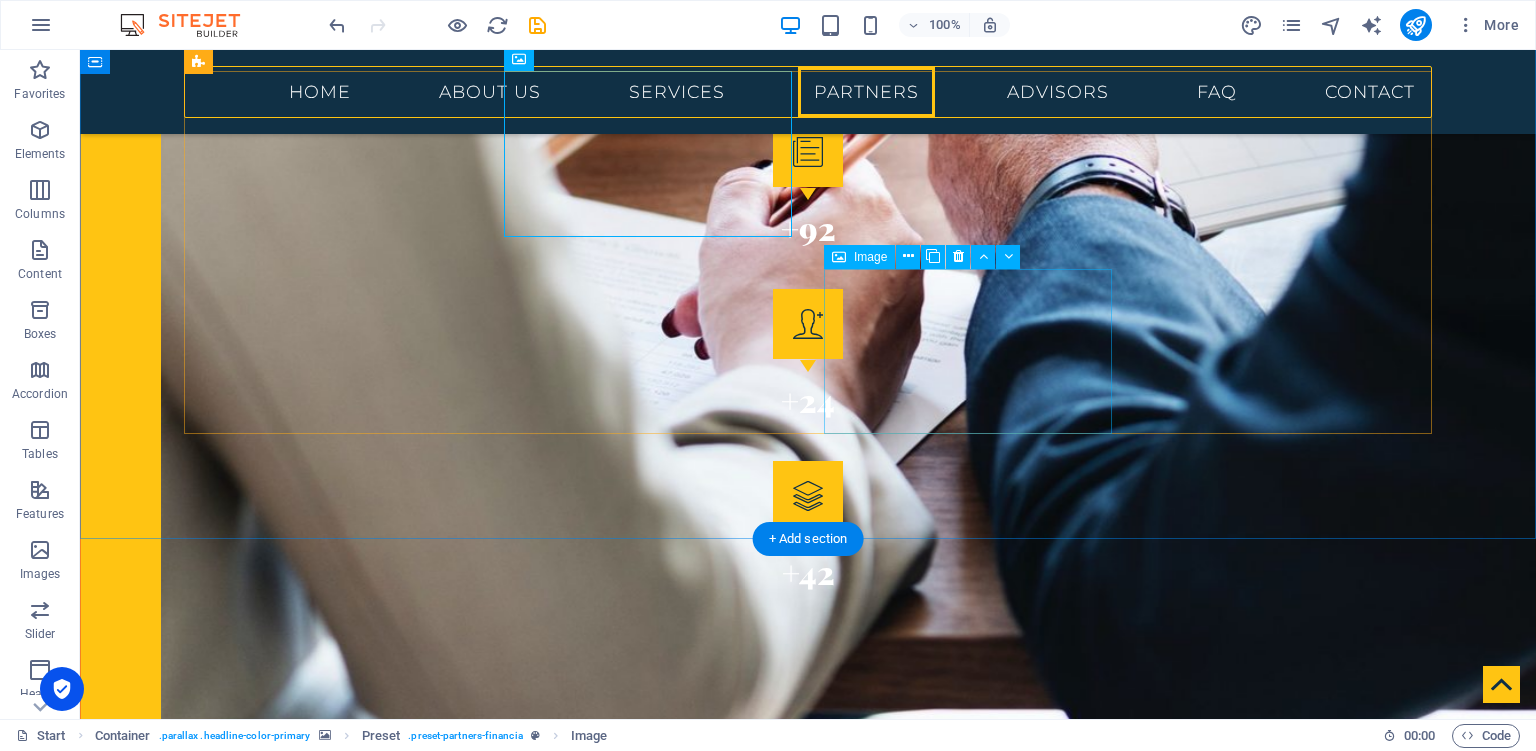 scroll, scrollTop: 2893, scrollLeft: 0, axis: vertical 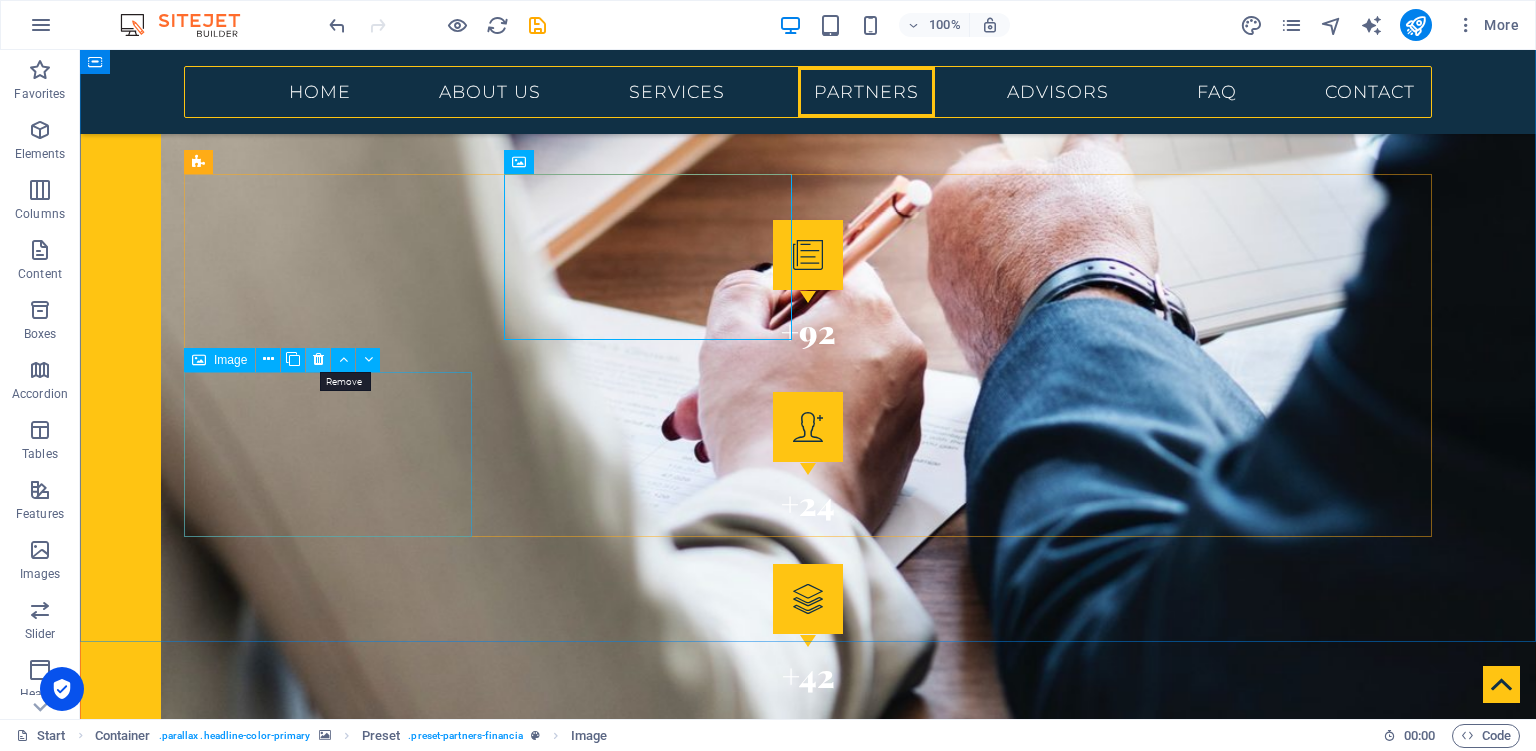 click at bounding box center [318, 359] 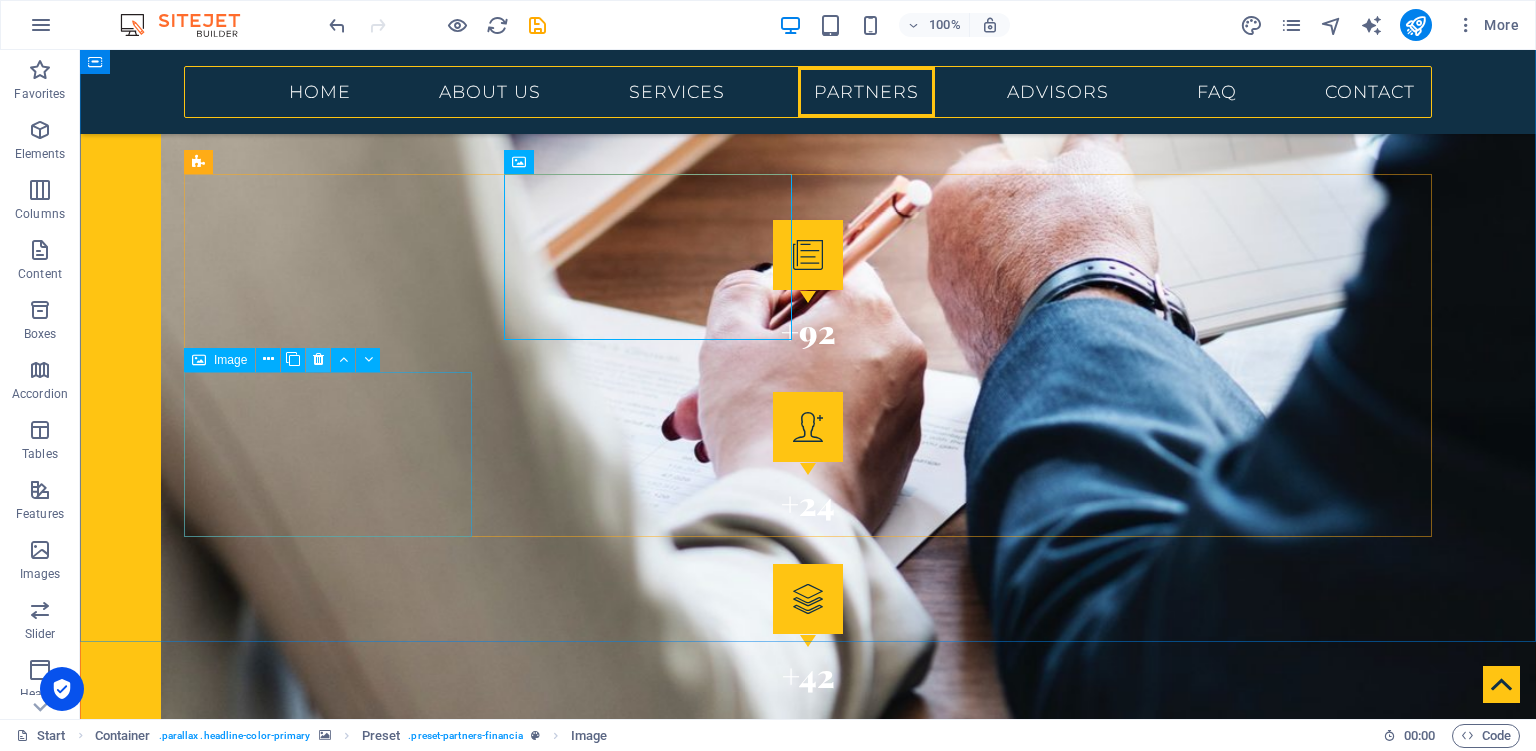 click at bounding box center (318, 359) 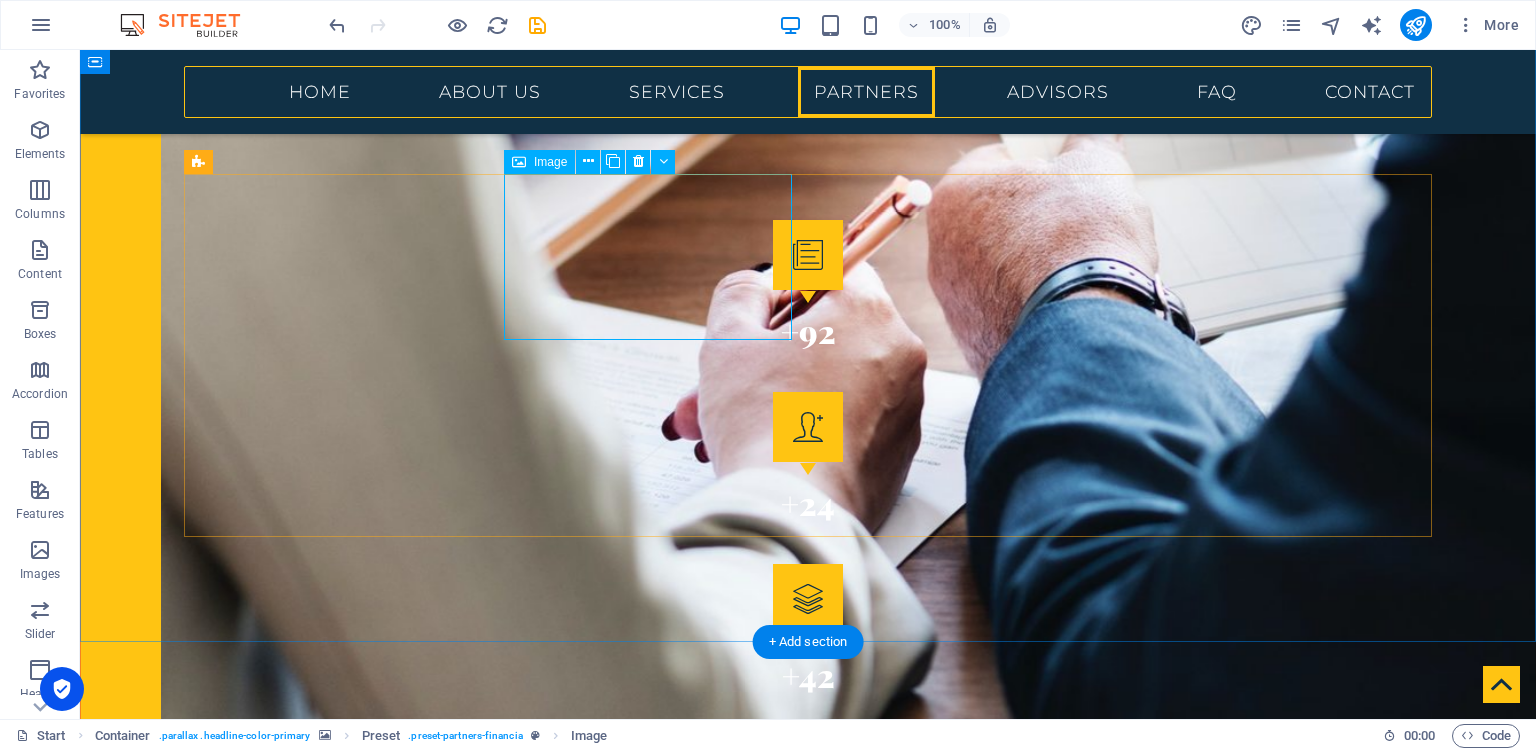 click at bounding box center (328, 3467) 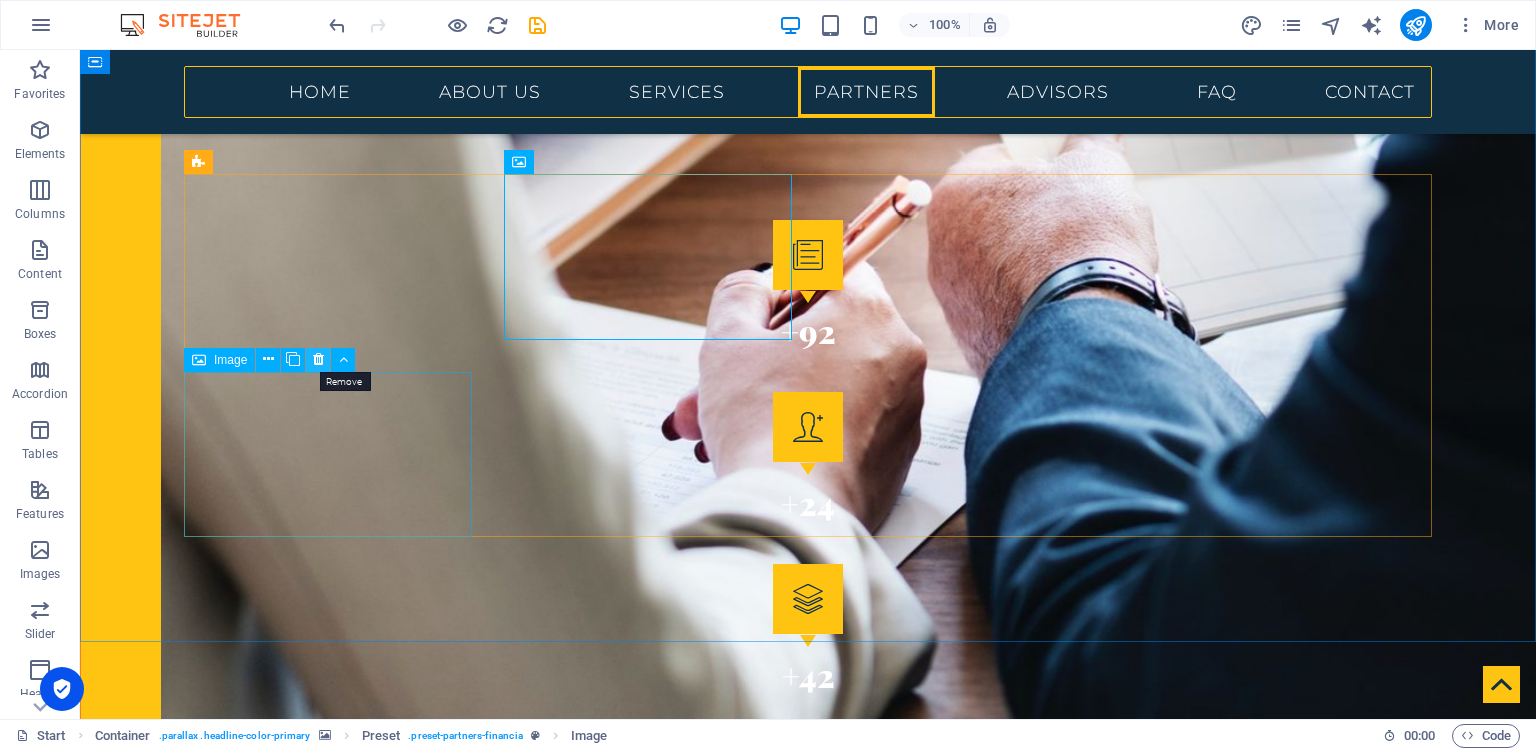 click at bounding box center [318, 359] 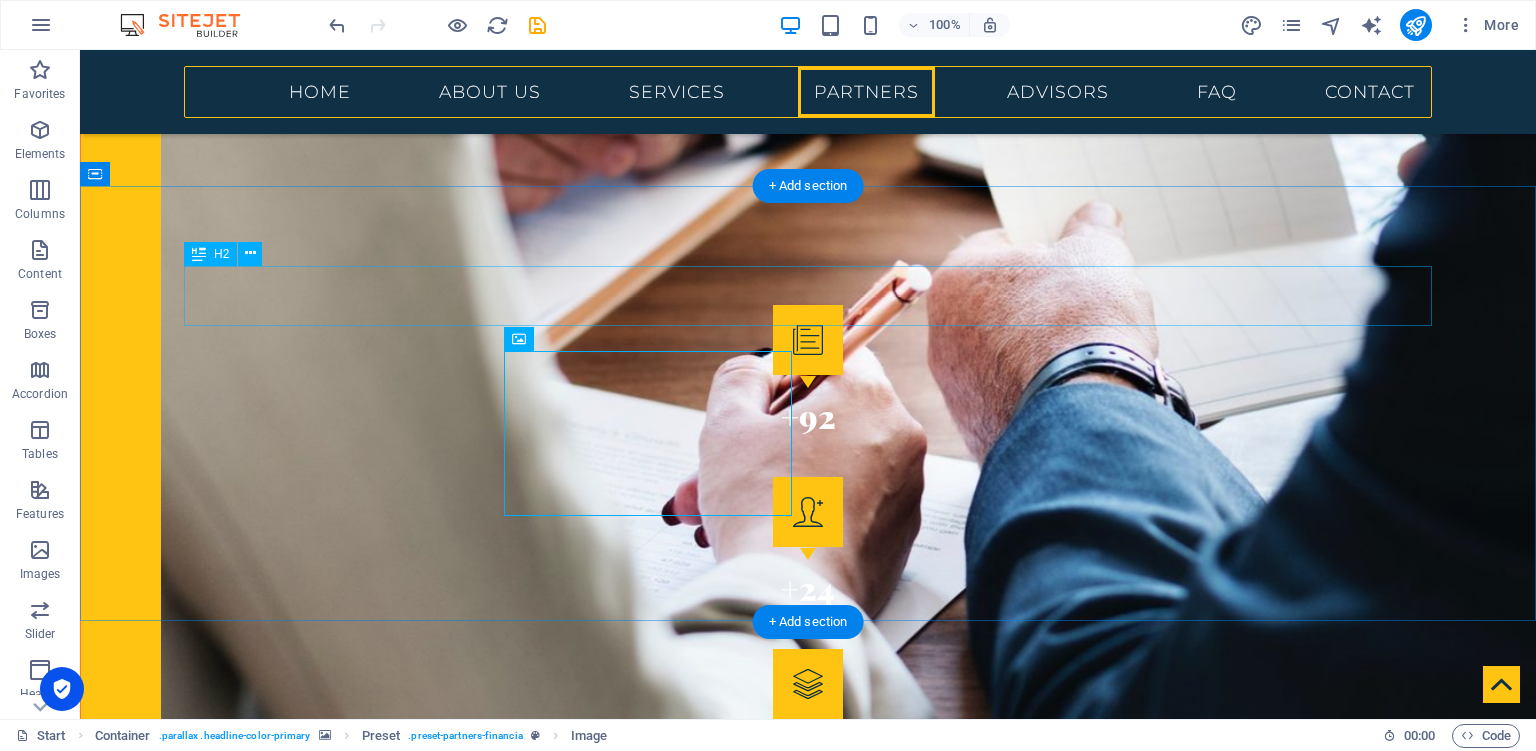 scroll, scrollTop: 2682, scrollLeft: 0, axis: vertical 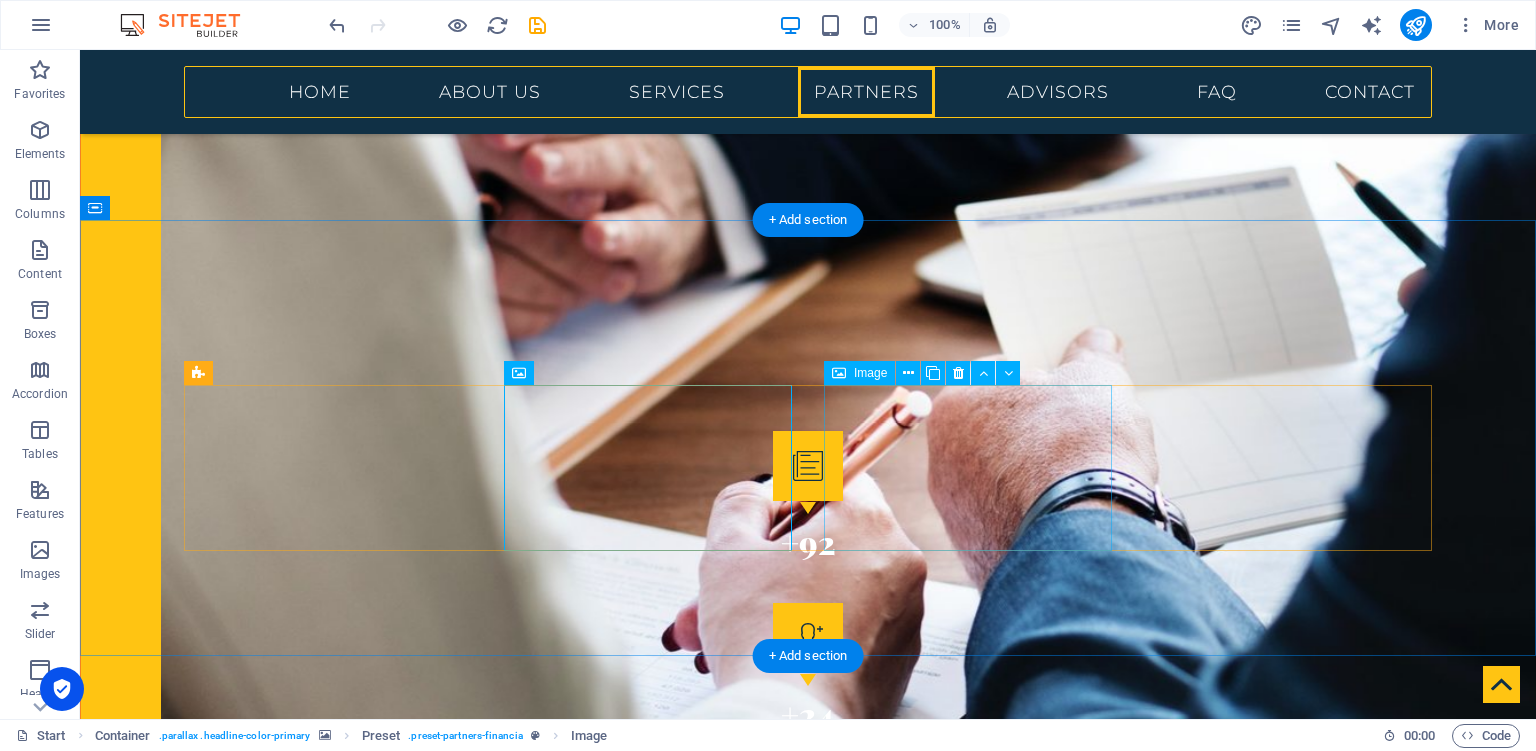 click at bounding box center (328, 3761) 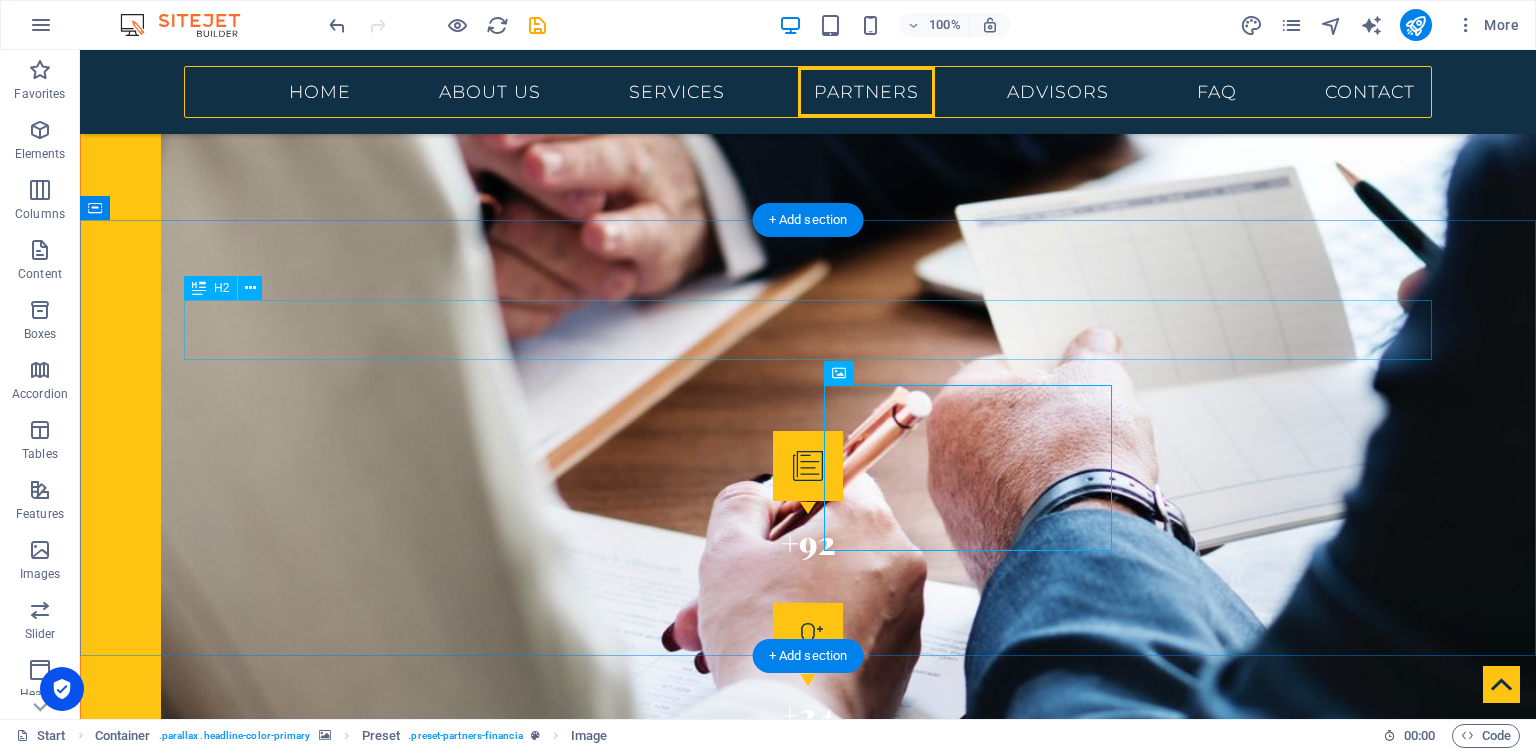 scroll, scrollTop: 2788, scrollLeft: 0, axis: vertical 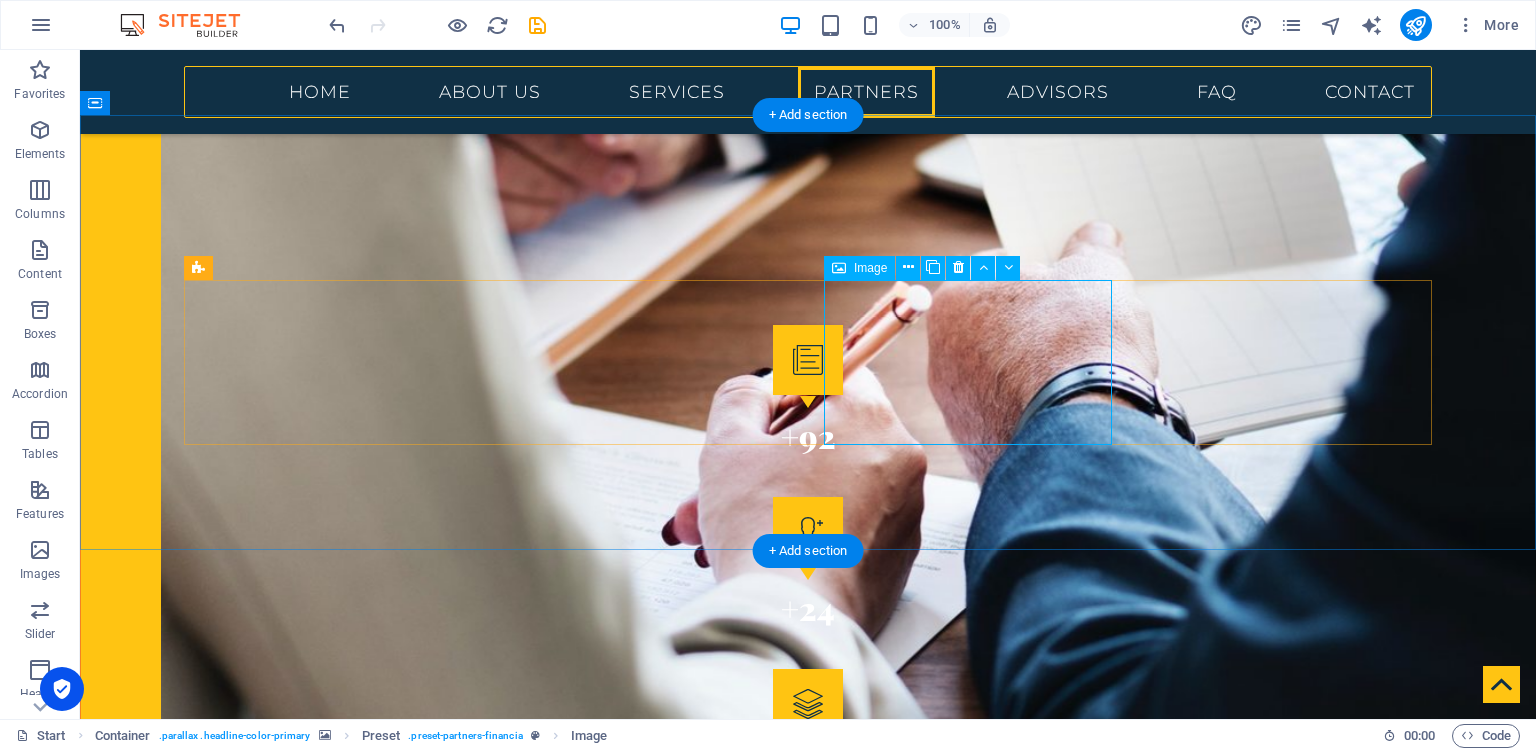 click at bounding box center [328, 3655] 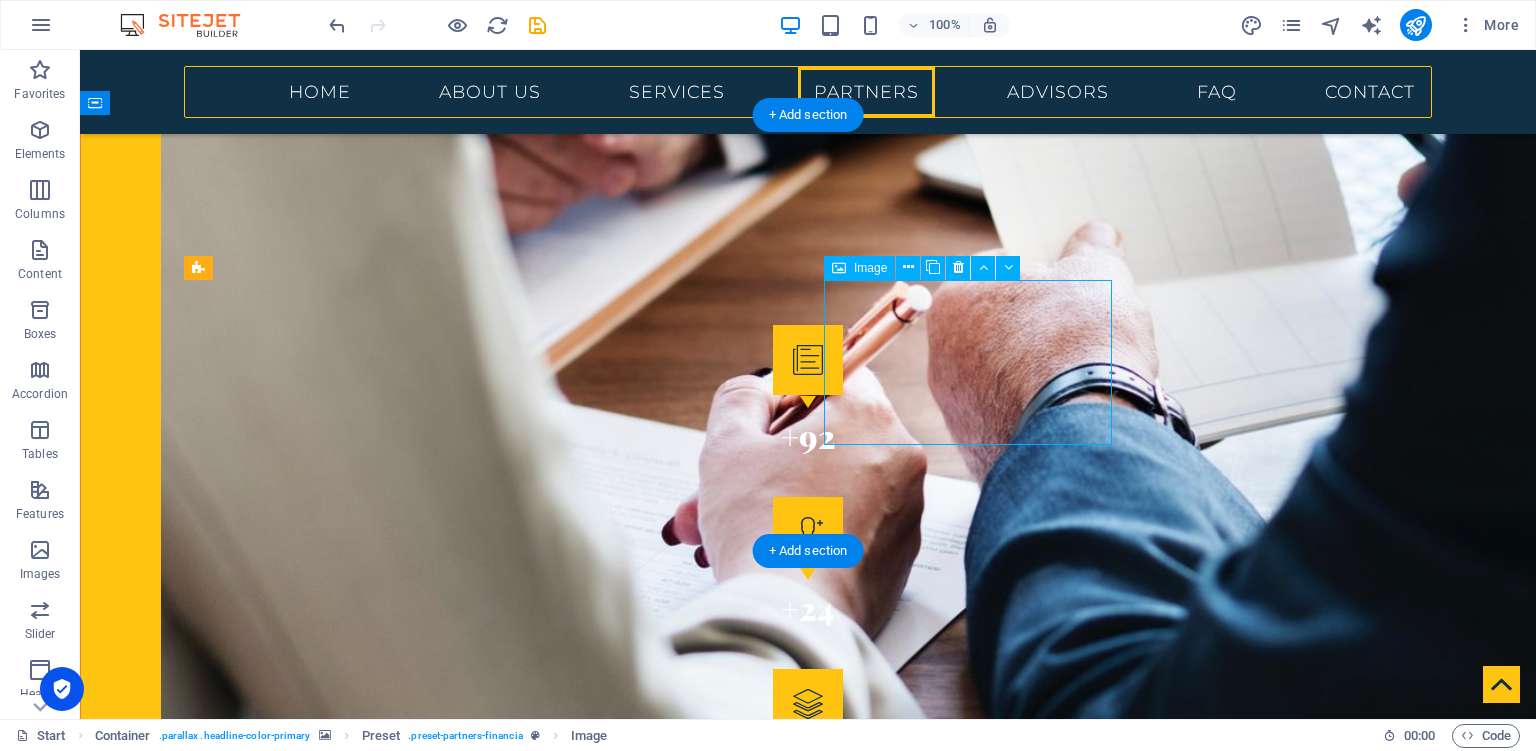 click at bounding box center (328, 3655) 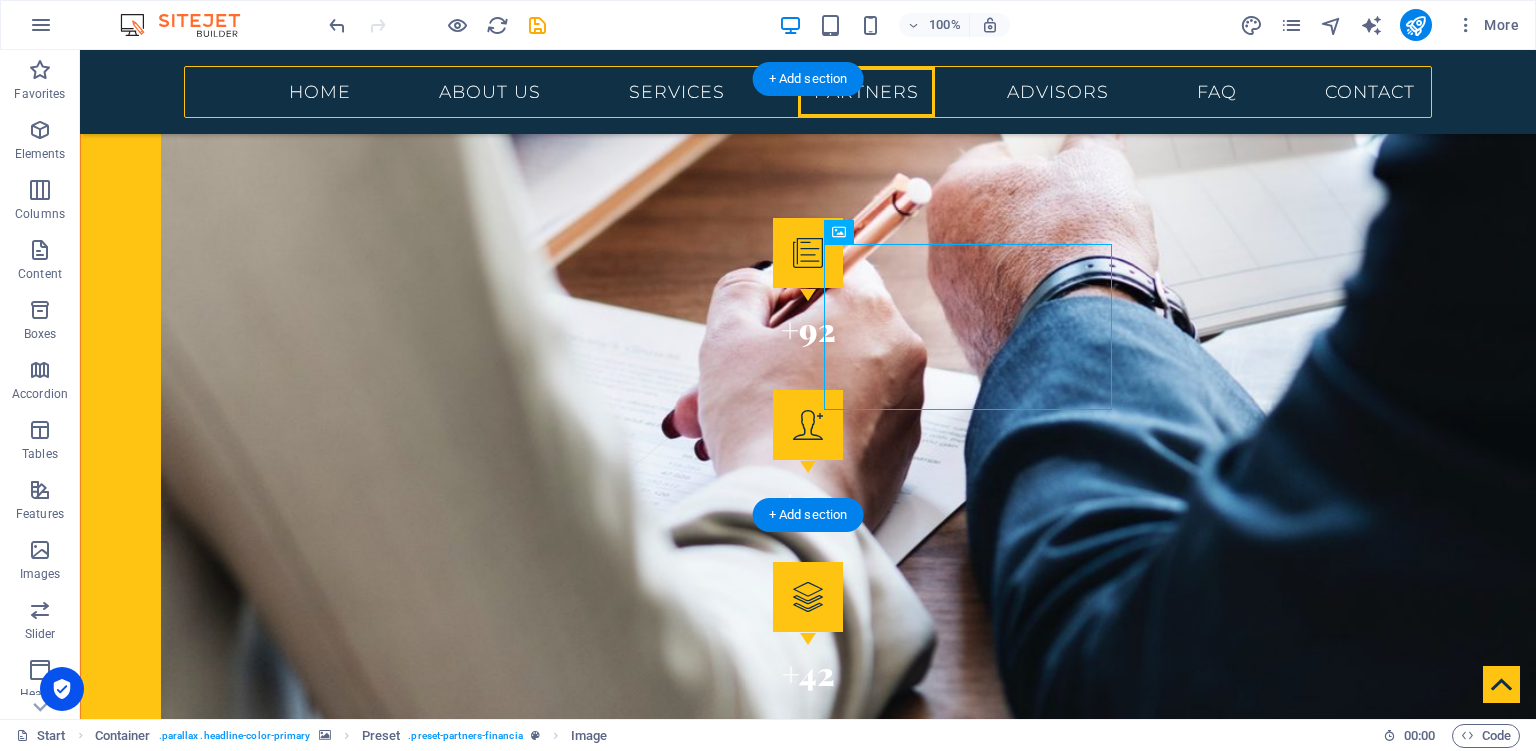 scroll, scrollTop: 2999, scrollLeft: 0, axis: vertical 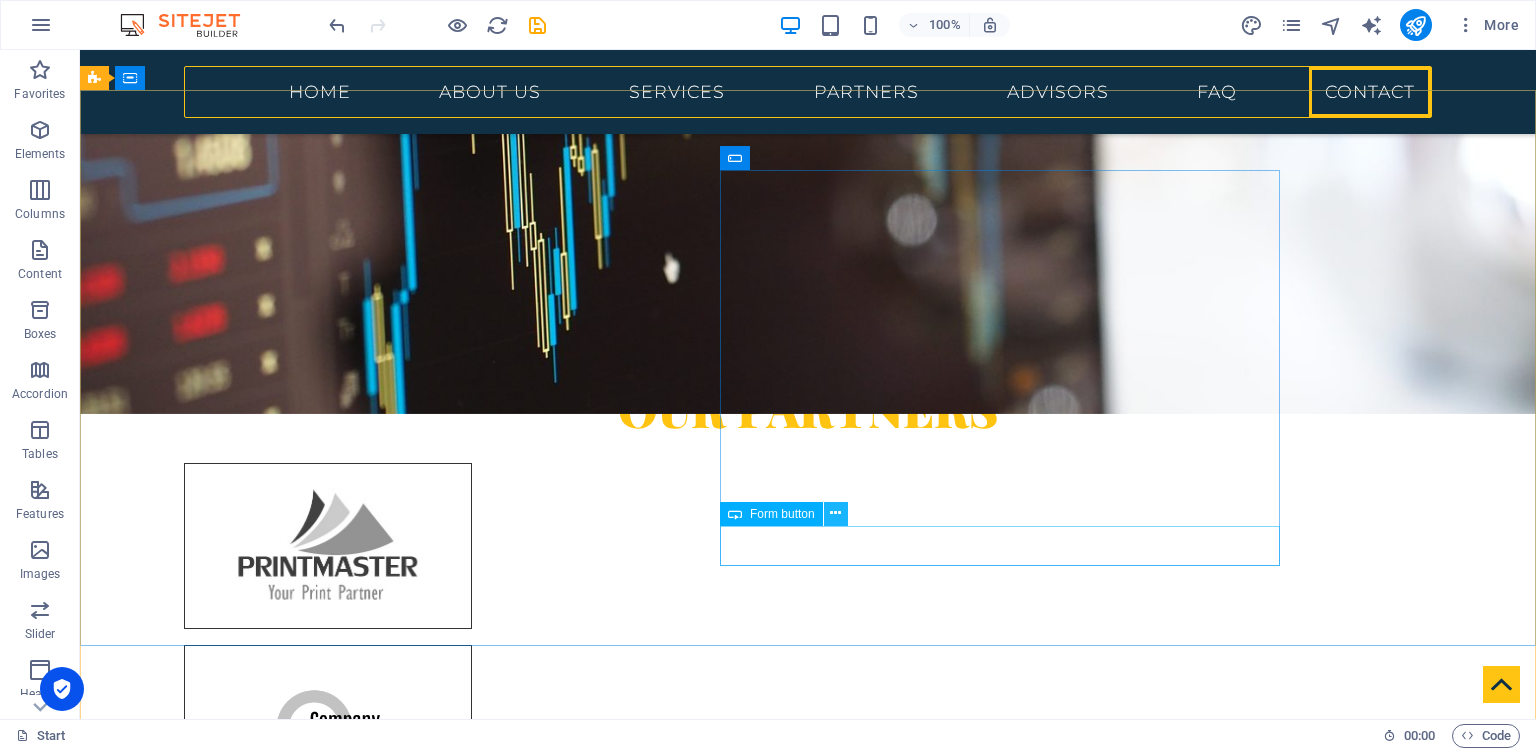 click at bounding box center [835, 513] 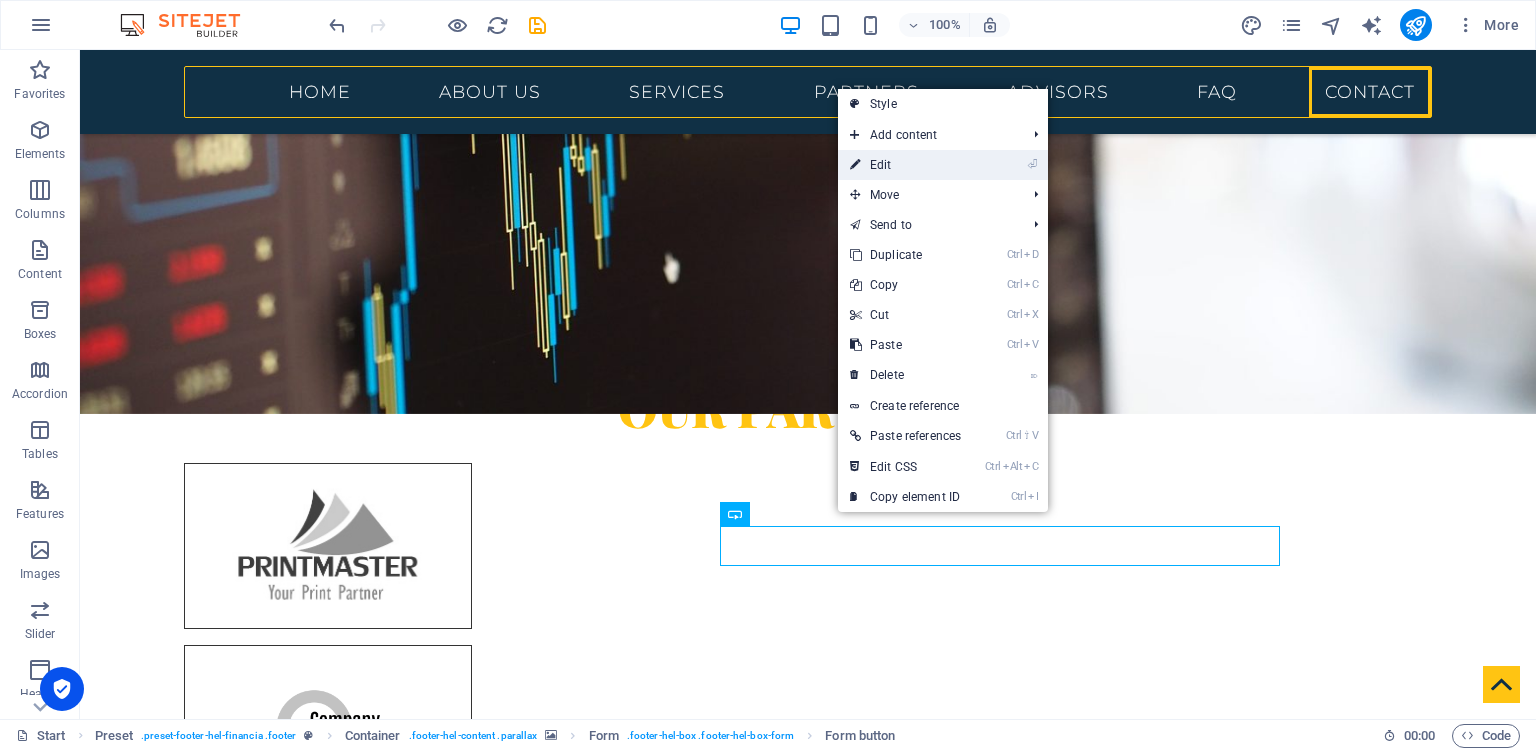 click on "⏎  Edit" at bounding box center [905, 165] 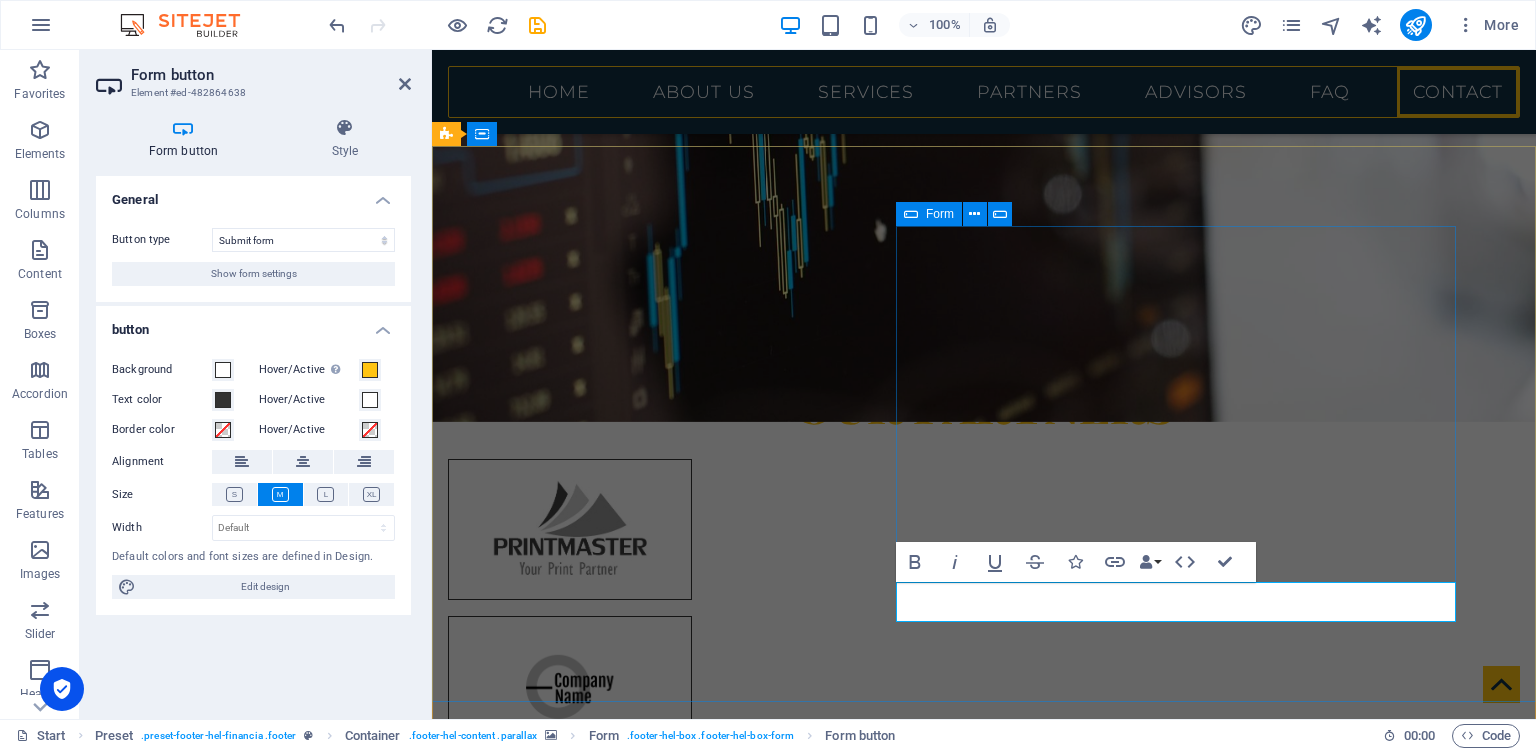 click on "I have read and understand the privacy policy. Unreadable? Regenerate Submit" at bounding box center [920, 7857] 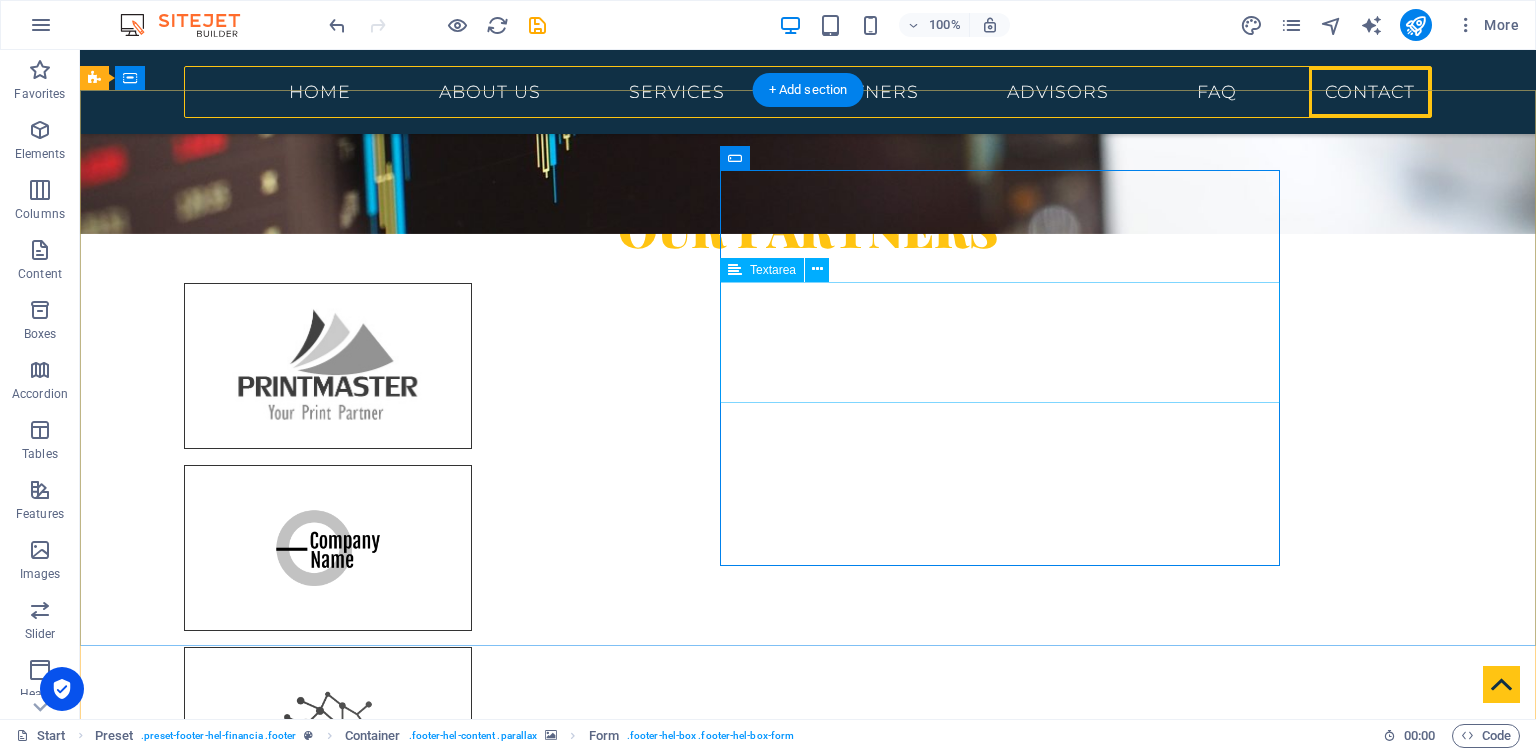 scroll, scrollTop: 5533, scrollLeft: 0, axis: vertical 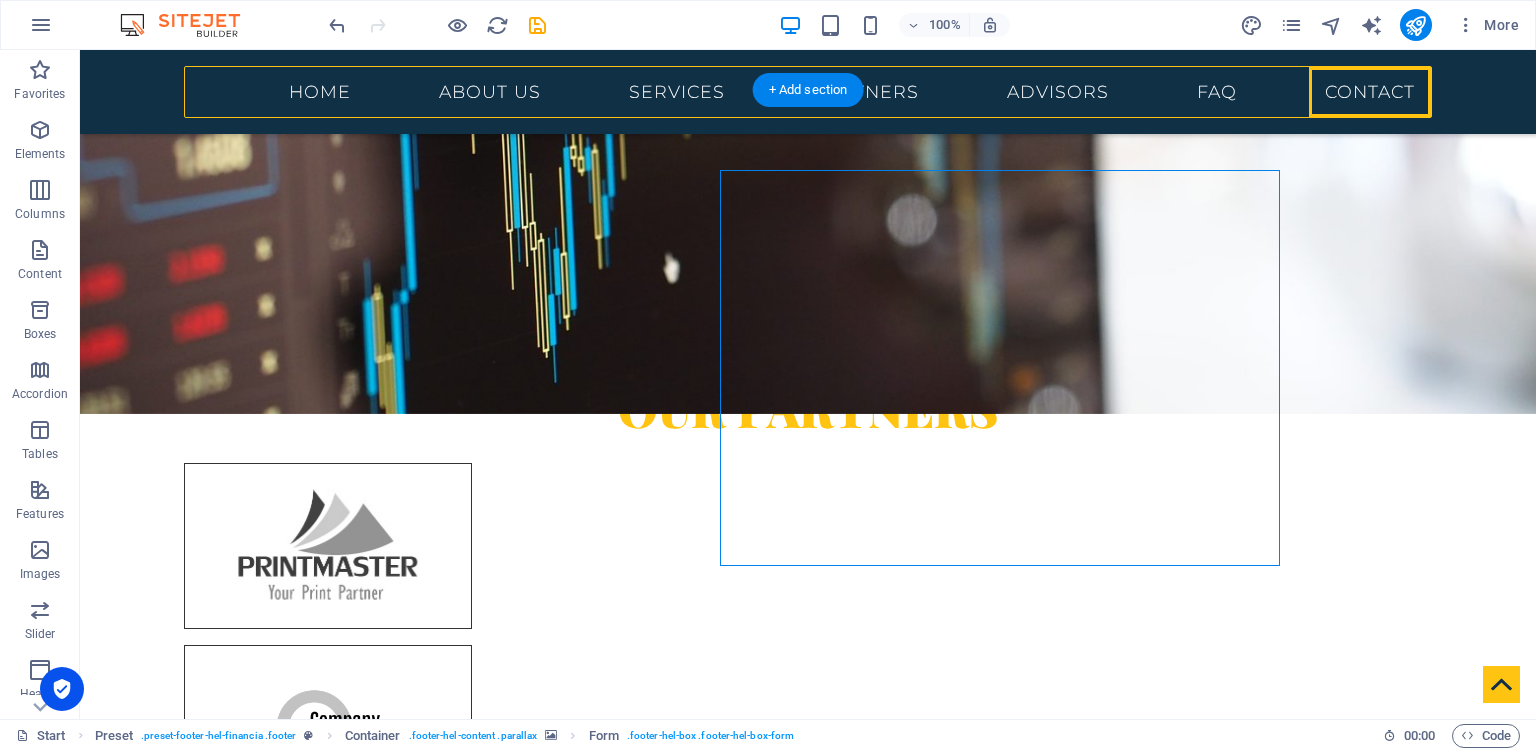 click at bounding box center [808, 7373] 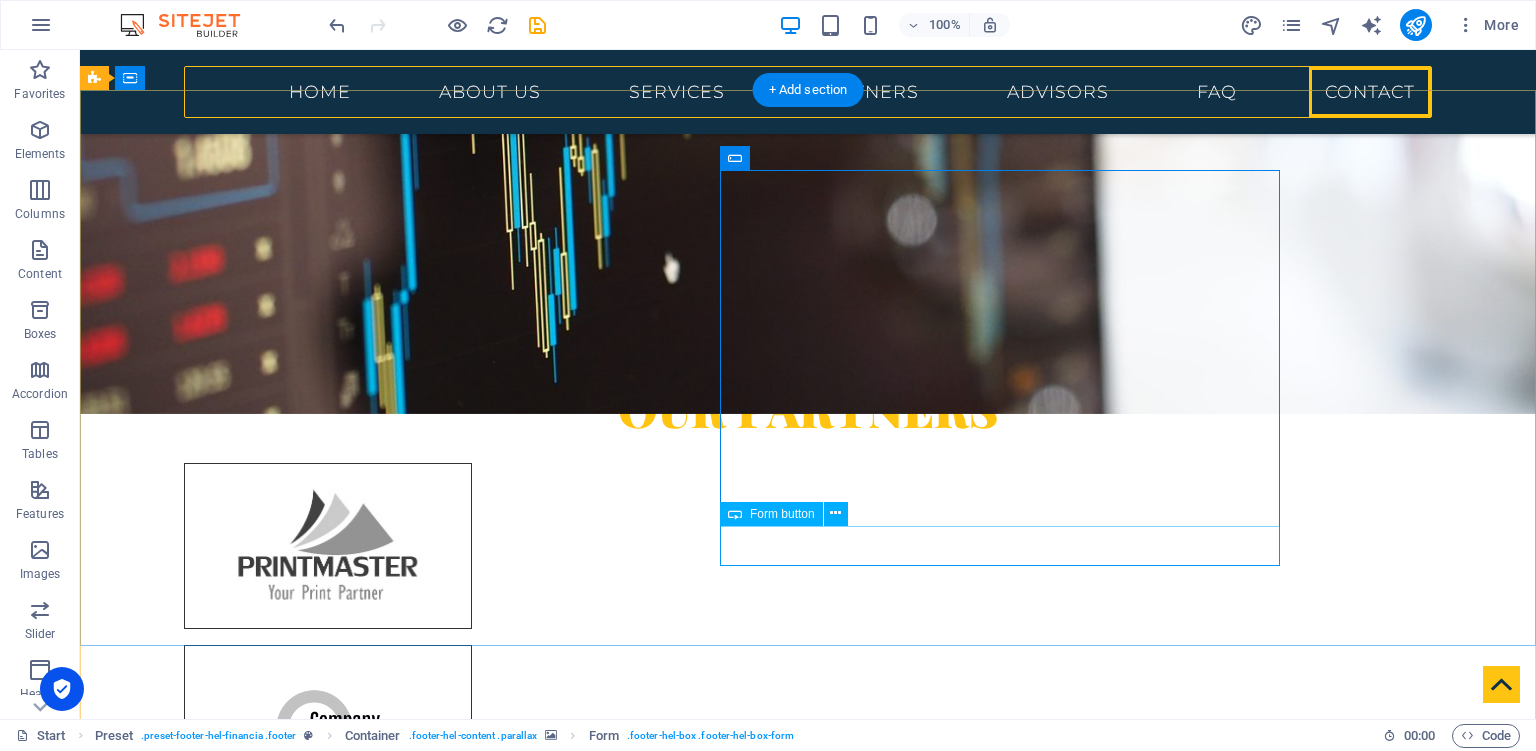 click on "Submit" at bounding box center [568, 8522] 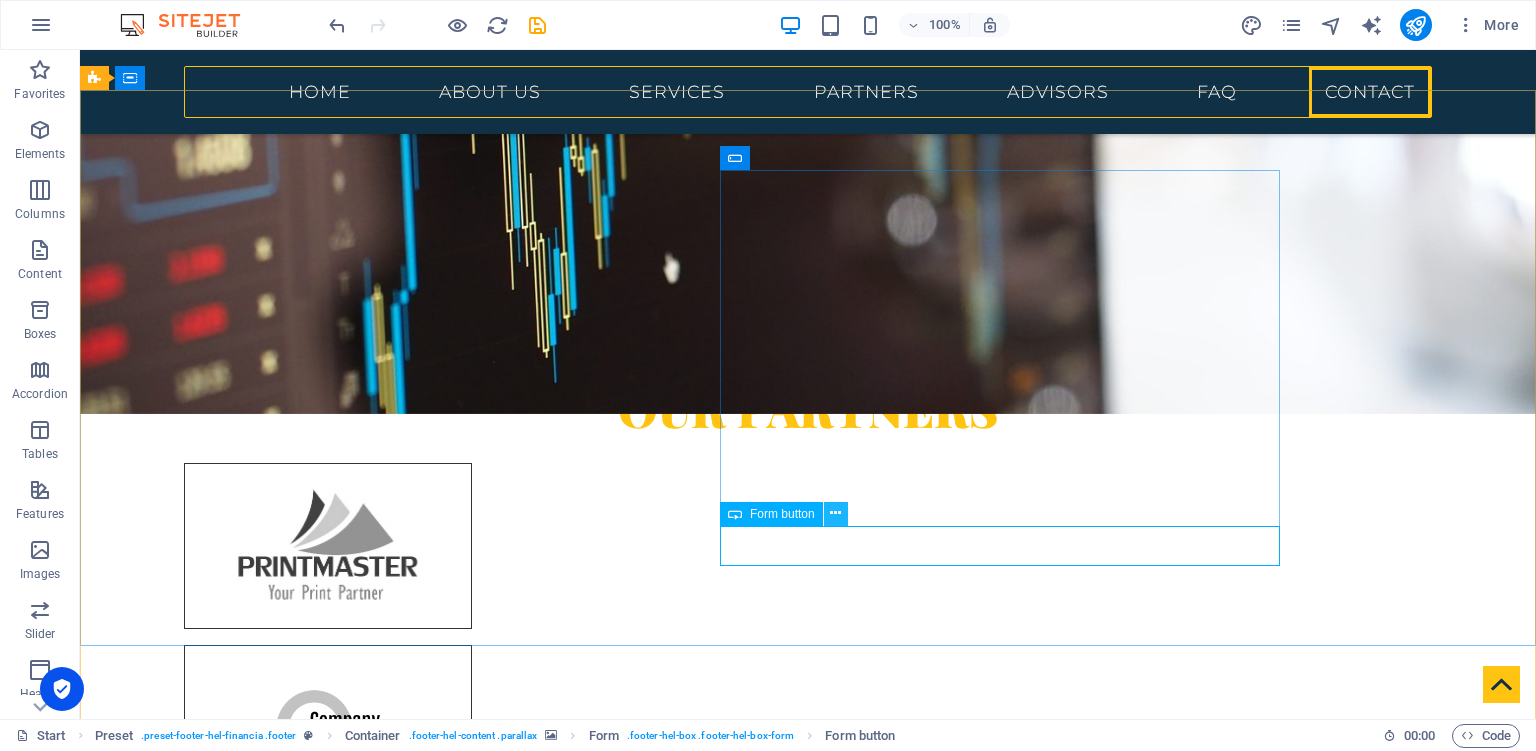 click at bounding box center [835, 513] 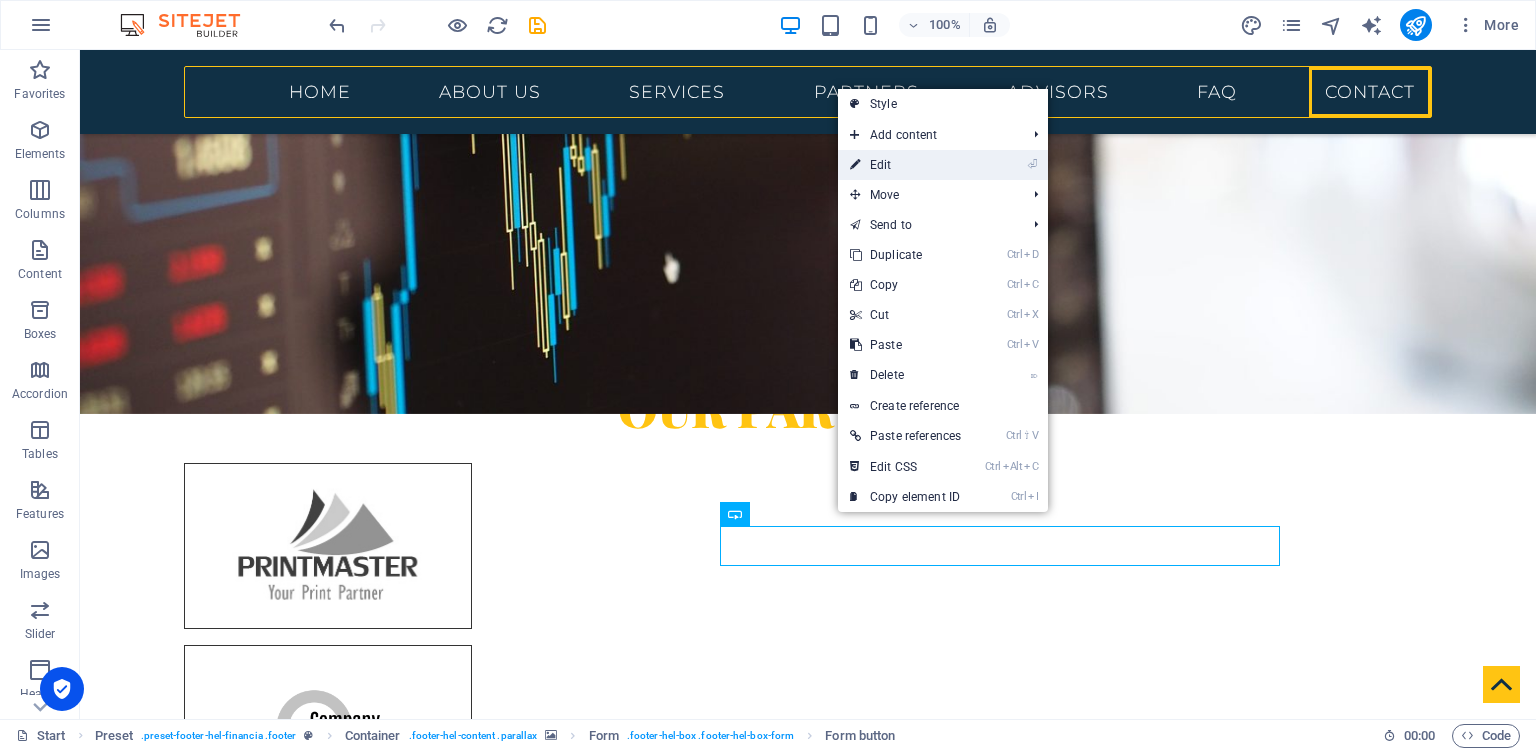 click on "⏎  Edit" at bounding box center [905, 165] 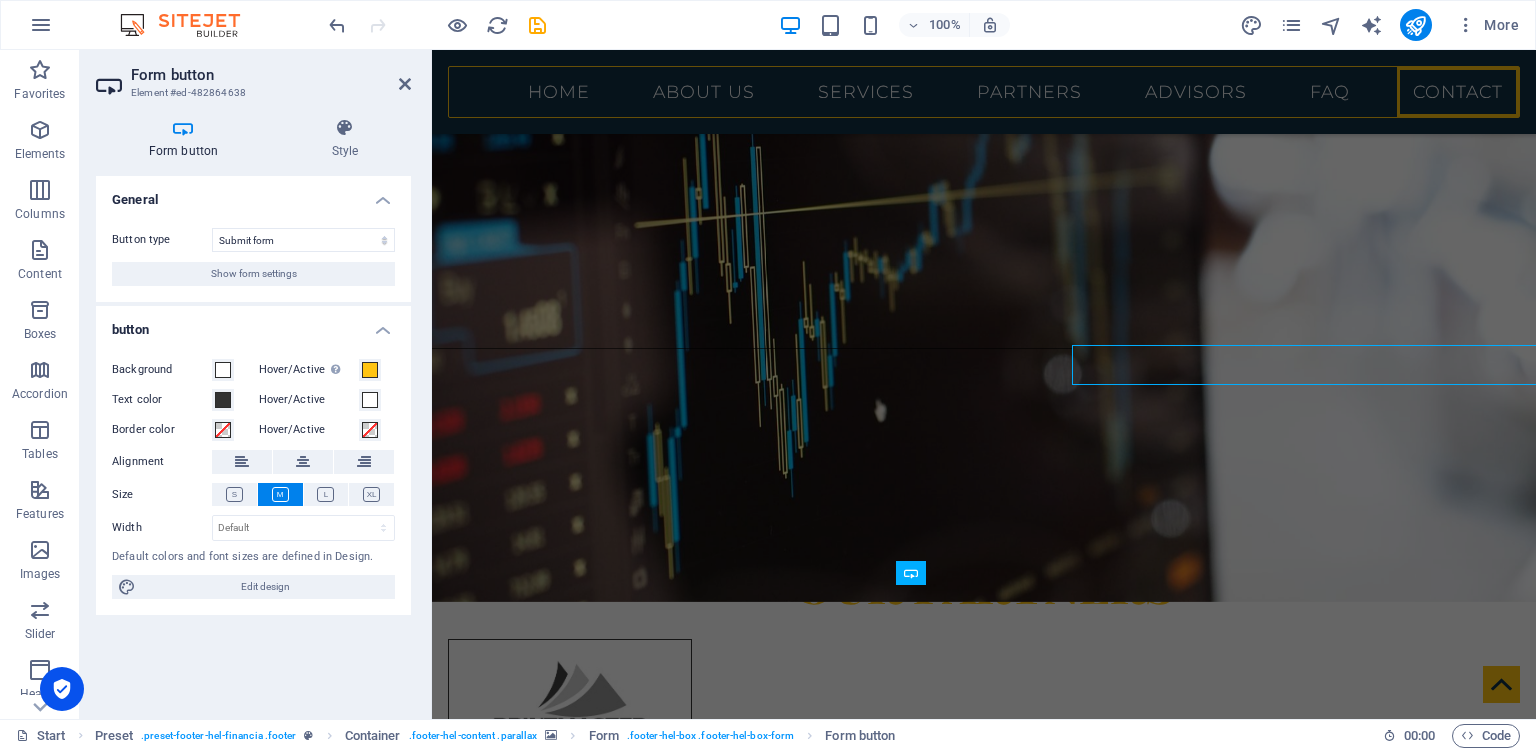 scroll, scrollTop: 5713, scrollLeft: 0, axis: vertical 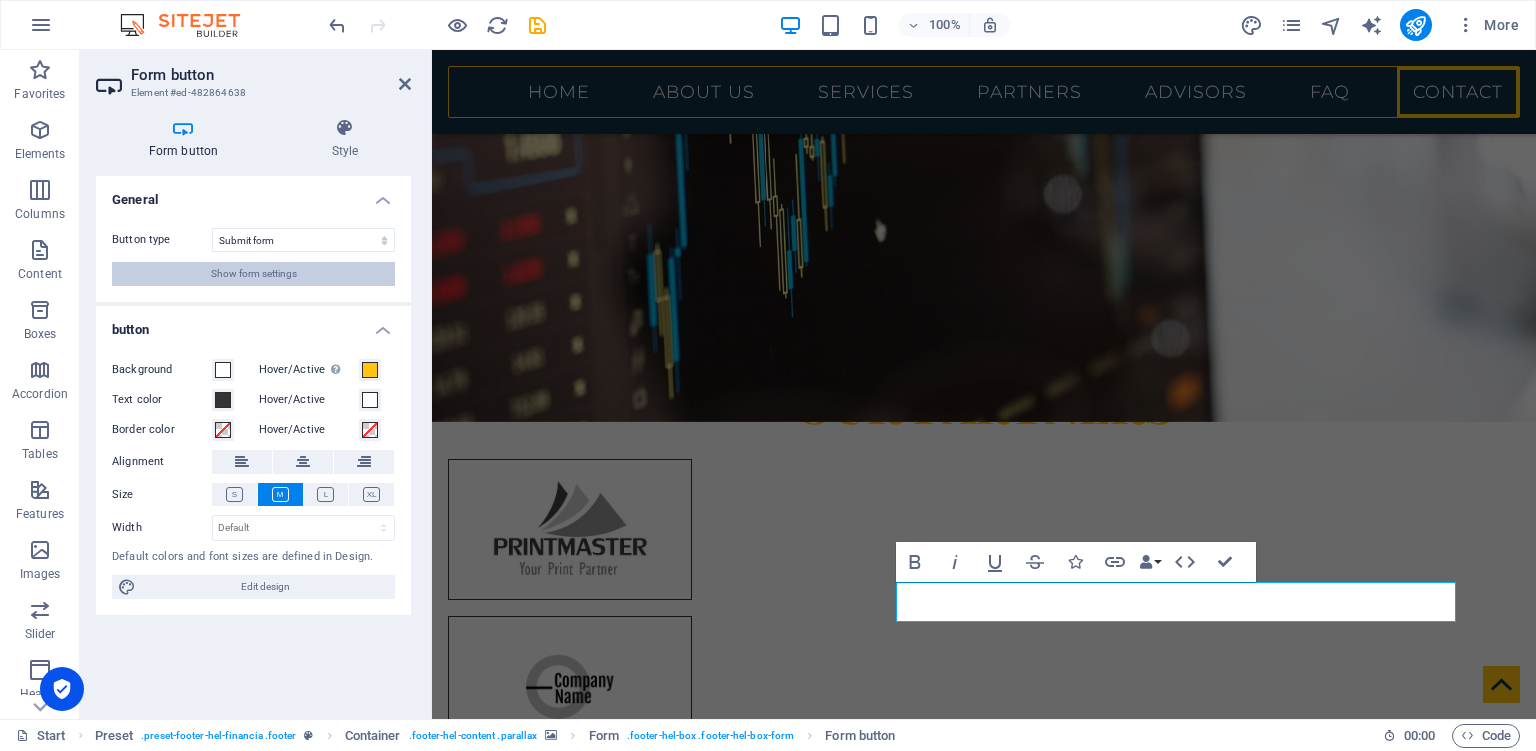 click on "Show form settings" at bounding box center (254, 274) 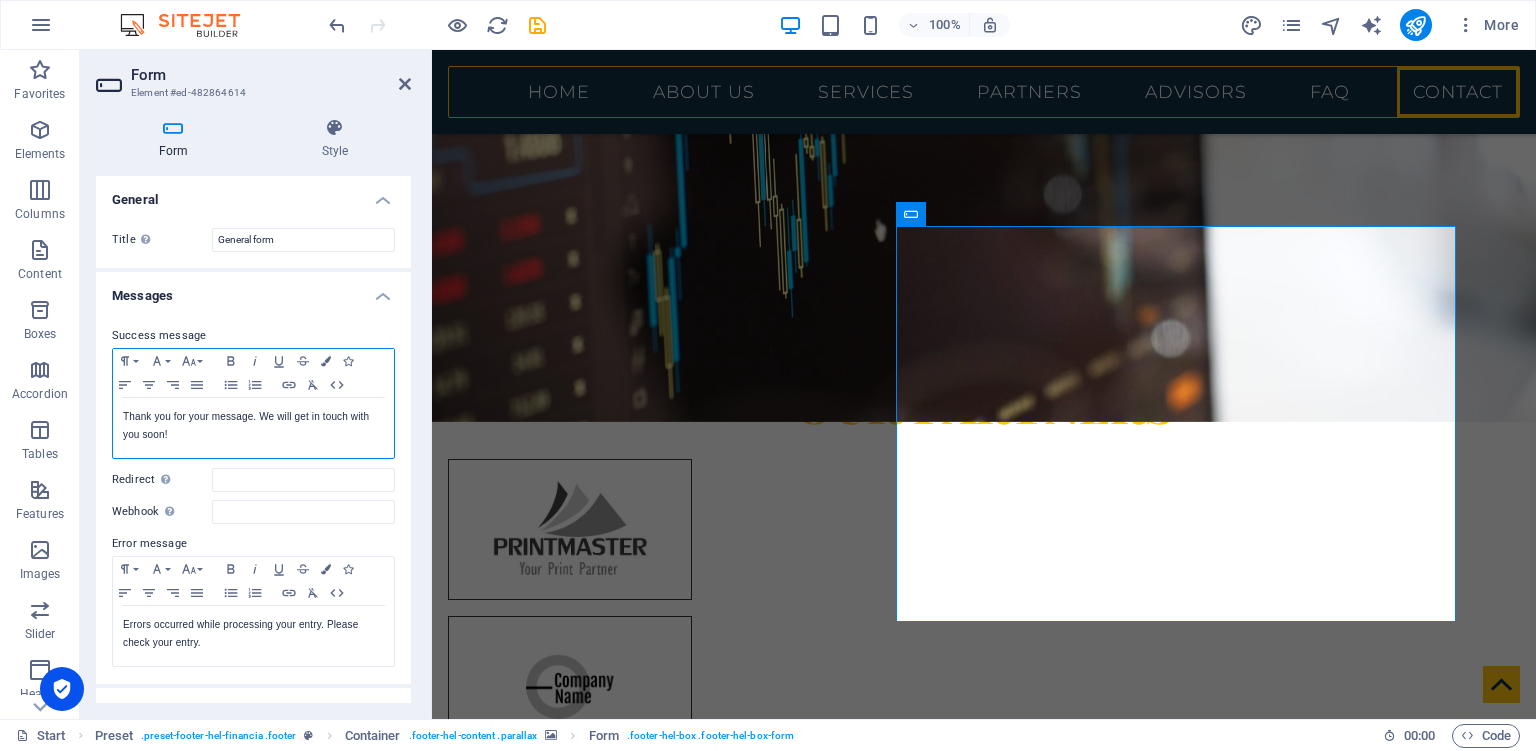 click on "Thank you for your message. We will get in touch with you soon!" at bounding box center [253, 426] 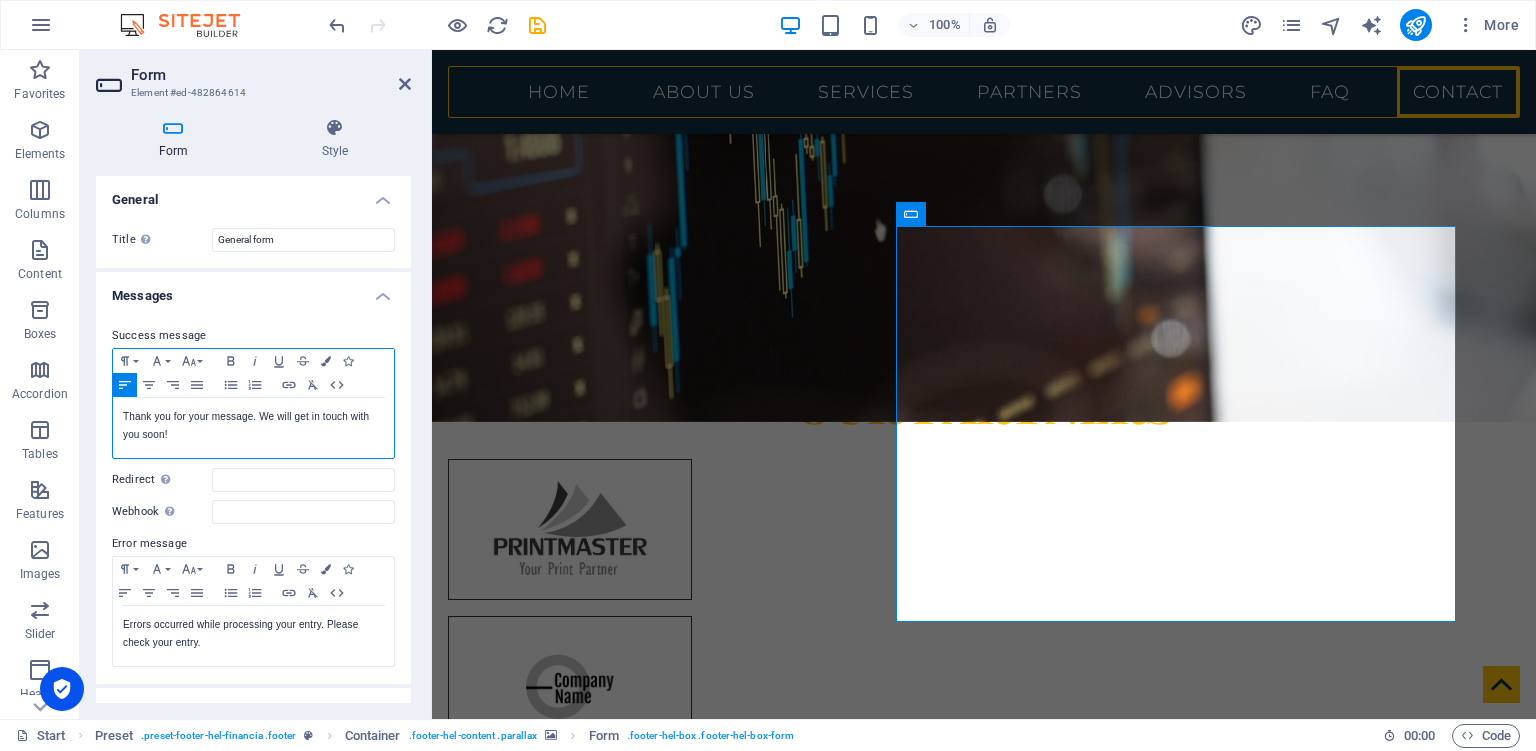 click on "Thank you for your message. We will get in touch with you soon!" at bounding box center [253, 428] 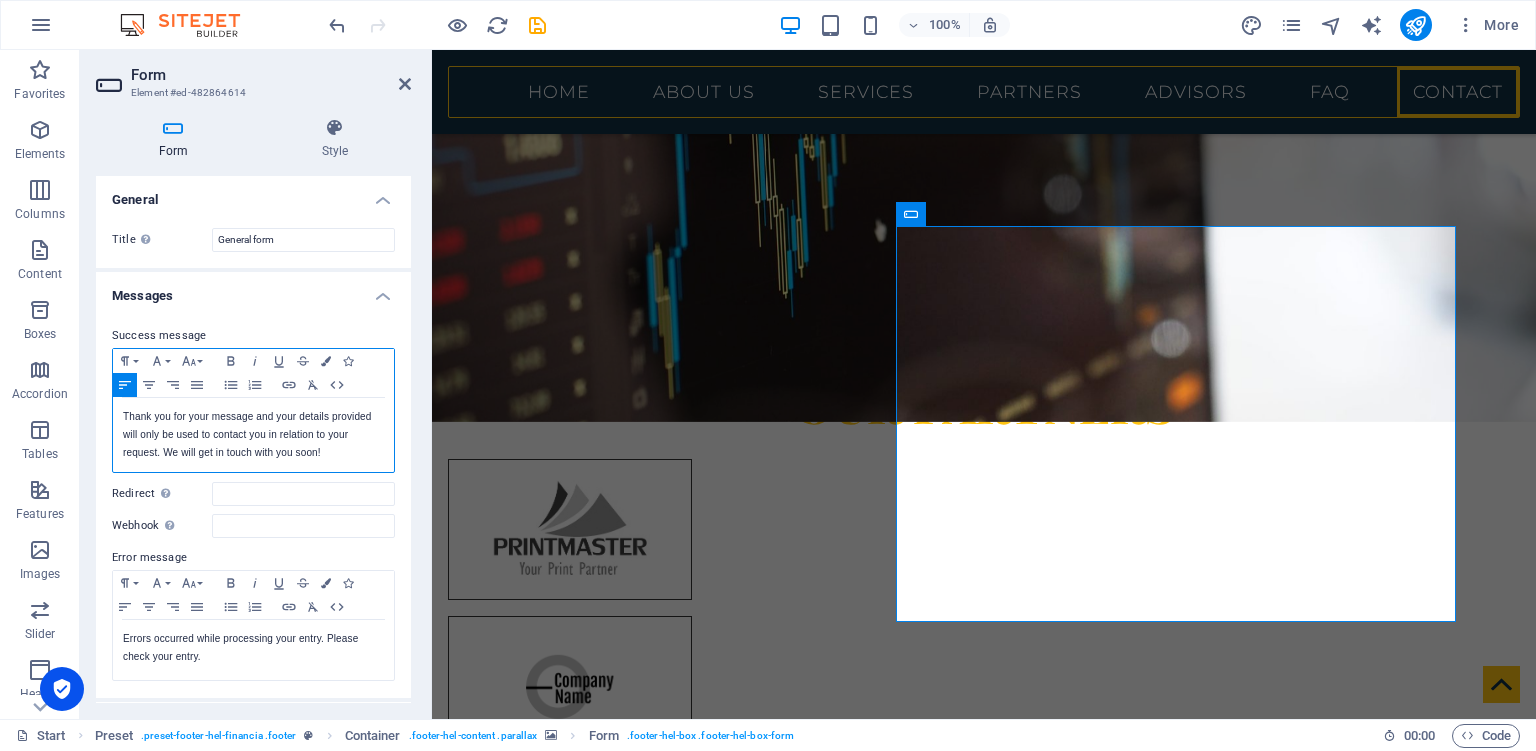click on "Thank you for your message and your details provided will only be used to contact you in relation to your request. We will get in touch with you soon!" at bounding box center [253, 435] 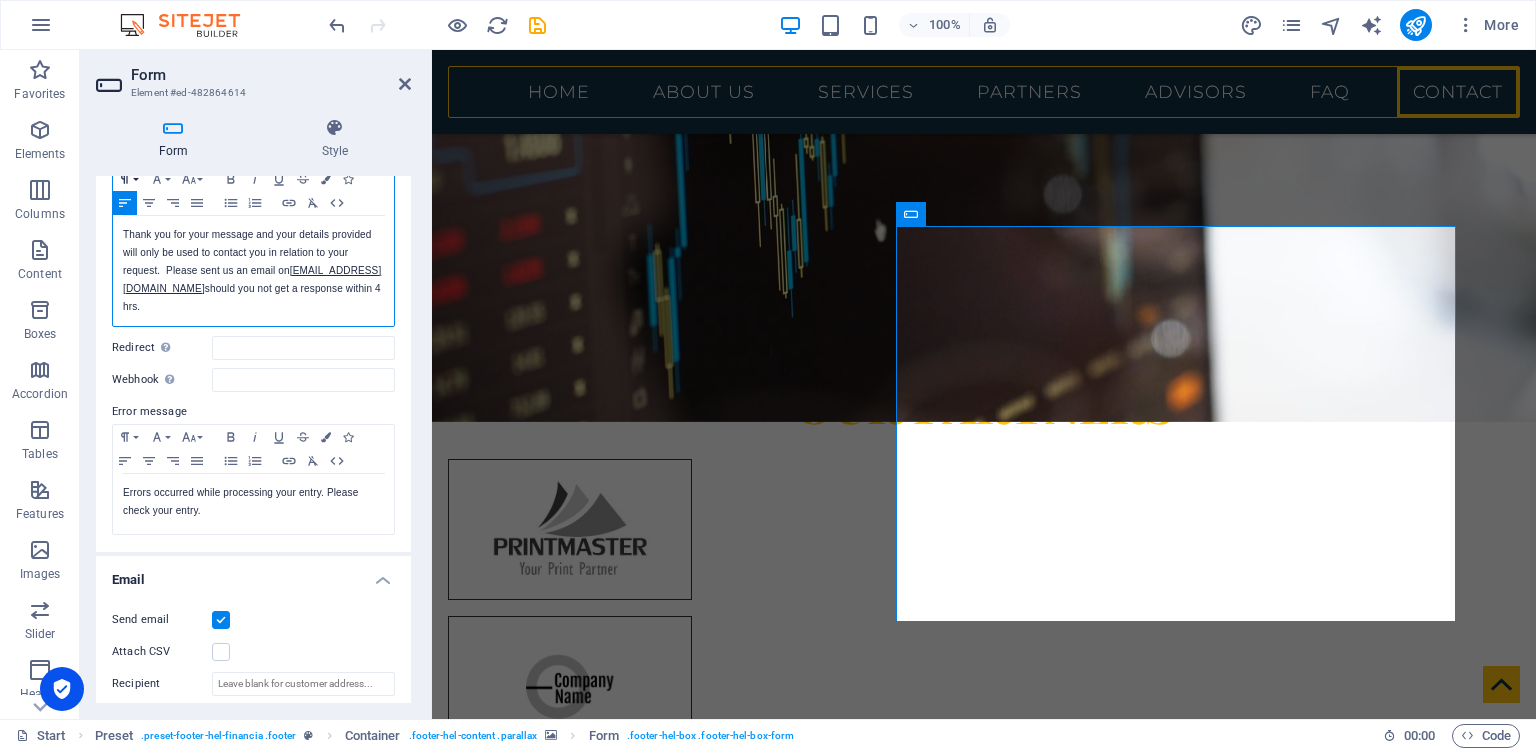scroll, scrollTop: 182, scrollLeft: 0, axis: vertical 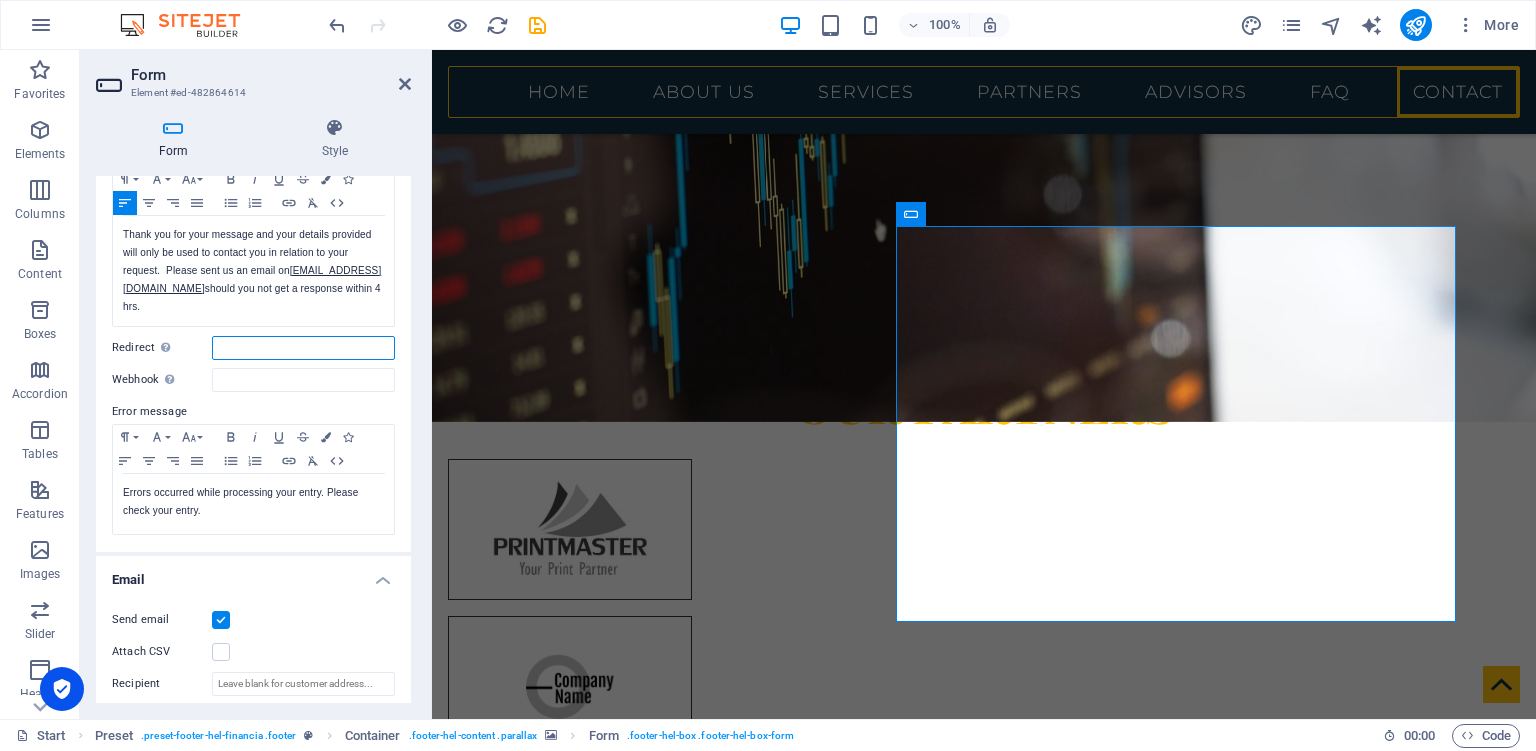 click on "Redirect Define a redirect target upon successful form submission; for example, a success page." at bounding box center [303, 348] 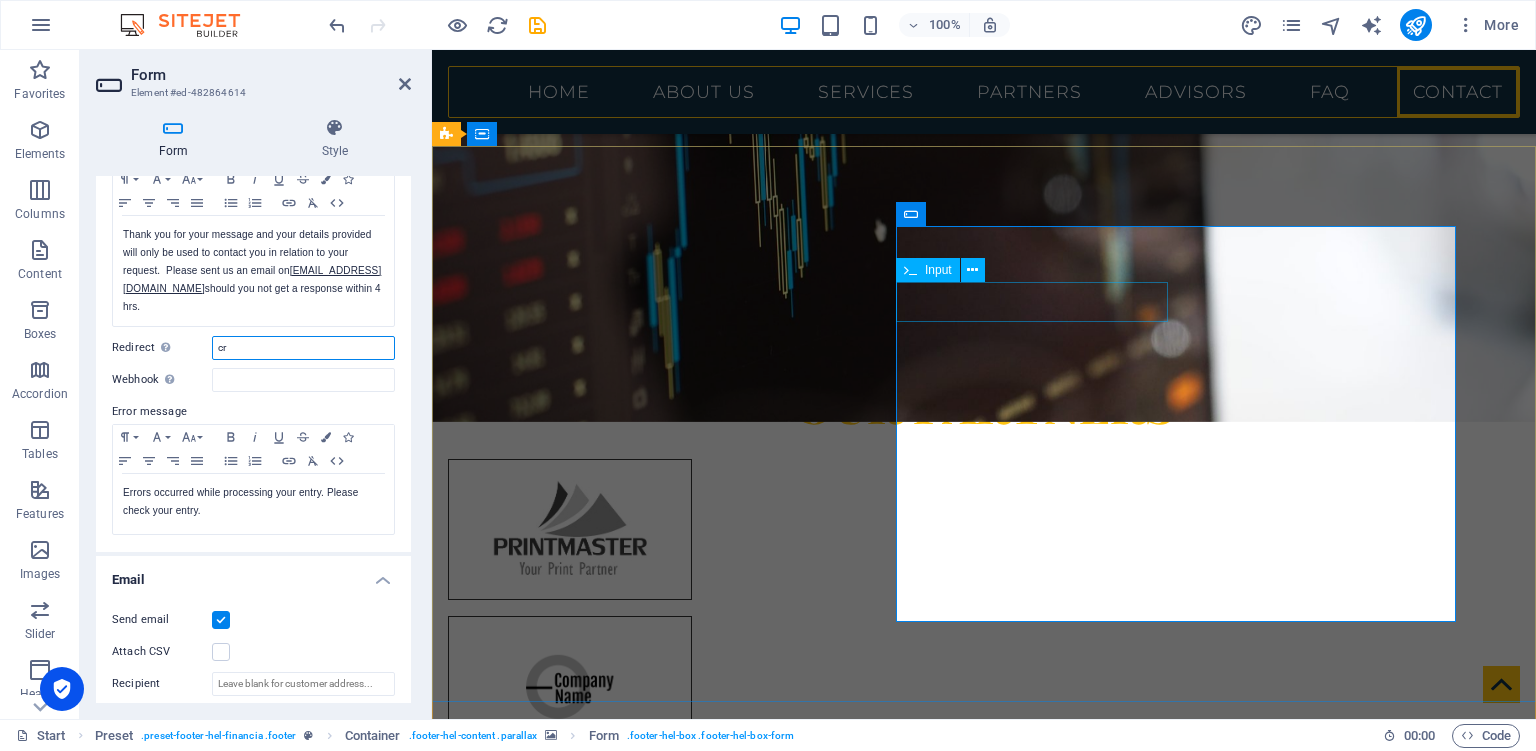 type on "c" 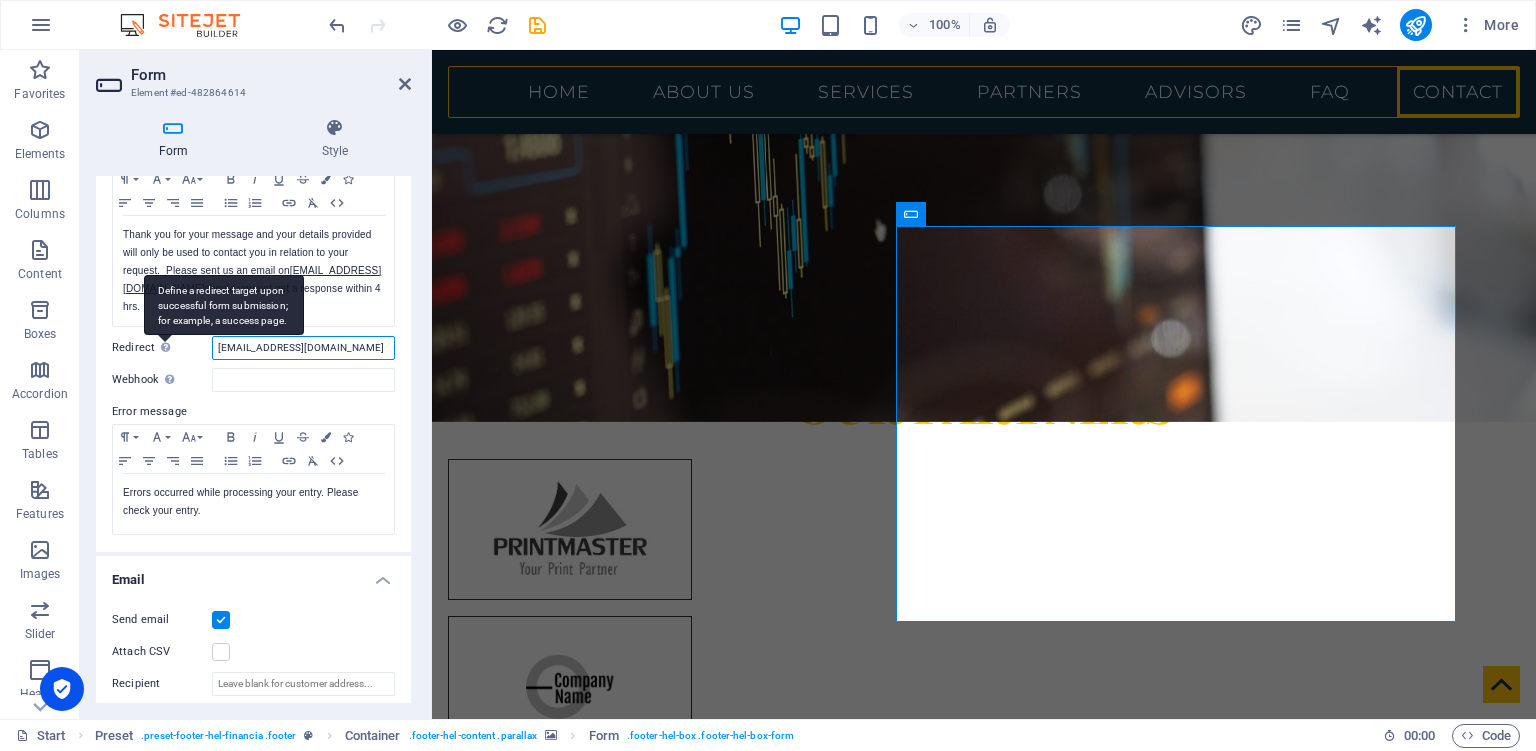 type on "[EMAIL_ADDRESS][DOMAIN_NAME]" 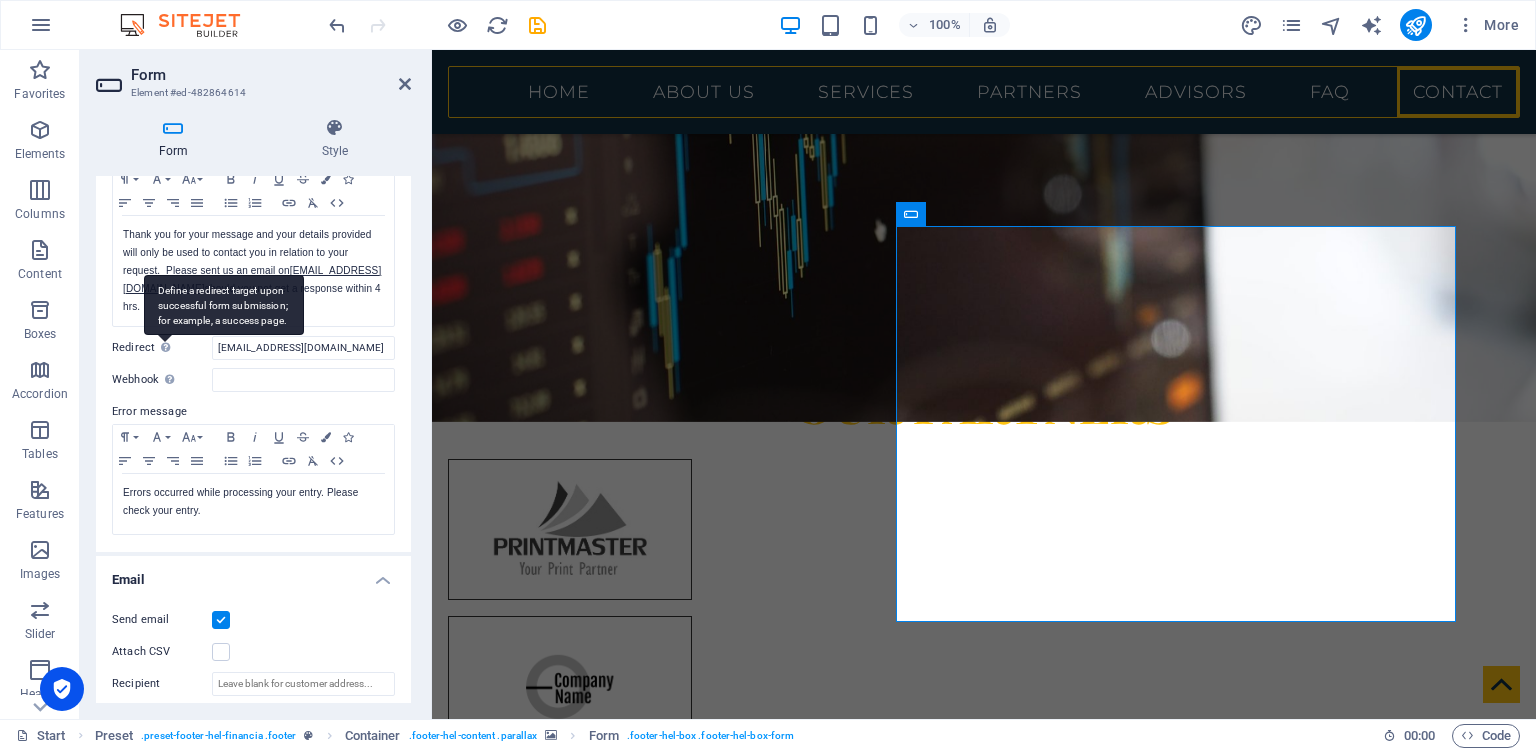 click on "Define a redirect target upon successful form submission; for example, a success page." at bounding box center (224, 305) 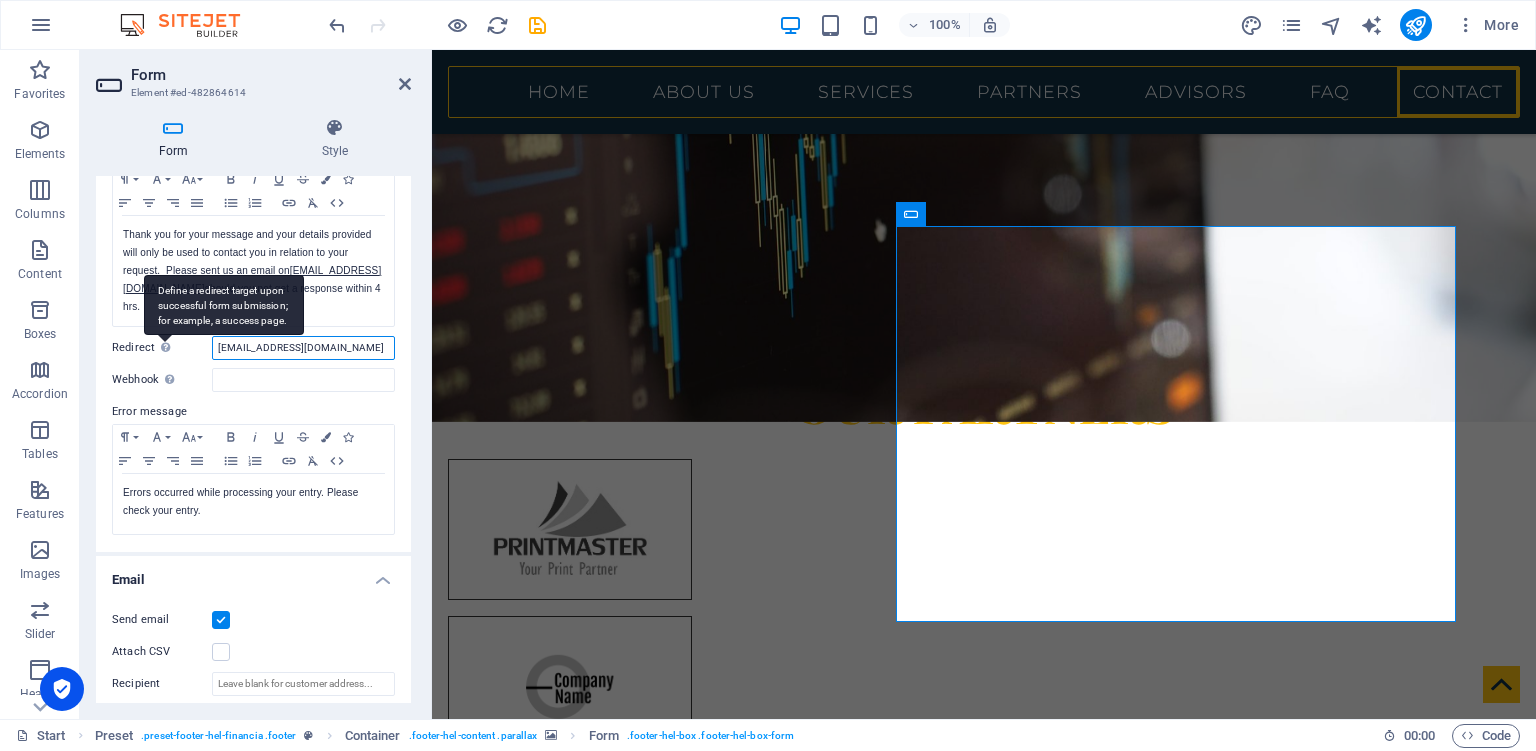 click on "[EMAIL_ADDRESS][DOMAIN_NAME]" at bounding box center [303, 348] 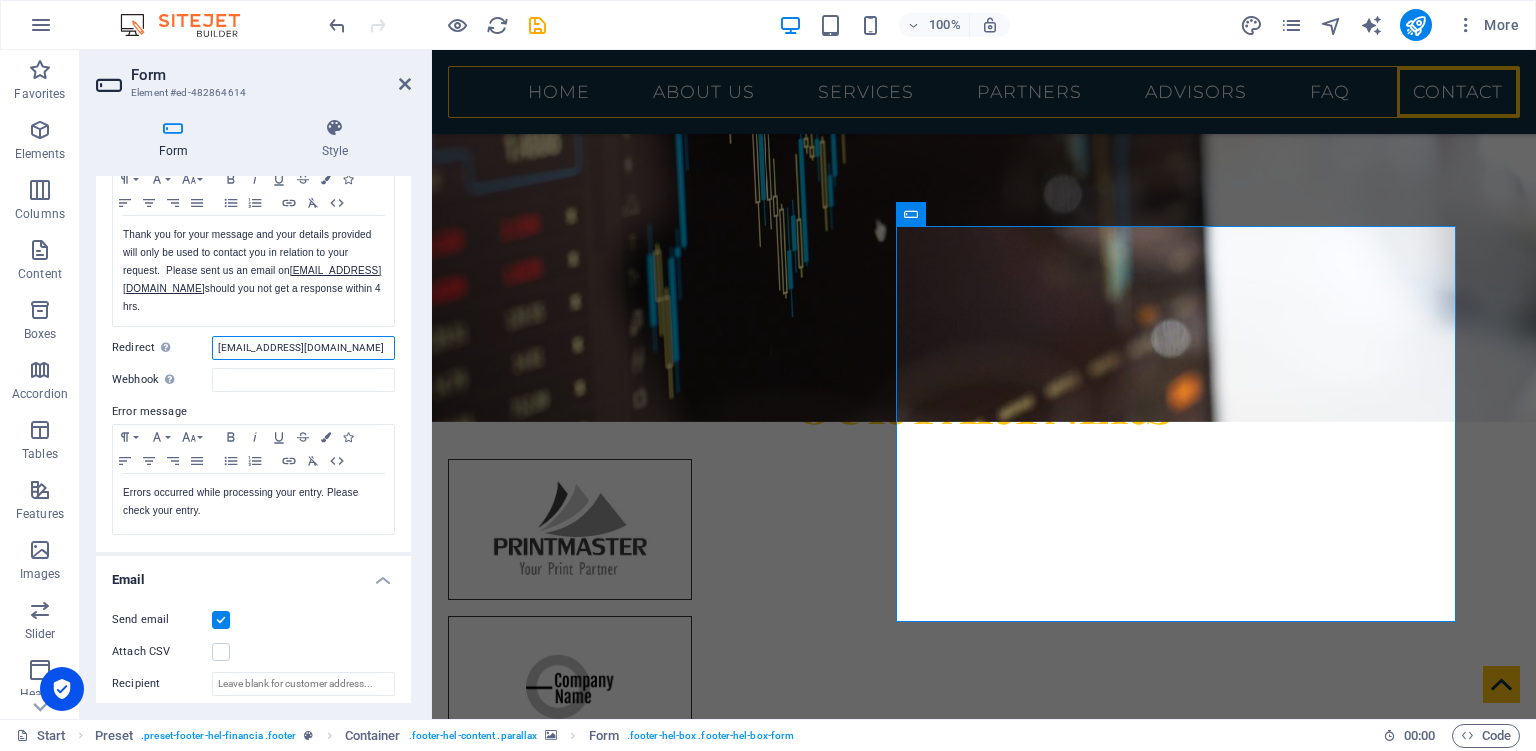 drag, startPoint x: 324, startPoint y: 347, endPoint x: 206, endPoint y: 352, distance: 118.10589 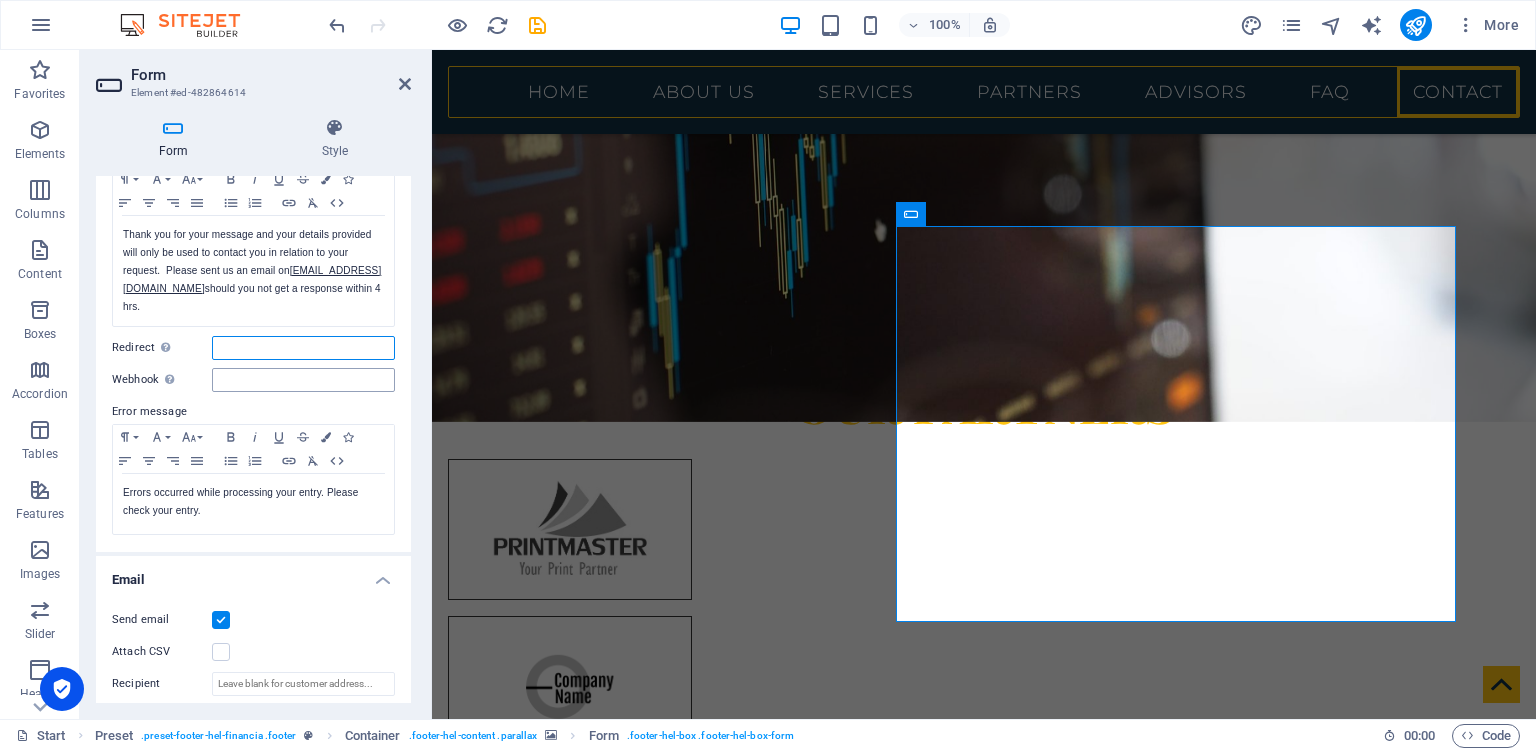 type 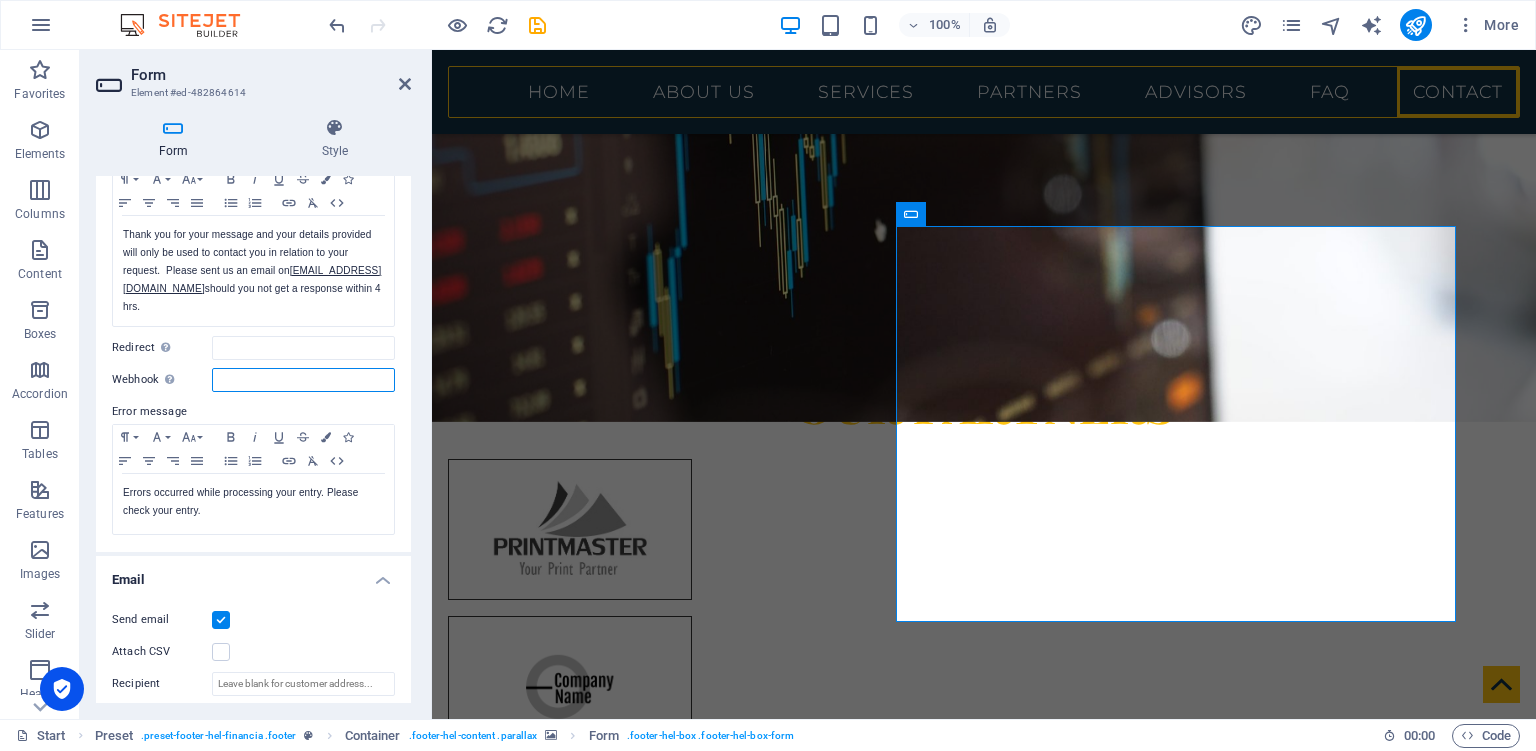 click on "Webhook A webhook is a push notification from this form to another server. Every time someone submits this form, the data will be pushed to your server." at bounding box center [303, 380] 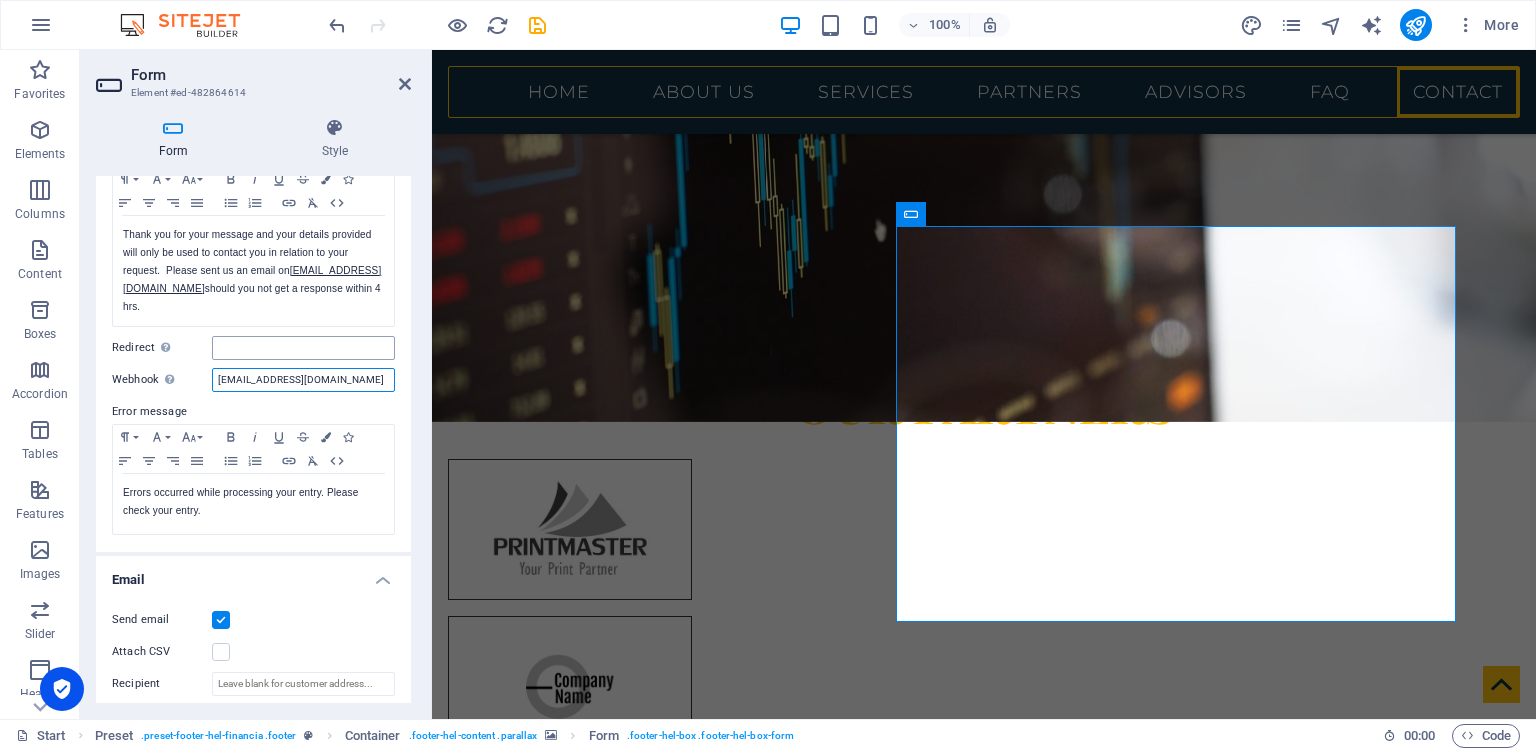 type on "[EMAIL_ADDRESS][DOMAIN_NAME]" 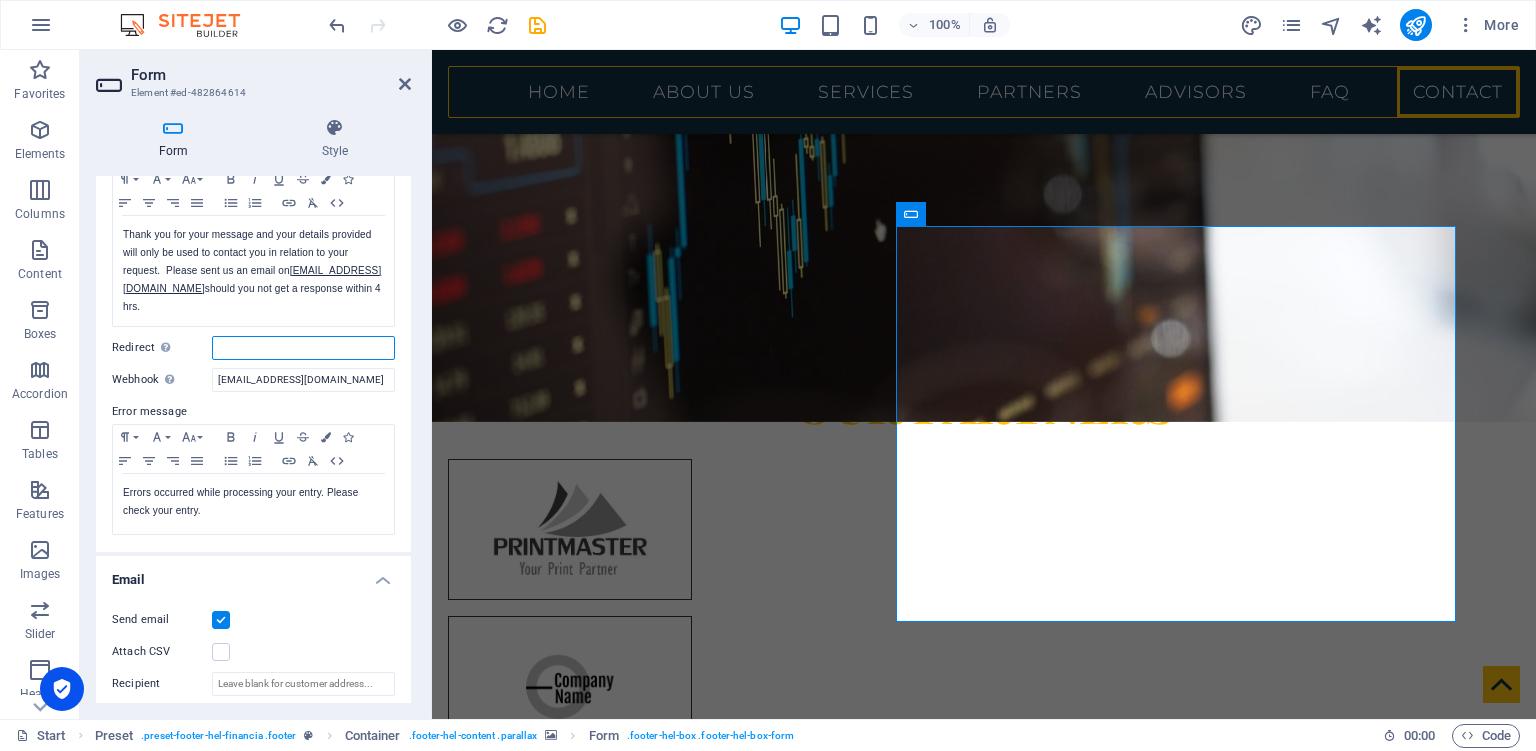 click on "Redirect Define a redirect target upon successful form submission; for example, a success page." at bounding box center [303, 348] 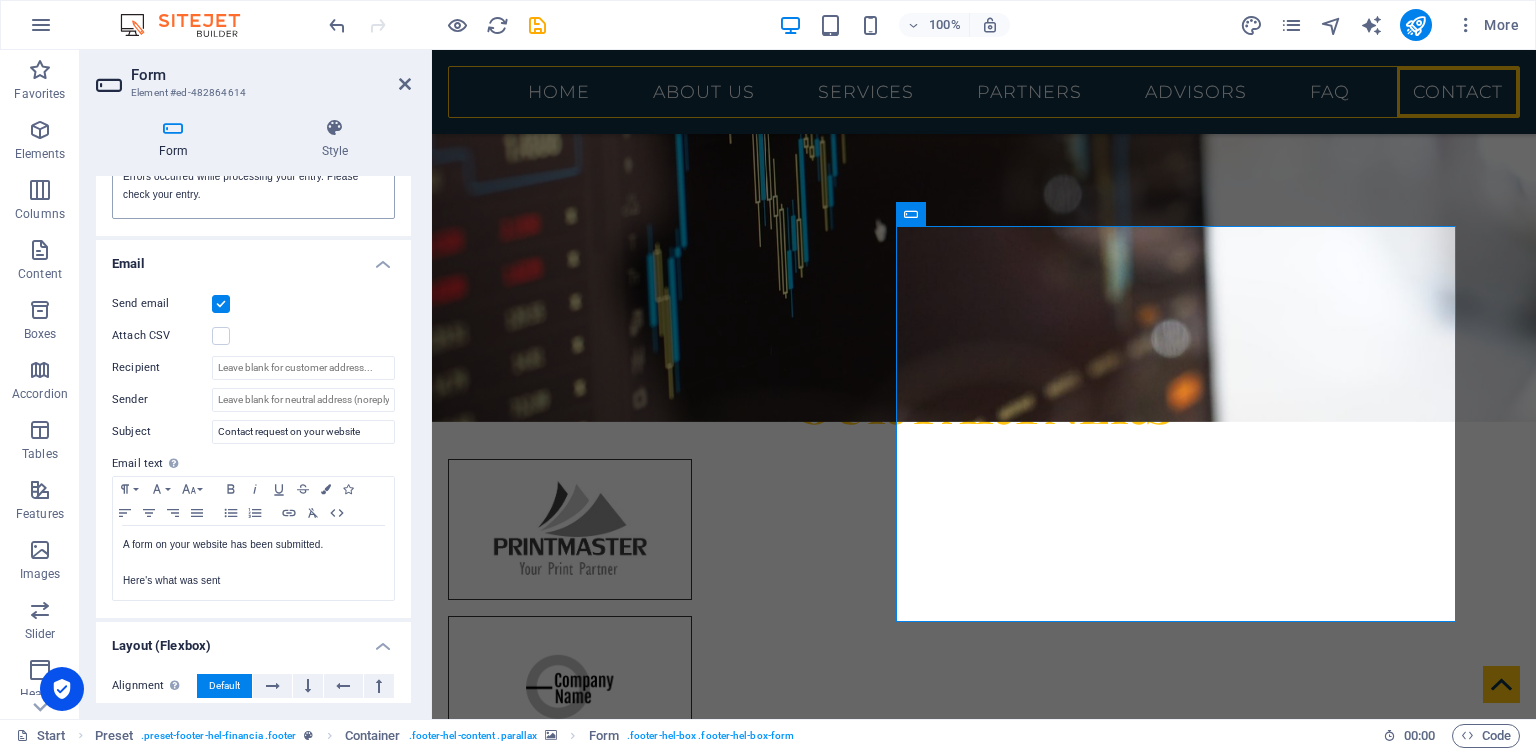 scroll, scrollTop: 547, scrollLeft: 0, axis: vertical 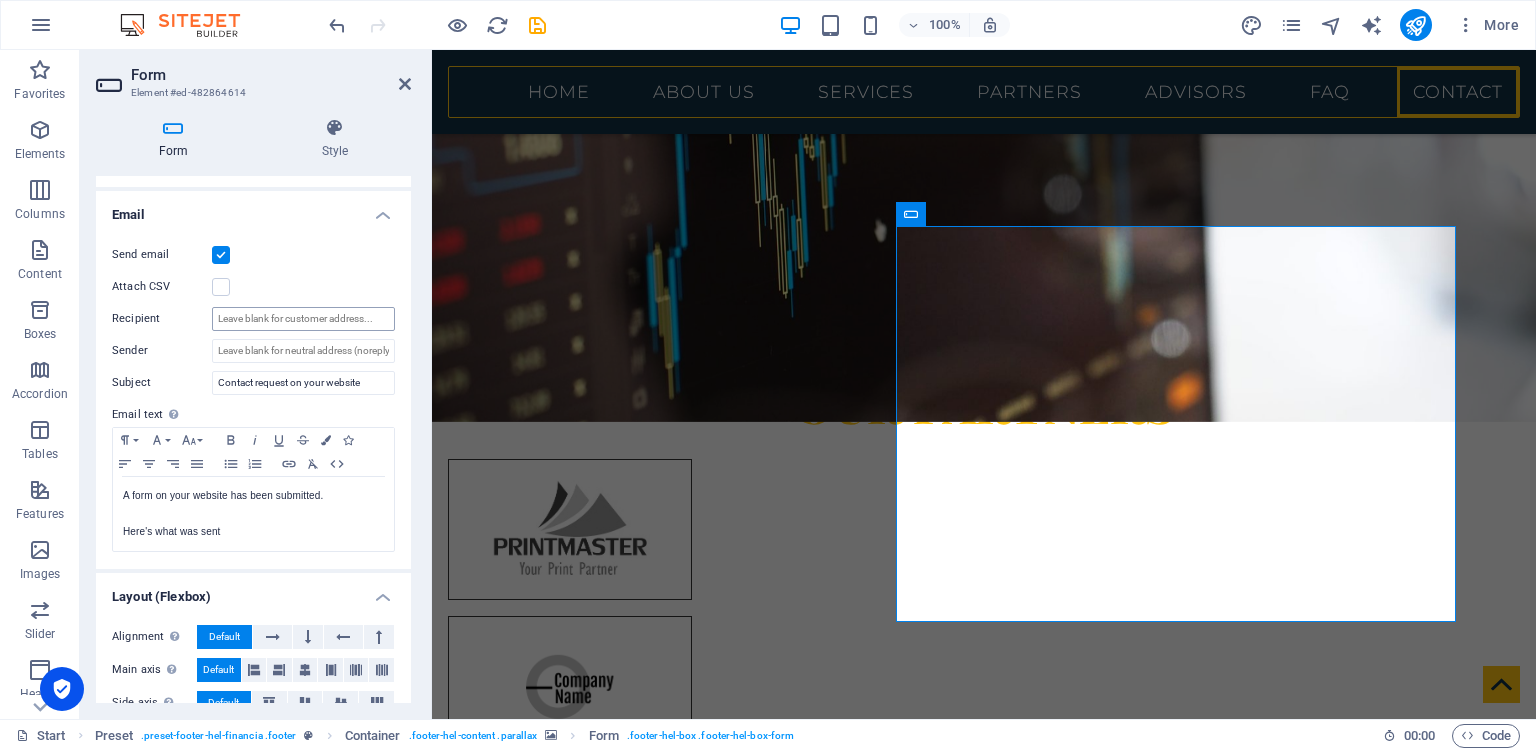 type on "[EMAIL_ADDRESS][DOMAIN_NAME]" 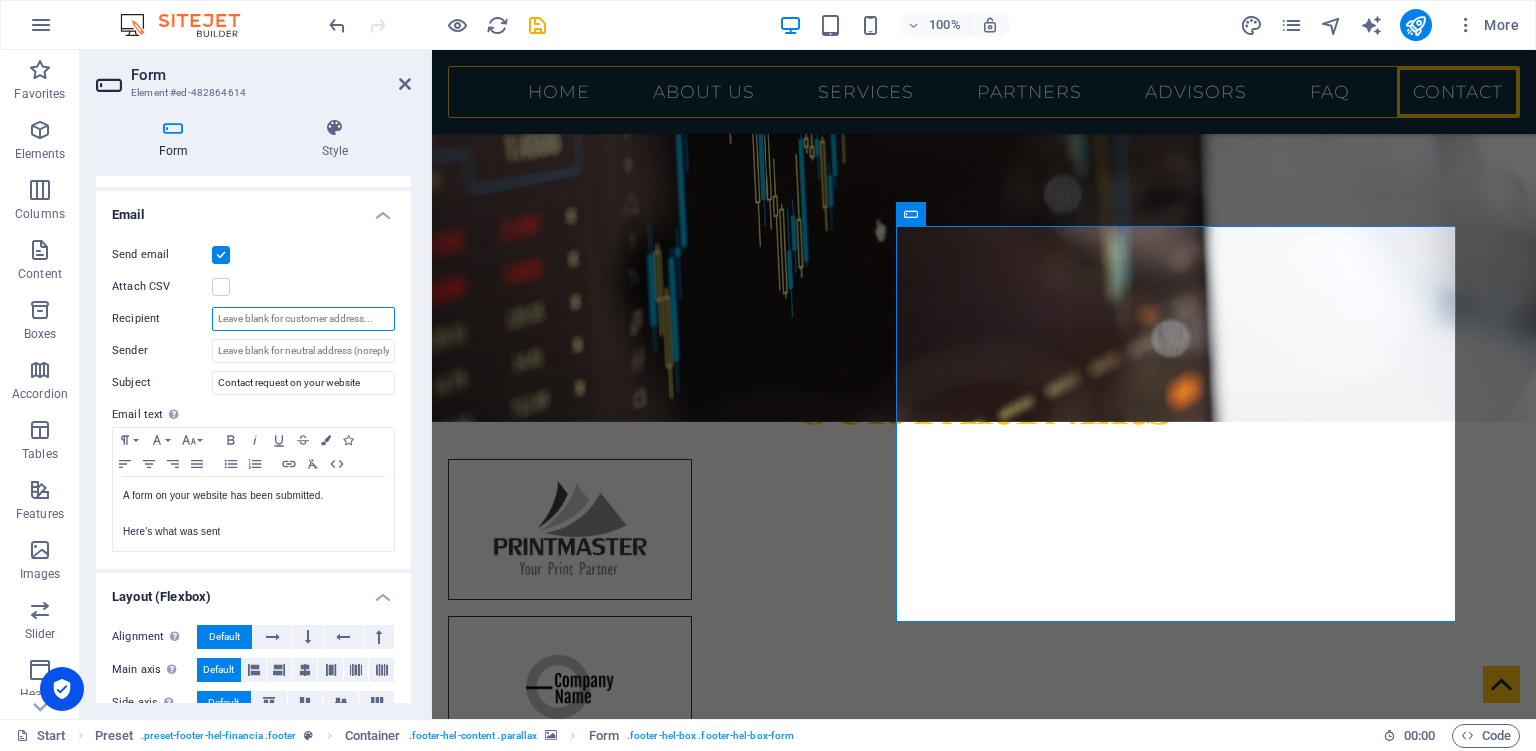 click on "Recipient" at bounding box center [303, 319] 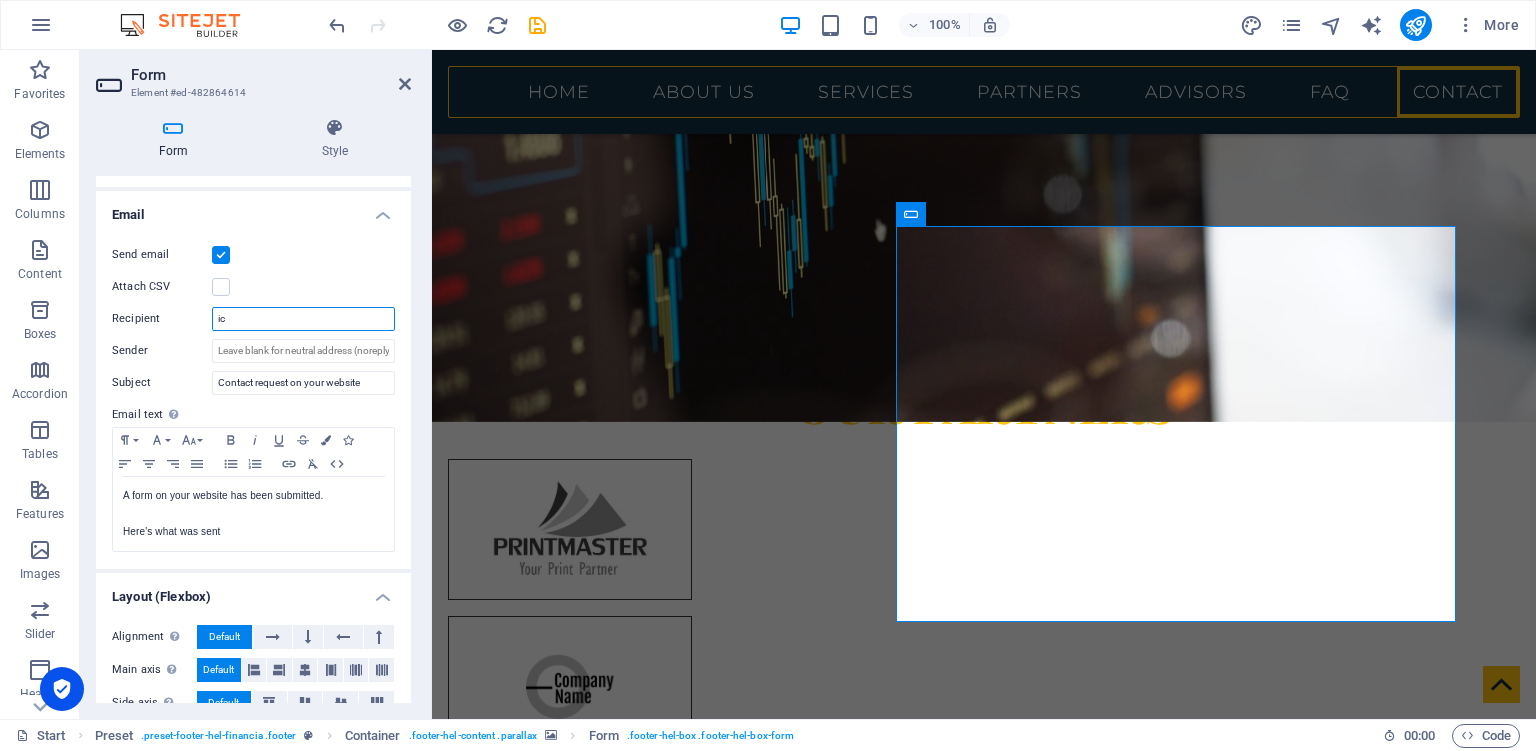 type on "i" 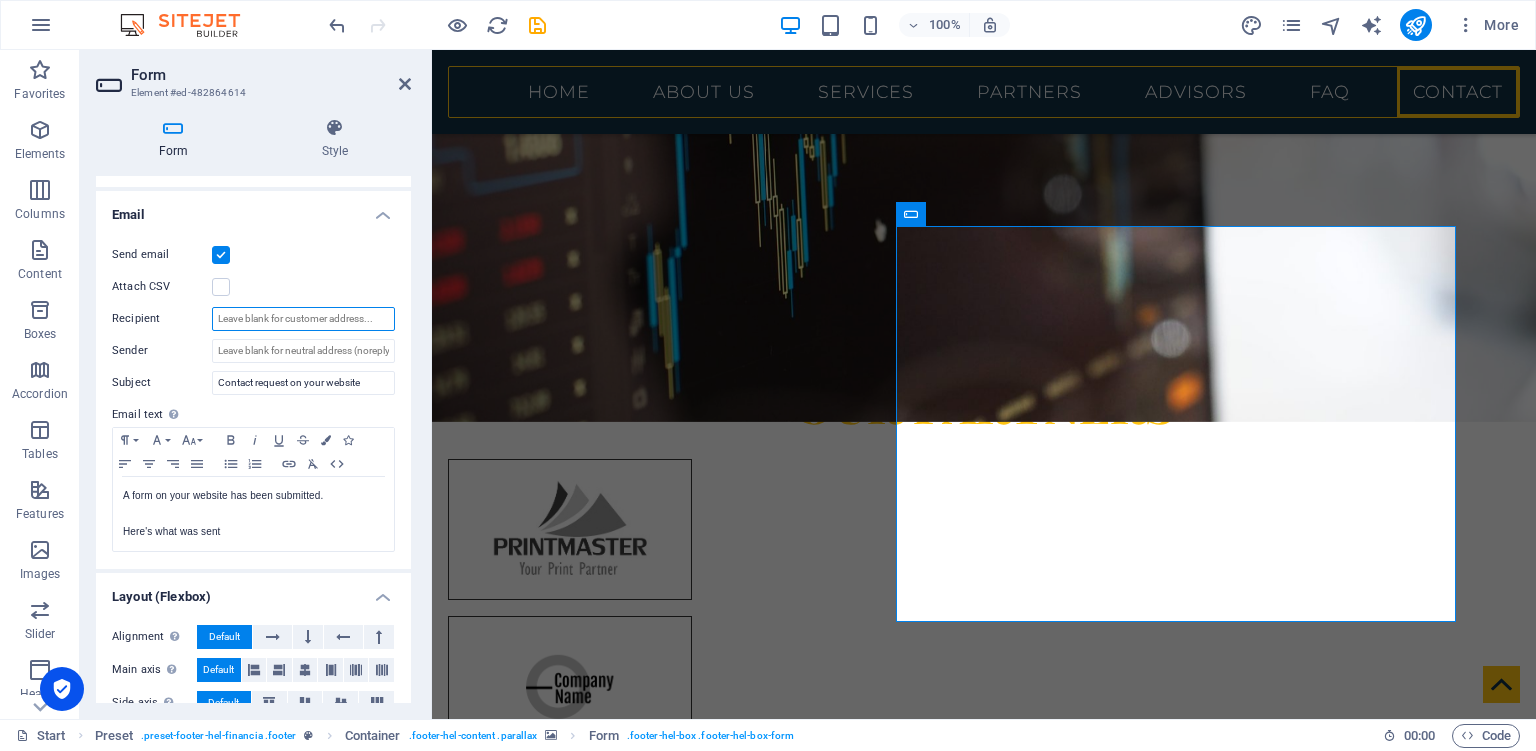 click on "Recipient" at bounding box center (303, 319) 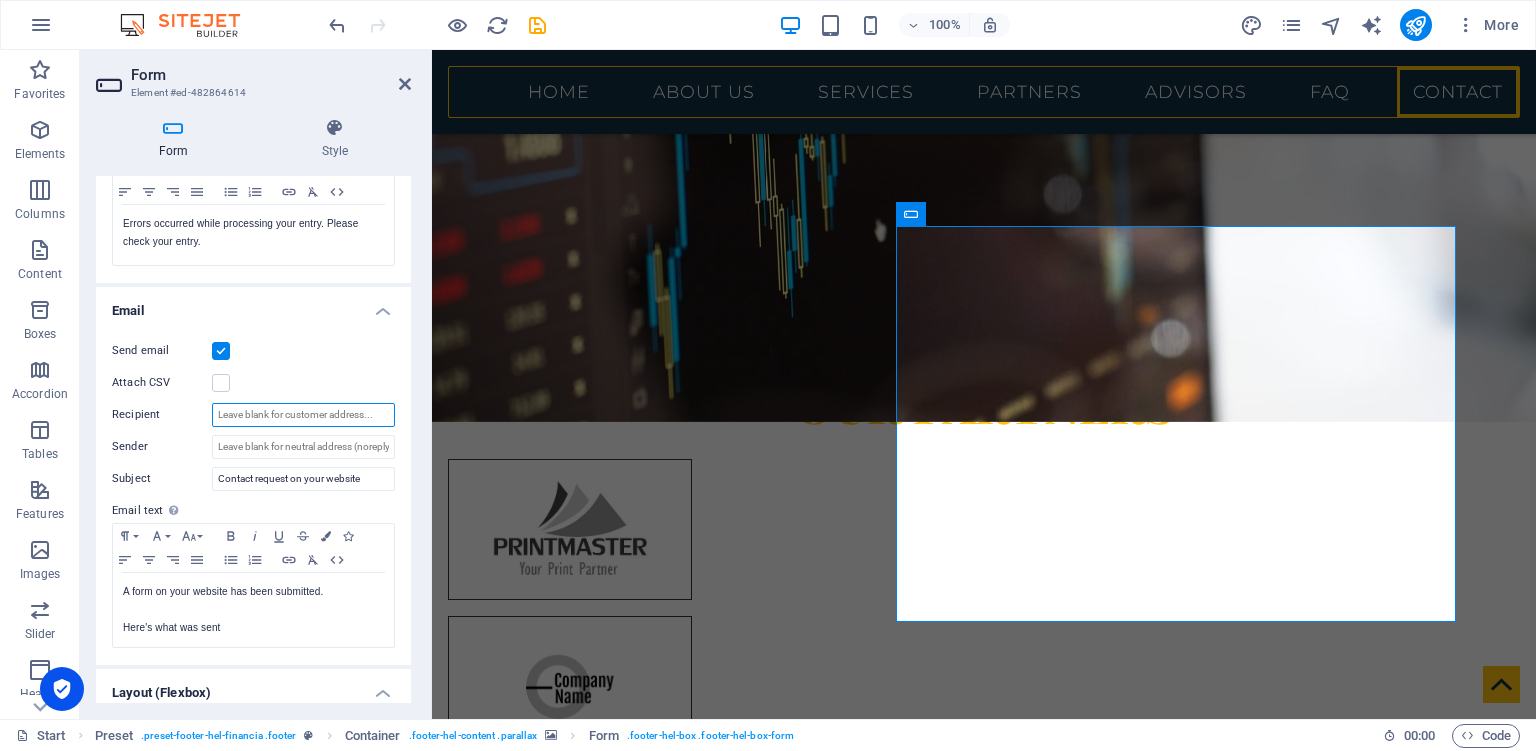 scroll, scrollTop: 458, scrollLeft: 0, axis: vertical 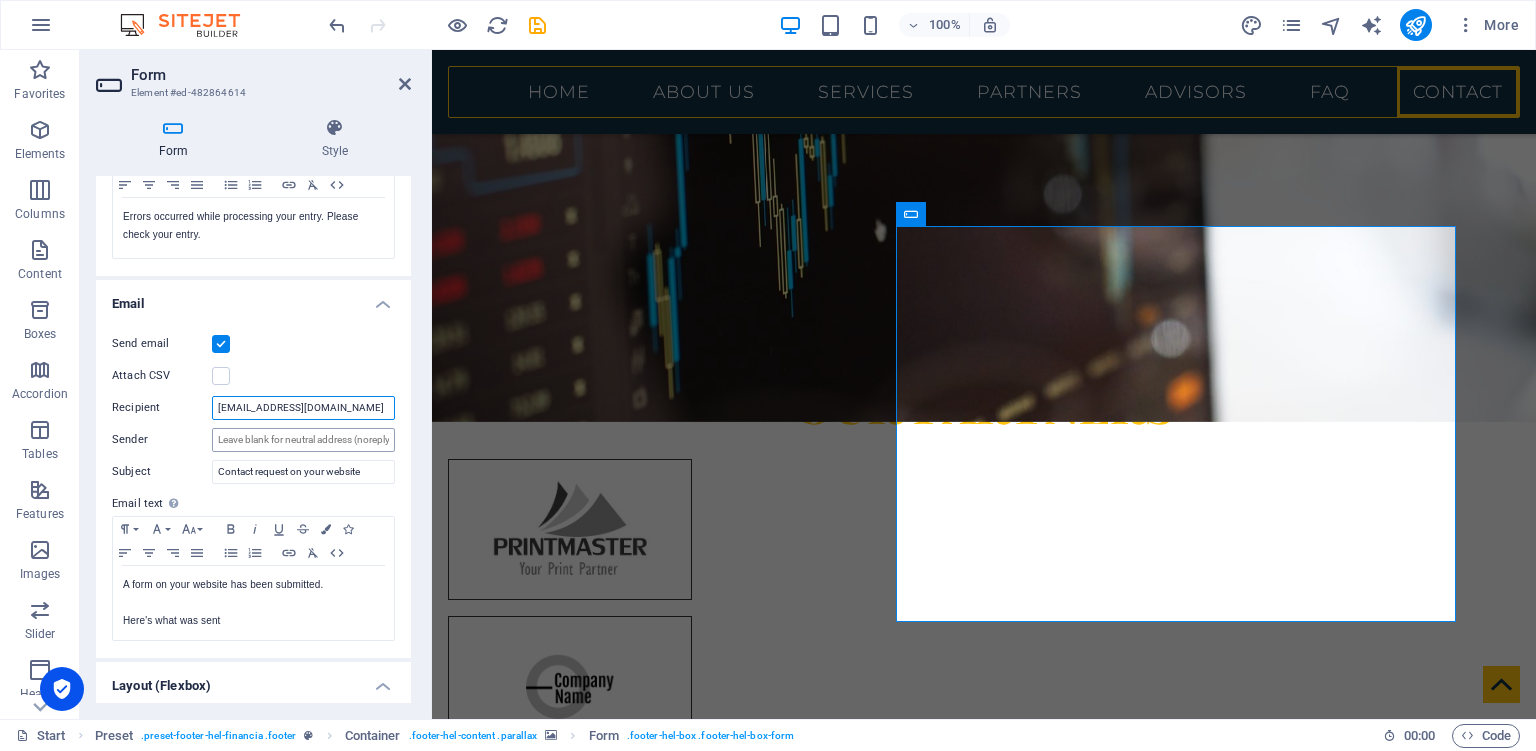 type on "[EMAIL_ADDRESS][DOMAIN_NAME]" 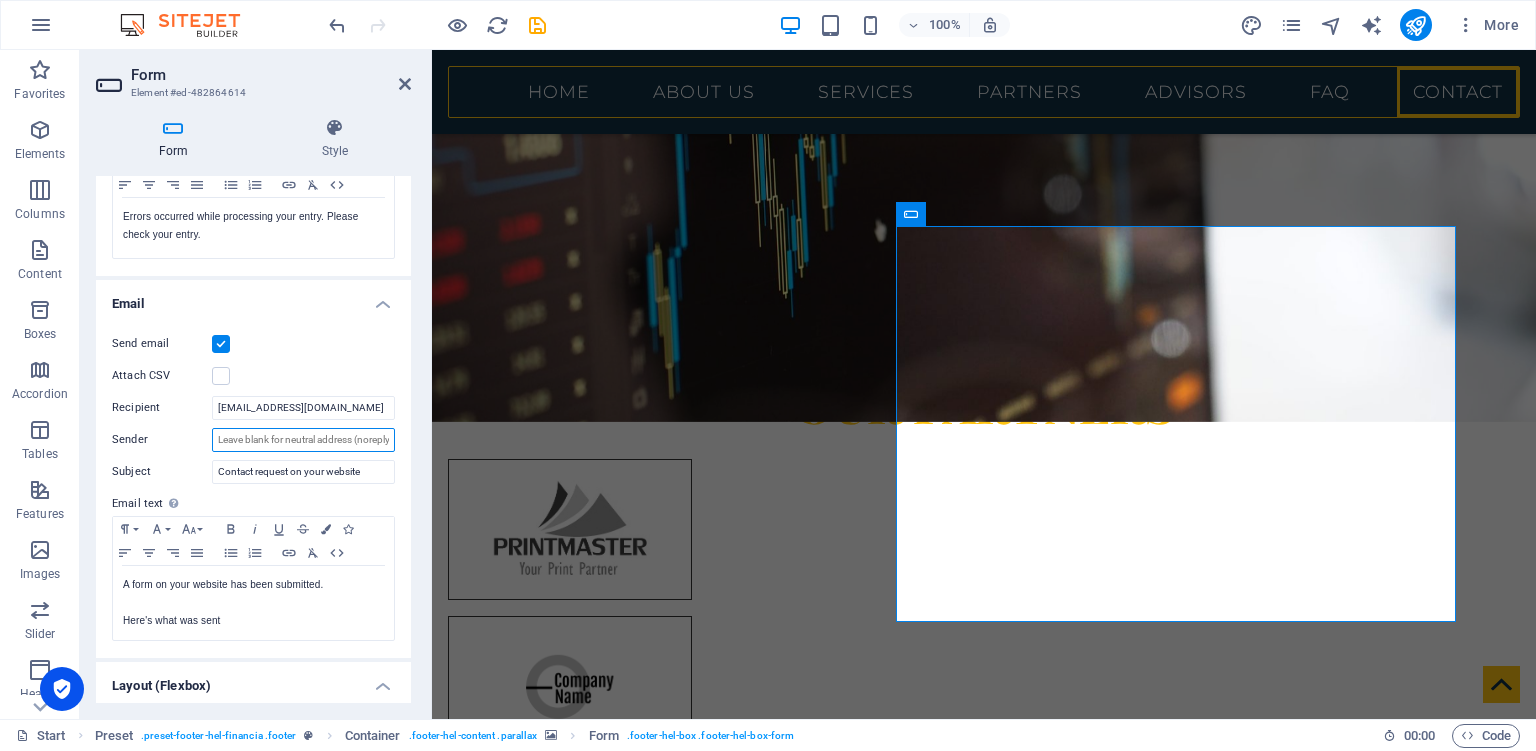 click on "Sender" at bounding box center [303, 440] 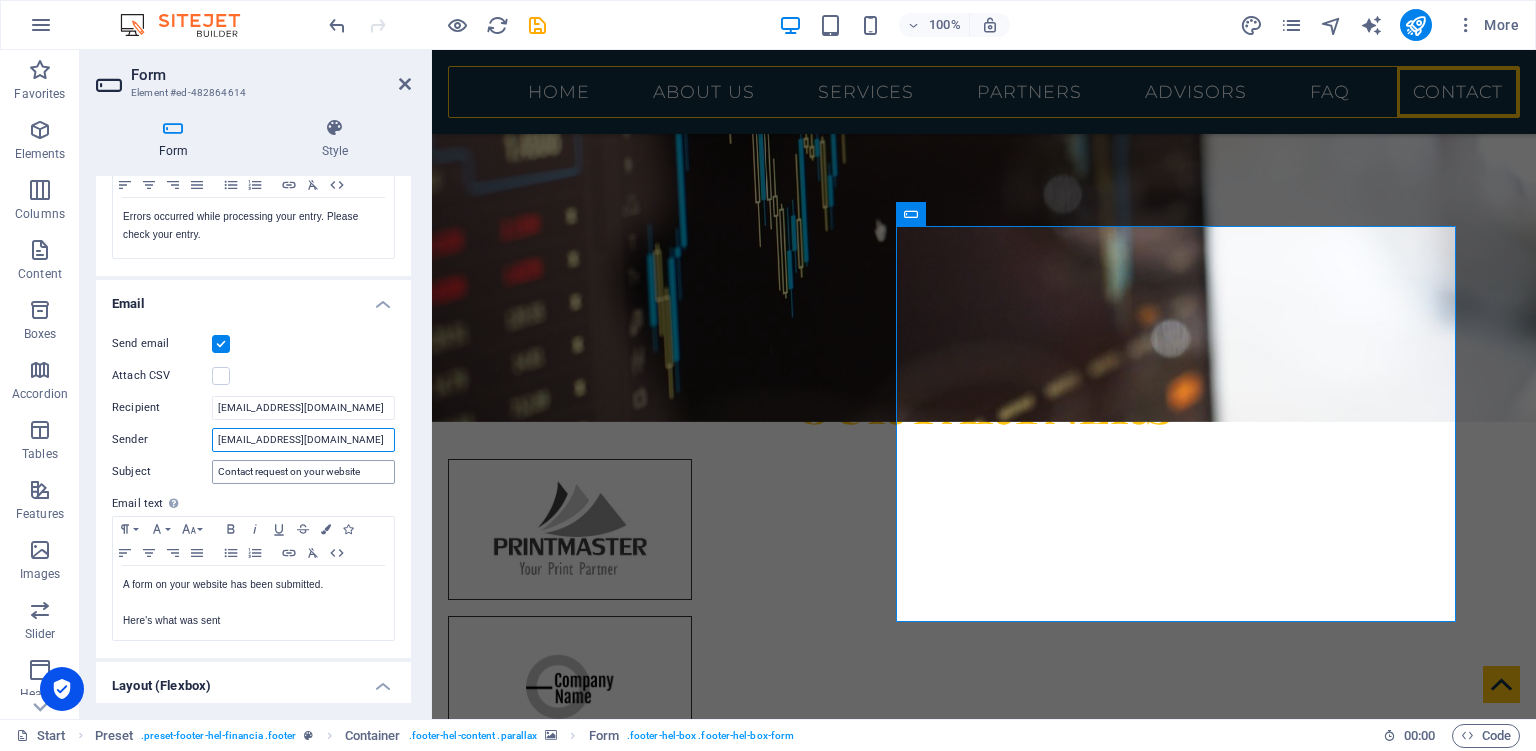 type on "[EMAIL_ADDRESS][DOMAIN_NAME]" 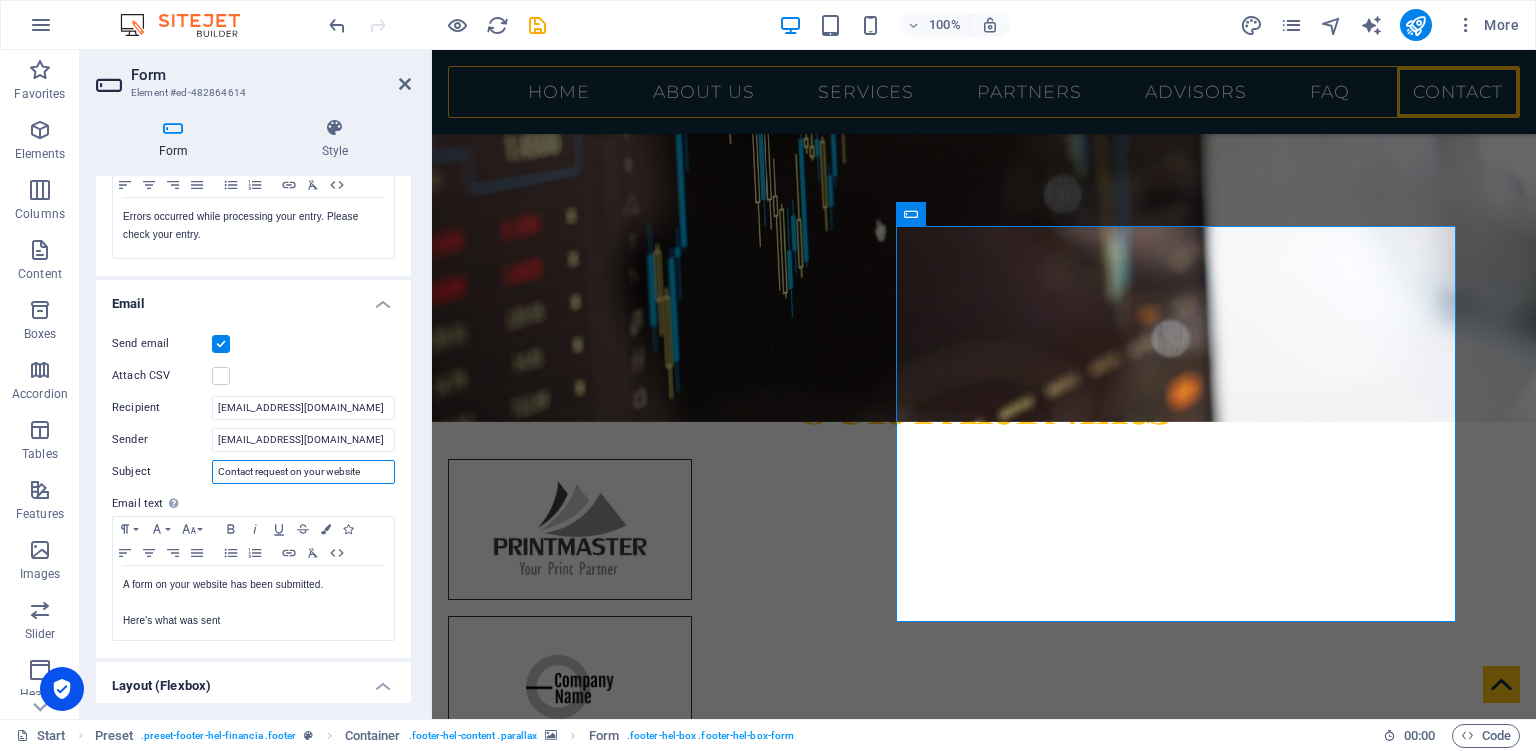 click on "Contact request on your website" at bounding box center (303, 472) 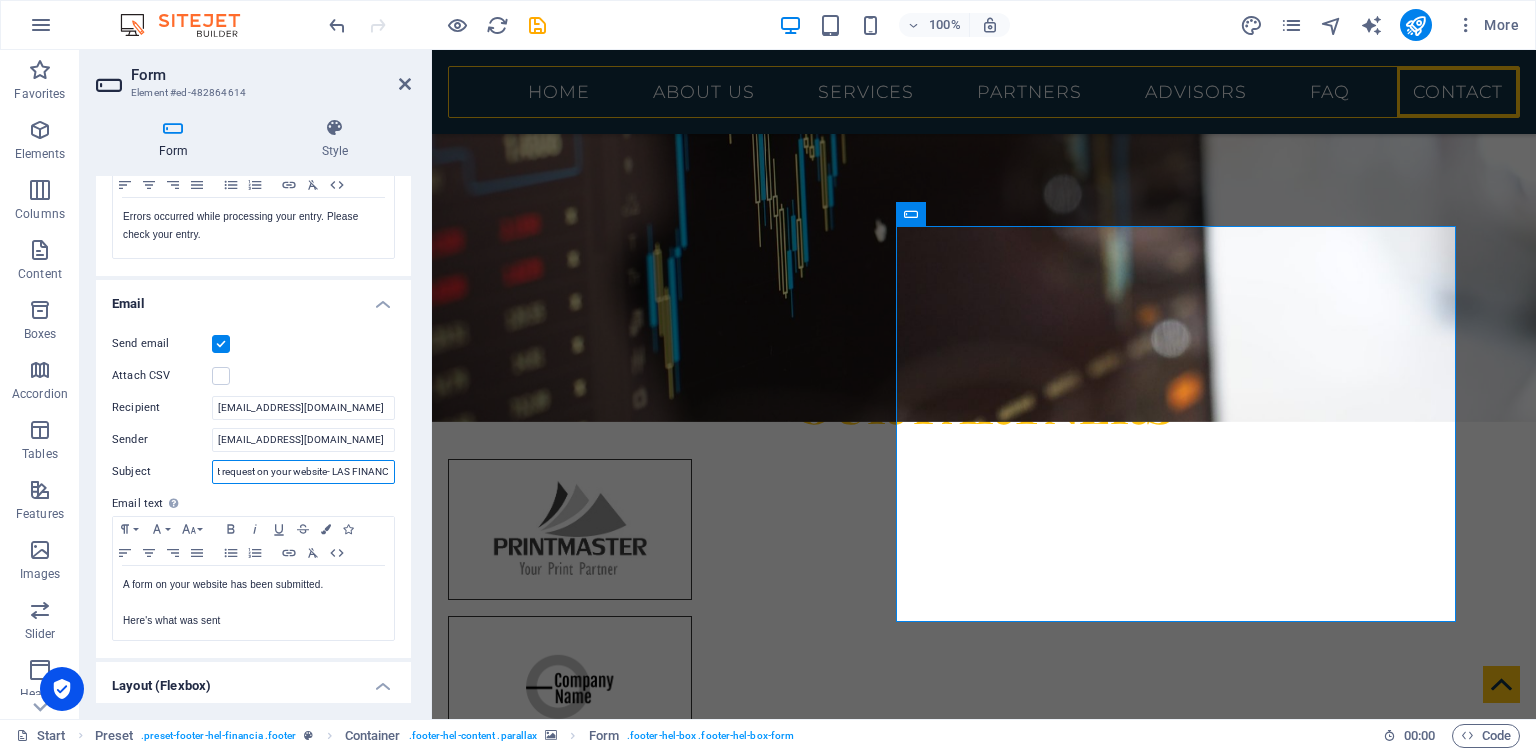 scroll, scrollTop: 0, scrollLeft: 39, axis: horizontal 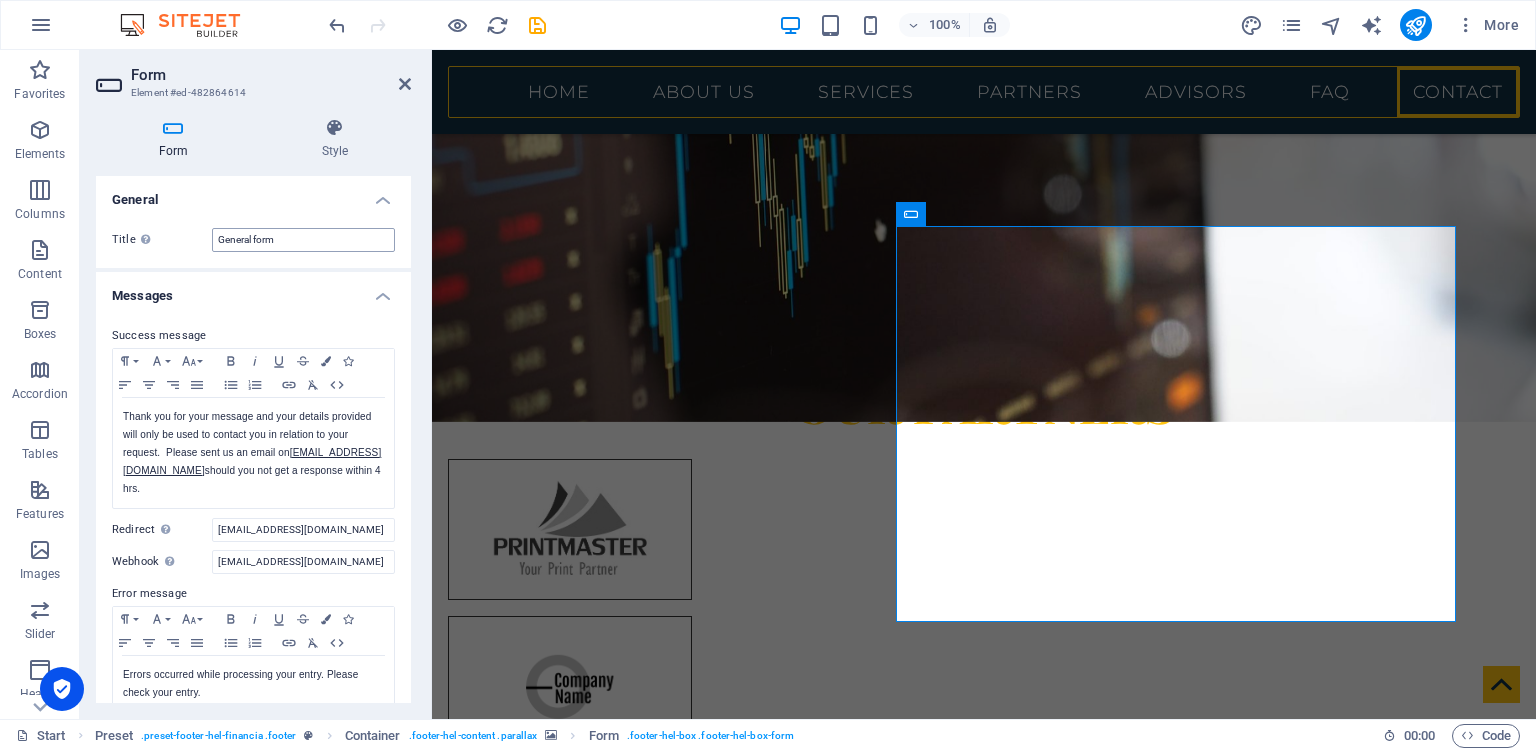 type on "Contact request on your website- LAS FINANCE" 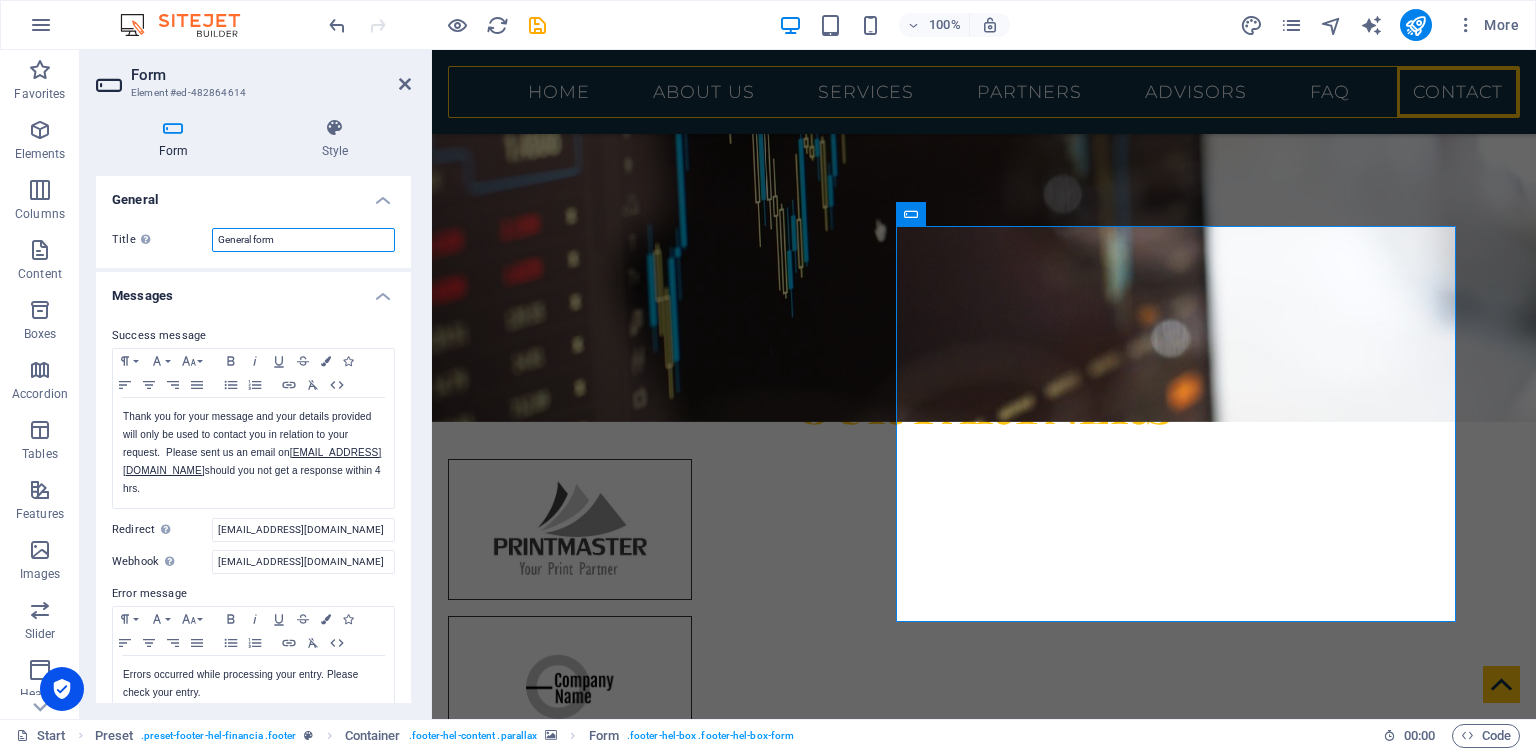 click on "General form" at bounding box center [303, 240] 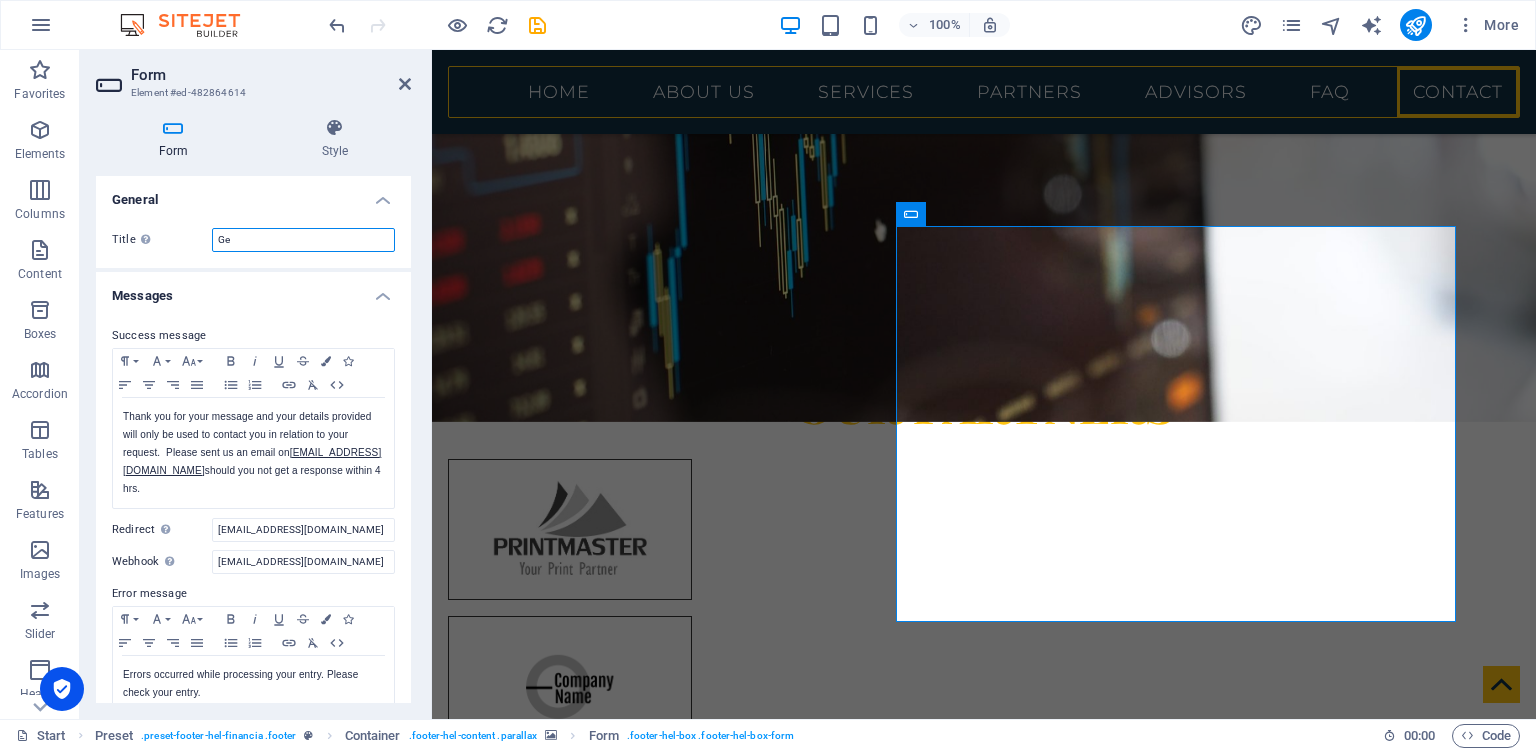 type on "G" 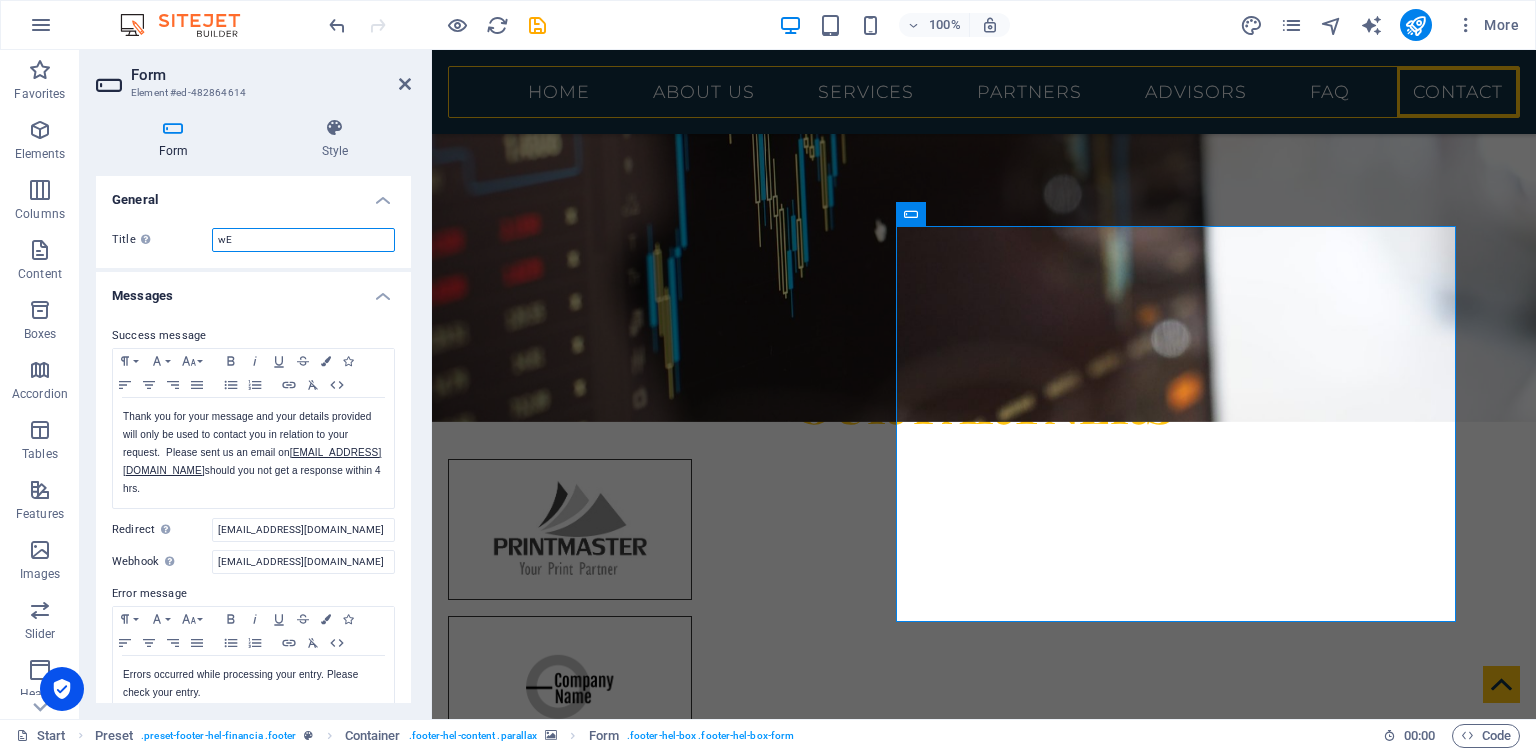 type on "w" 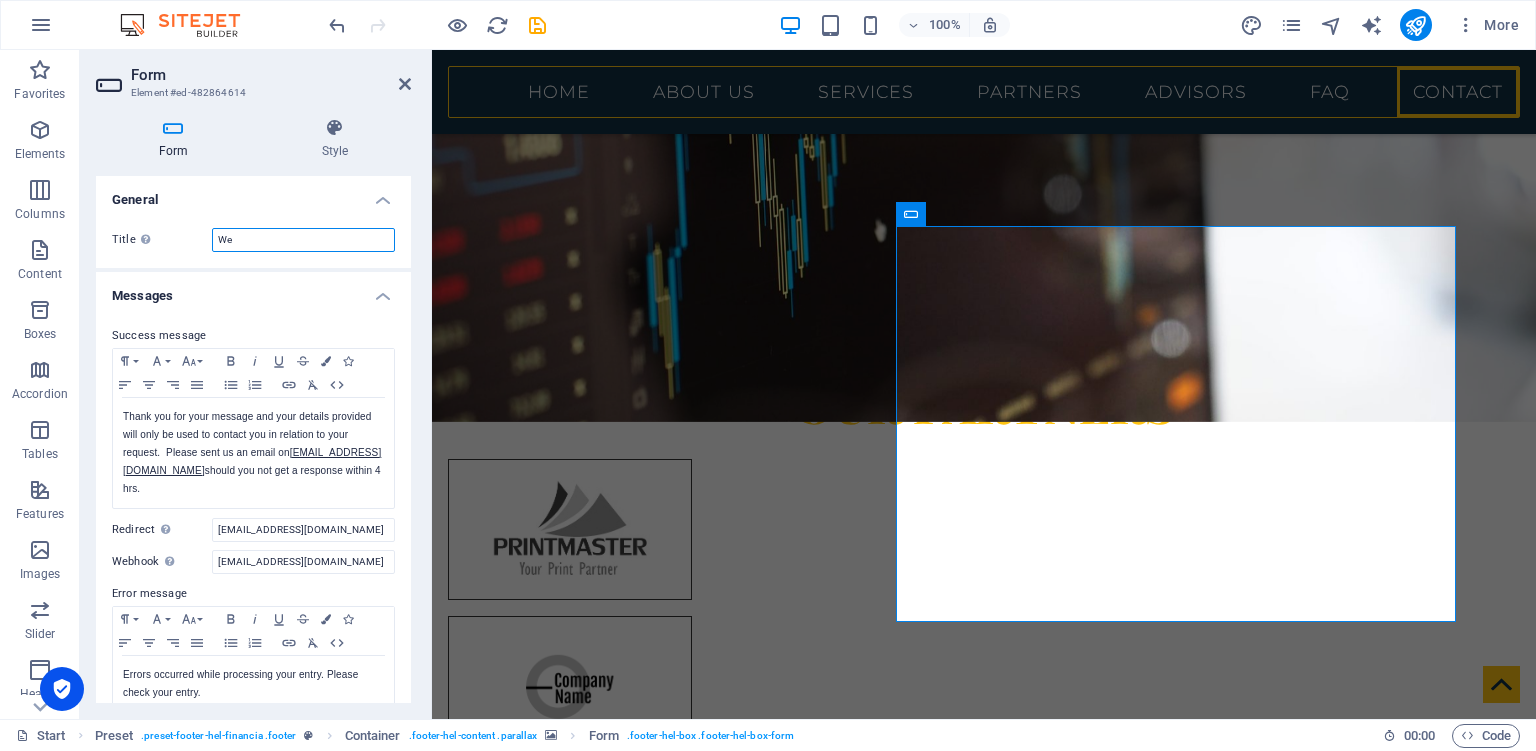 type on "W" 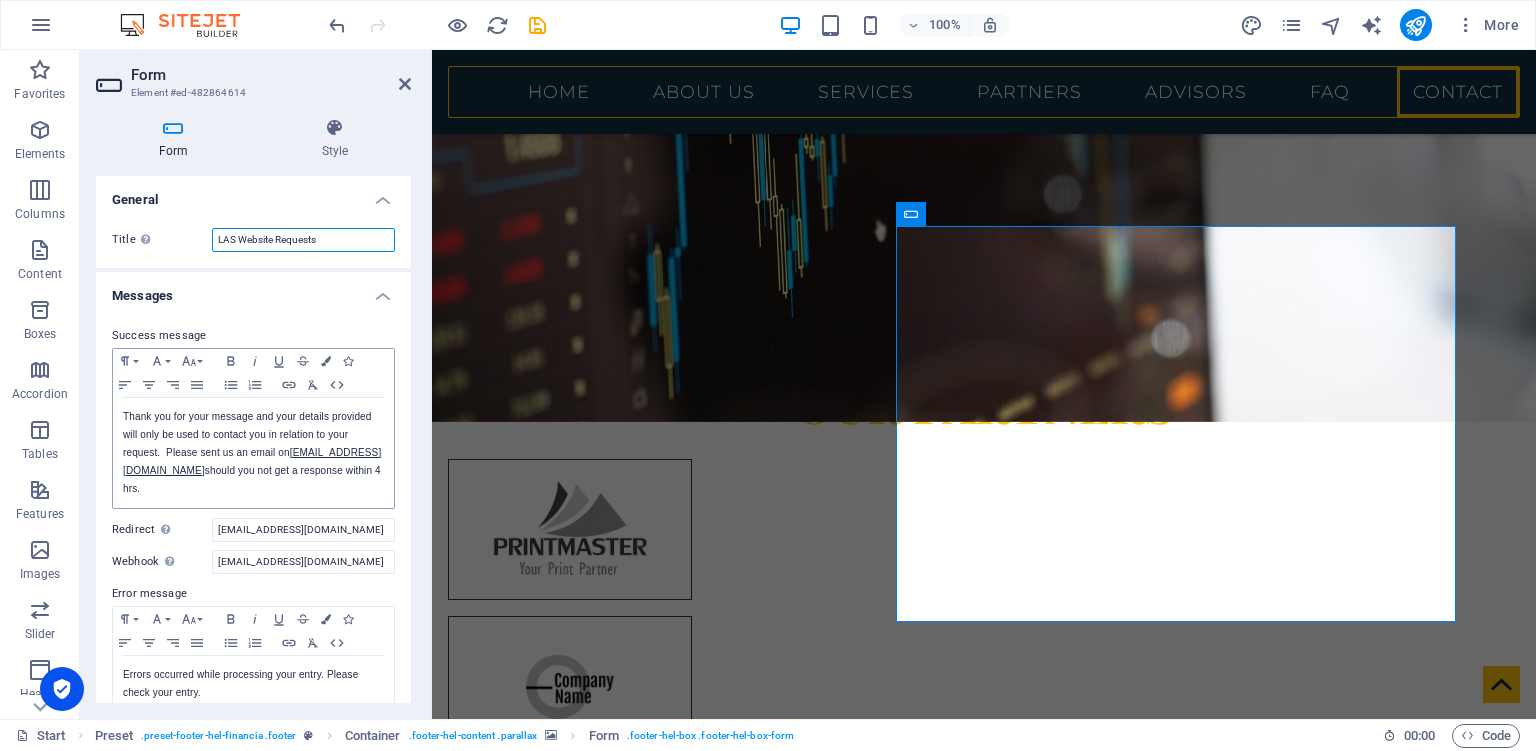 type on "LAS Website Requests" 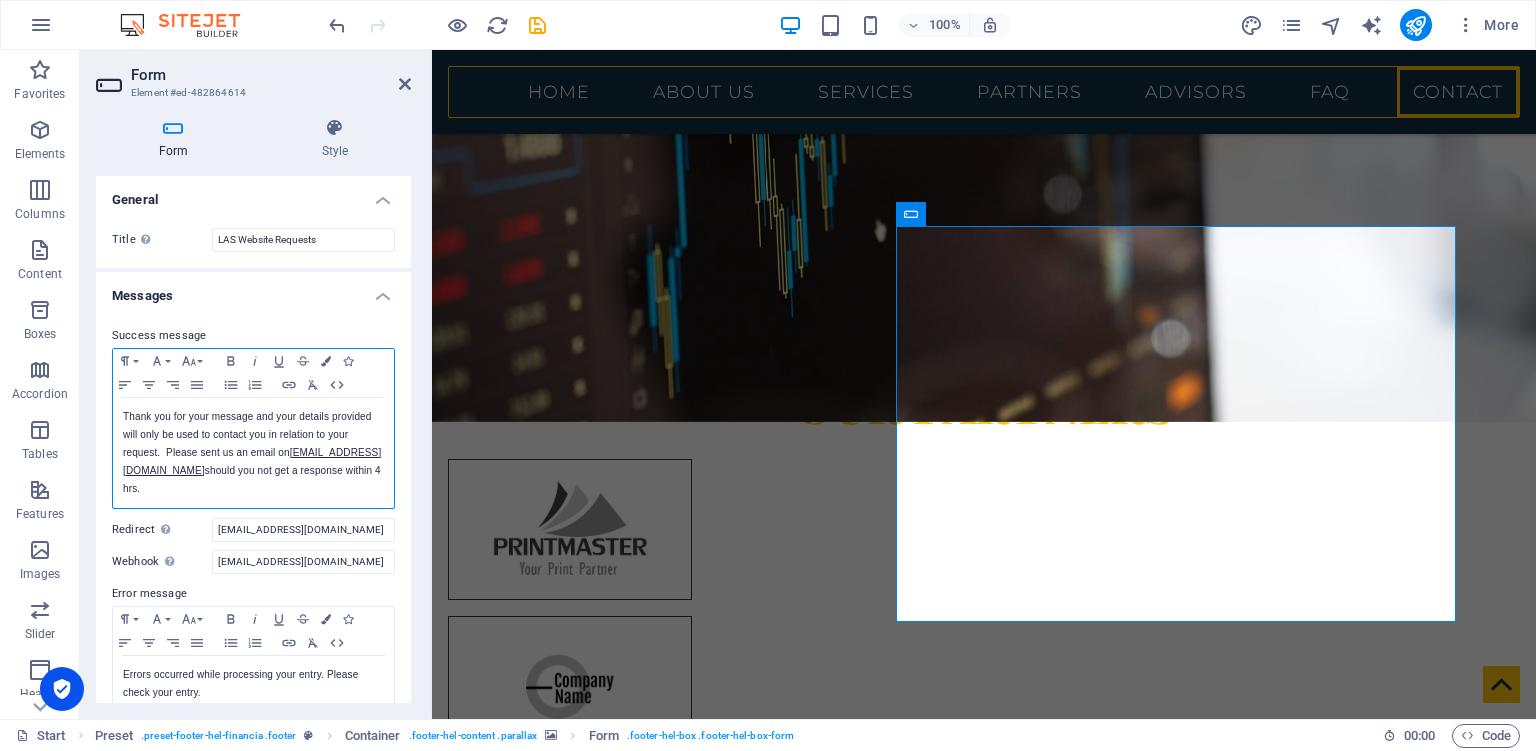 click on "Thank you for your message and your details provided will only be used to contact you in relation to your request.  Please sent us an email on  [EMAIL_ADDRESS][DOMAIN_NAME]  should you not get a response within 4 hrs." at bounding box center [253, 453] 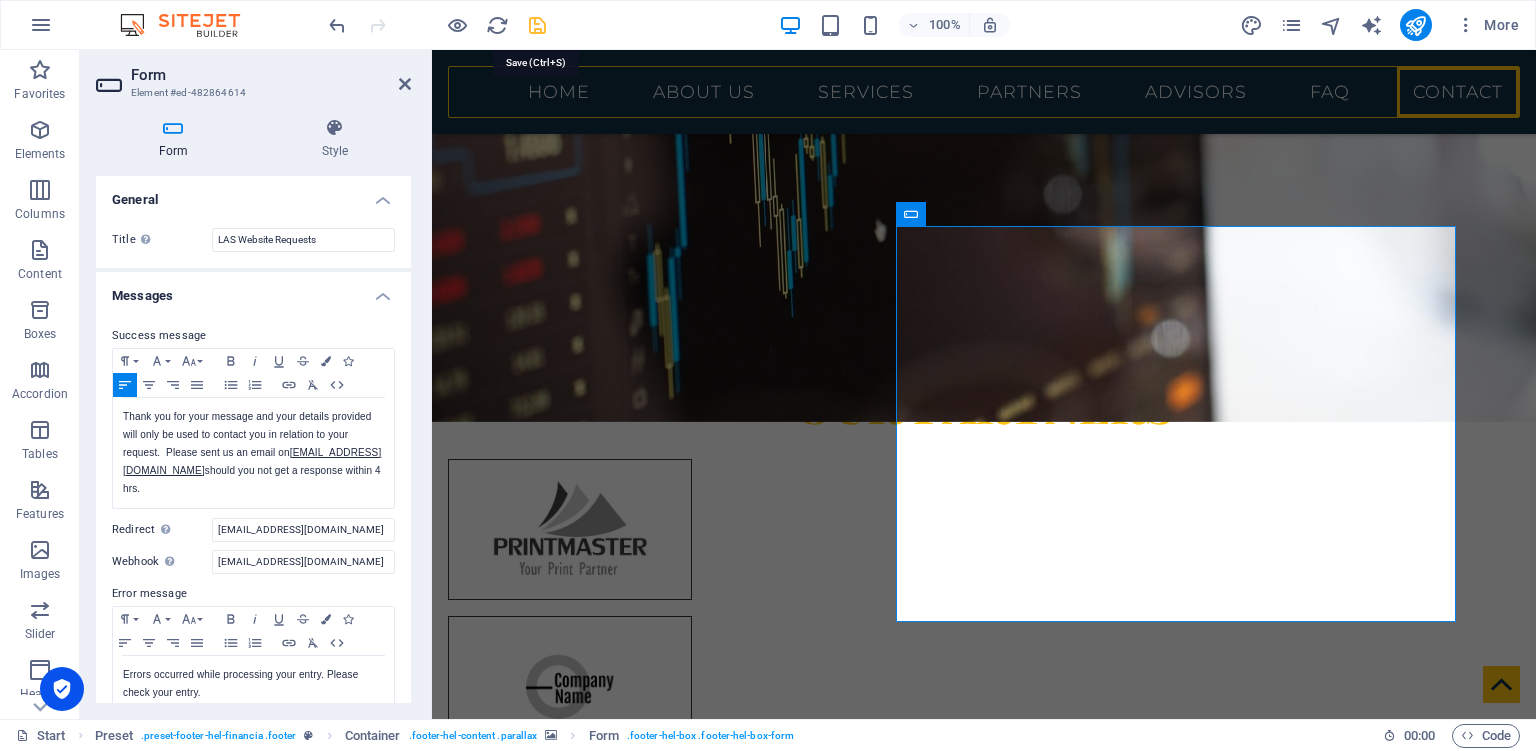 click at bounding box center (537, 25) 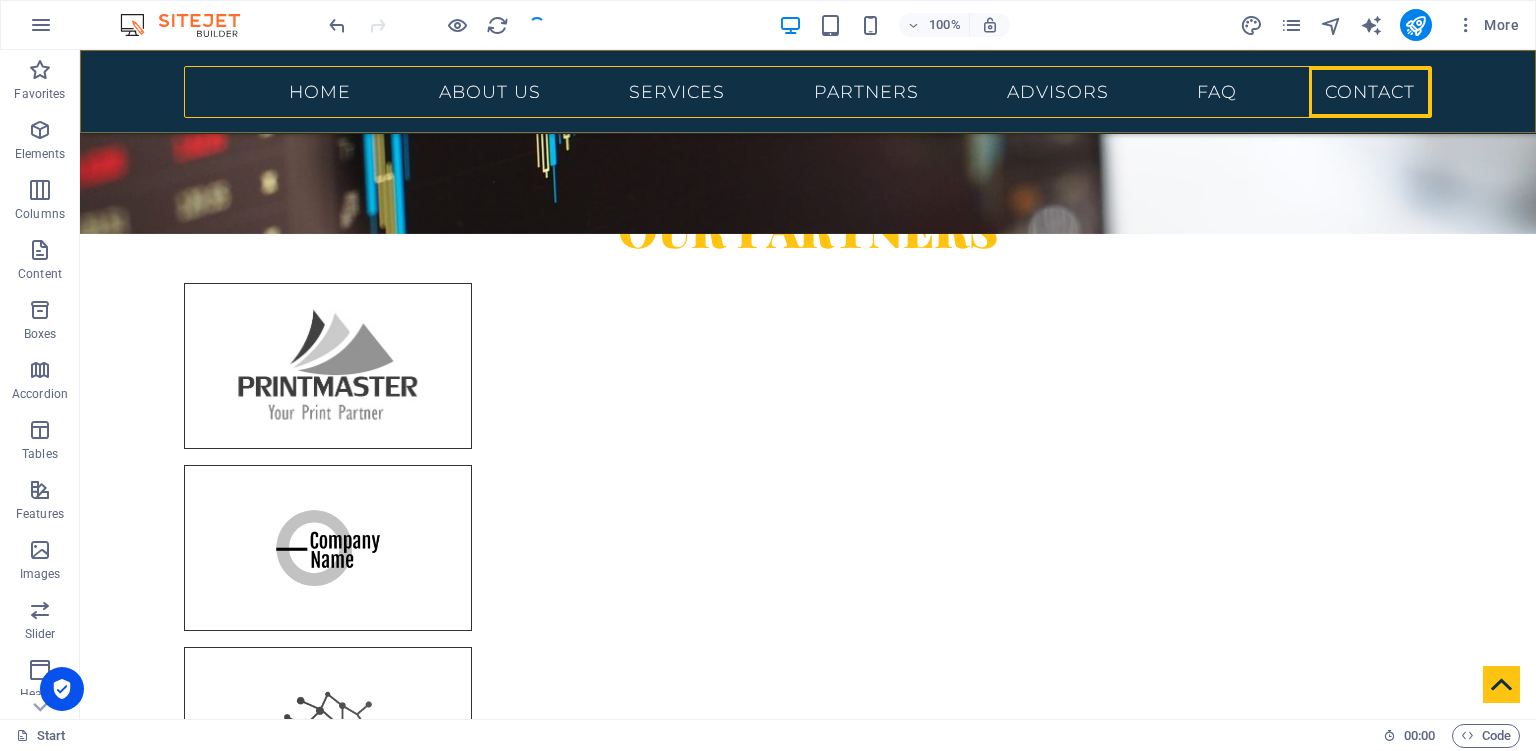 scroll, scrollTop: 5533, scrollLeft: 0, axis: vertical 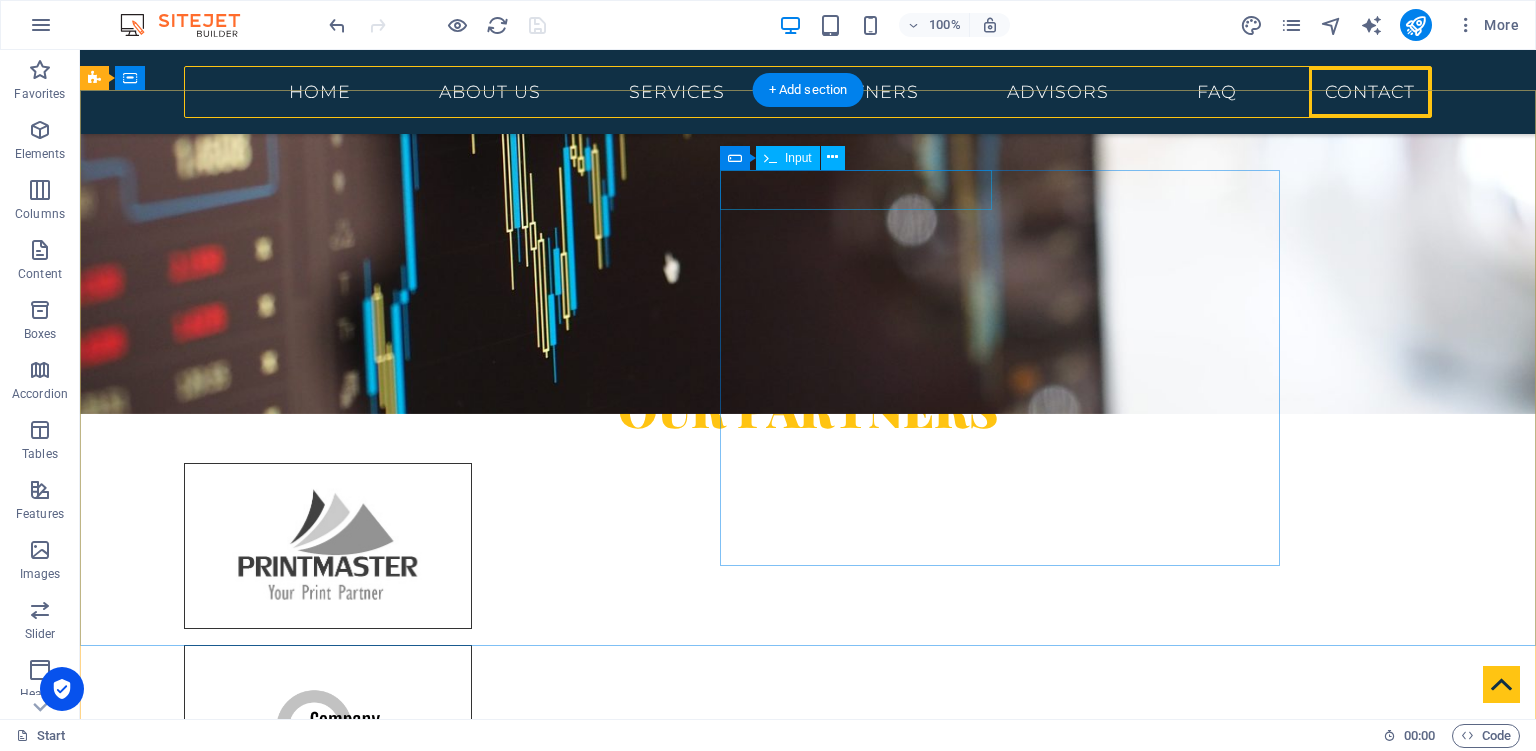 click 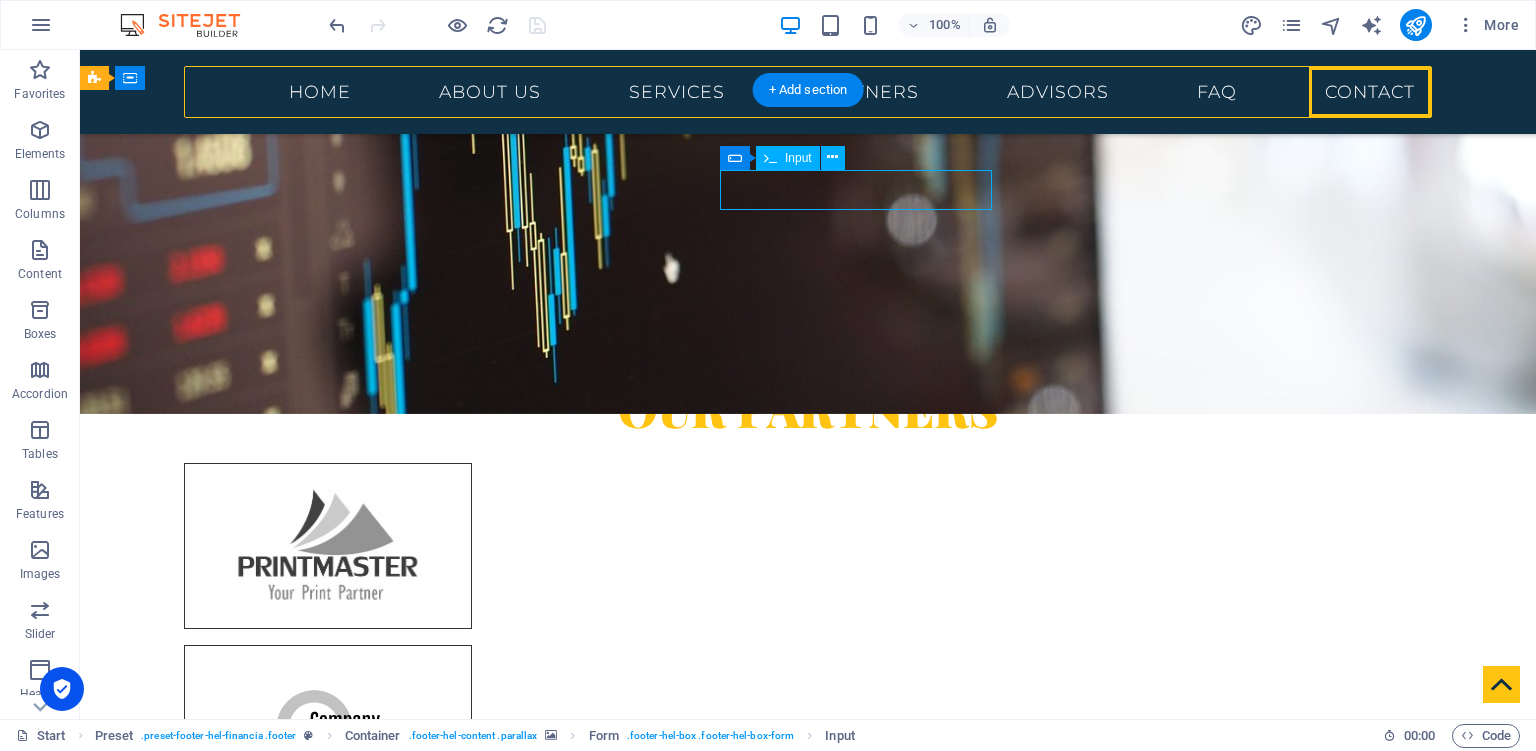 click 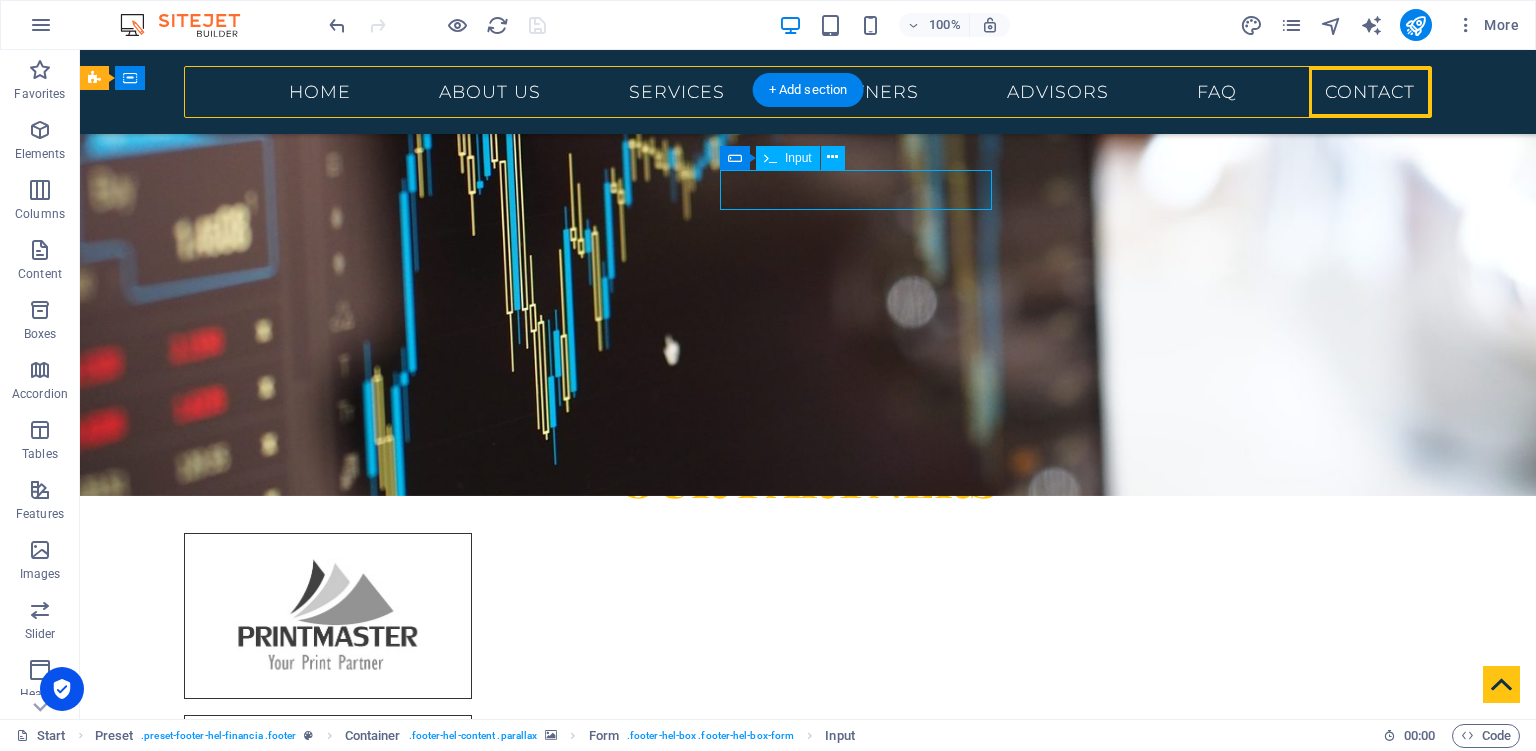scroll, scrollTop: 5713, scrollLeft: 0, axis: vertical 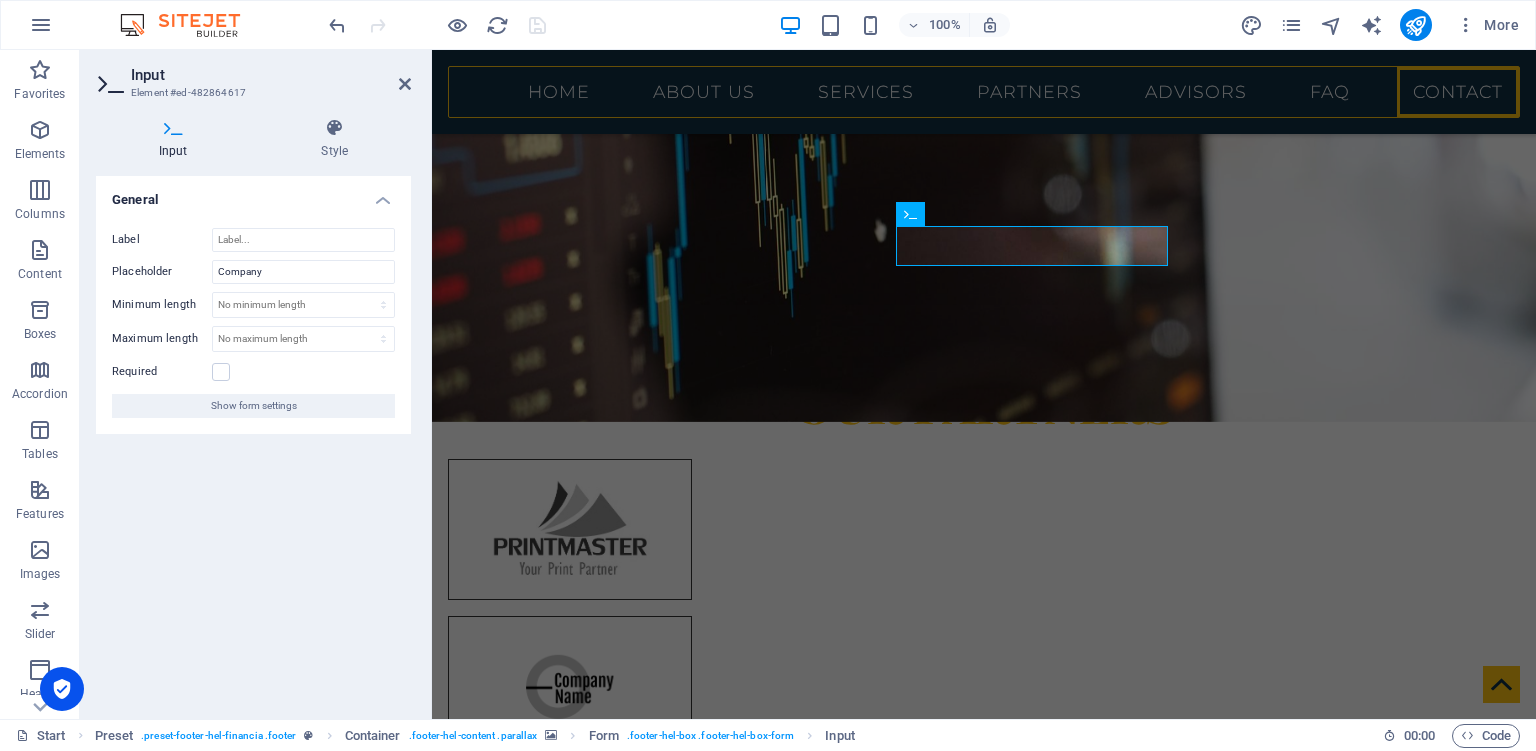 click on "Element #ed-482864617" at bounding box center (251, 93) 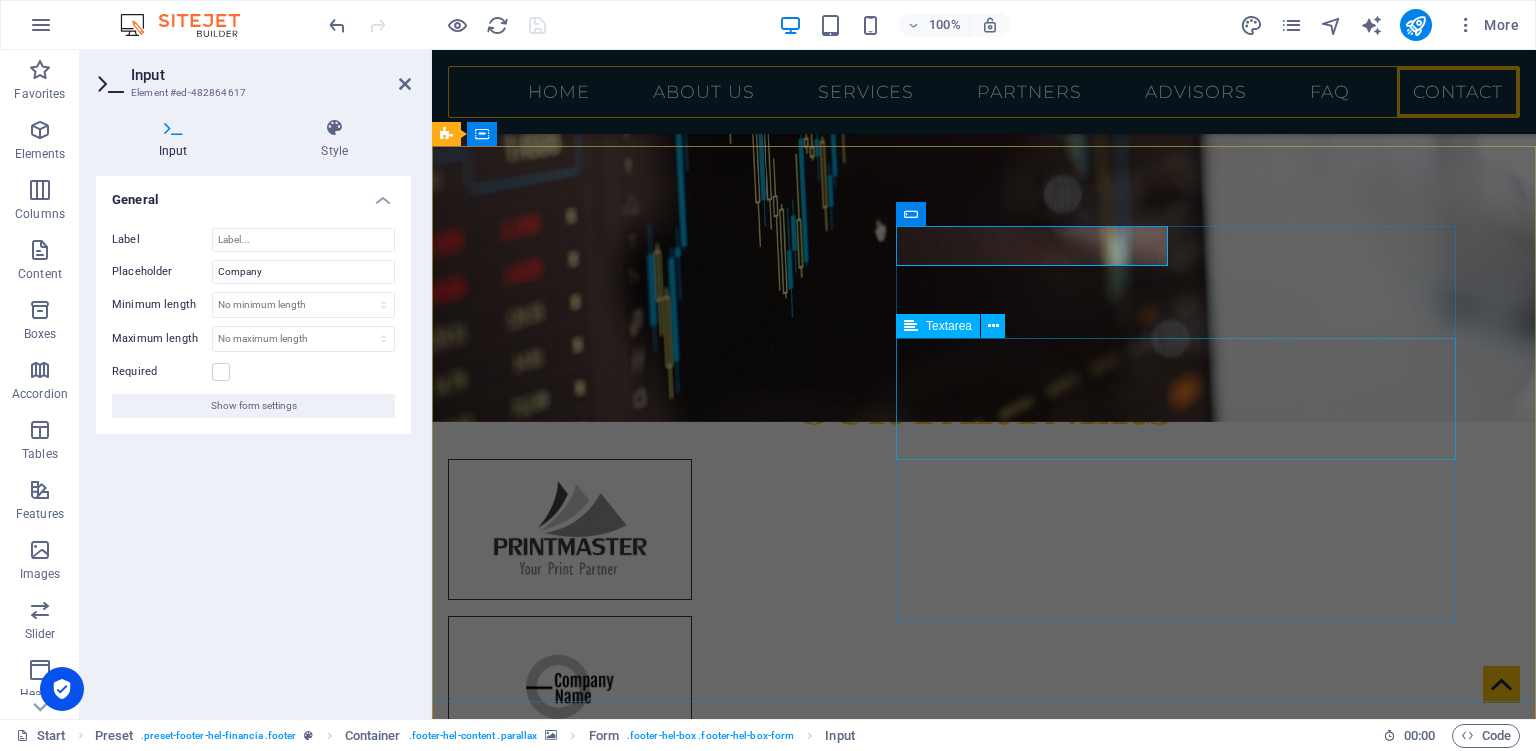 click on "Textarea" at bounding box center [938, 326] 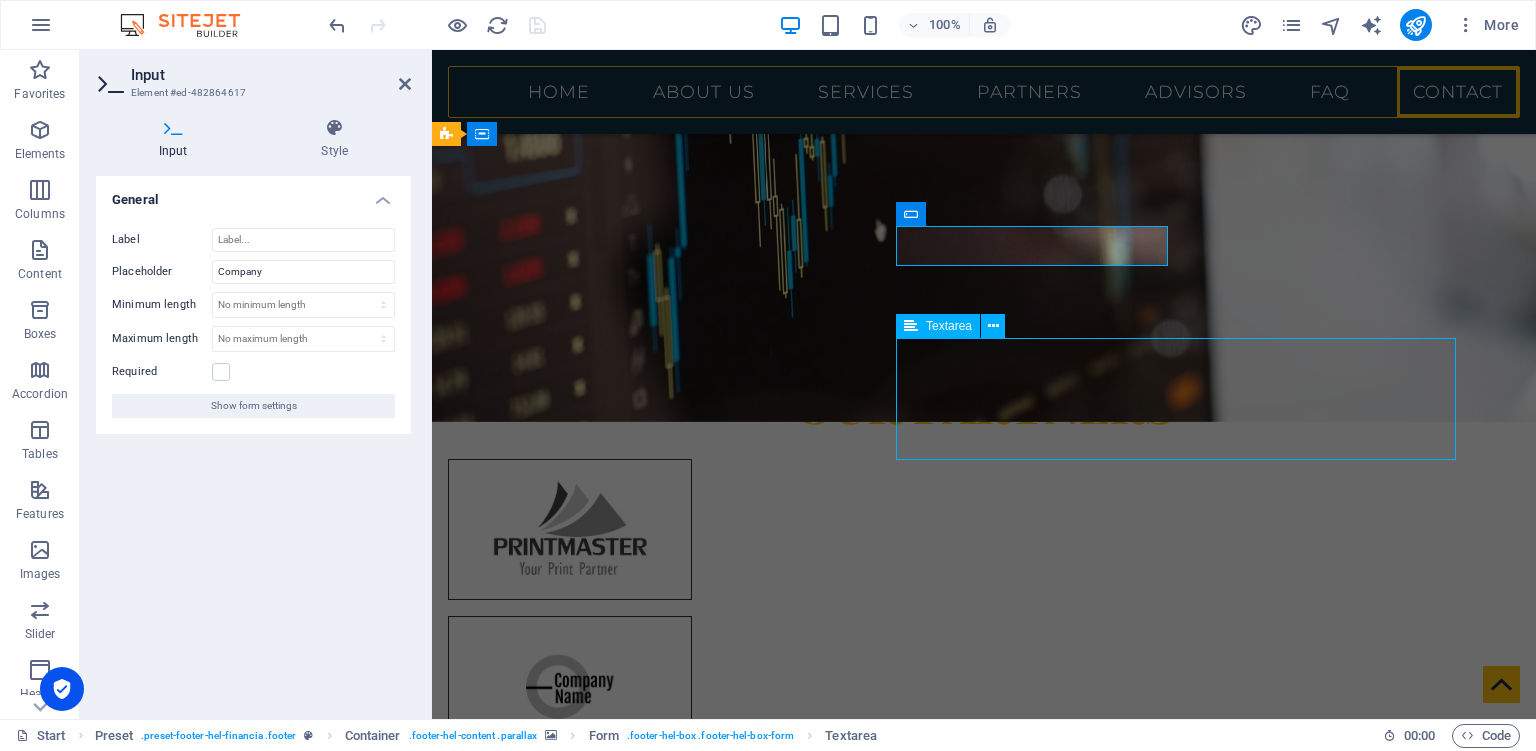 scroll, scrollTop: 5533, scrollLeft: 0, axis: vertical 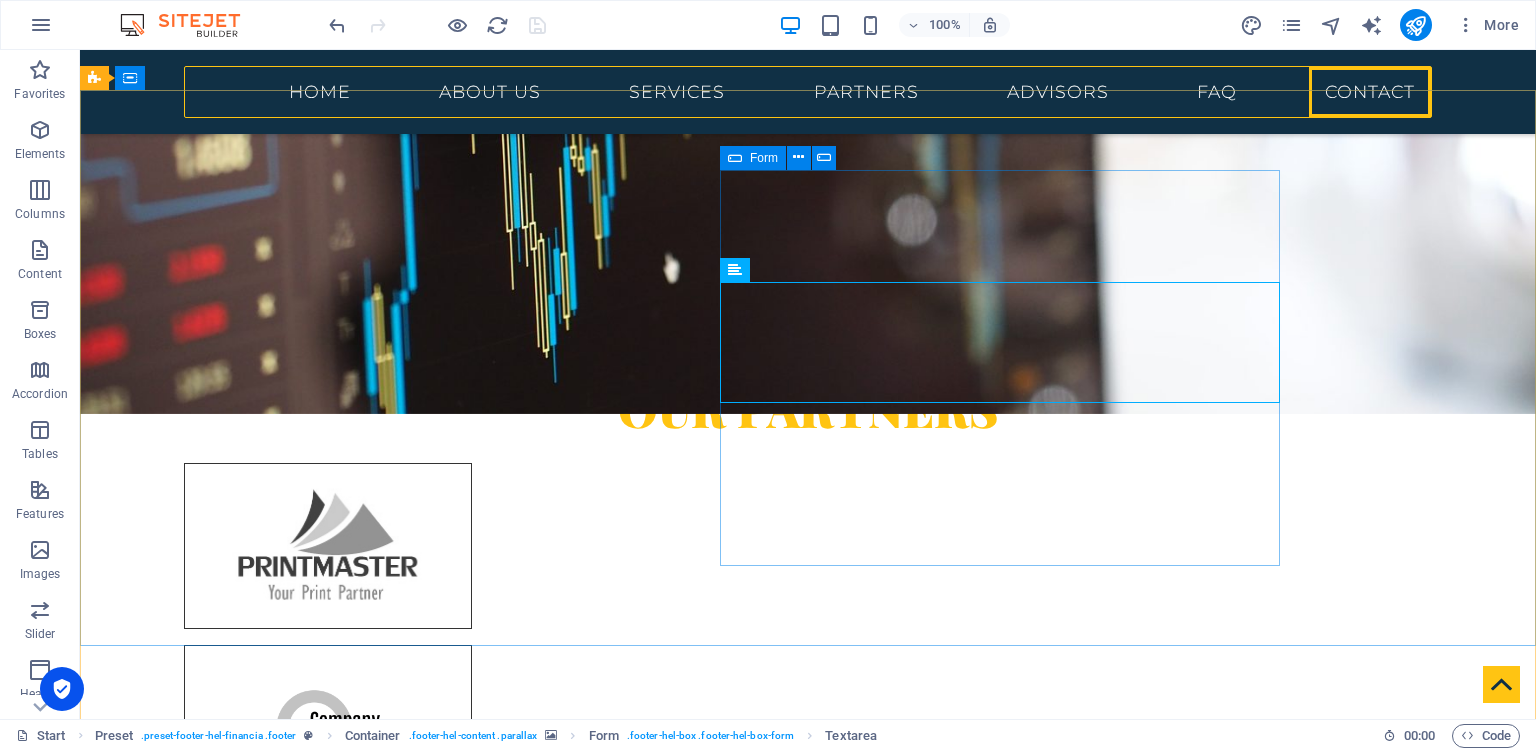 click on "Form" at bounding box center [764, 158] 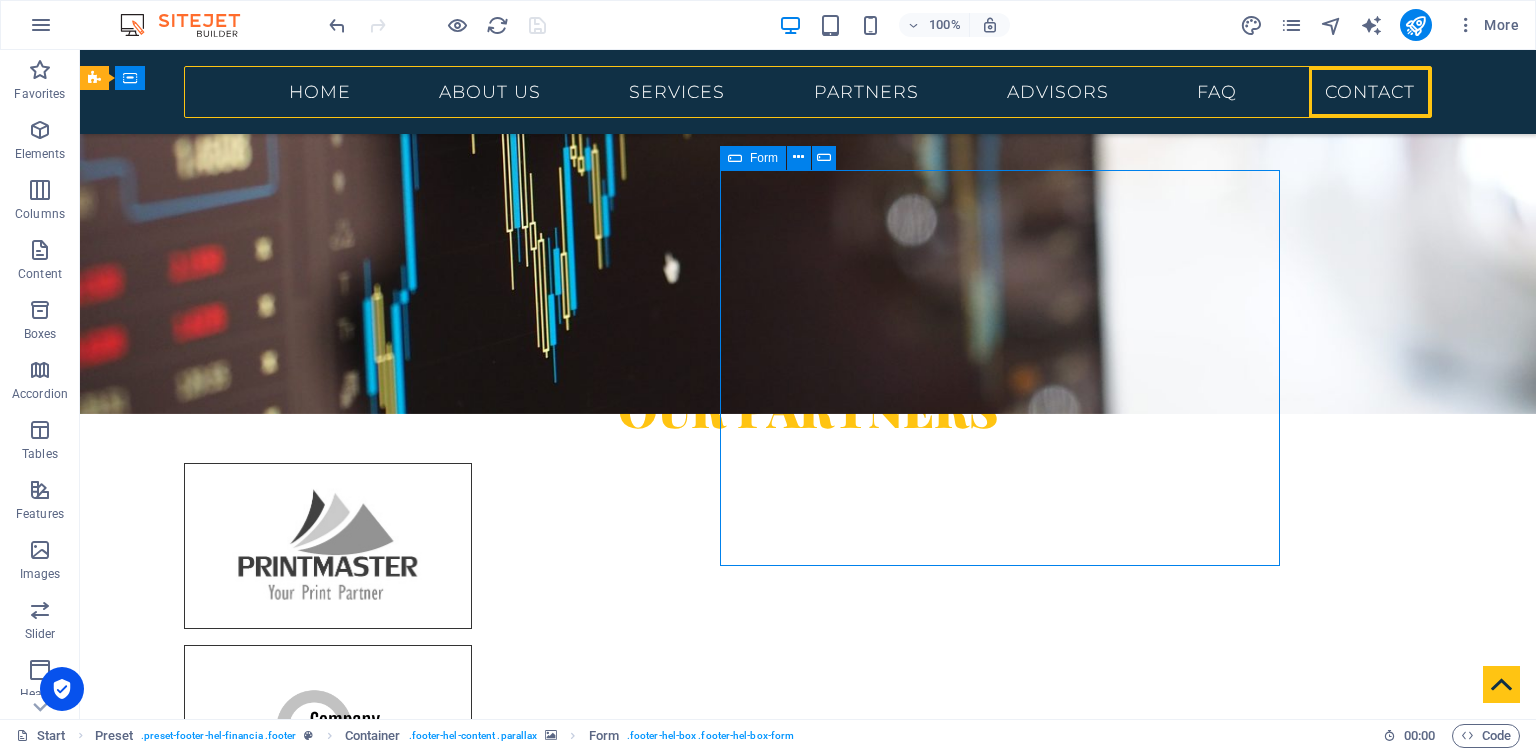 click on "Form" at bounding box center (764, 158) 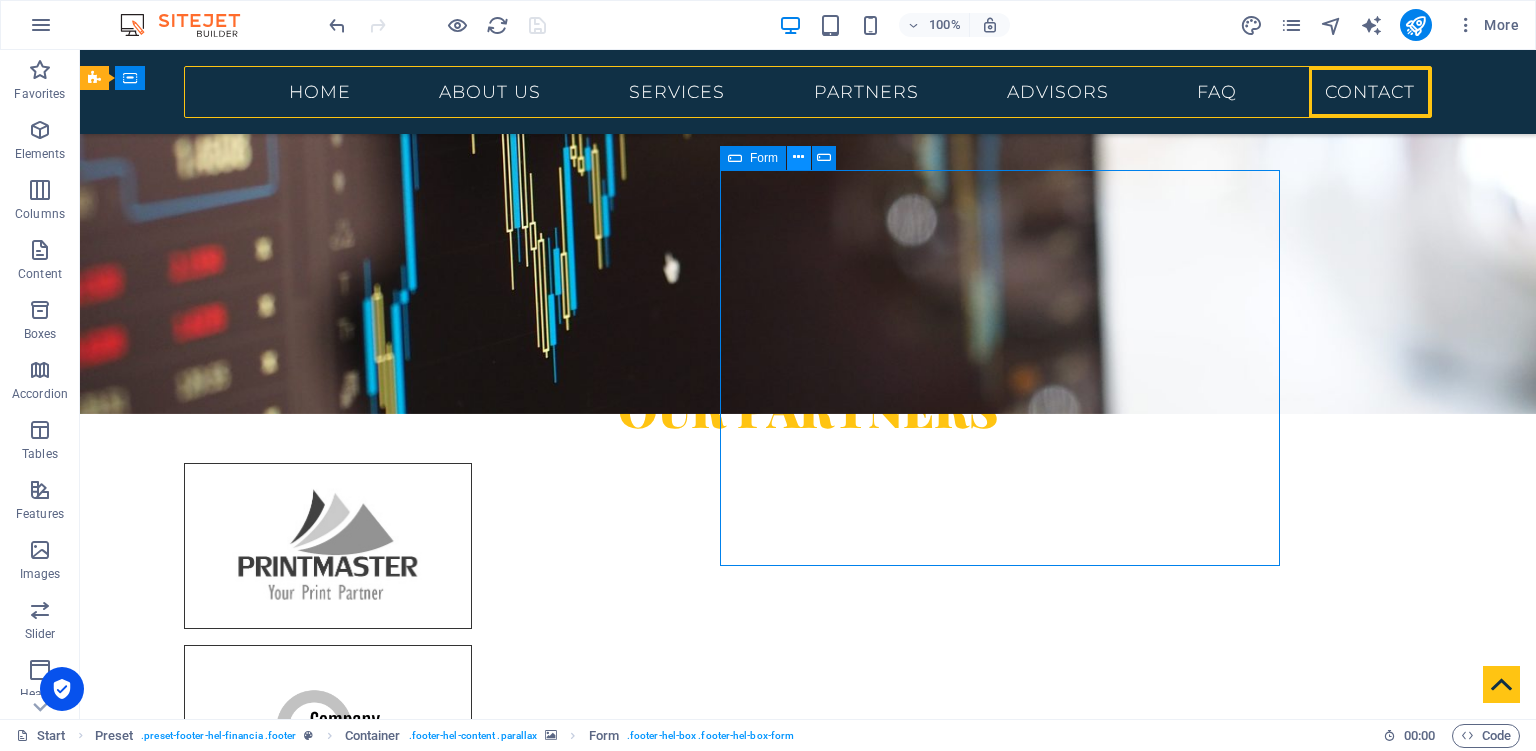 click at bounding box center [798, 157] 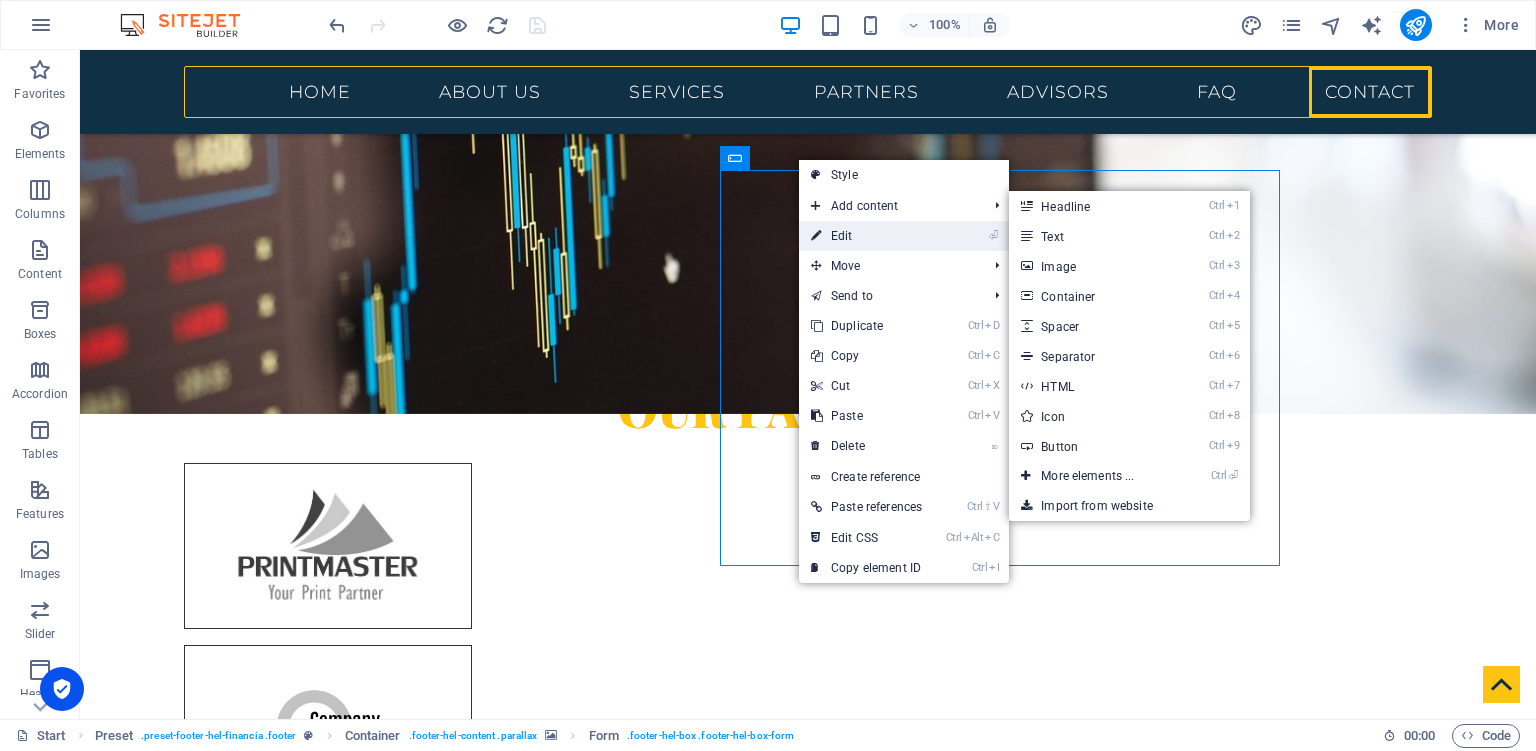 click on "⏎  Edit" at bounding box center [866, 236] 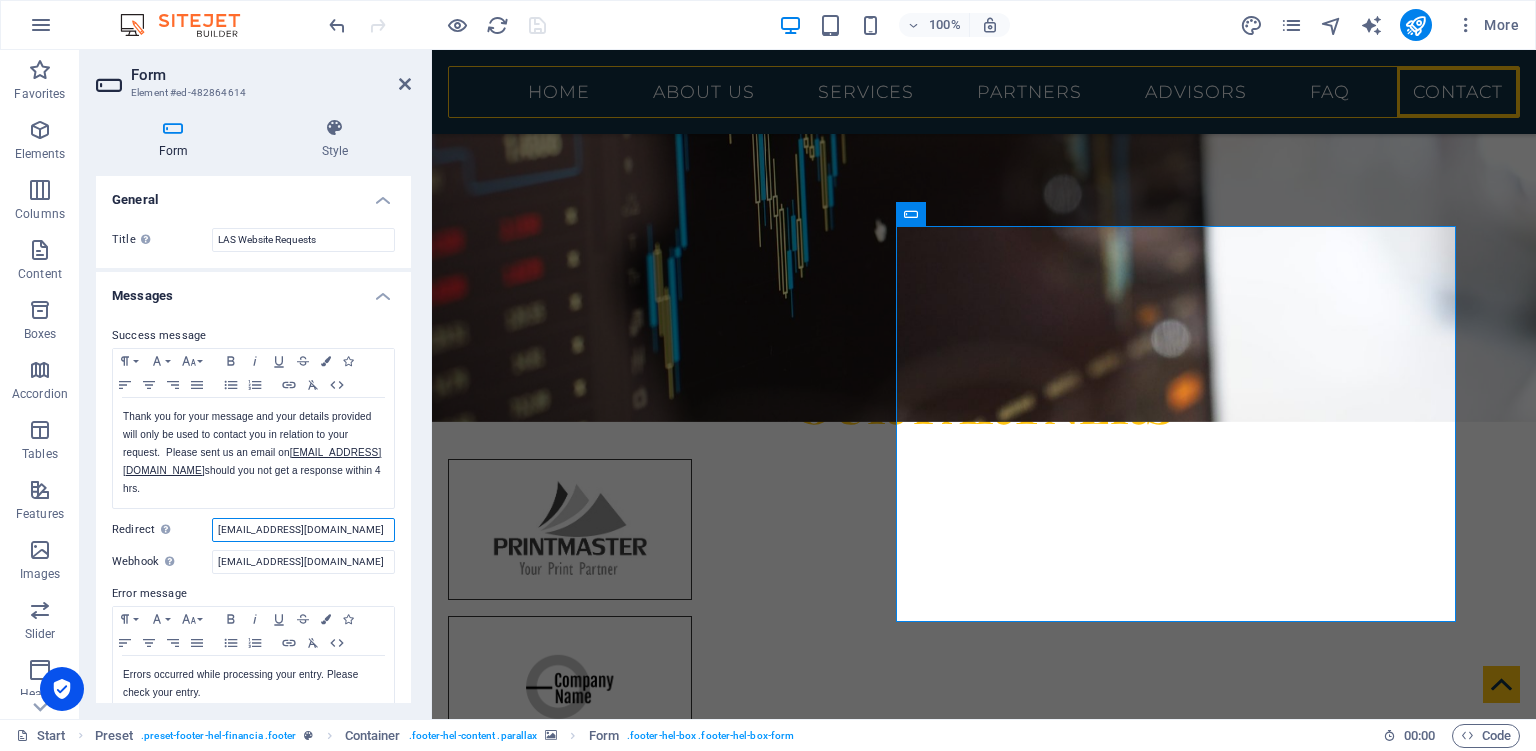 click on "[EMAIL_ADDRESS][DOMAIN_NAME]" at bounding box center (303, 530) 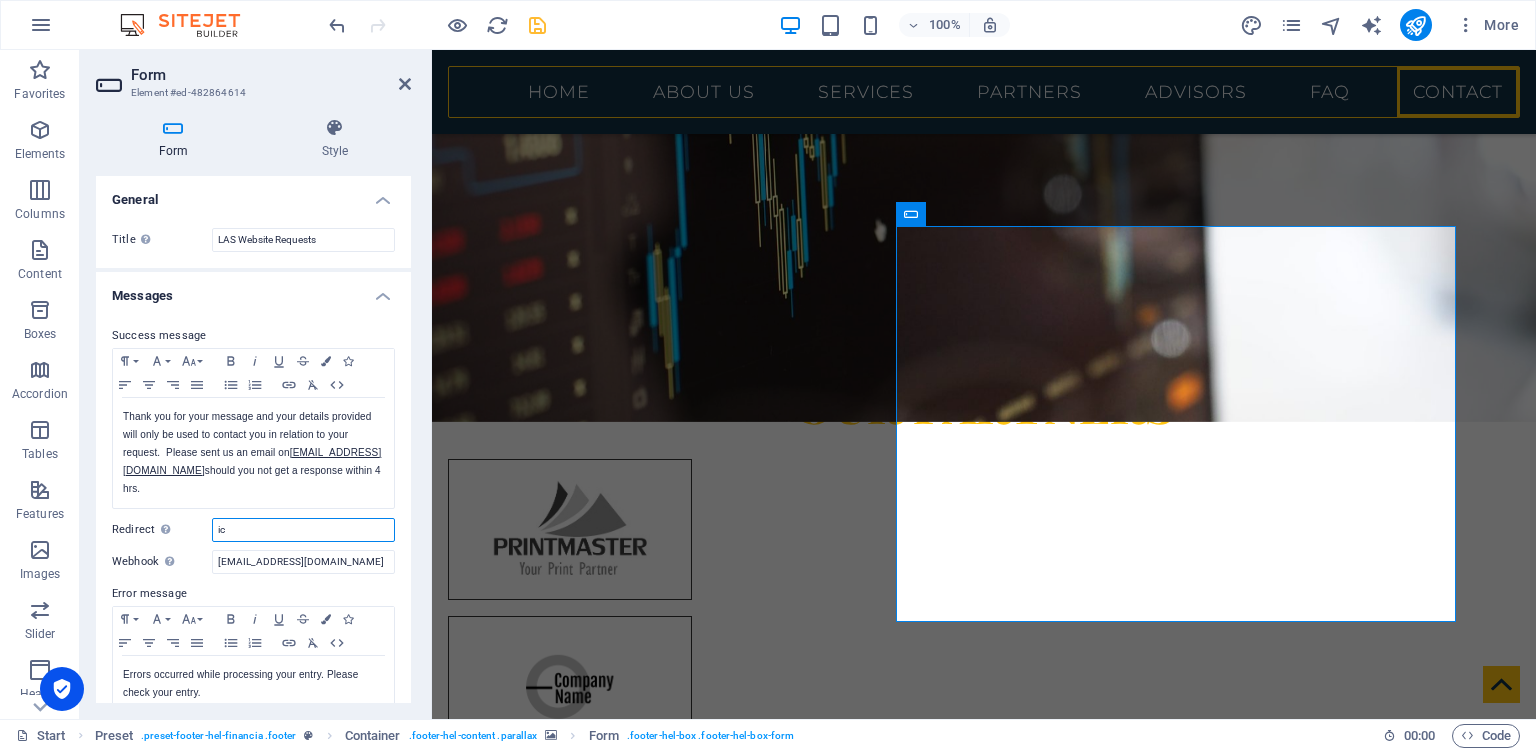 type on "i" 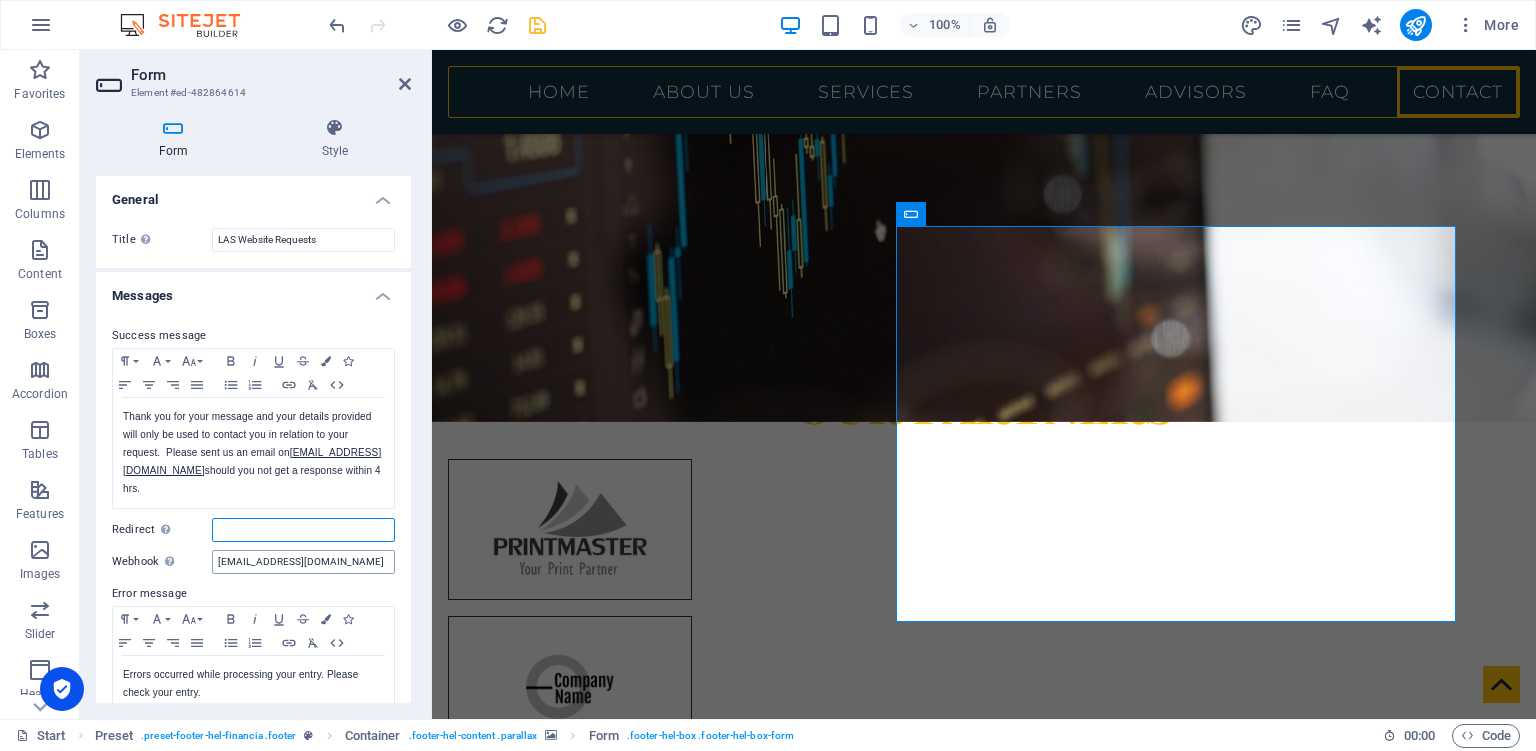 type 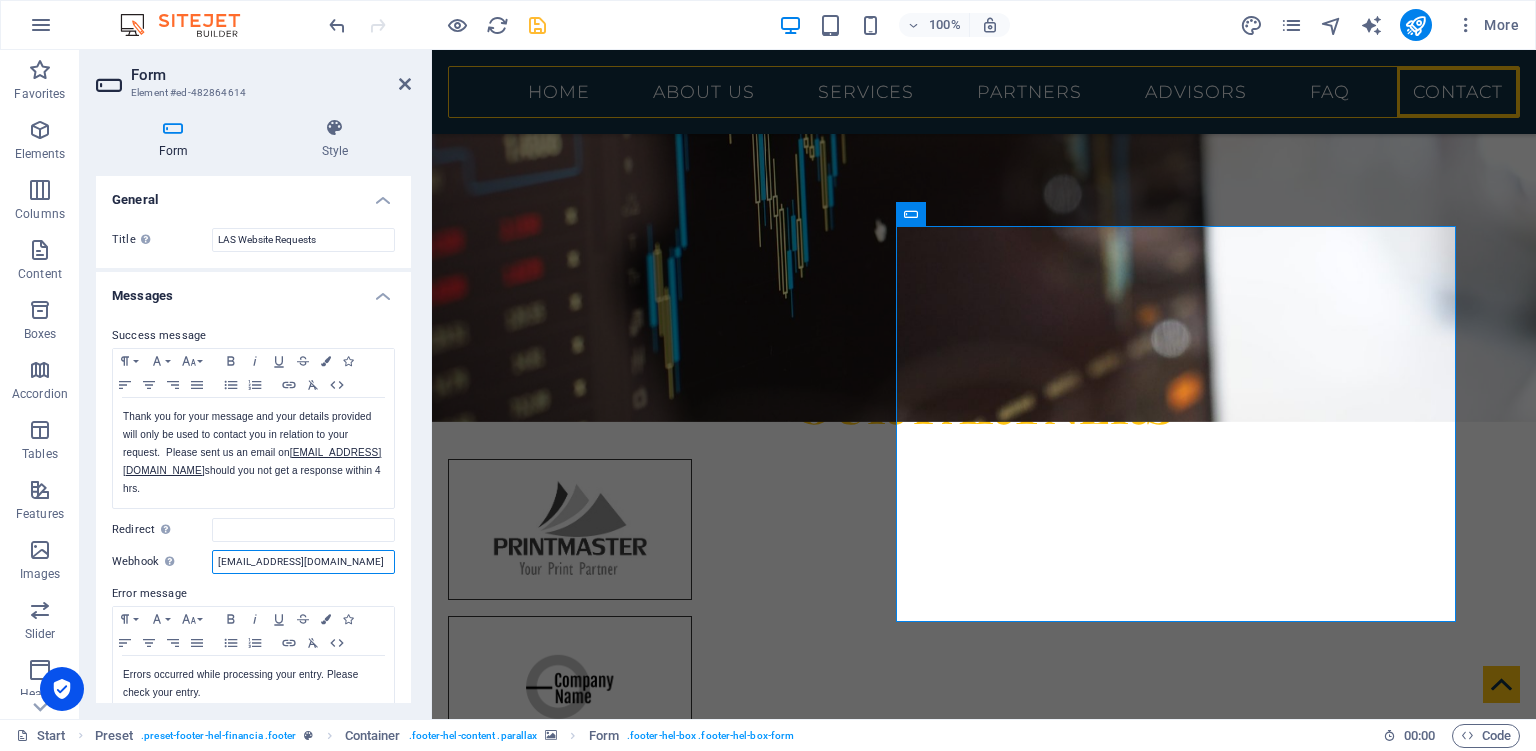 click on "[EMAIL_ADDRESS][DOMAIN_NAME]" at bounding box center (303, 562) 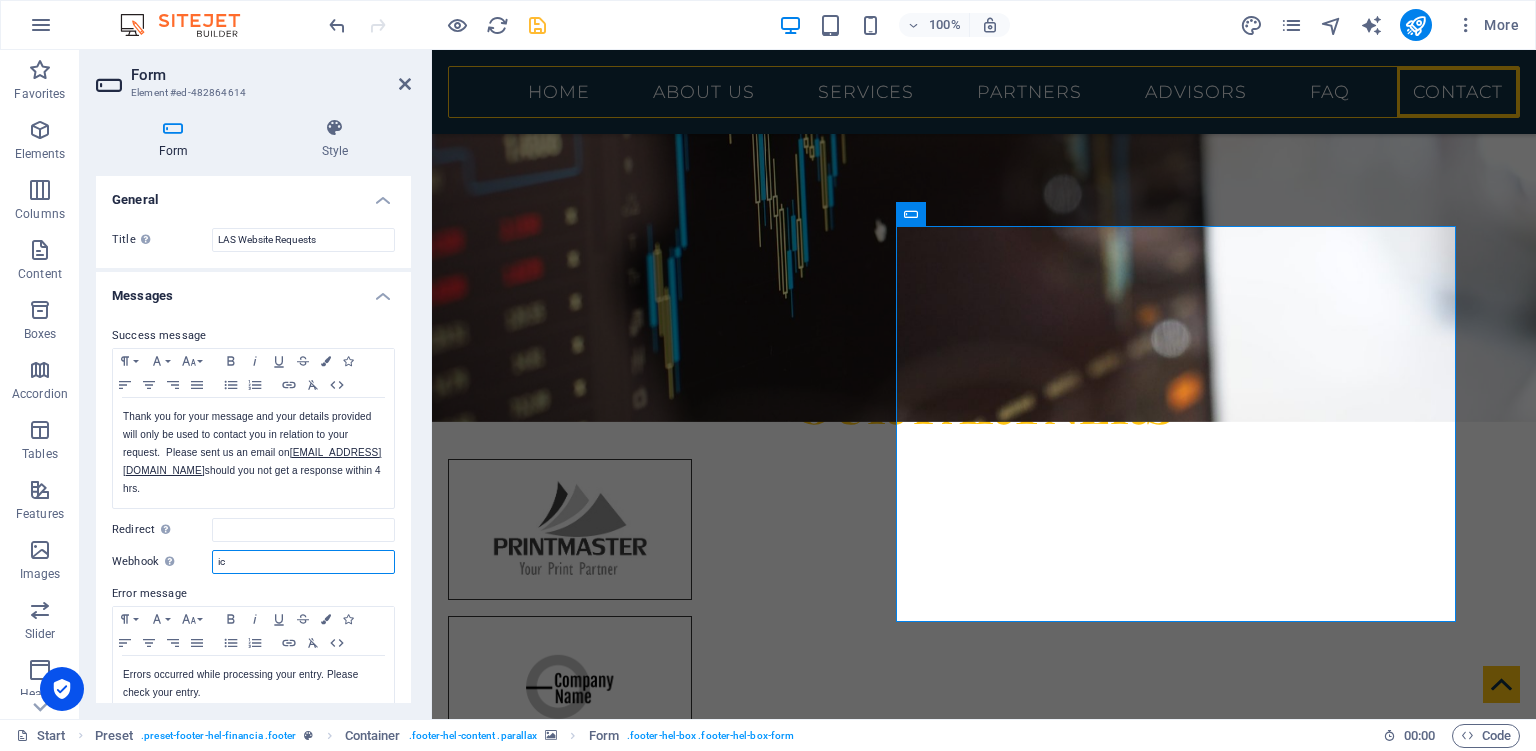 type on "i" 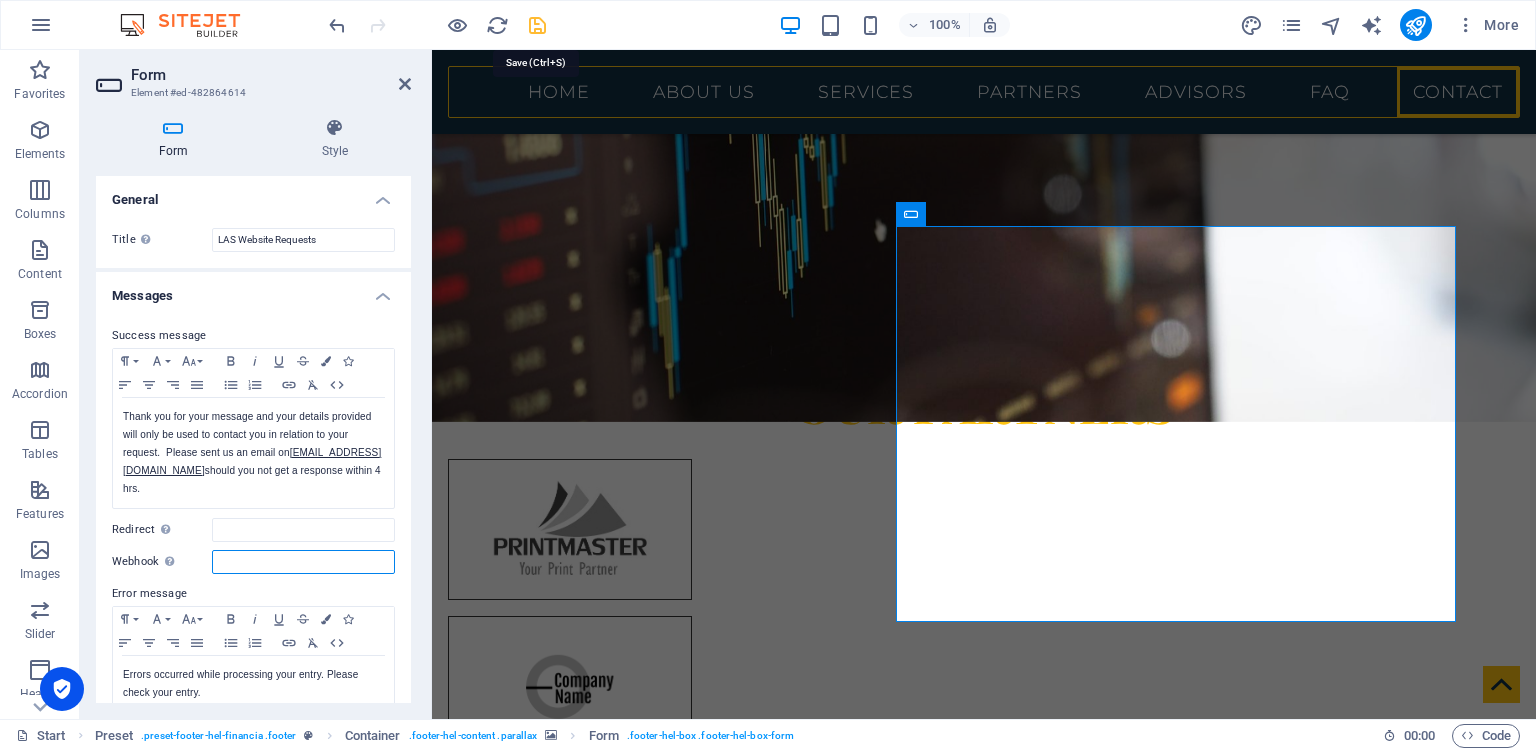 type 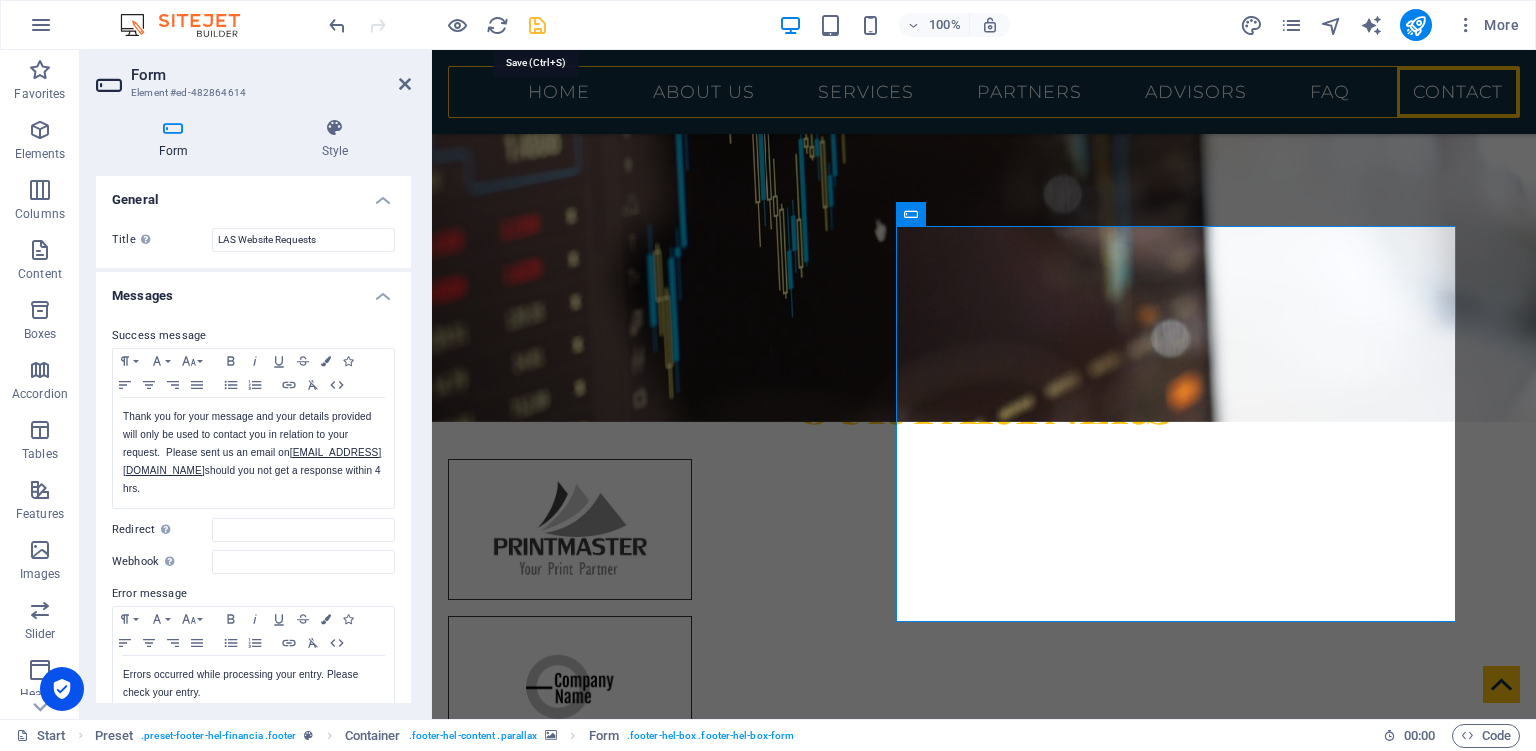click at bounding box center (537, 25) 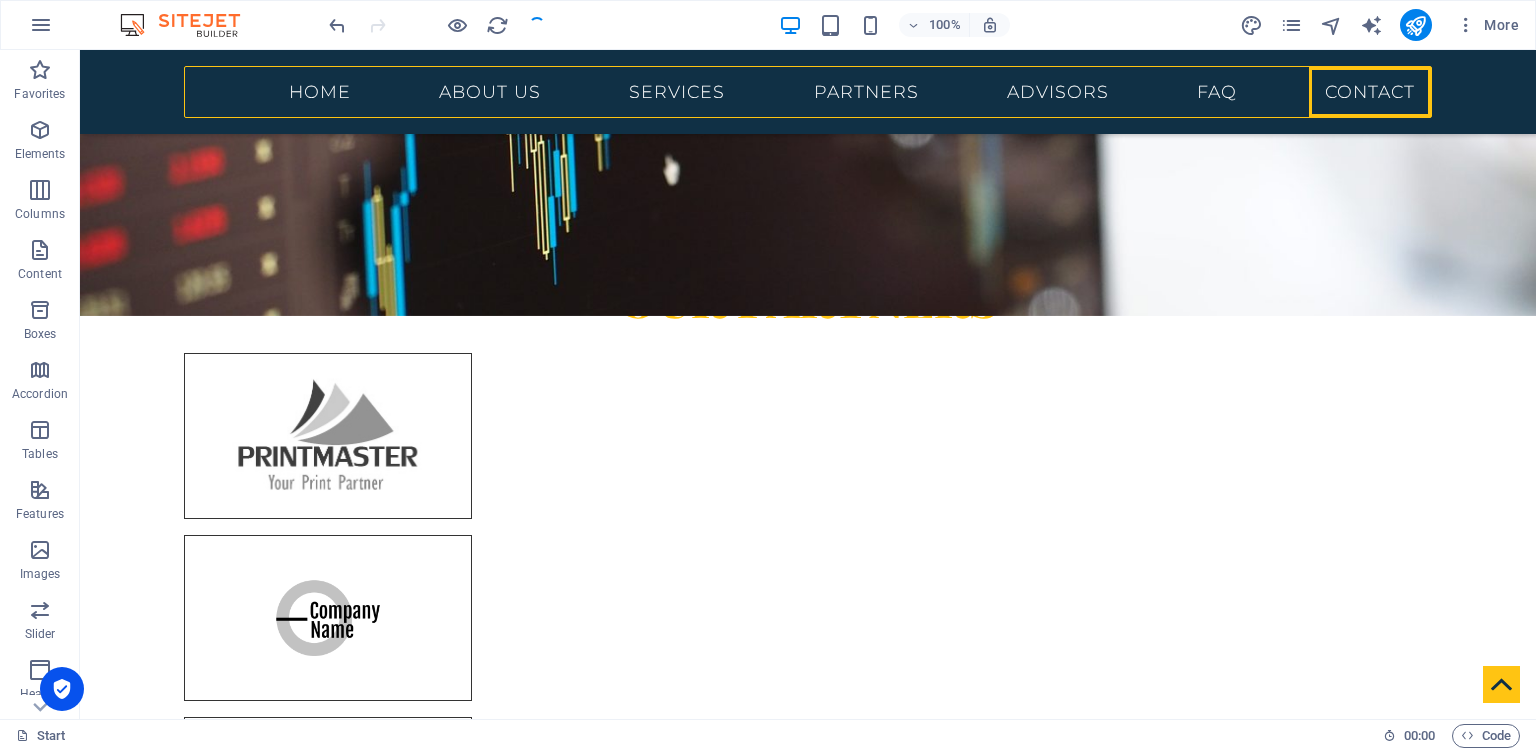 scroll, scrollTop: 5533, scrollLeft: 0, axis: vertical 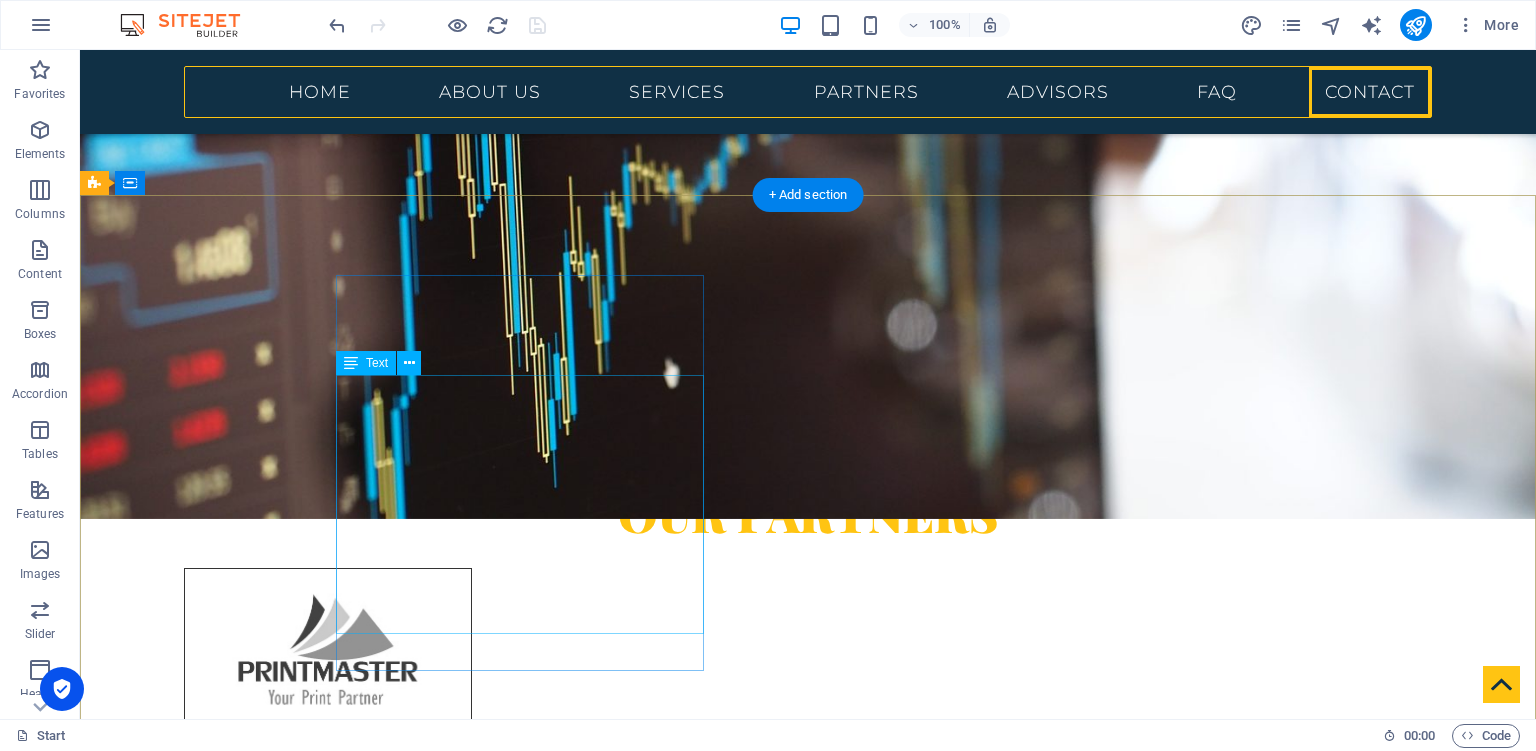 click on "LAS Financial Services Pvt Ltd [STREET_ADDRESS]   [PHONE_NUMBER] [PHONE_NUMBER] [EMAIL_ADDRESS][DOMAIN_NAME] Legal Notice  |  Privacy" at bounding box center (568, 8101) 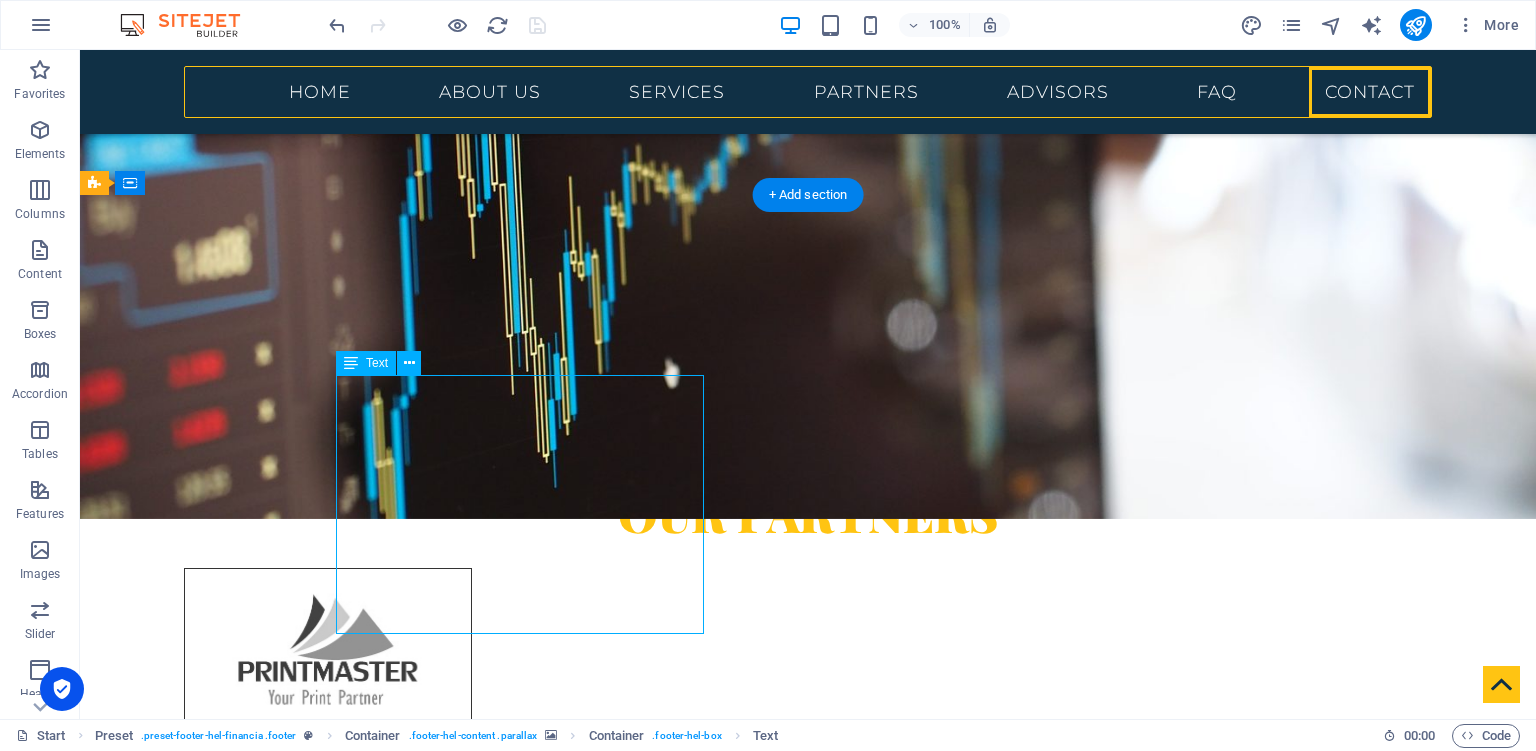 click on "LAS Financial Services Pvt Ltd [STREET_ADDRESS]   [PHONE_NUMBER] [PHONE_NUMBER] [EMAIL_ADDRESS][DOMAIN_NAME] Legal Notice  |  Privacy" at bounding box center (568, 8101) 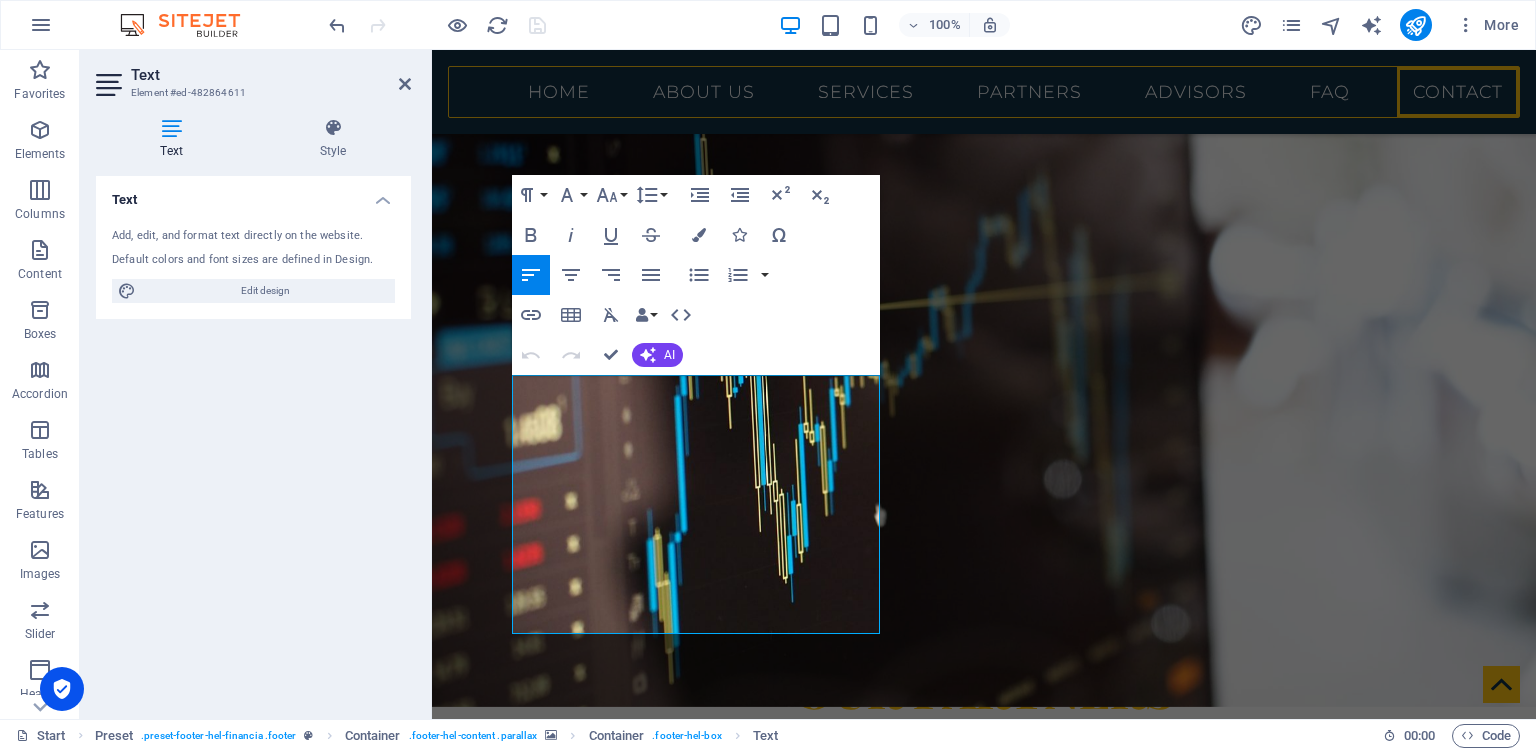 scroll, scrollTop: 5665, scrollLeft: 0, axis: vertical 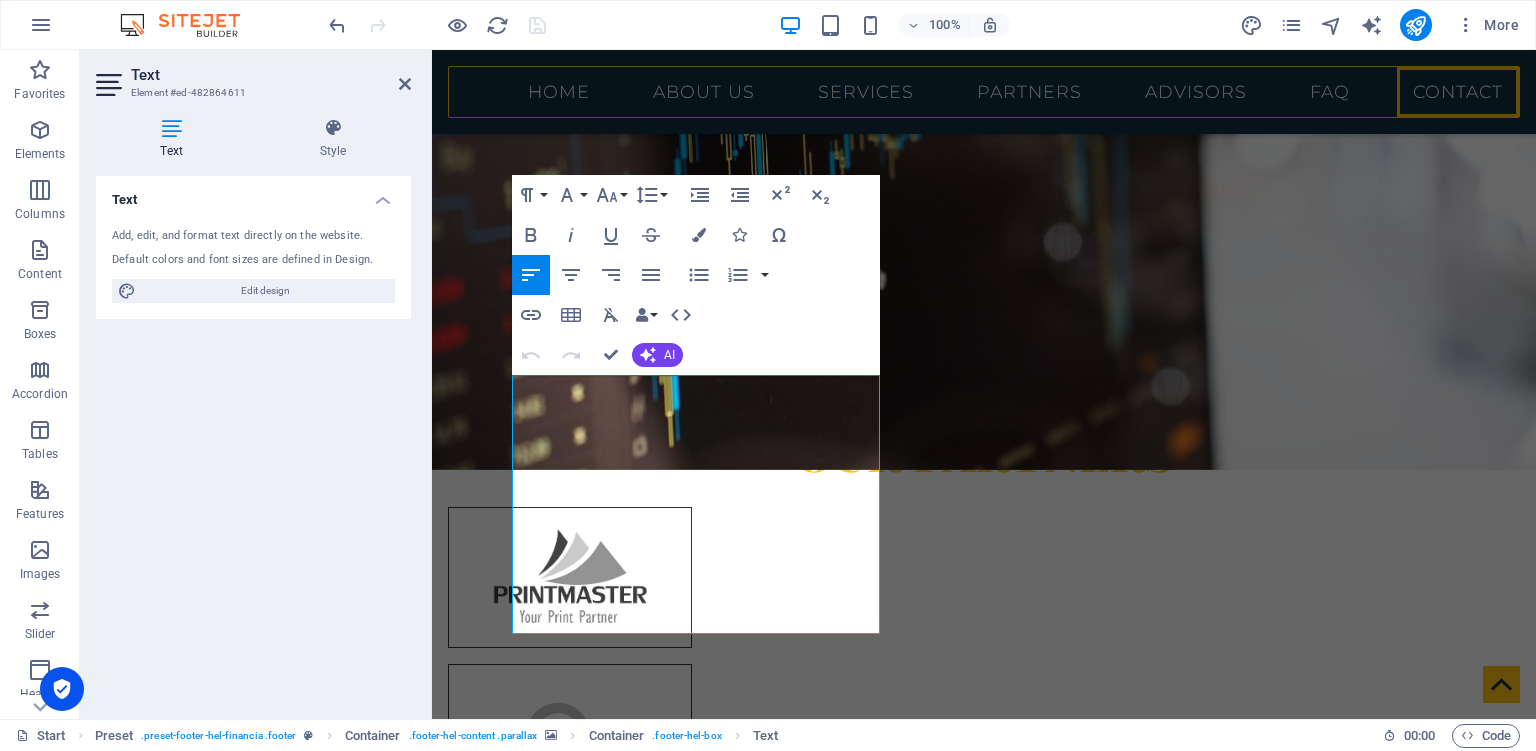 click on "Text Add, edit, and format text directly on the website. Default colors and font sizes are defined in Design. Edit design Alignment Left aligned Centered Right aligned" at bounding box center [253, 439] 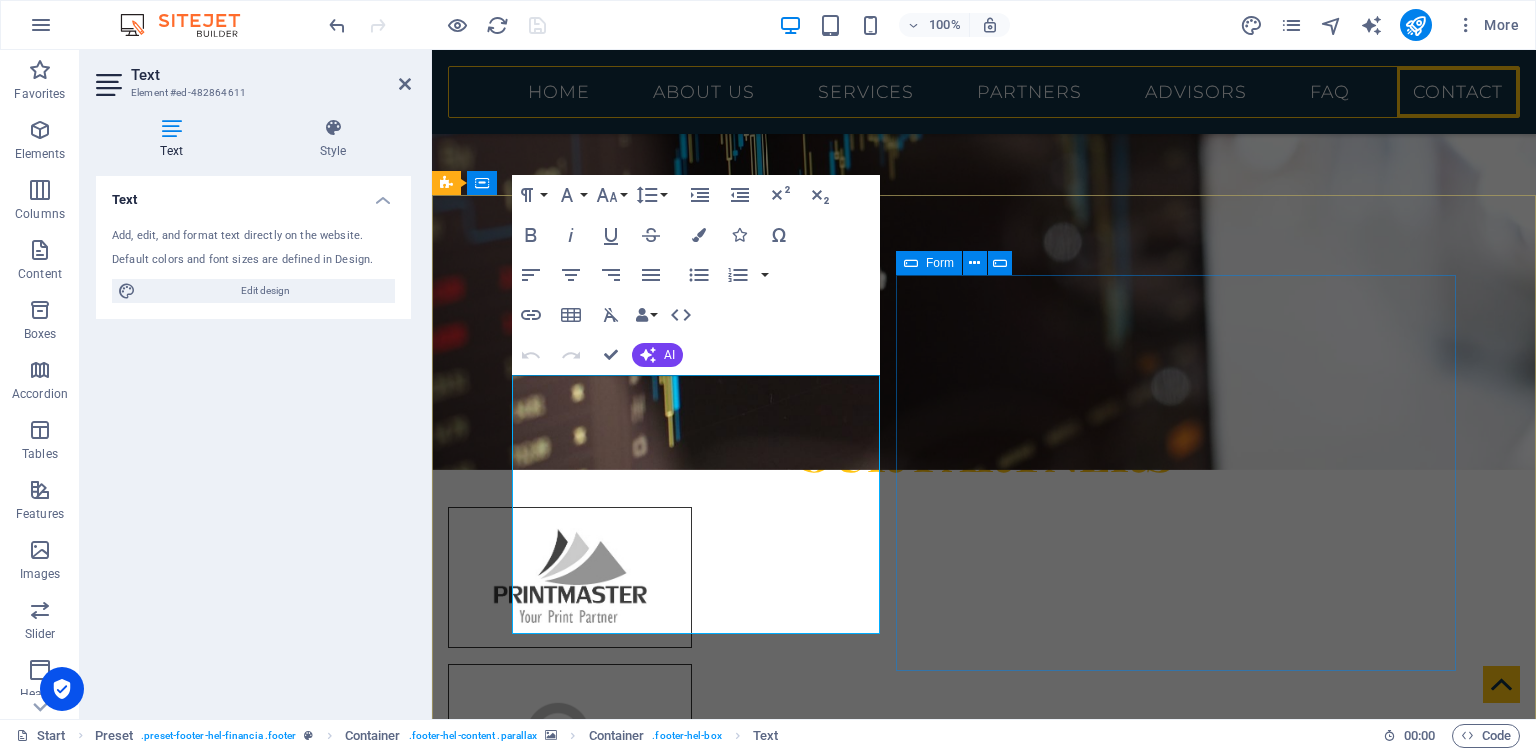 click on "Unreadable? Regenerate" 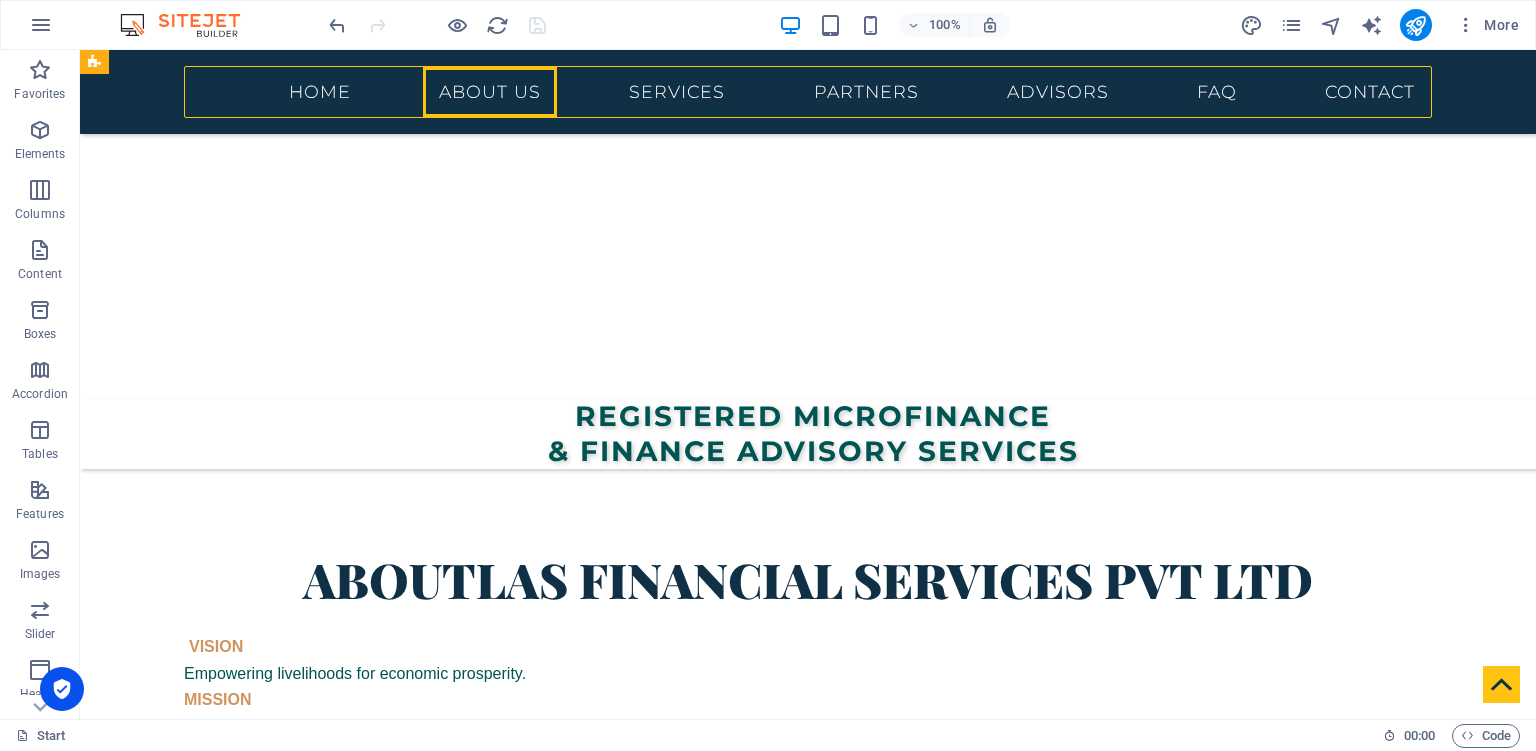 scroll, scrollTop: 739, scrollLeft: 0, axis: vertical 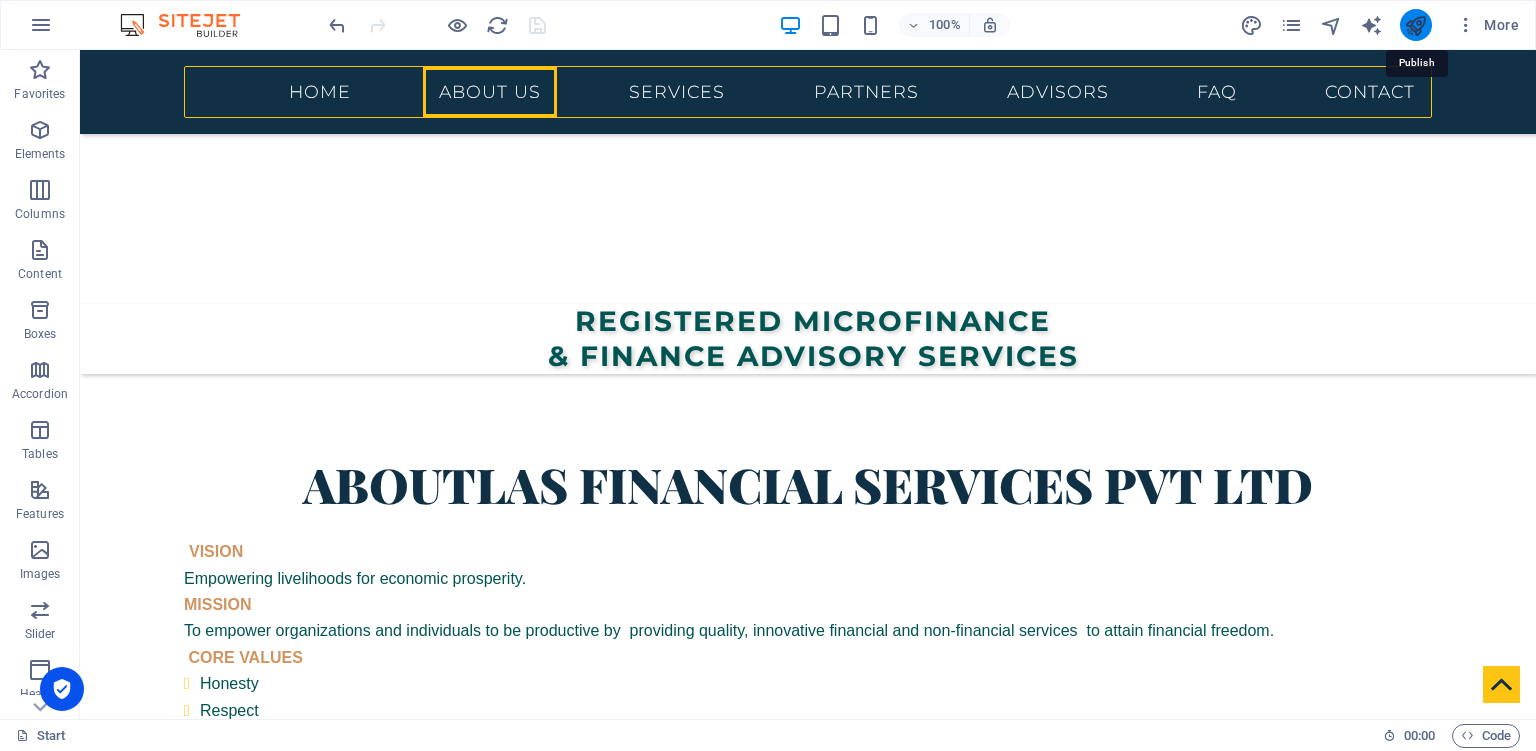 drag, startPoint x: 1422, startPoint y: 21, endPoint x: 1261, endPoint y: 38, distance: 161.89503 